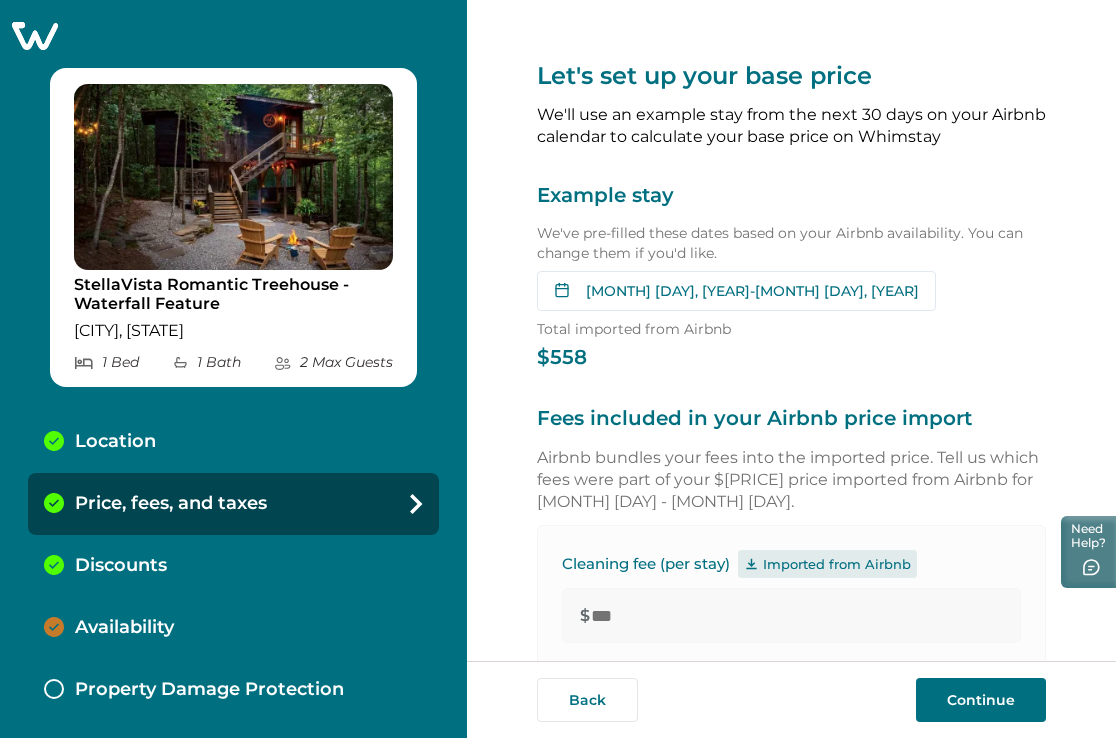 scroll, scrollTop: 0, scrollLeft: 0, axis: both 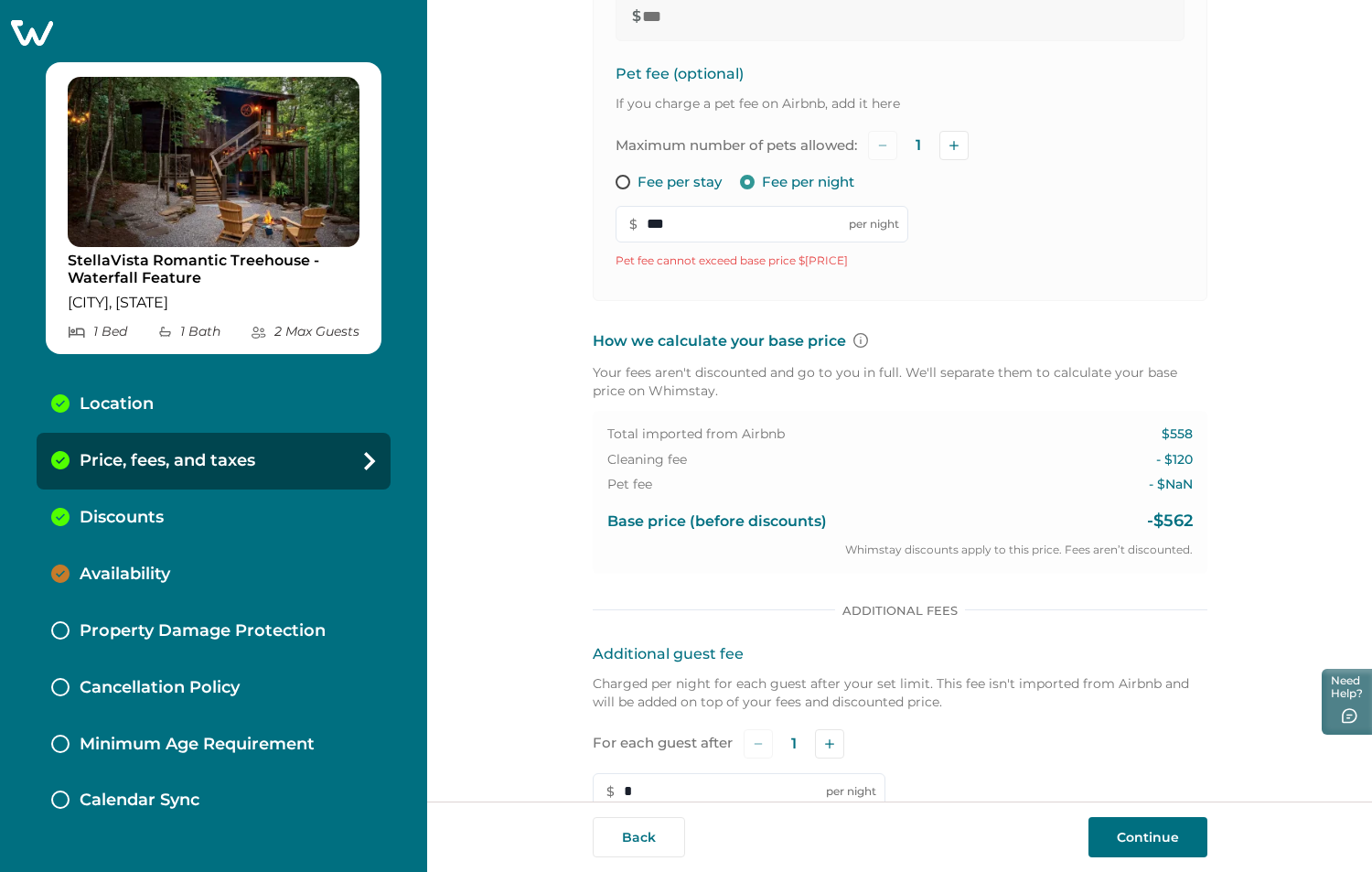 click on "Let's set up your base price We'll use an example stay from the next 30 days on your Airbnb calendar to calculate your base price on Whimstay Example stay We've pre-filled these dates based on your Airbnb availability. You can change them if you'd like. Aug 04, 2025  -  Aug 06, 2025 Su Mo Tu We Th Fr Sa Su Mo Tu We Th Fr Sa July 2025 Su Mo Tu We Th Fr Sa 1 2 3 4 5 6 7 8 9 10 11 12 13 14 15 16 17 18 19 20 21 22 23 24 25 26 27 28 29 30 31 August 2025 Su Mo Tu We Th Fr Sa 1 2 3 4 5 6 7 8 9 10 11 12 13 14 15 16 17 18 19 20 21 22 23 24 25 26 27 28 29 30 31 Clear dates Minimum nights vary Total imported from Airbnb $558 Fees included in your Airbnb price import Airbnb bundles your fees into the imported price. Tell us which fees
were part of your $558 price imported from Airbnb for August 04 - August 06. Cleaning fee (per stay) Imported from Airbnb $ *** Pet fee (optional) If you charge a pet fee on Airbnb, add it here Maximum number of pets allowed: 1 Fee per stay Fee per night $ *** per night $558 - $120" at bounding box center [899, 401] 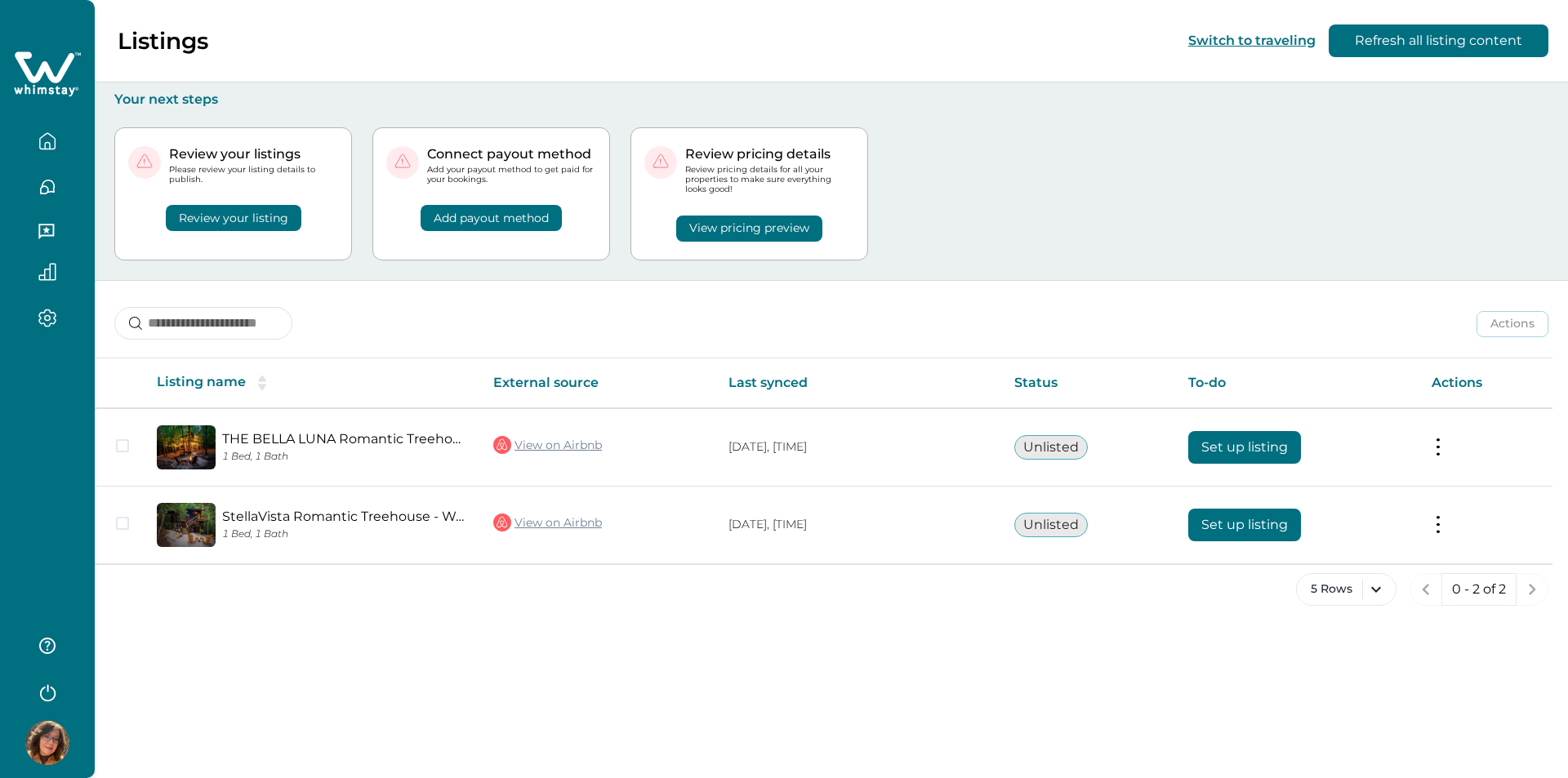scroll, scrollTop: 0, scrollLeft: 0, axis: both 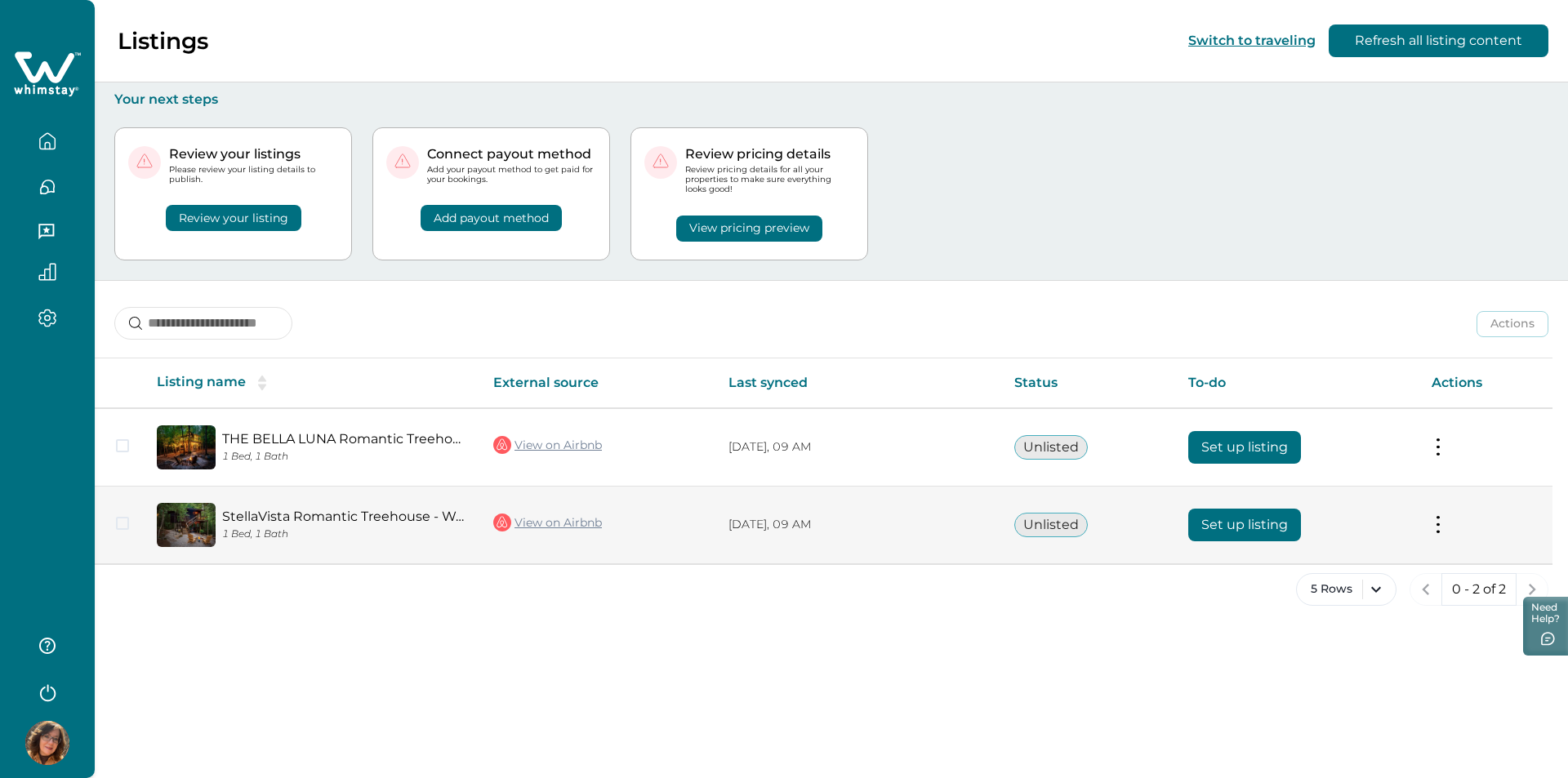 click on "Set up listing" at bounding box center (1245, 525) 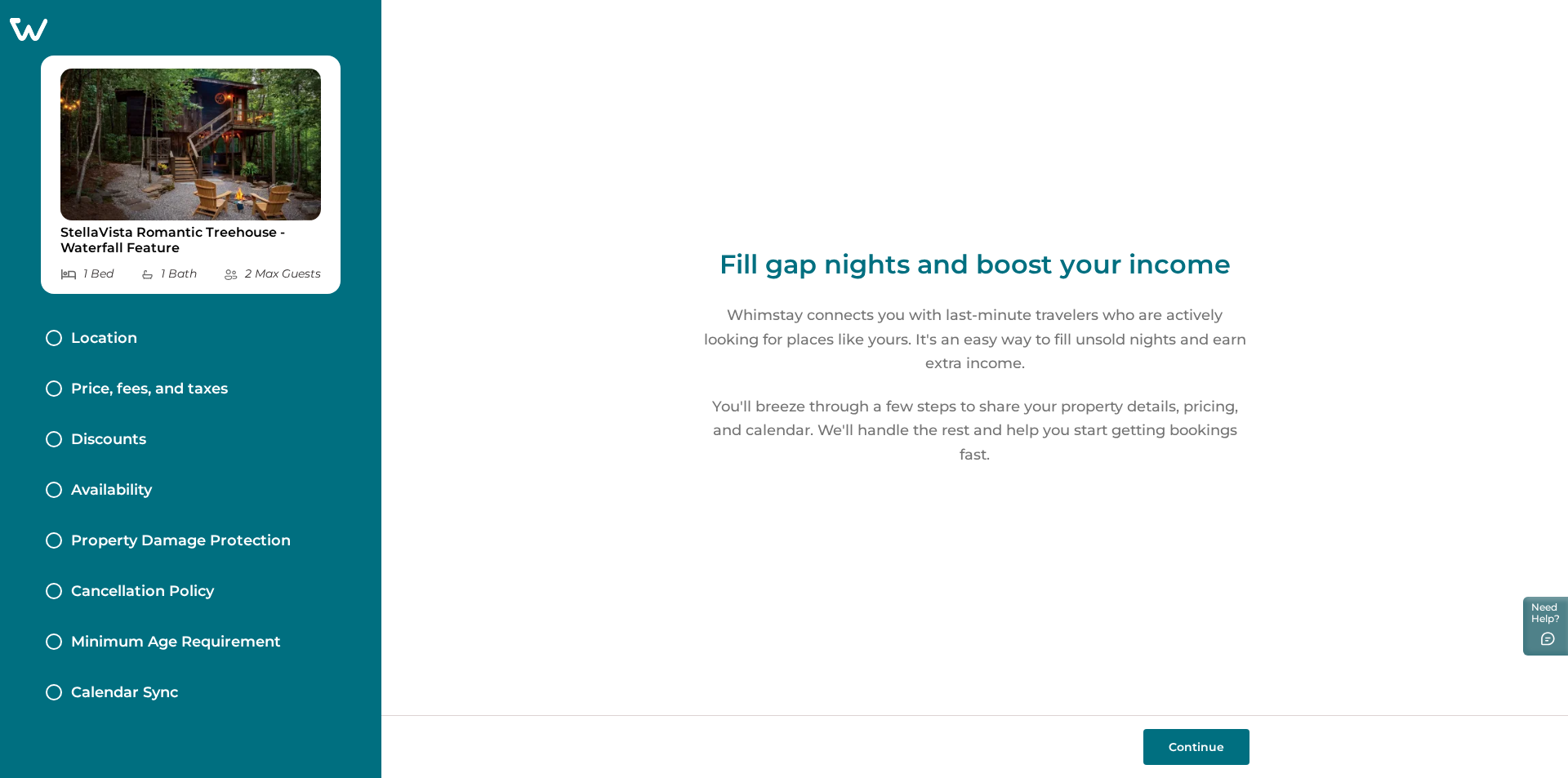 click on "Location" at bounding box center (104, 339) 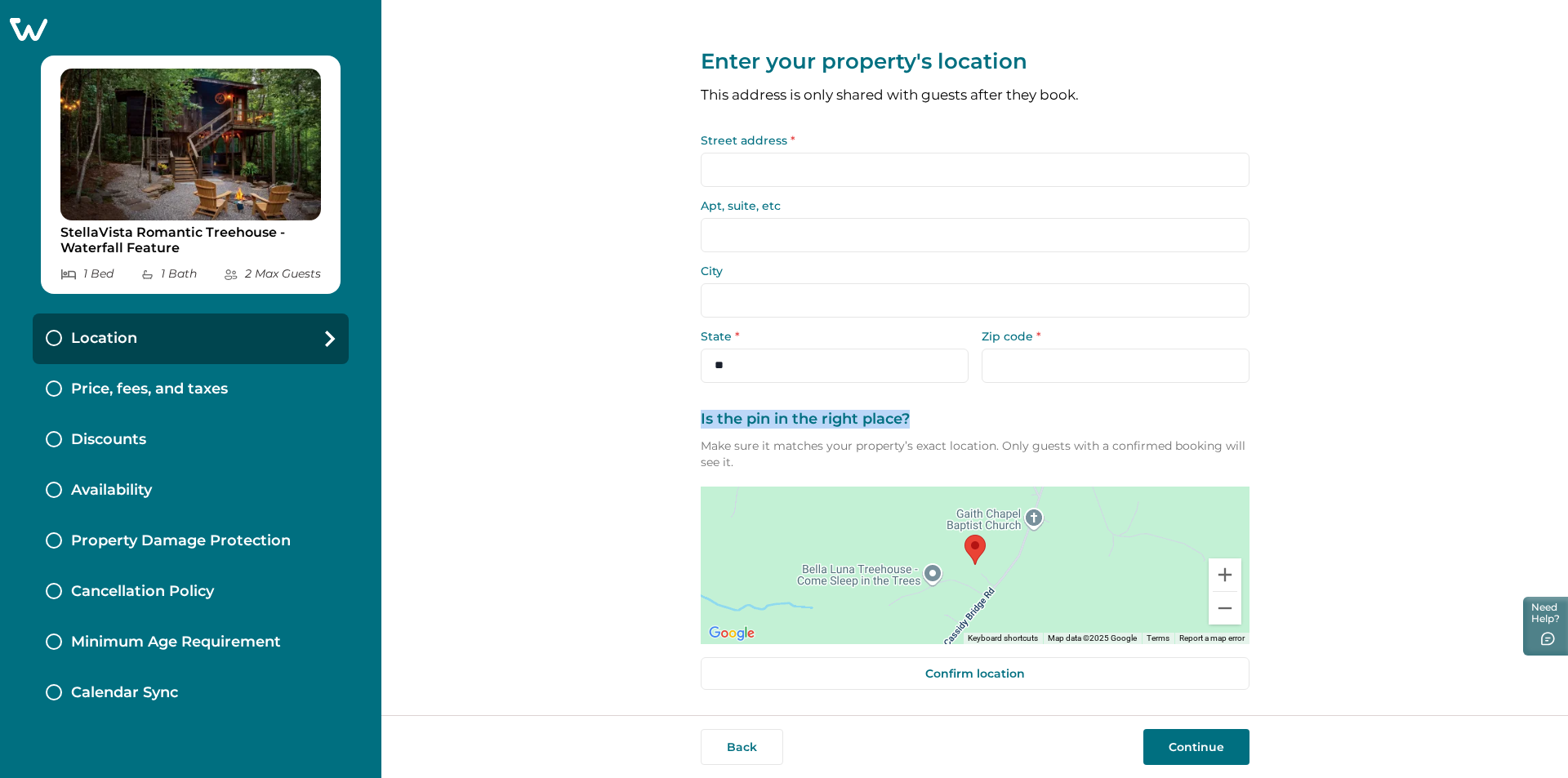 drag, startPoint x: 870, startPoint y: 414, endPoint x: 700, endPoint y: 417, distance: 170.02647 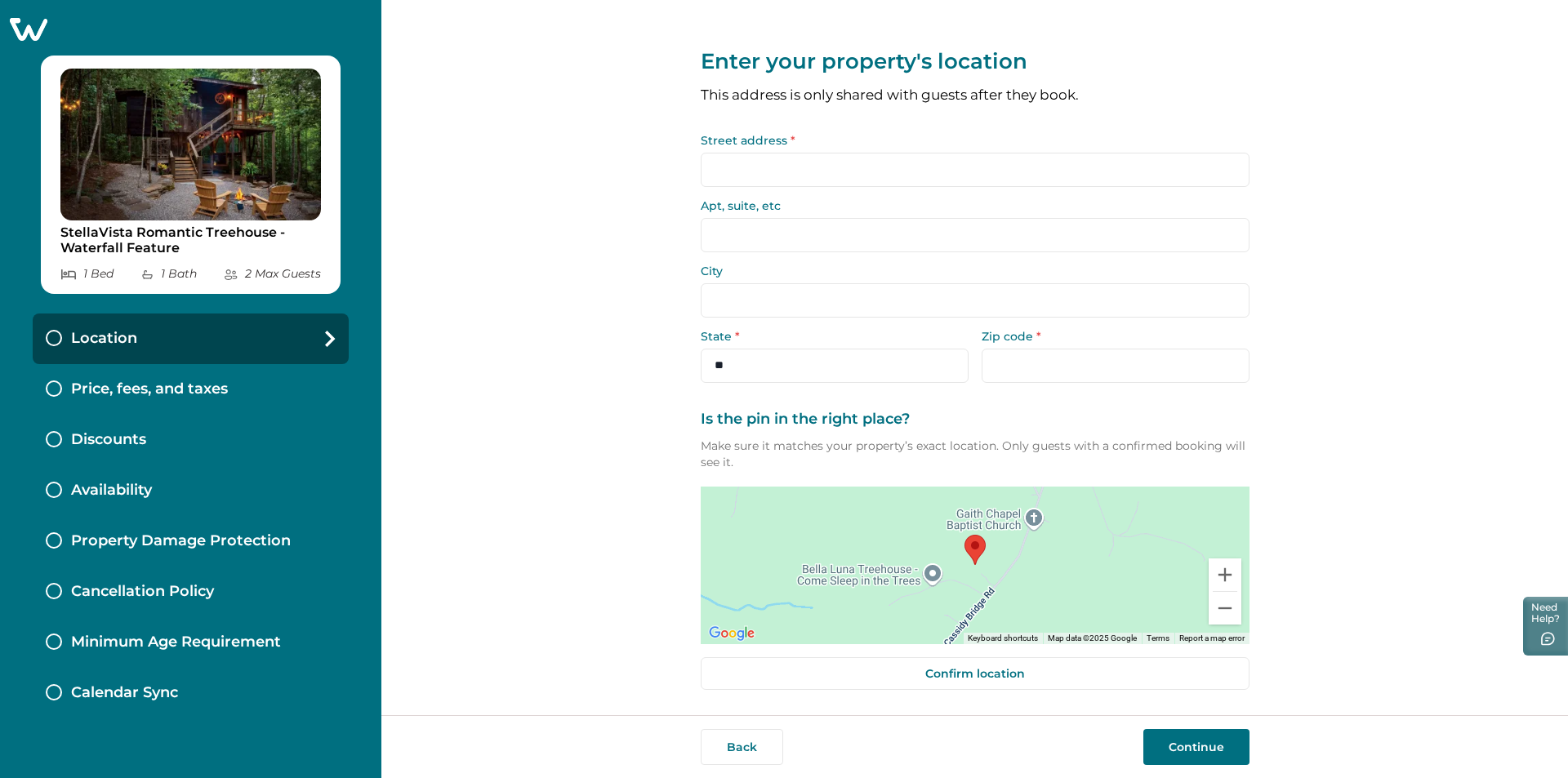 click on "Enter your property's location This address is only shared with guests after they book. Street address * Apt, suite, etc City State * ** ** ** ** ** ** ** ** ** ** ** ** ** ** ** ** ** ** ** ** ** ** ** ** ** ** ** ** ** ** ** ** ** ** ** ** ** ** ** ** ** ** ** ** ** ** ** ** ** ** ** Zip code * Is the pin in the right place? Make sure it matches your property’s exact location. Only guests with a confirmed booking will see it. ← Move left → Move right ↑ Move up ↓ Move down + Zoom in - Zoom out Home Jump left by 75% End Jump right by 75% Page Up Jump up by 75% Page Down Jump down by 75% Keyboard shortcuts Map Data Map data ©2025 Google Map data ©2025 Google 200 m  Click to toggle between metric and imperial units Terms Report a map error Confirm location Back Continue" at bounding box center [974, 358] 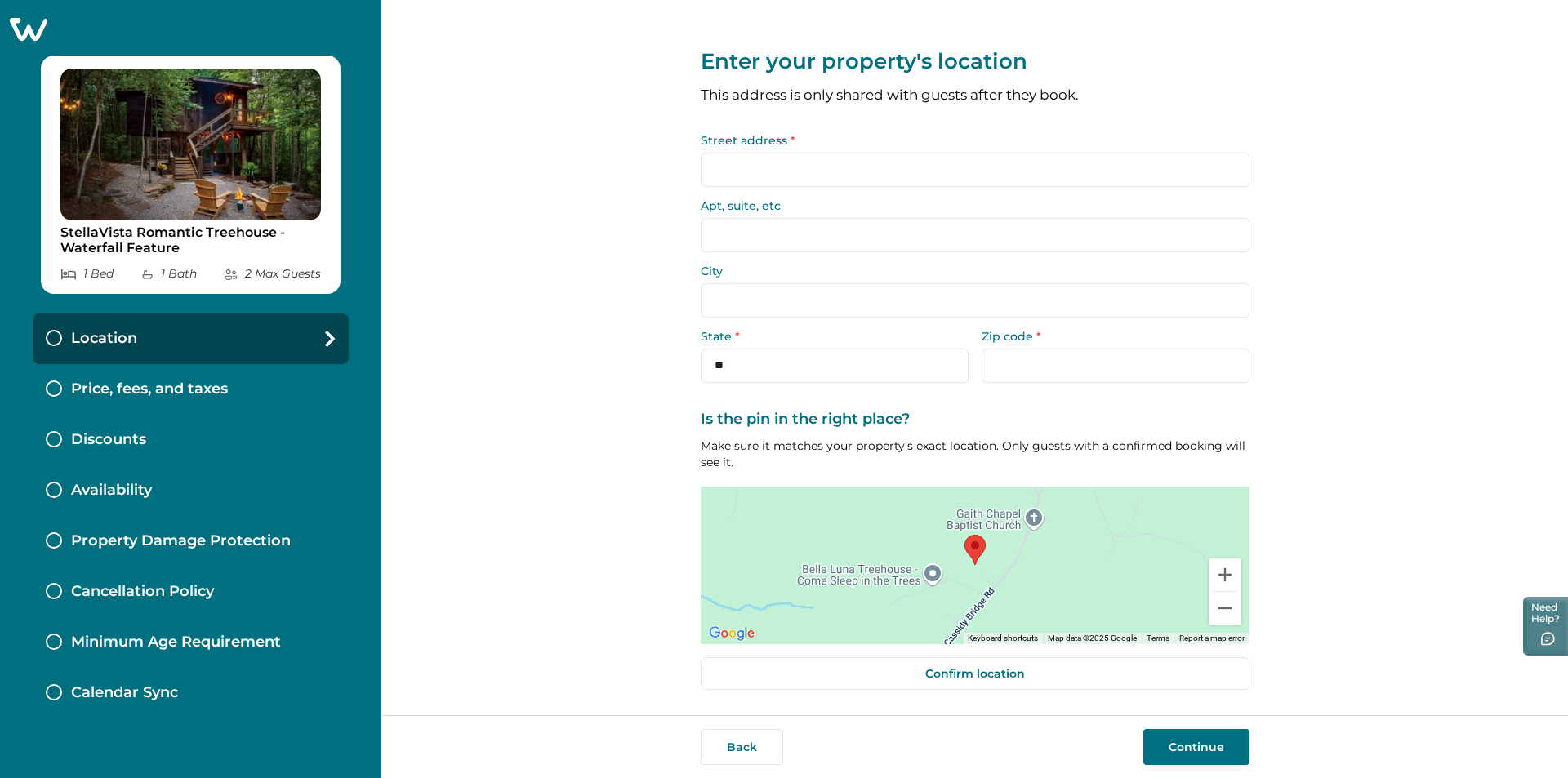 click on "Continue" at bounding box center (1196, 747) 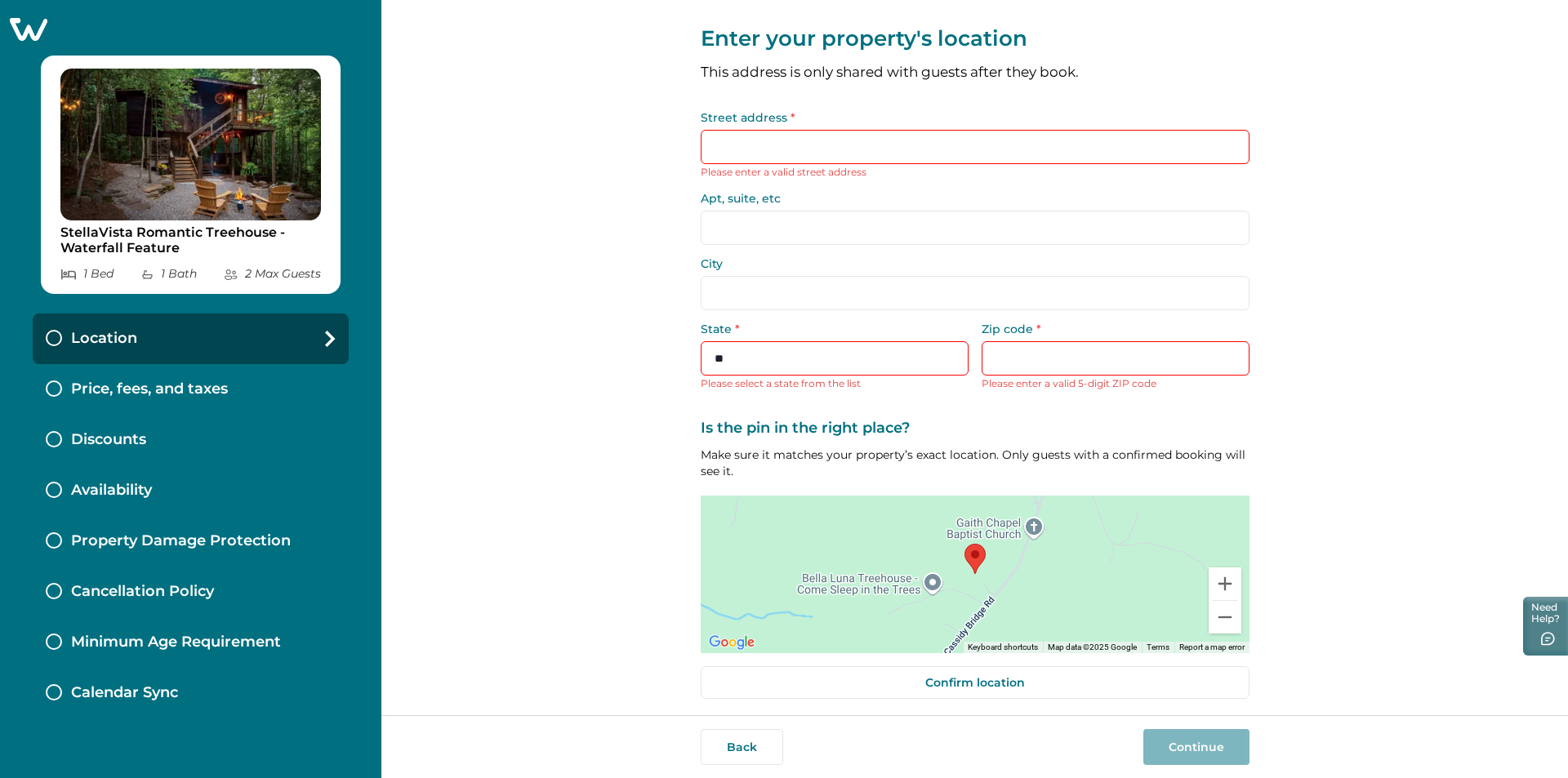 scroll, scrollTop: 29, scrollLeft: 0, axis: vertical 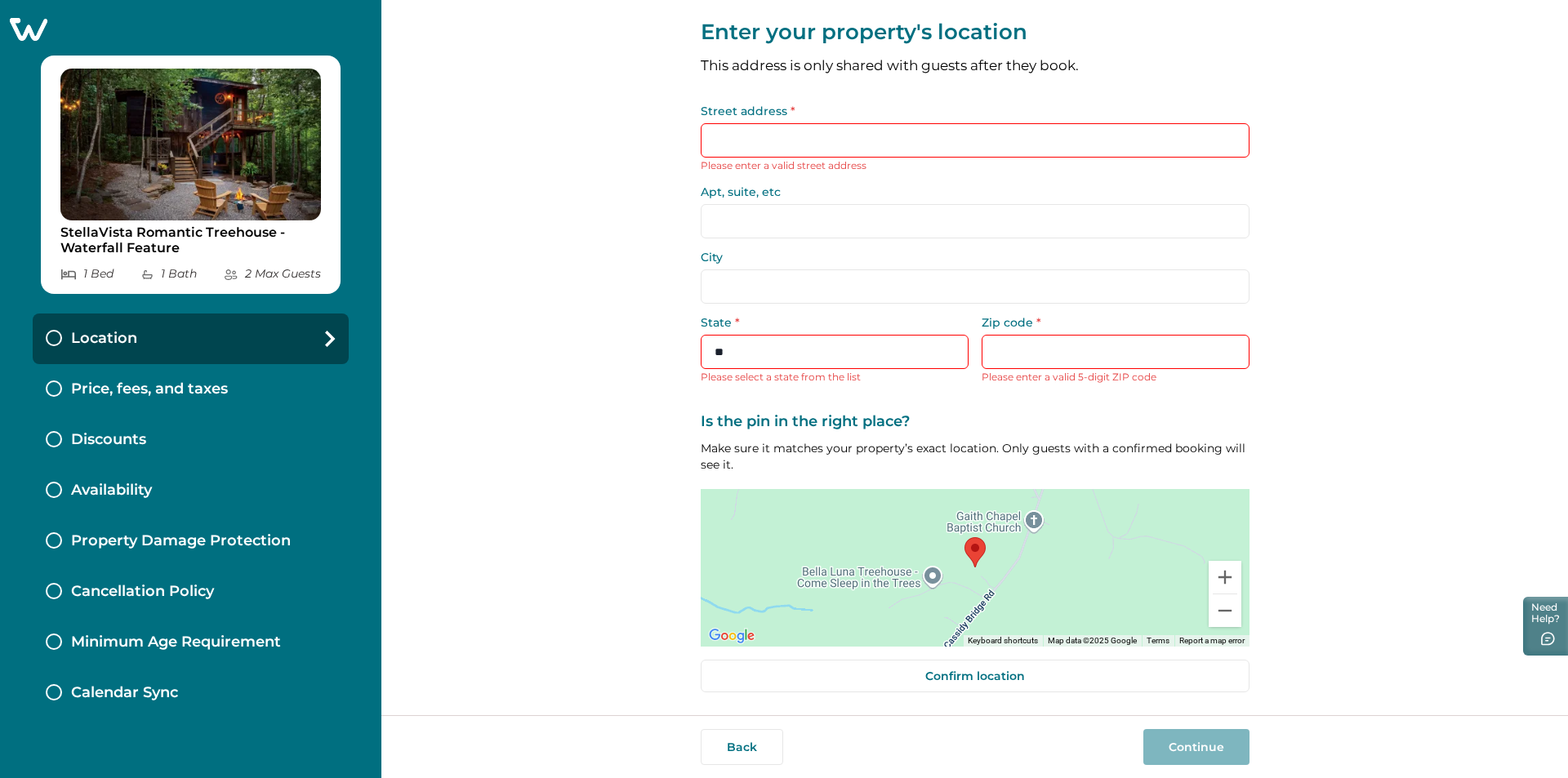 click on "Street address *" at bounding box center [975, 140] 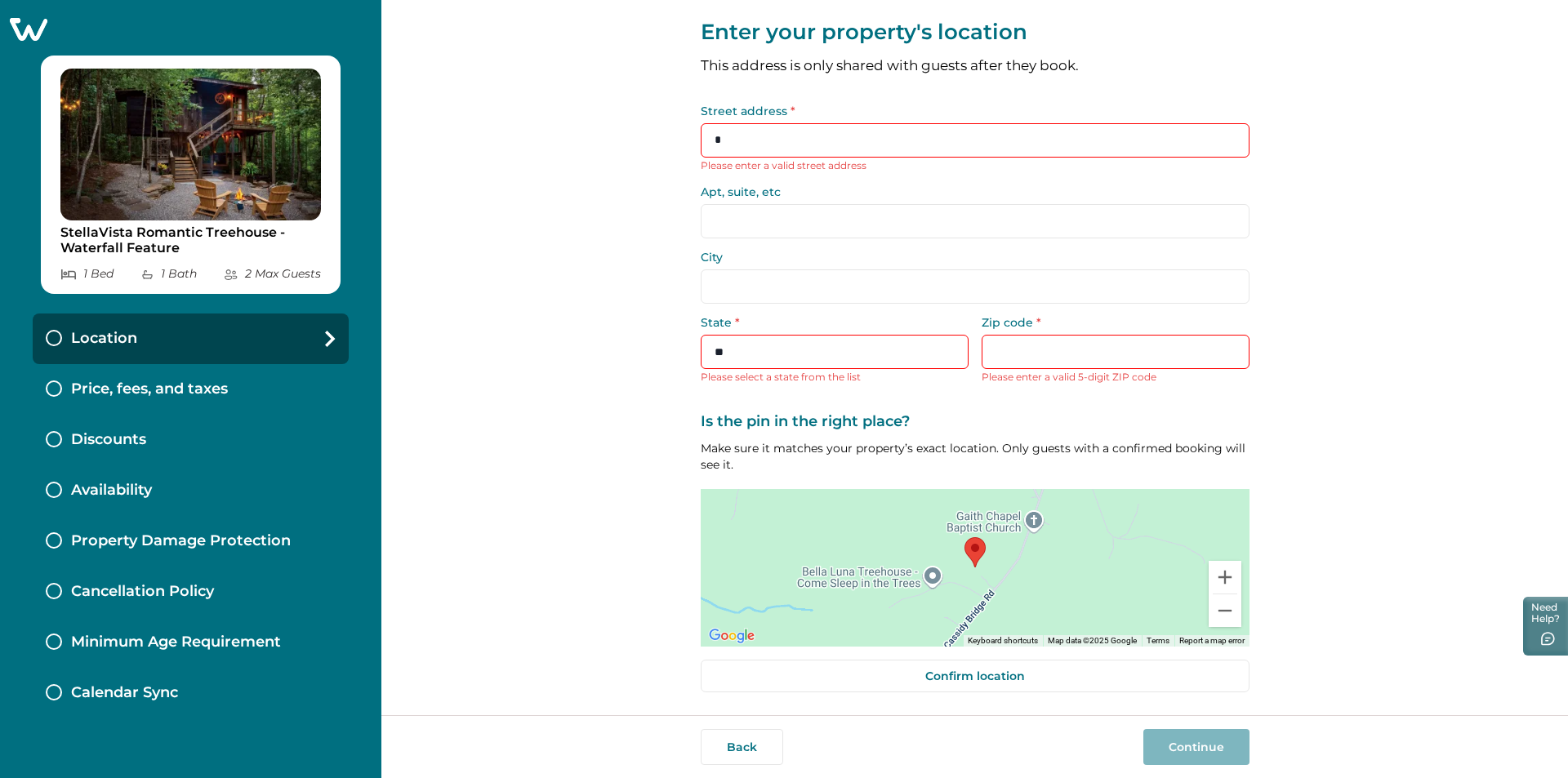 scroll, scrollTop: 13, scrollLeft: 0, axis: vertical 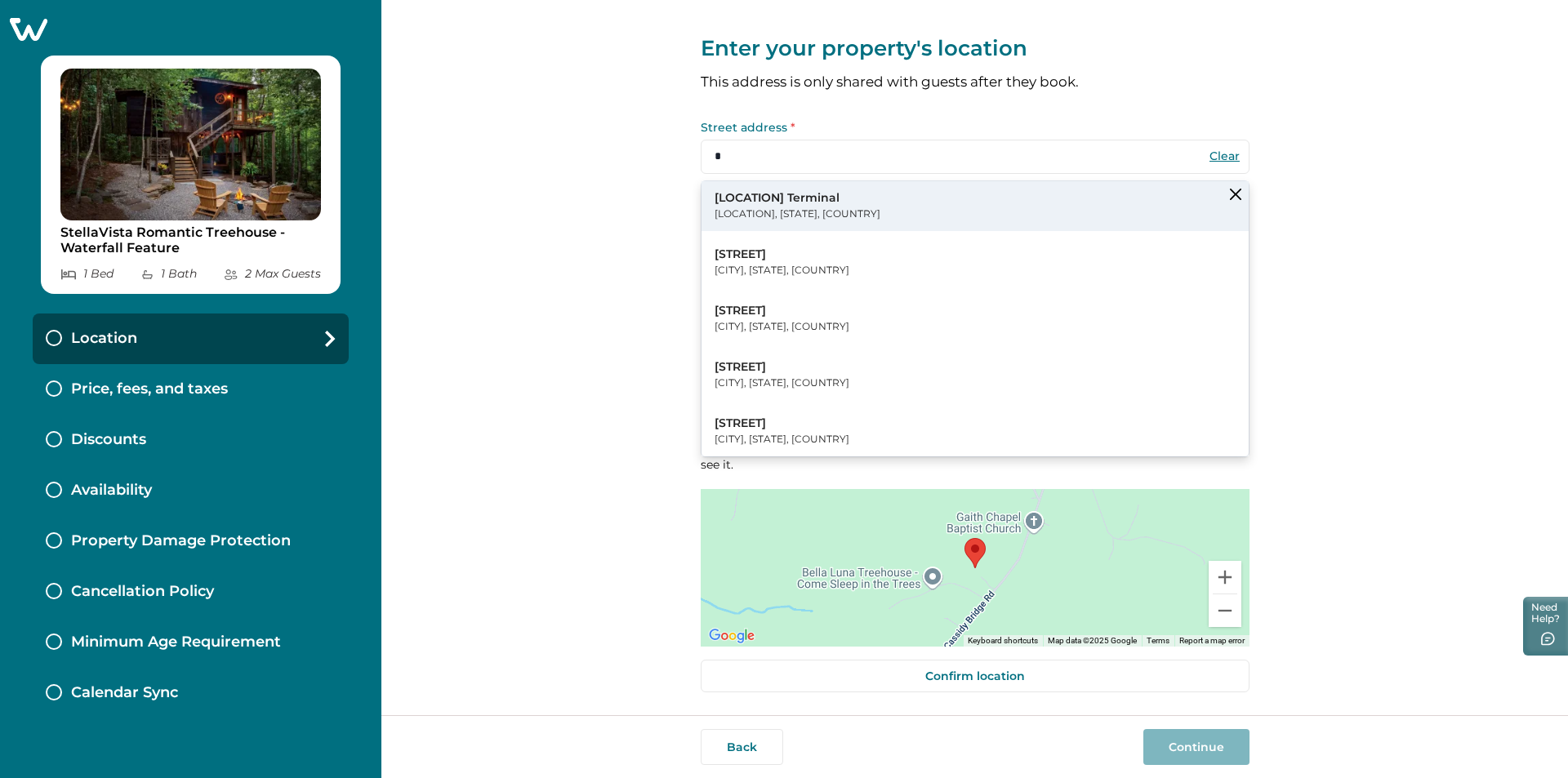 type on "*" 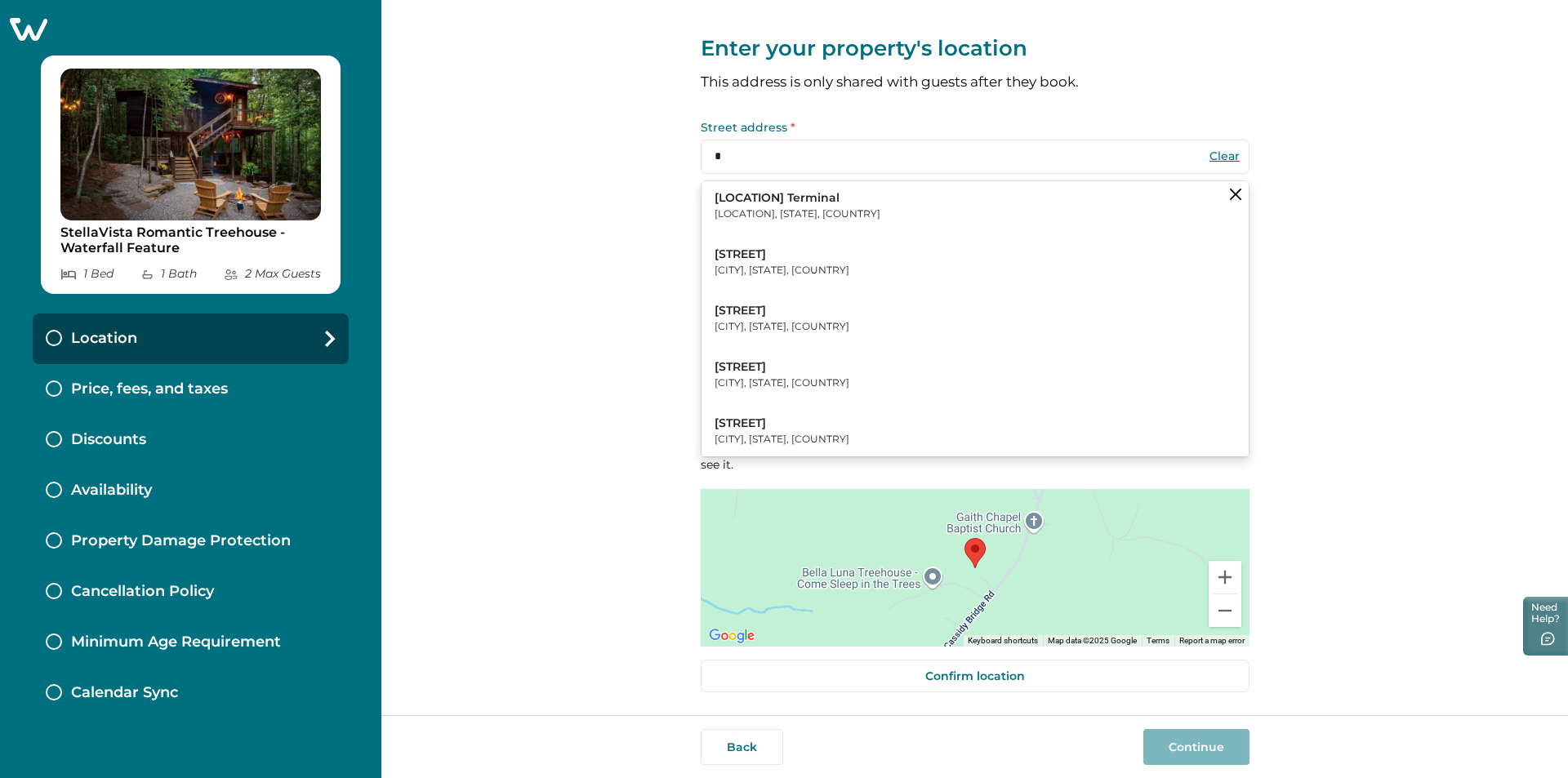 click on "[CITY], [STATE], [COUNTRY]" at bounding box center (797, 214) 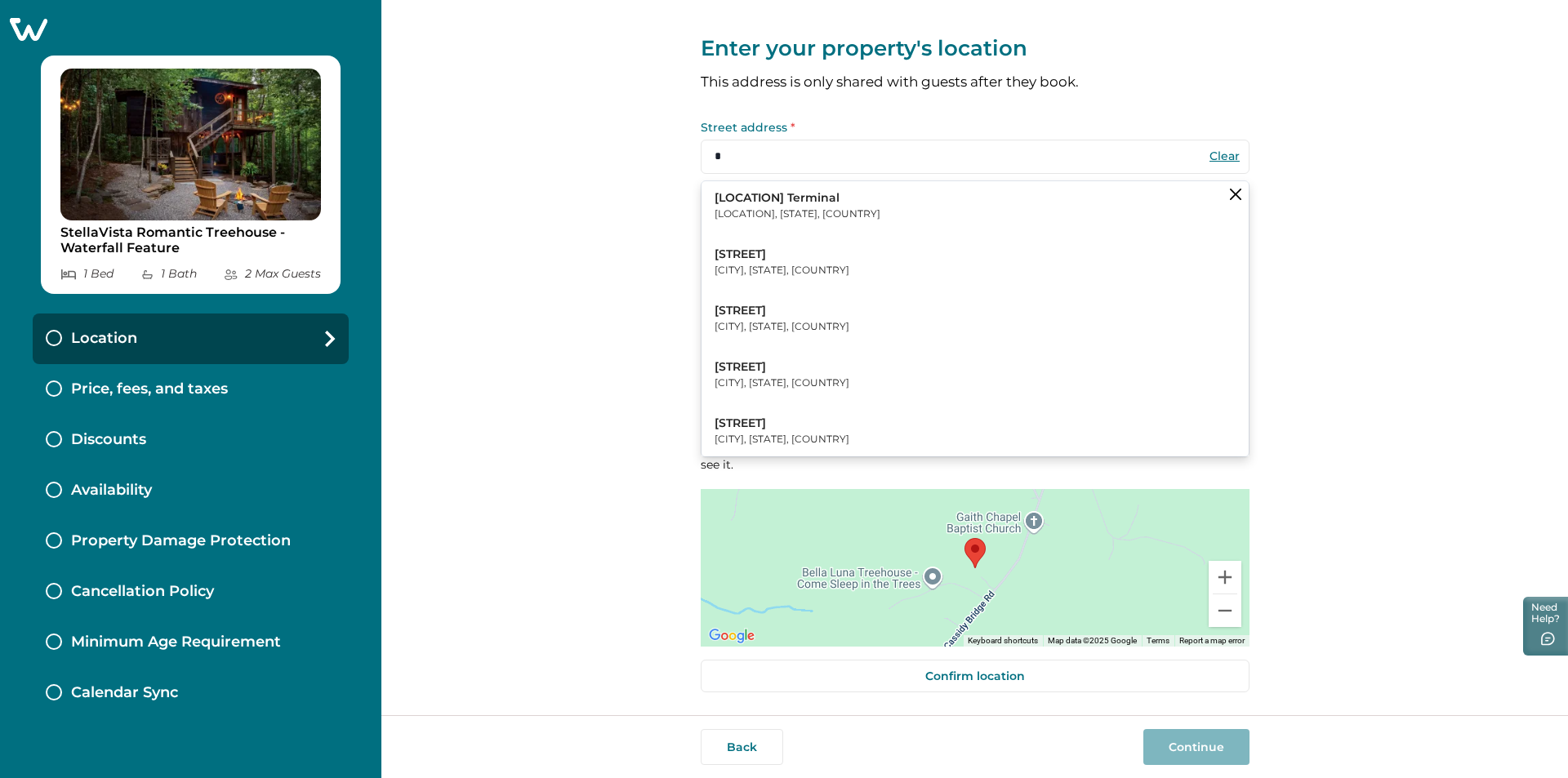 click on "[CITY] Ferry Terminal" at bounding box center [797, 198] 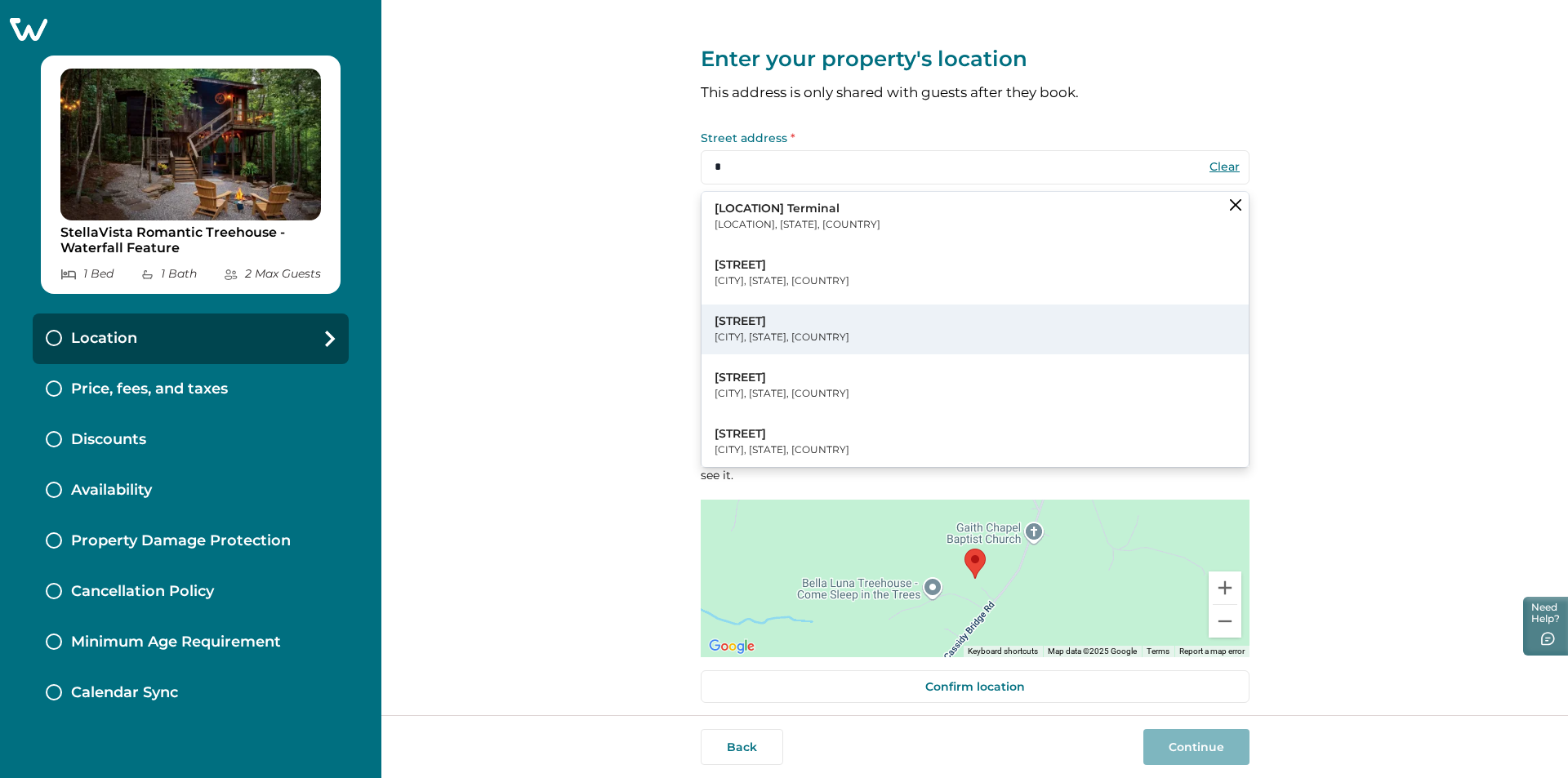 scroll, scrollTop: 0, scrollLeft: 0, axis: both 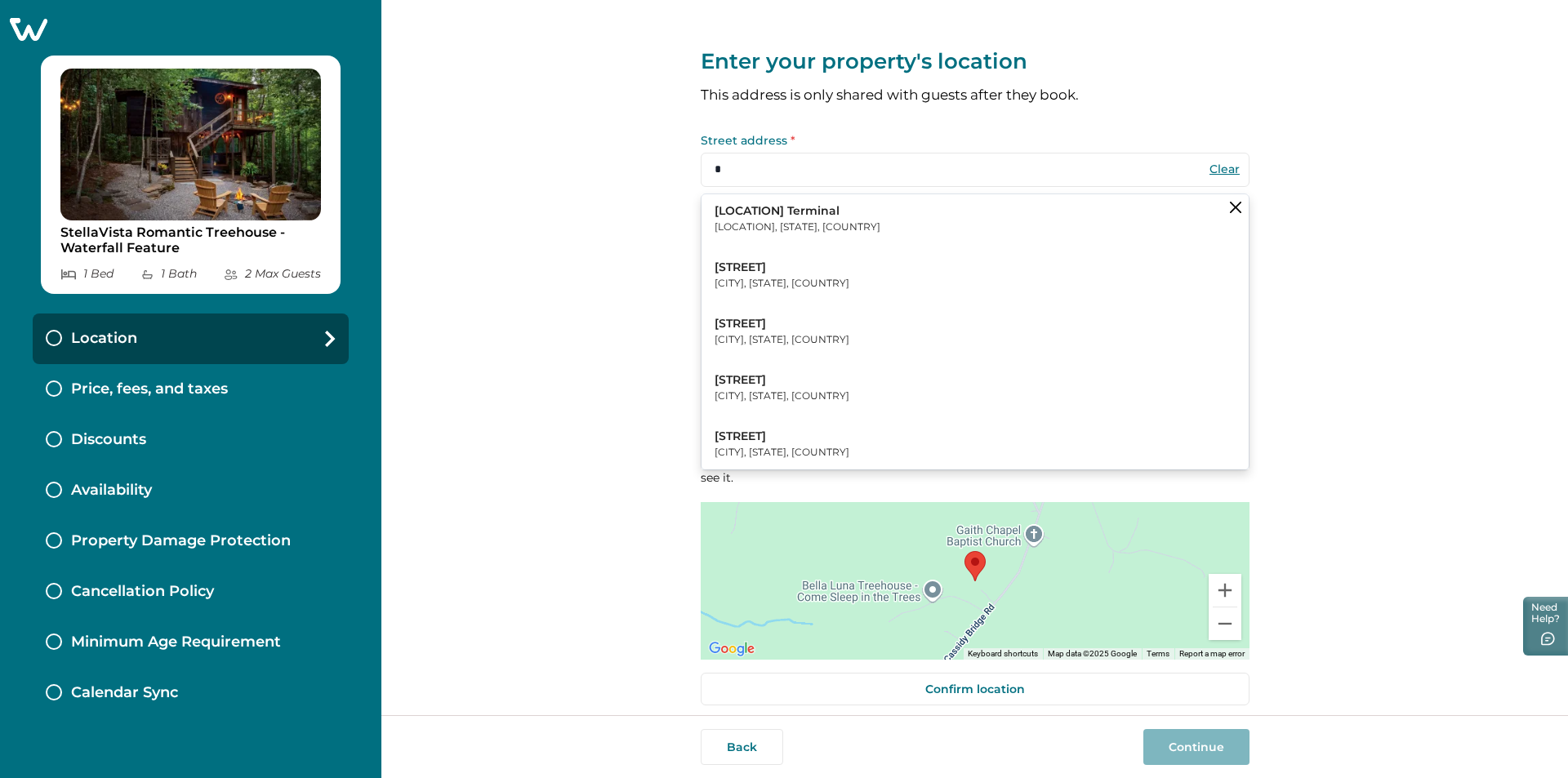 click on "Enter your property's location This address is only shared with guests after they book. Street address * * Clear Seattle Ferry Terminal Seattle, WA, USA Spectrum Center Drive Irvine, CA, USA Sunset Boulevard Los Angeles, CA, USA Skyline Drive Waynesboro, VA, USA South Figueroa Street Los Angeles, CA, USA Apt, suite, etc City State * ** ** ** ** ** ** ** ** ** ** ** ** ** ** ** ** ** ** ** ** ** ** ** ** ** ** ** ** ** ** ** ** ** ** ** ** ** ** ** ** ** ** ** ** ** ** ** ** ** ** ** Please select a state from the list Zip code * Please enter a valid 5-digit ZIP code Is the pin in the right place? Make sure it matches your property’s exact location. Only guests with a confirmed booking will see it. ← Move left → Move right ↑ Move up ↓ Move down + Zoom in - Zoom out Home Jump left by 75% End Jump right by 75% Page Up Jump up by 75% Page Down Jump down by 75% Keyboard shortcuts Map Data Map data ©2025 Google Map data ©2025 Google 200 m  Click to toggle between metric and imperial units Terms Back" at bounding box center (974, 358) 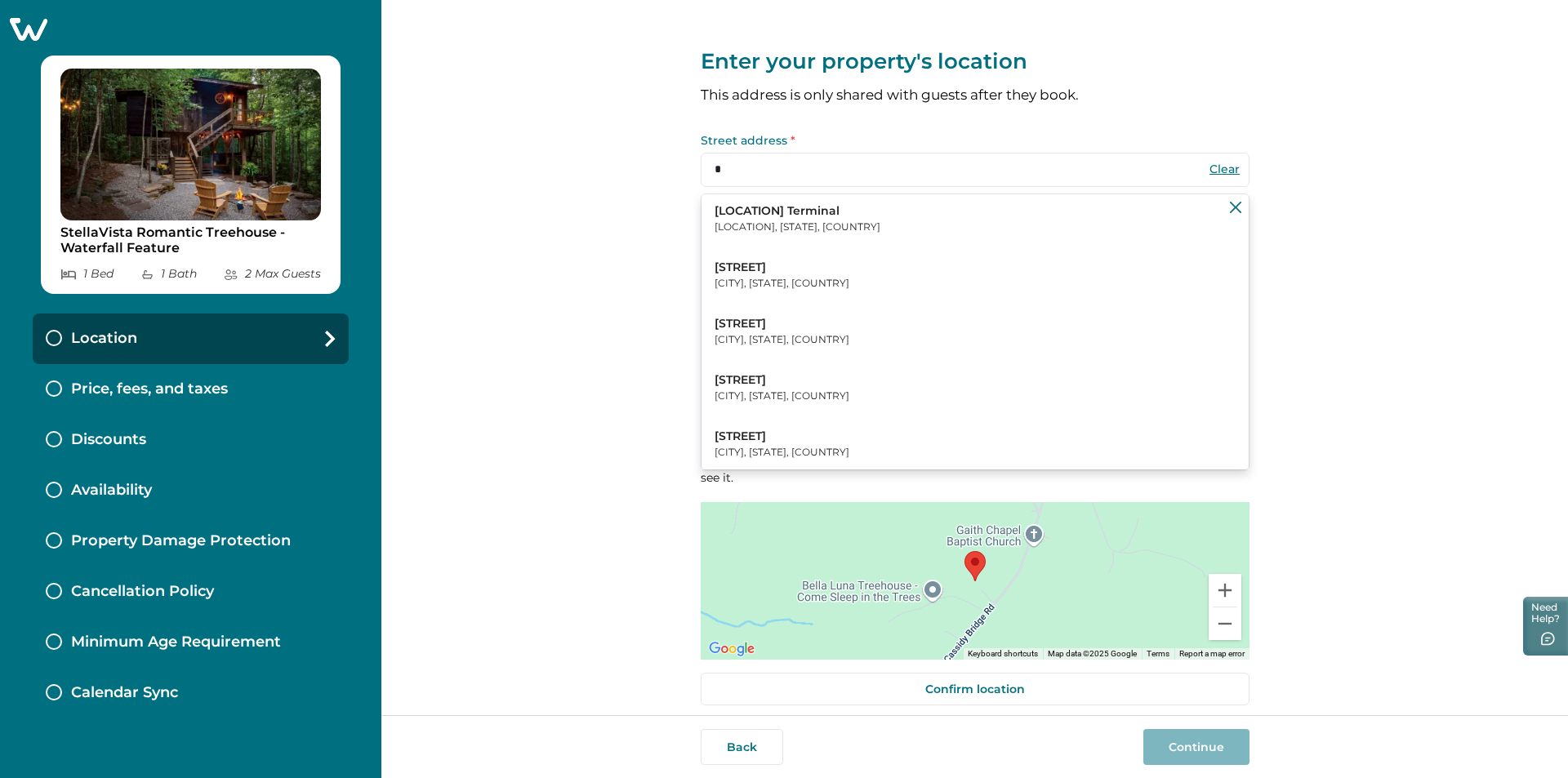 click 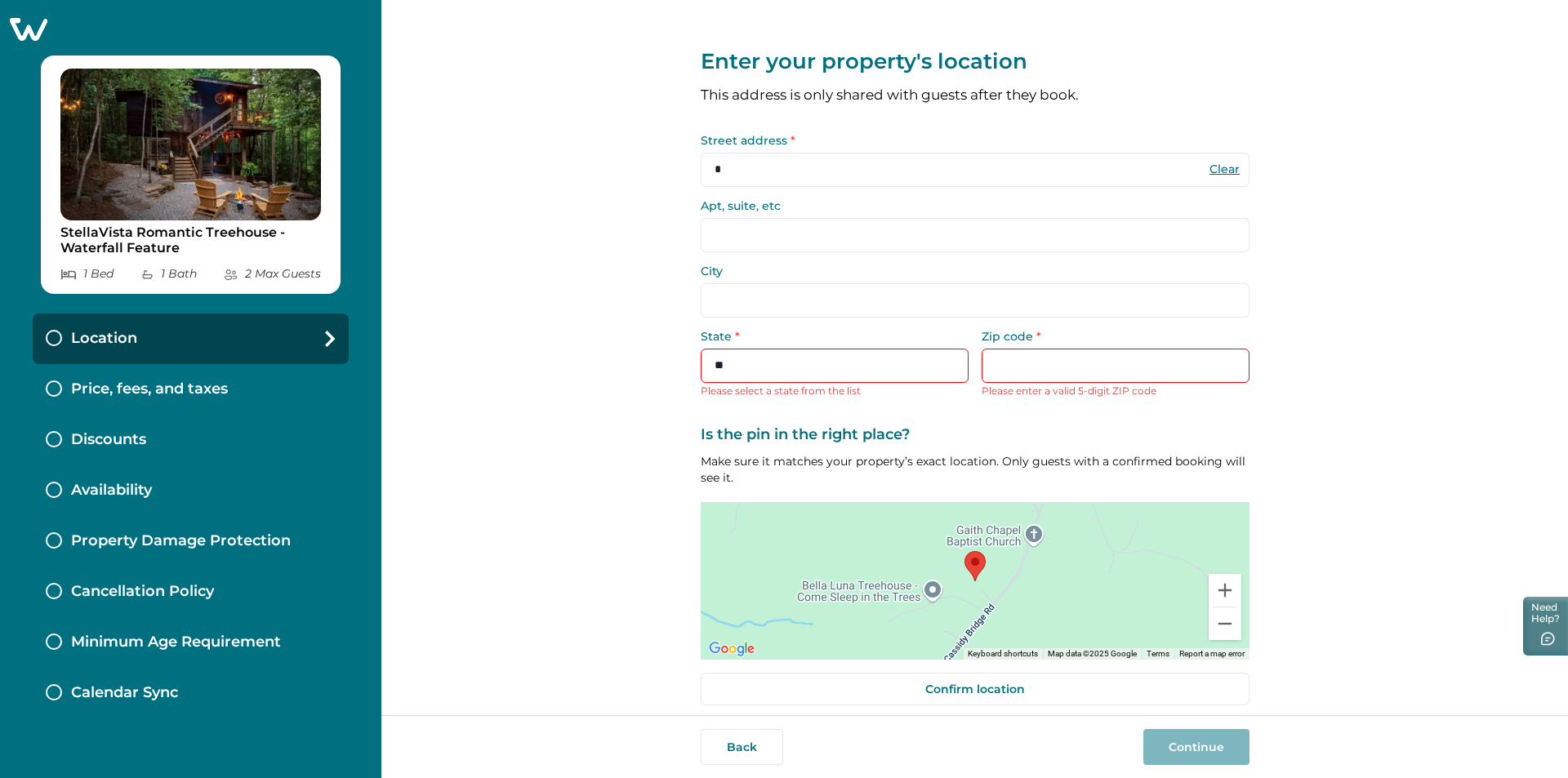 click on "*" at bounding box center (975, 170) 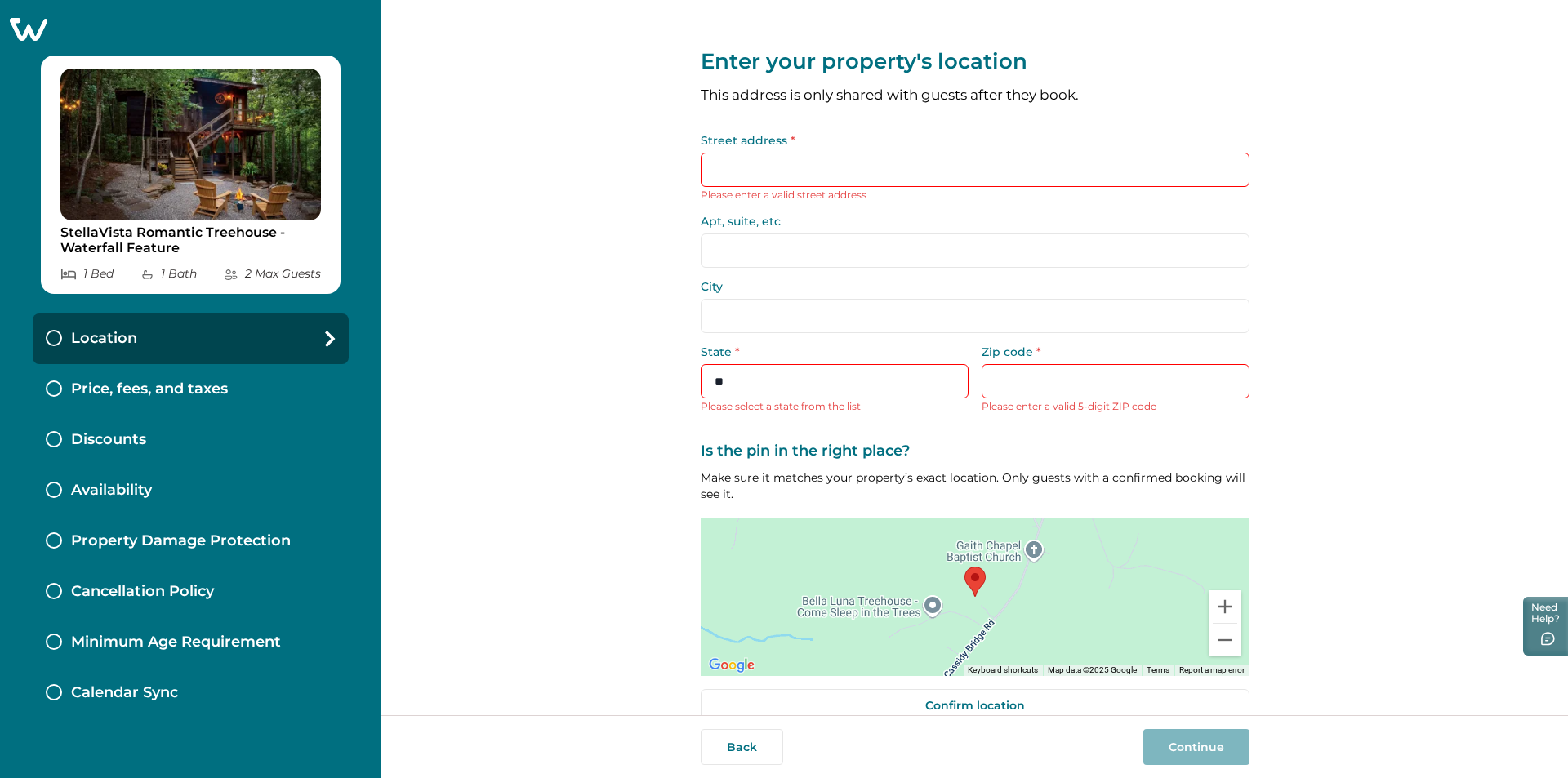 type on "*" 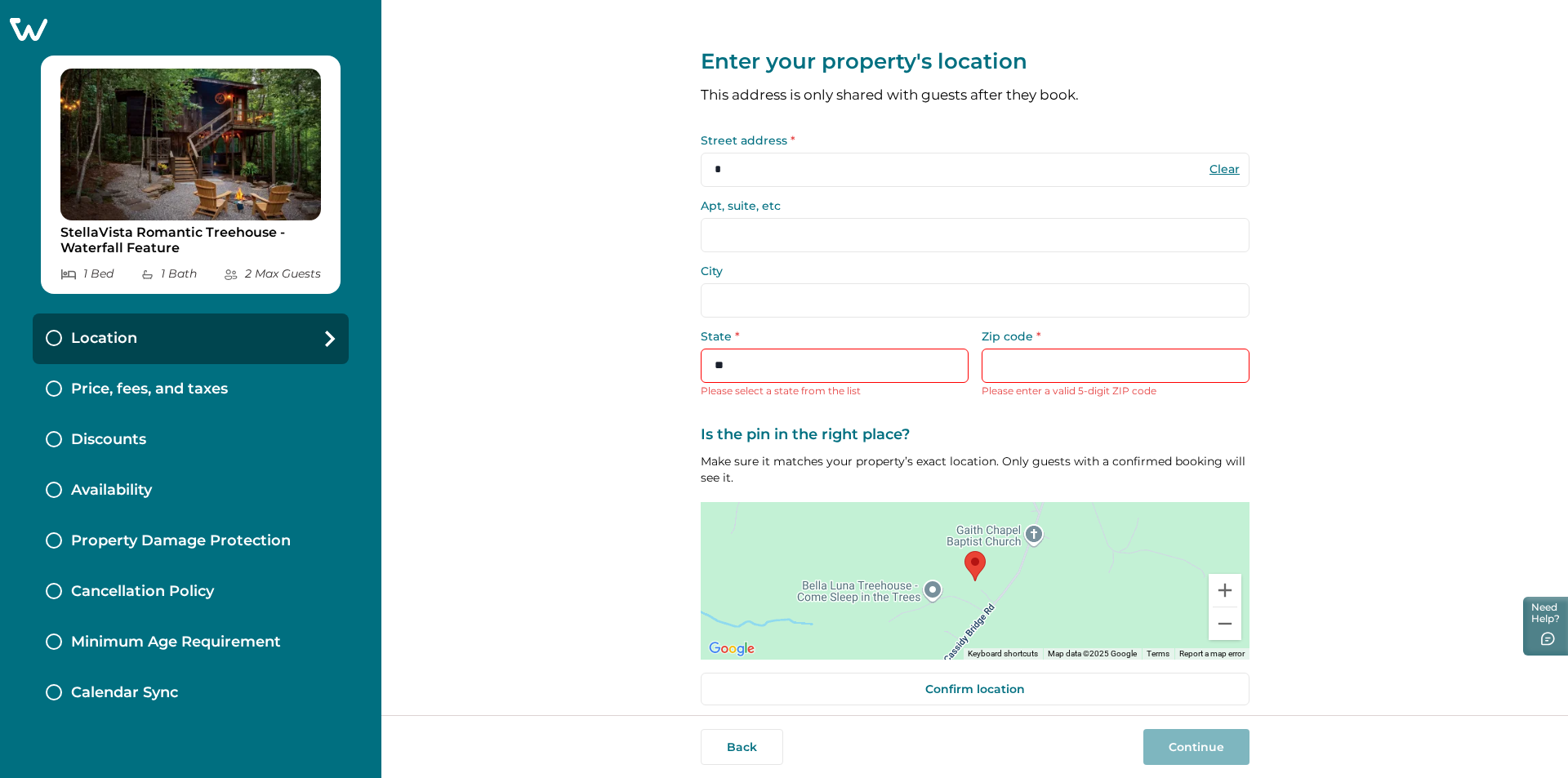 click on "*" at bounding box center [975, 170] 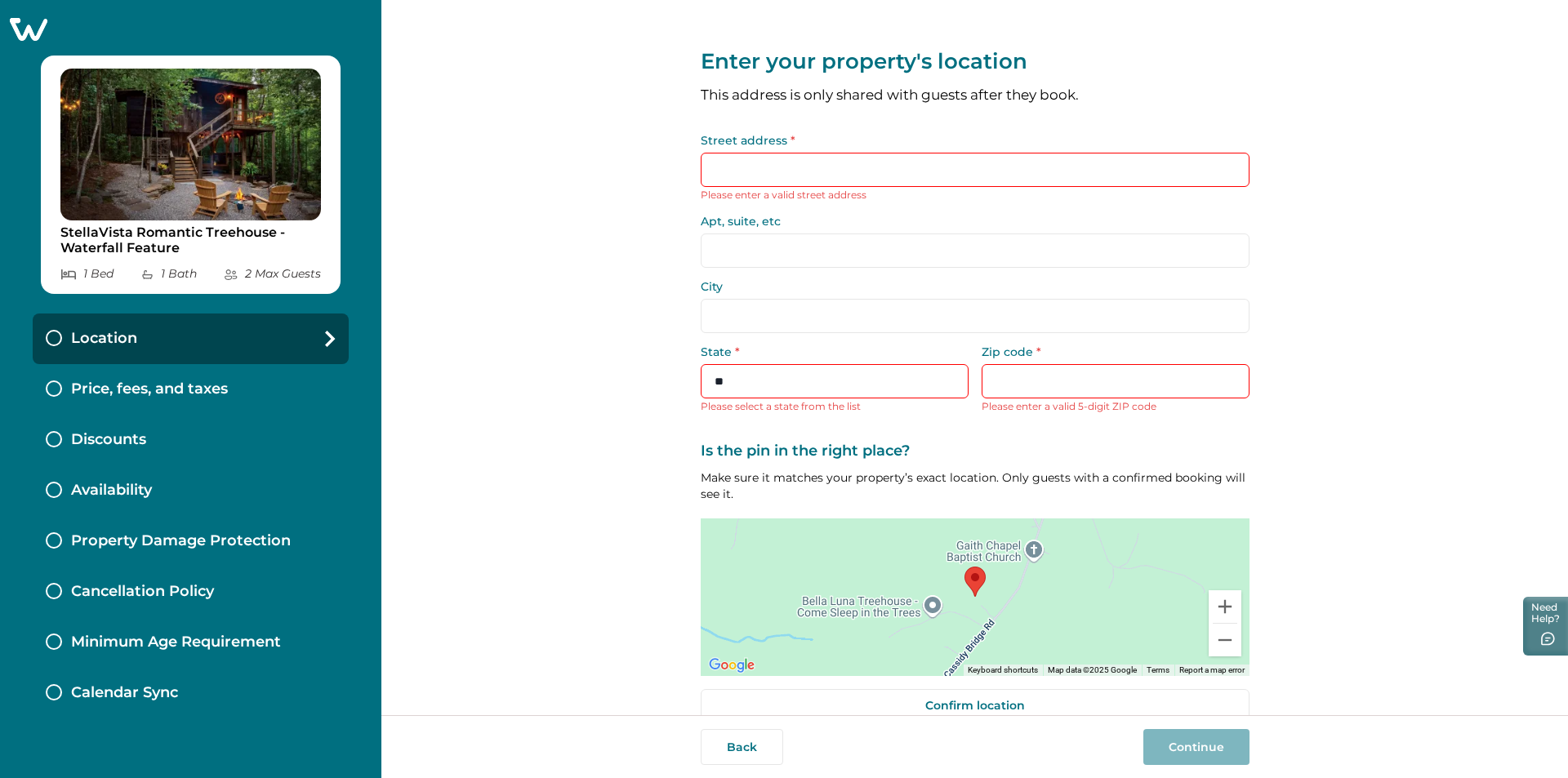 type on "*" 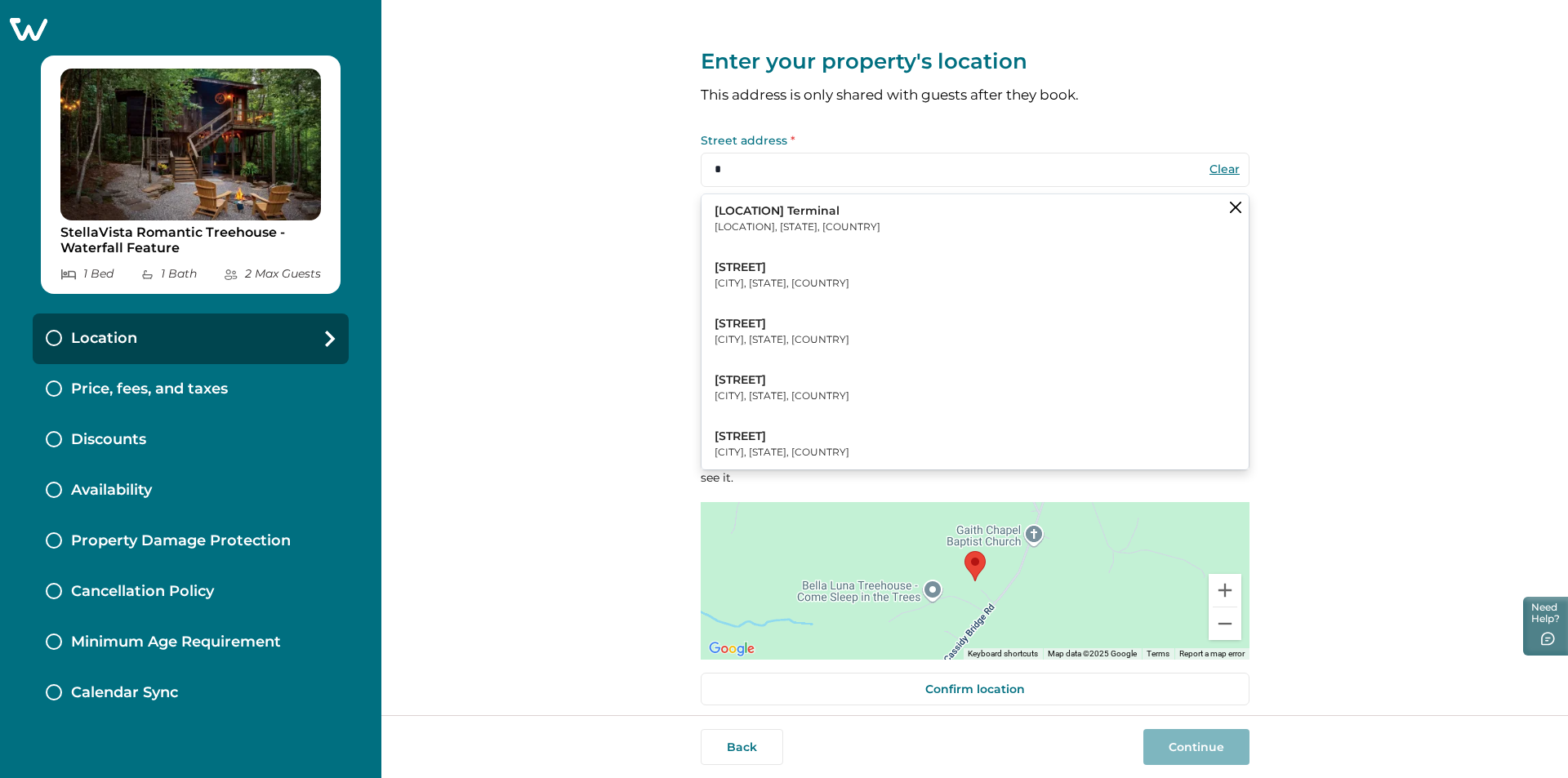click on "Spectrum Center Drive" at bounding box center [782, 268] 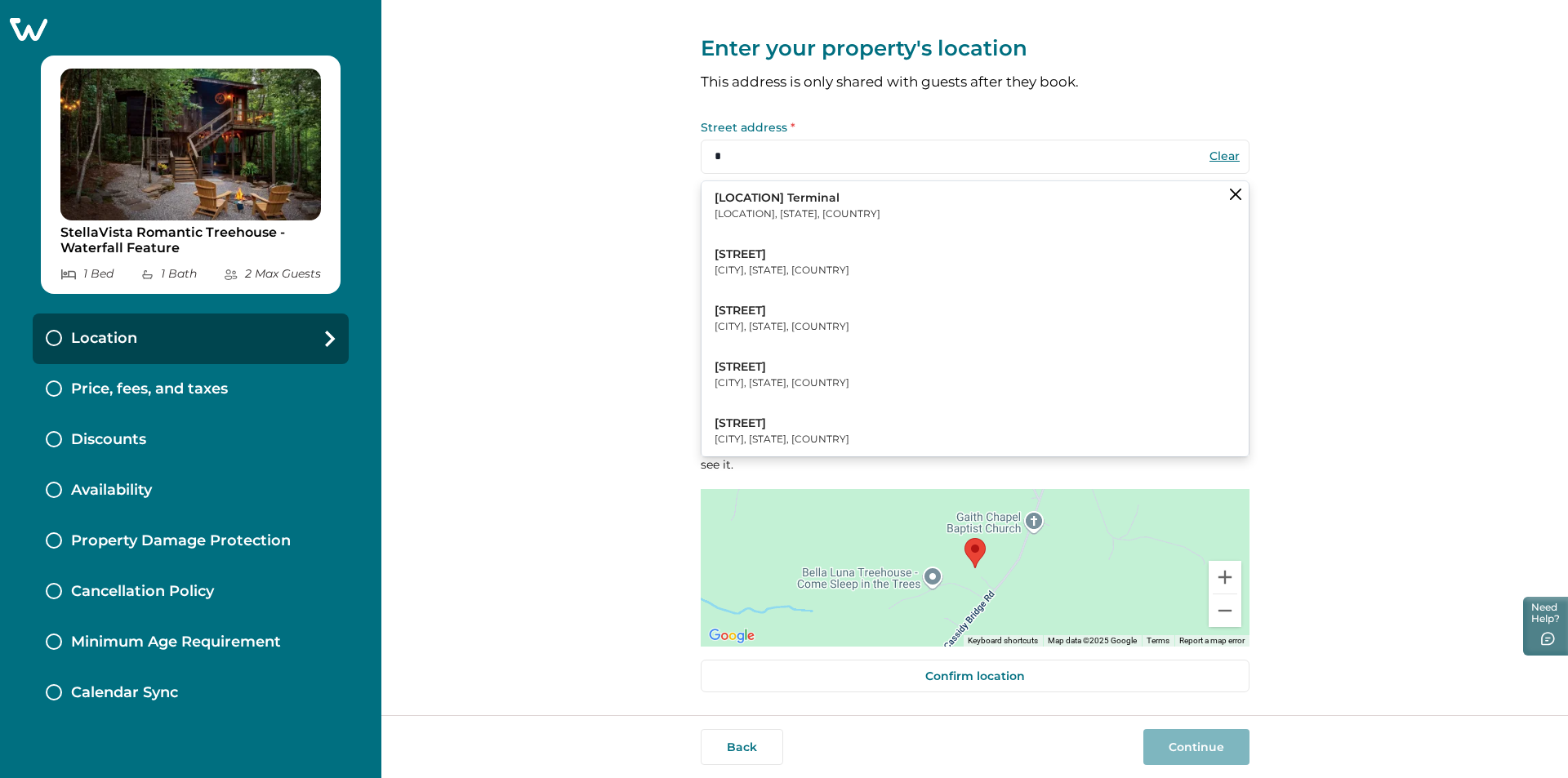 scroll, scrollTop: 0, scrollLeft: 0, axis: both 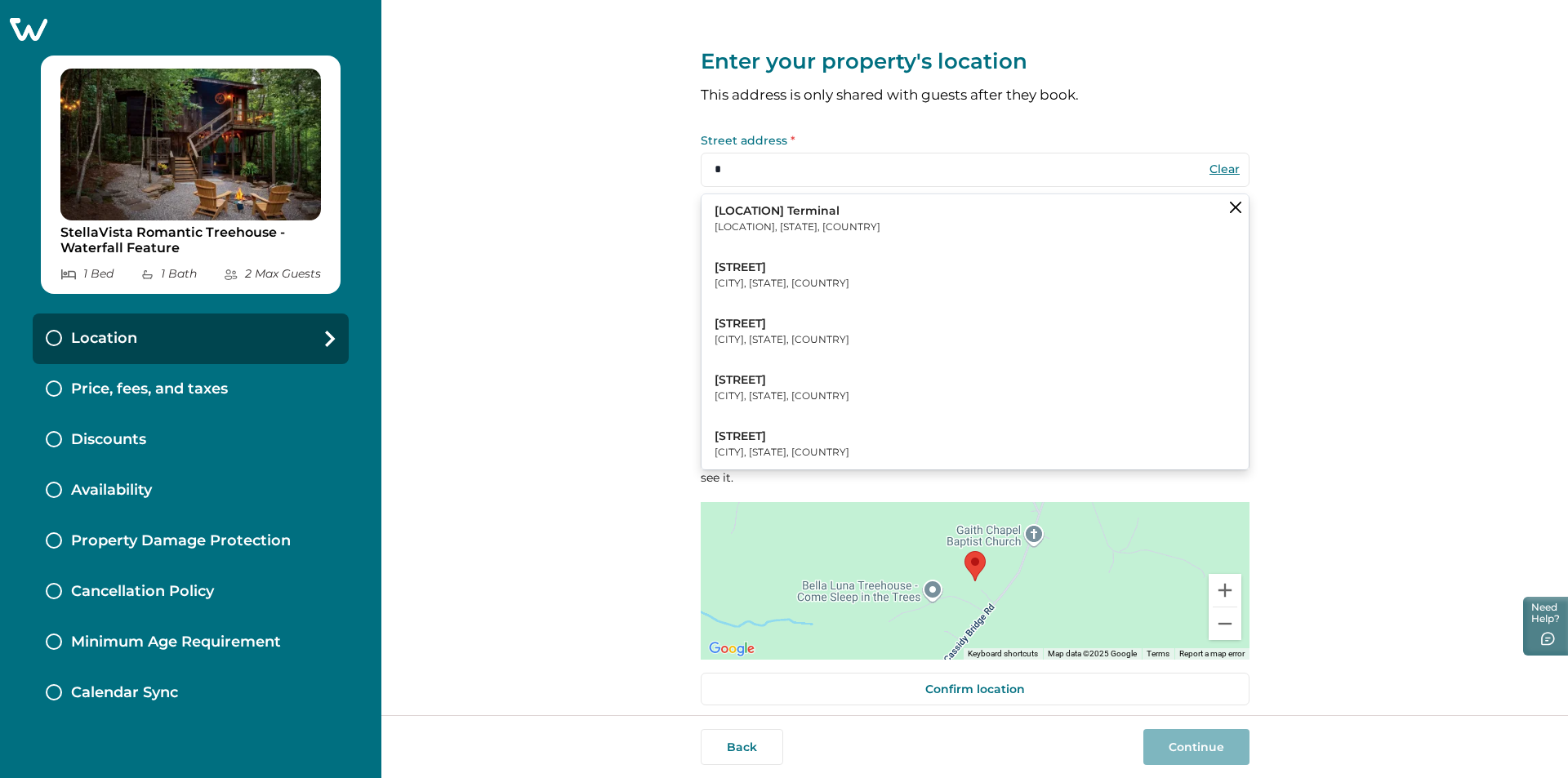 click on "Enter your property's location This address is only shared with guests after they book. Street address * * Clear Seattle Ferry Terminal Seattle, WA, USA Spectrum Center Drive Irvine, CA, USA Sunset Boulevard Los Angeles, CA, USA Skyline Drive Waynesboro, VA, USA South Figueroa Street Los Angeles, CA, USA Apt, suite, etc City State * ** ** ** ** ** ** ** ** ** ** ** ** ** ** ** ** ** ** ** ** ** ** ** ** ** ** ** ** ** ** ** ** ** ** ** ** ** ** ** ** ** ** ** ** ** ** ** ** ** ** ** Please select a state from the list Zip code * Please enter a valid 5-digit ZIP code Is the pin in the right place? Make sure it matches your property’s exact location. Only guests with a confirmed booking will see it. ← Move left → Move right ↑ Move up ↓ Move down + Zoom in - Zoom out Home Jump left by 75% End Jump right by 75% Page Up Jump up by 75% Page Down Jump down by 75% Keyboard shortcuts Map Data Map data ©2025 Google Map data ©2025 Google 200 m  Click to toggle between metric and imperial units Terms Back" at bounding box center [974, 358] 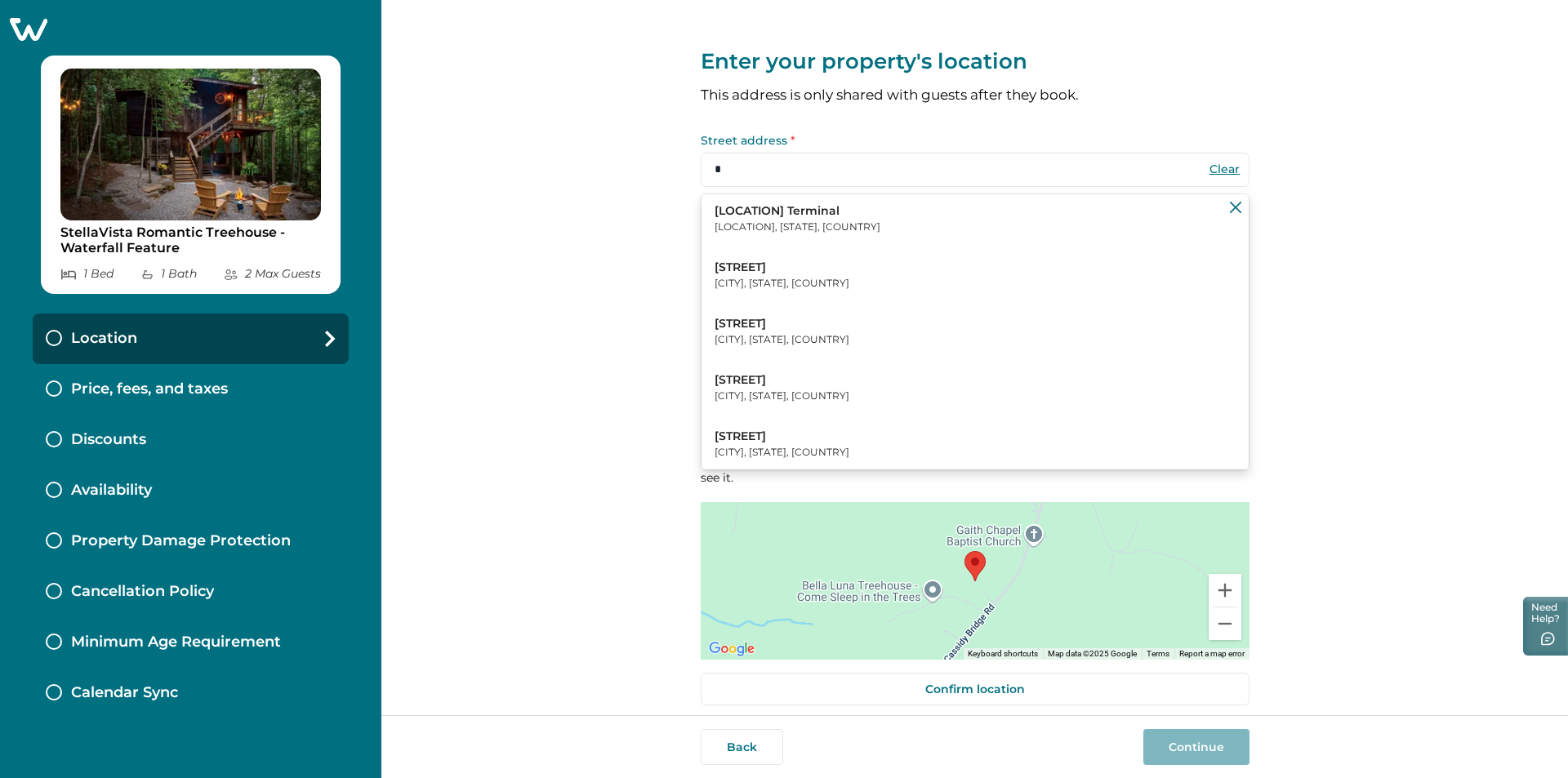 click 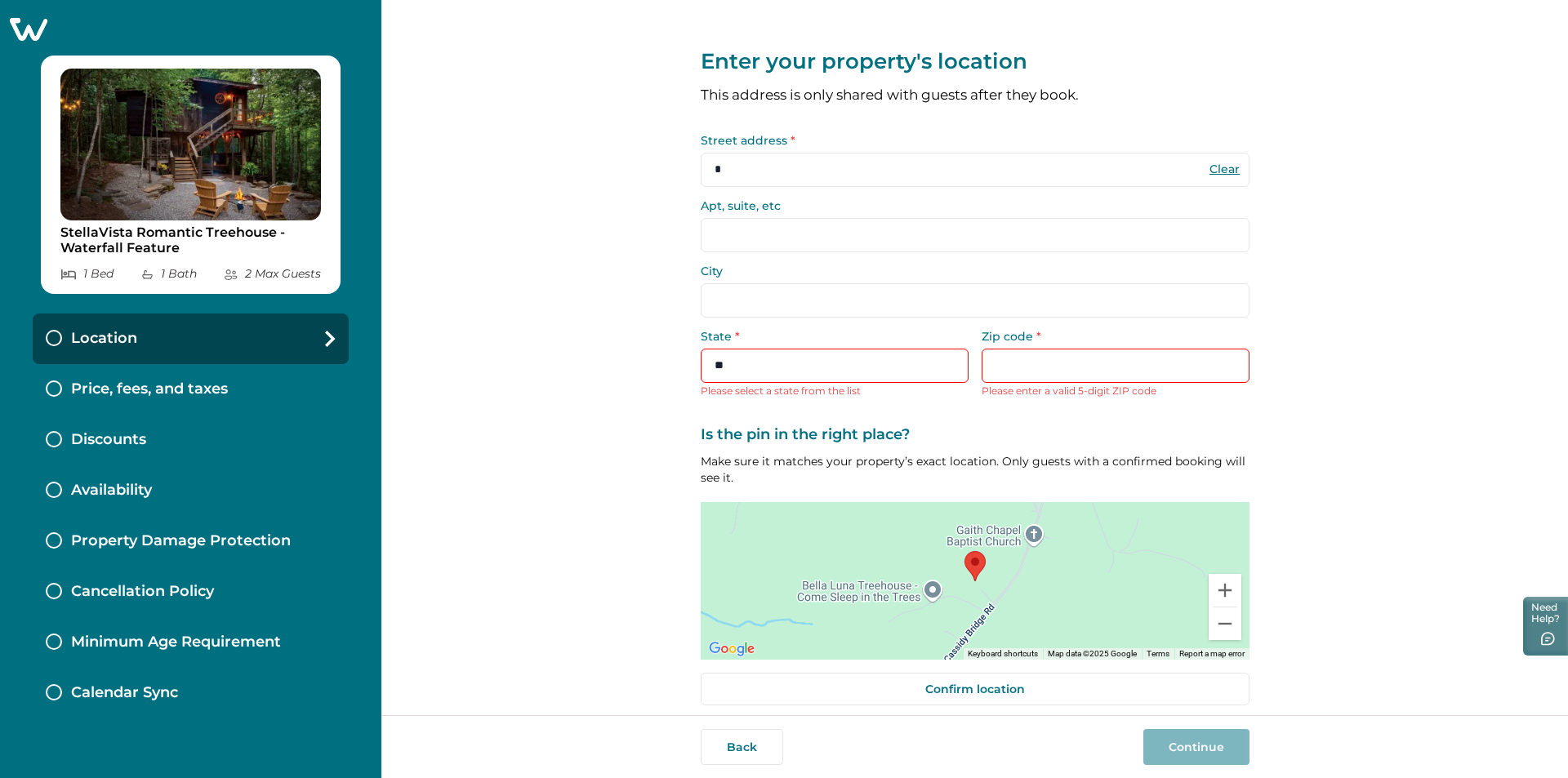 click on "Price, fees, and taxes" at bounding box center [149, 389] 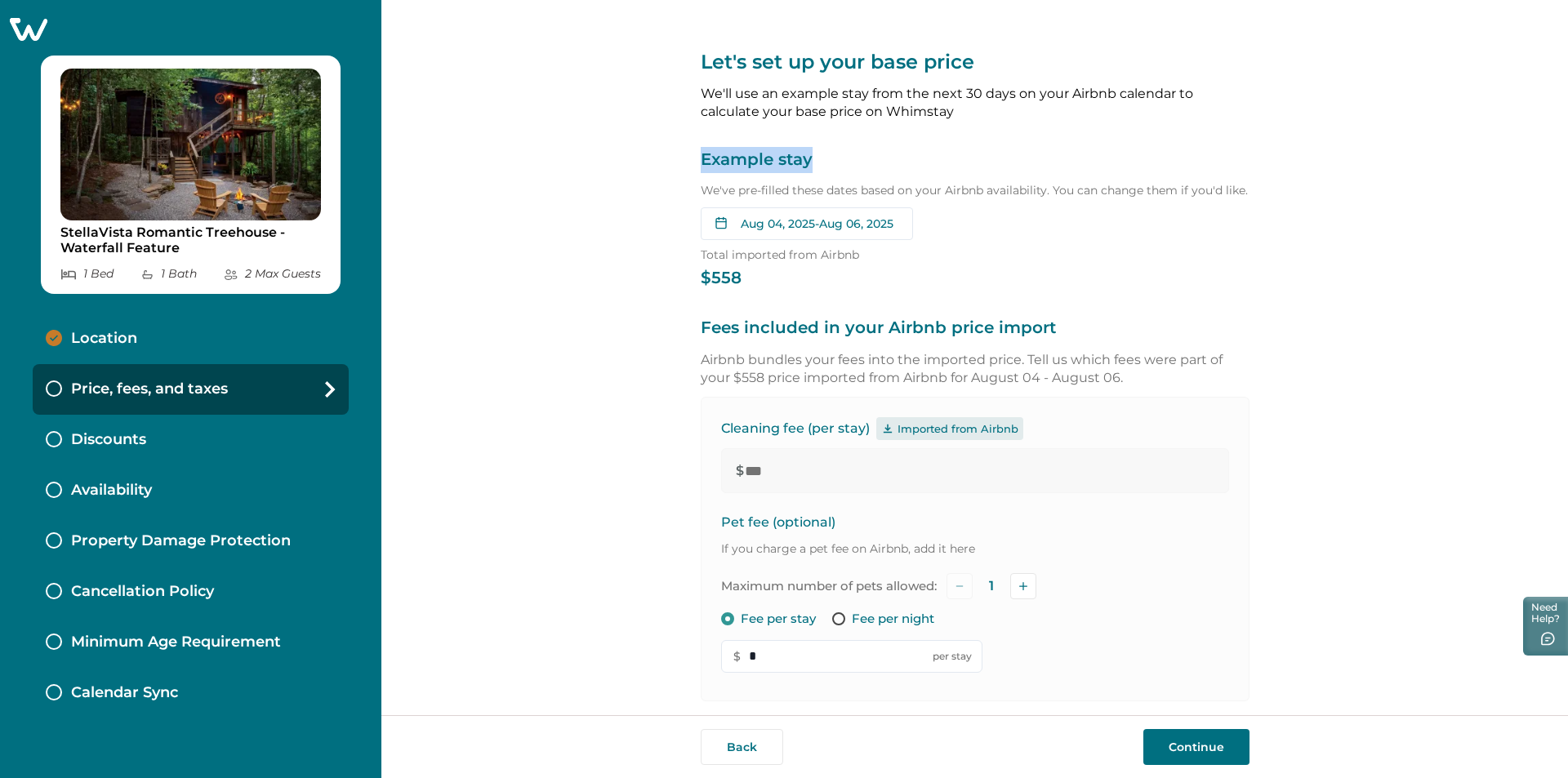drag, startPoint x: 808, startPoint y: 162, endPoint x: 694, endPoint y: 162, distance: 114 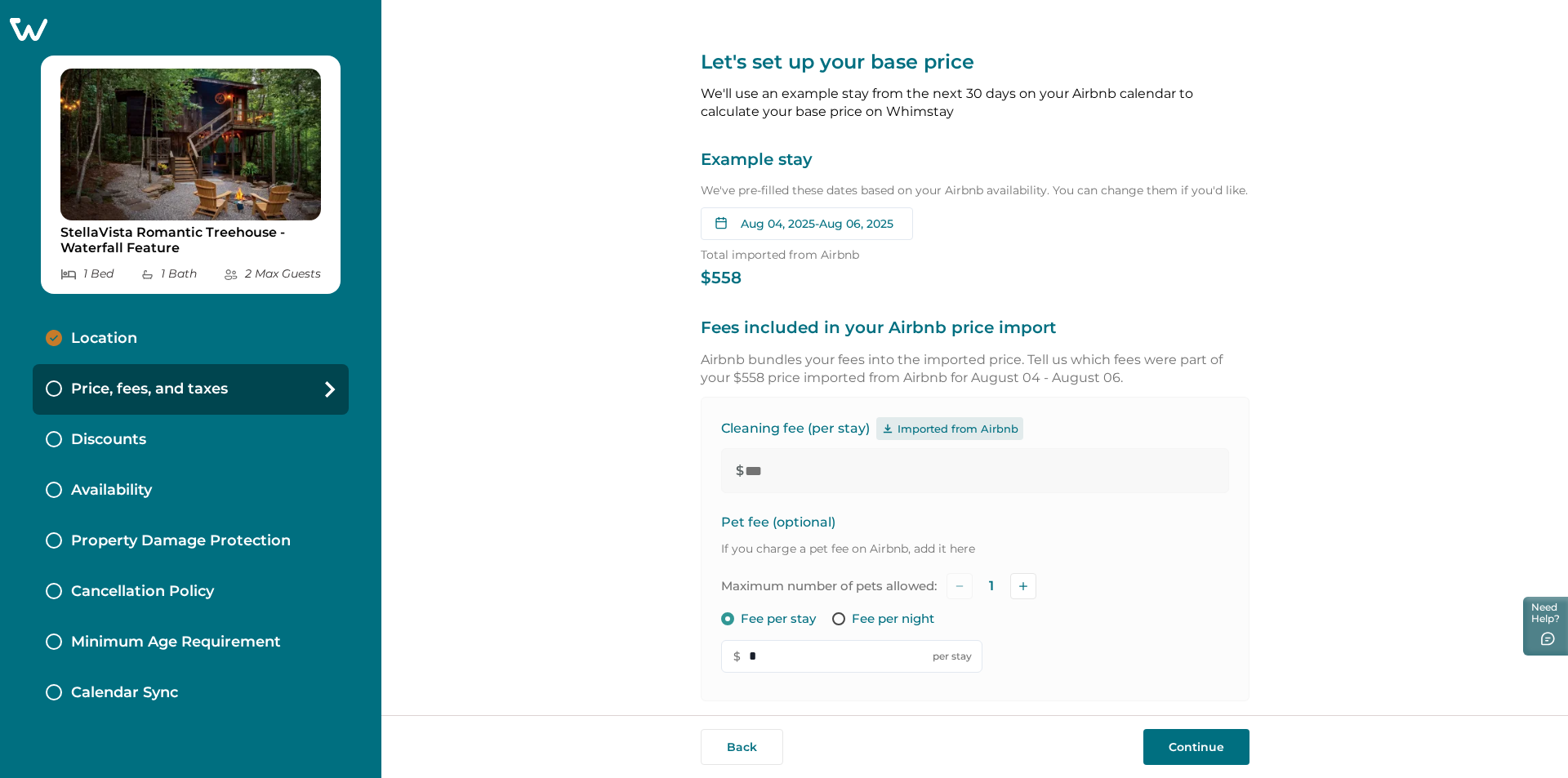 click on "Let's set up your base price We'll use an example stay from the next 30 days on your Airbnb calendar to calculate your base price on Whimstay Example stay We've pre-filled these dates based on your Airbnb availability. You can change them if you'd like. Aug 04, 2025  -  Aug 06, 2025 Su Mo Tu We Th Fr Sa Su Mo Tu We Th Fr Sa July 2025 Su Mo Tu We Th Fr Sa 1 2 3 4 5 6 7 8 9 10 11 12 13 14 15 16 17 18 19 20 21 22 23 24 25 26 27 28 29 30 31 August 2025 Su Mo Tu We Th Fr Sa 1 2 3 4 5 6 7 8 9 10 11 12 13 14 15 16 17 18 19 20 21 22 23 24 25 26 27 28 29 30 31 Clear dates Minimum nights vary Total imported from Airbnb $558 Fees included in your Airbnb price import Airbnb bundles your fees into the imported price. Tell us which fees
were part of your $558 price imported from Airbnb for August 04 - August 06. Cleaning fee (per stay) Imported from Airbnb $ *** Pet fee (optional) If you charge a pet fee on Airbnb, add it here Maximum number of pets allowed: 1 Fee per stay Fee per night $ * per stay $558 - $120 1 $" at bounding box center [974, 358] 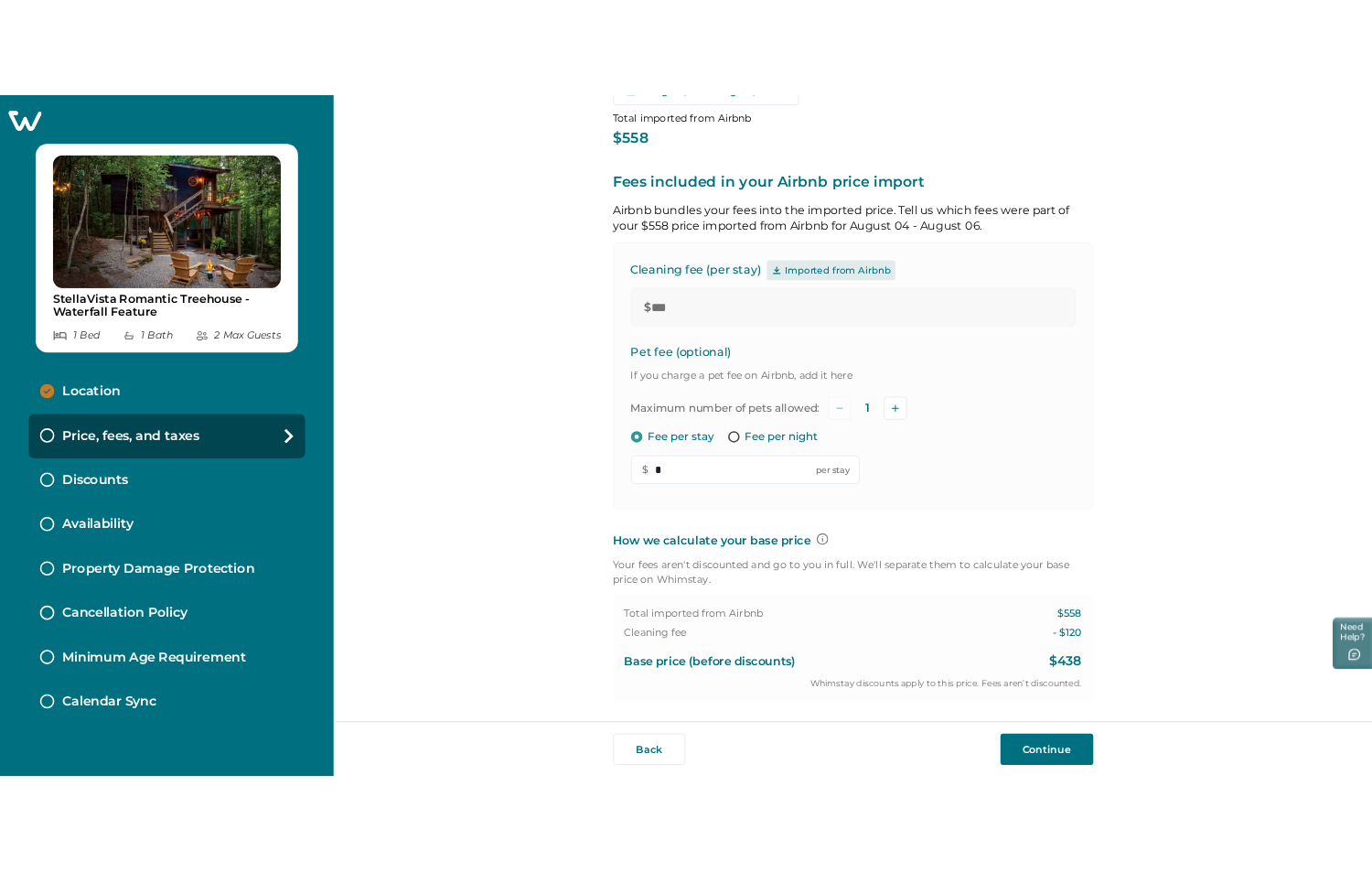 scroll, scrollTop: 275, scrollLeft: 0, axis: vertical 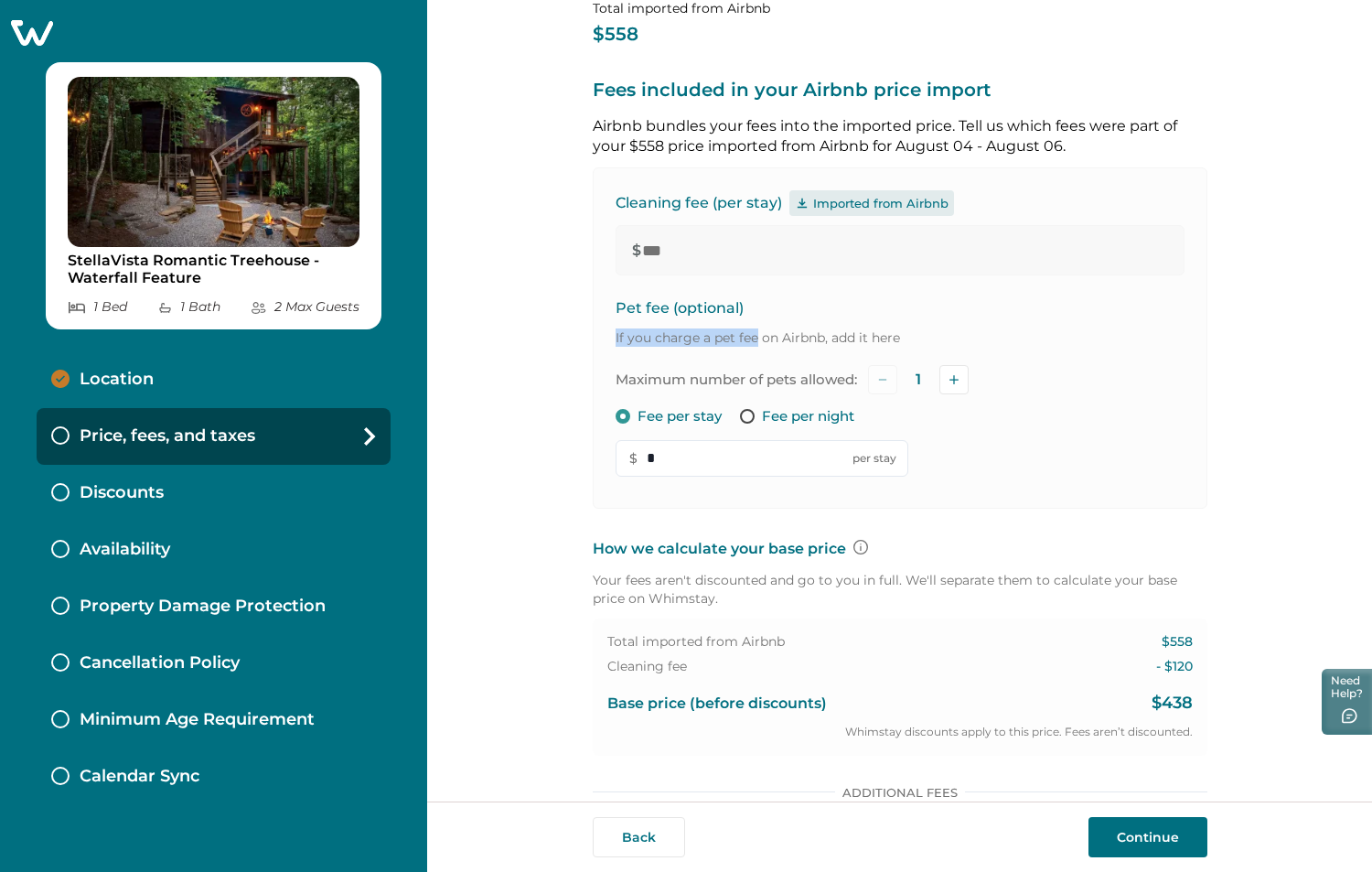drag, startPoint x: 607, startPoint y: 336, endPoint x: 748, endPoint y: 334, distance: 141.01418 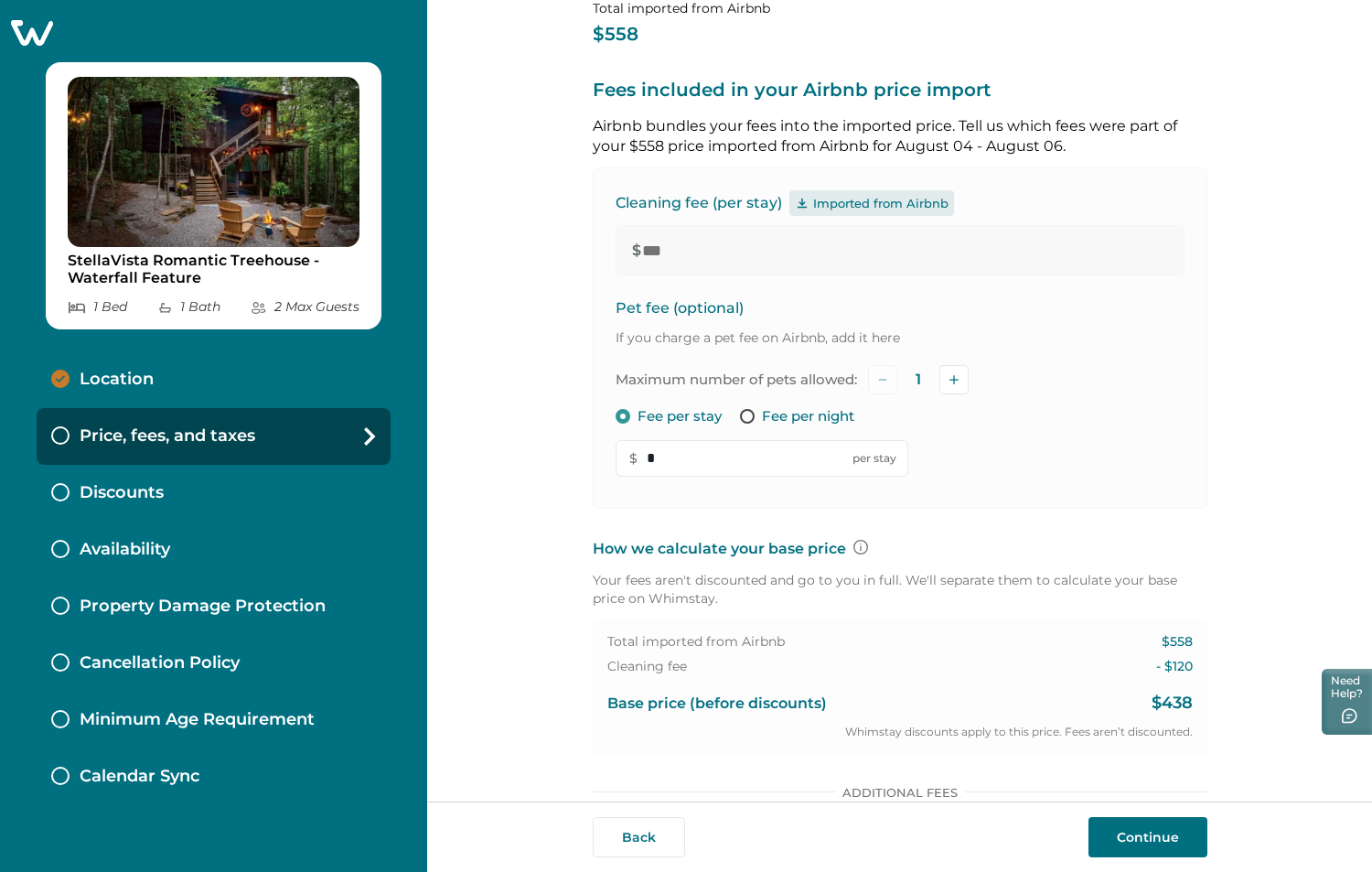 click on "Pet fee (optional) If you charge a pet fee on Airbnb, add it here Maximum number of pets allowed: 1 Fee per stay Fee per night $ * per stay" at bounding box center [900, 387] 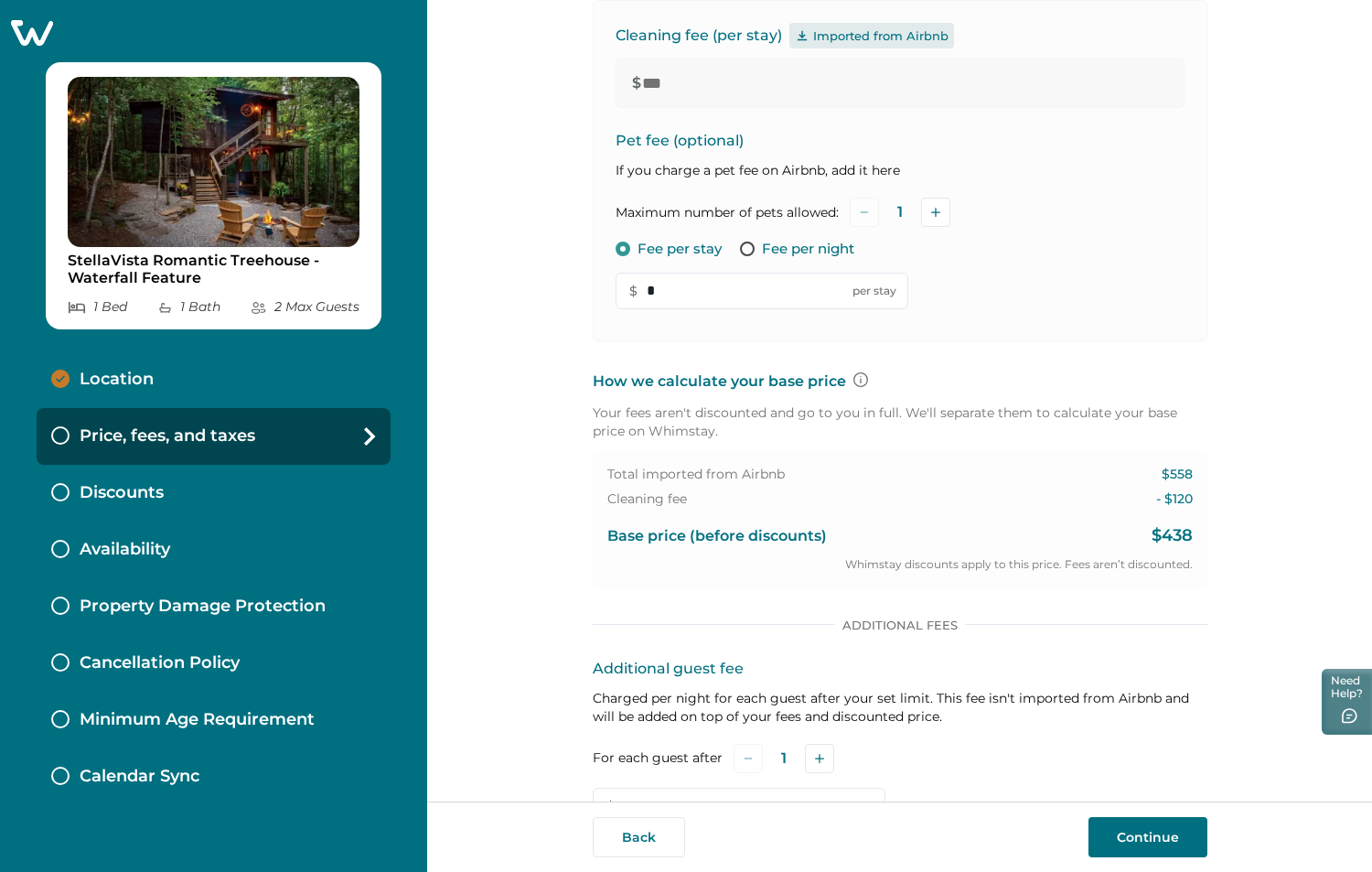 scroll, scrollTop: 458, scrollLeft: 0, axis: vertical 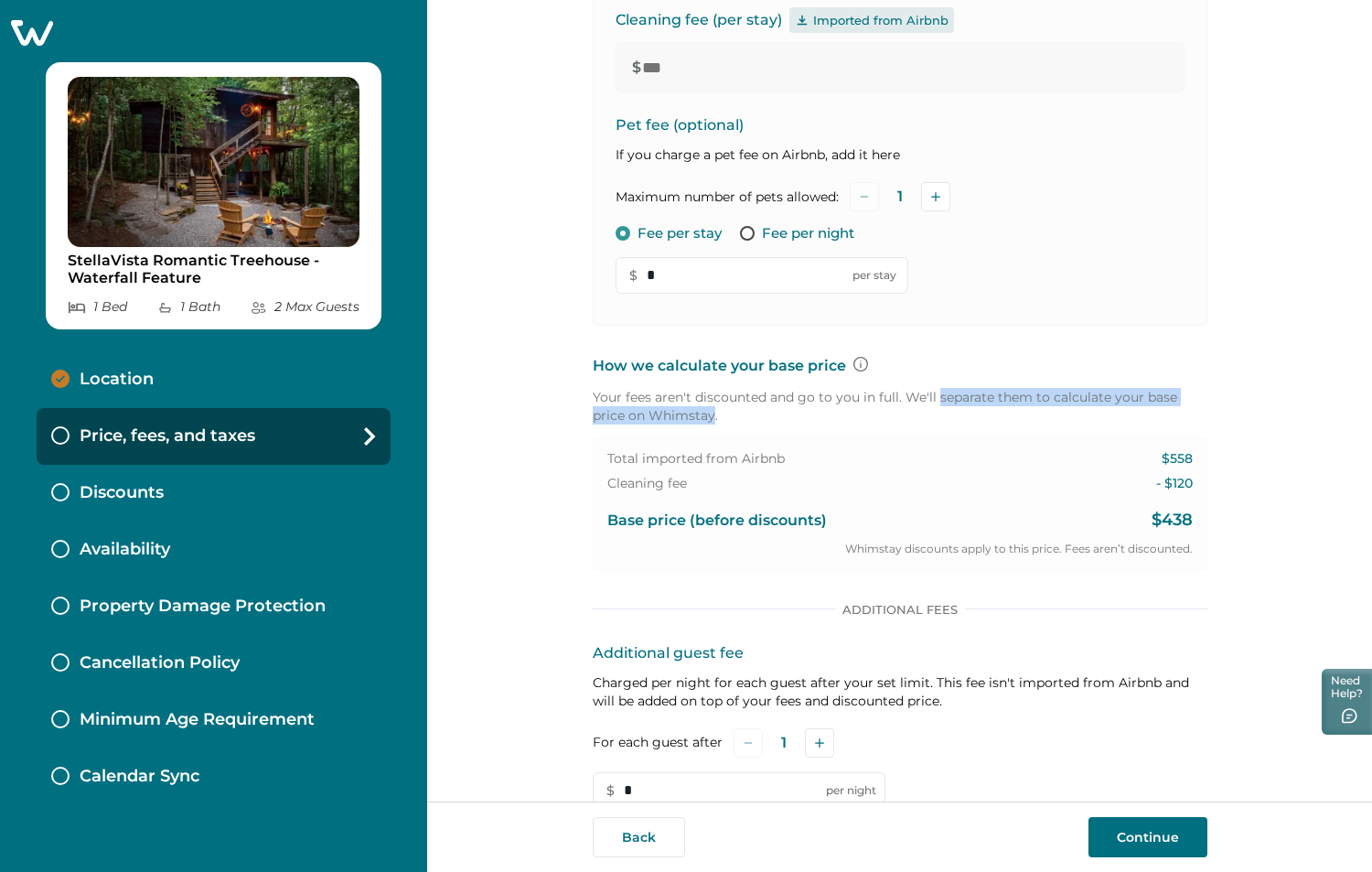 drag, startPoint x: 703, startPoint y: 416, endPoint x: 929, endPoint y: 399, distance: 226.63848 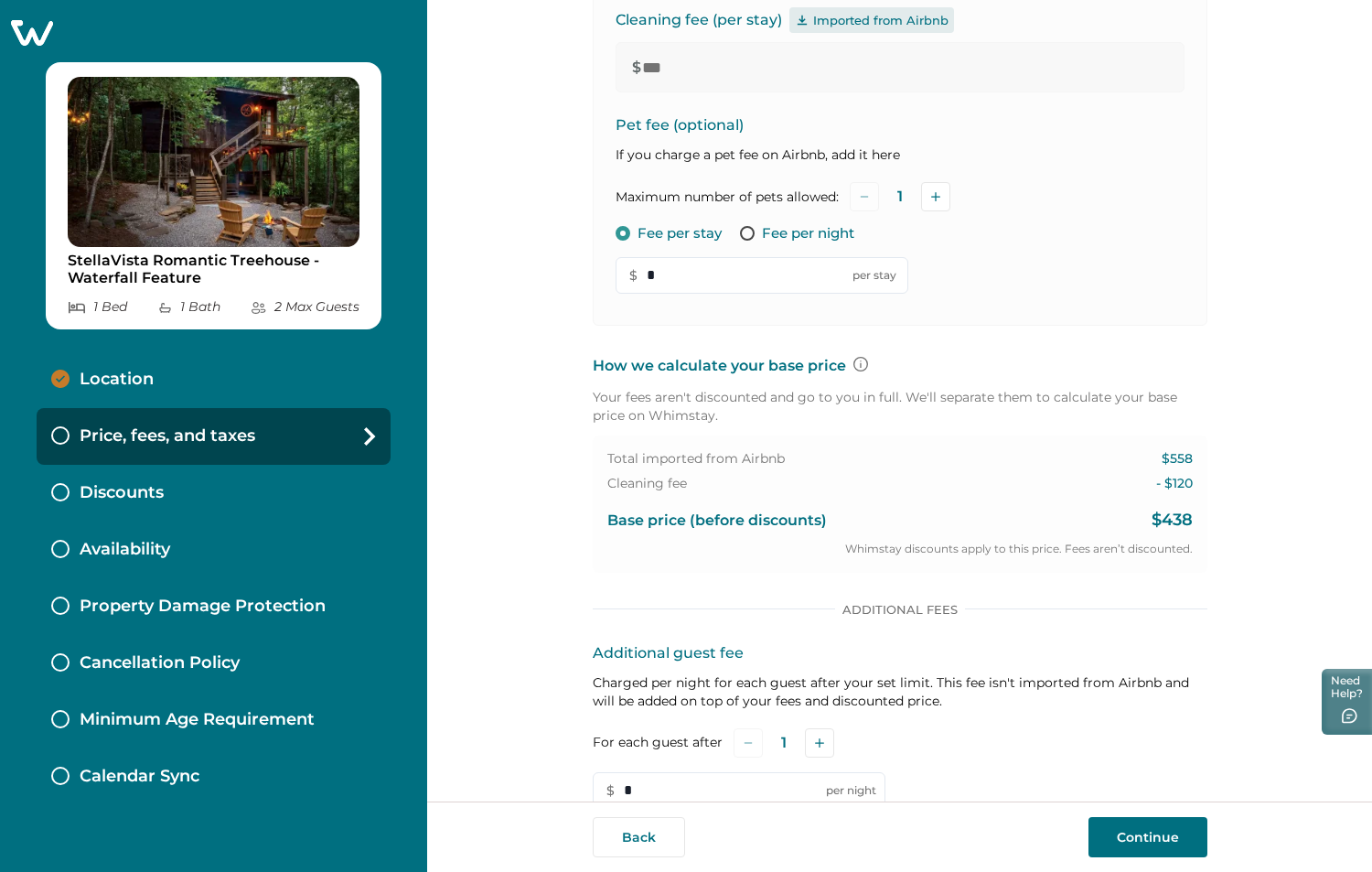 click on "Your fees aren't discounted and go to you in full. We'll separate them to calculate your base price on Whimstay." at bounding box center [900, 406] 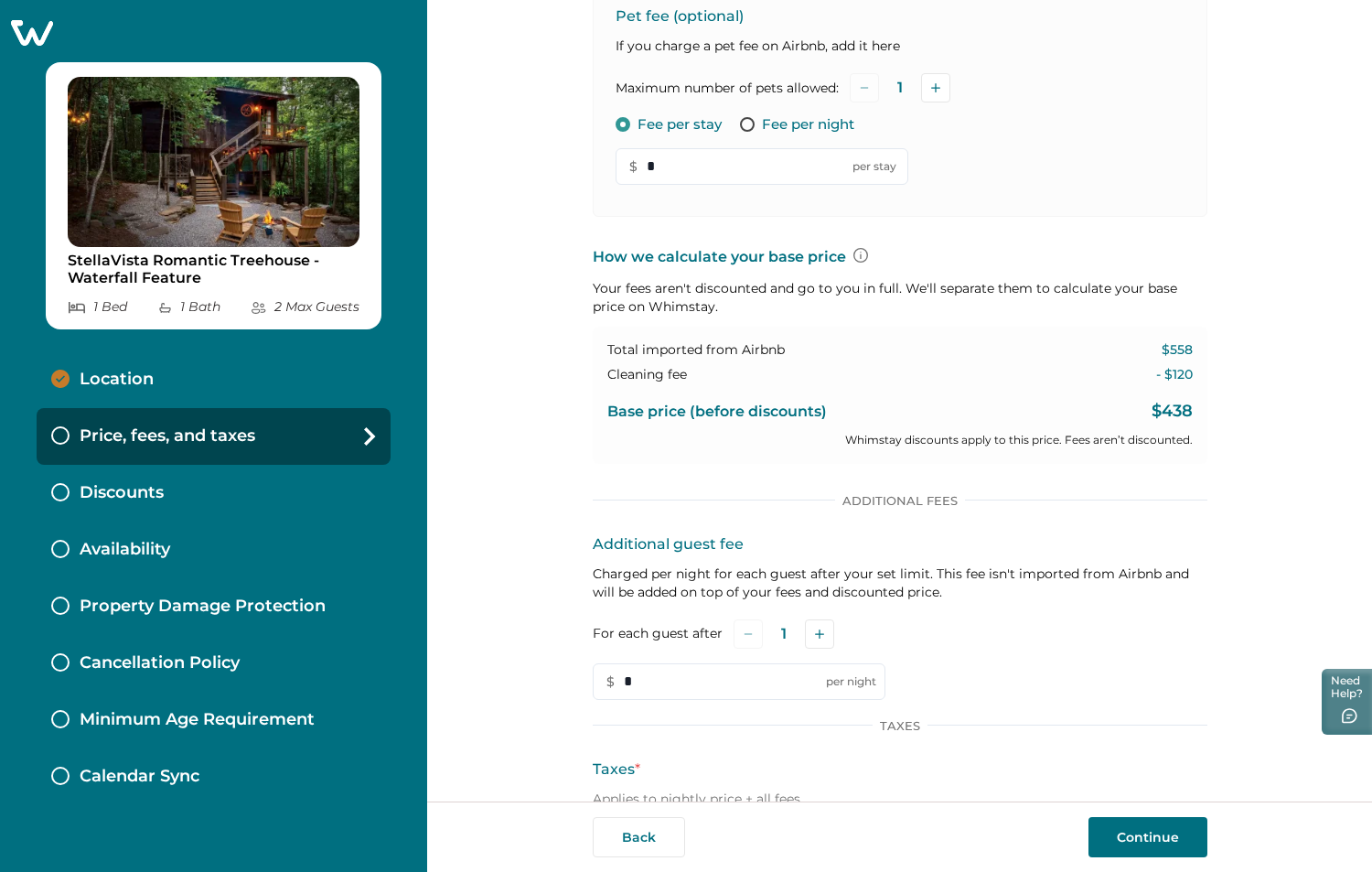 scroll, scrollTop: 740, scrollLeft: 0, axis: vertical 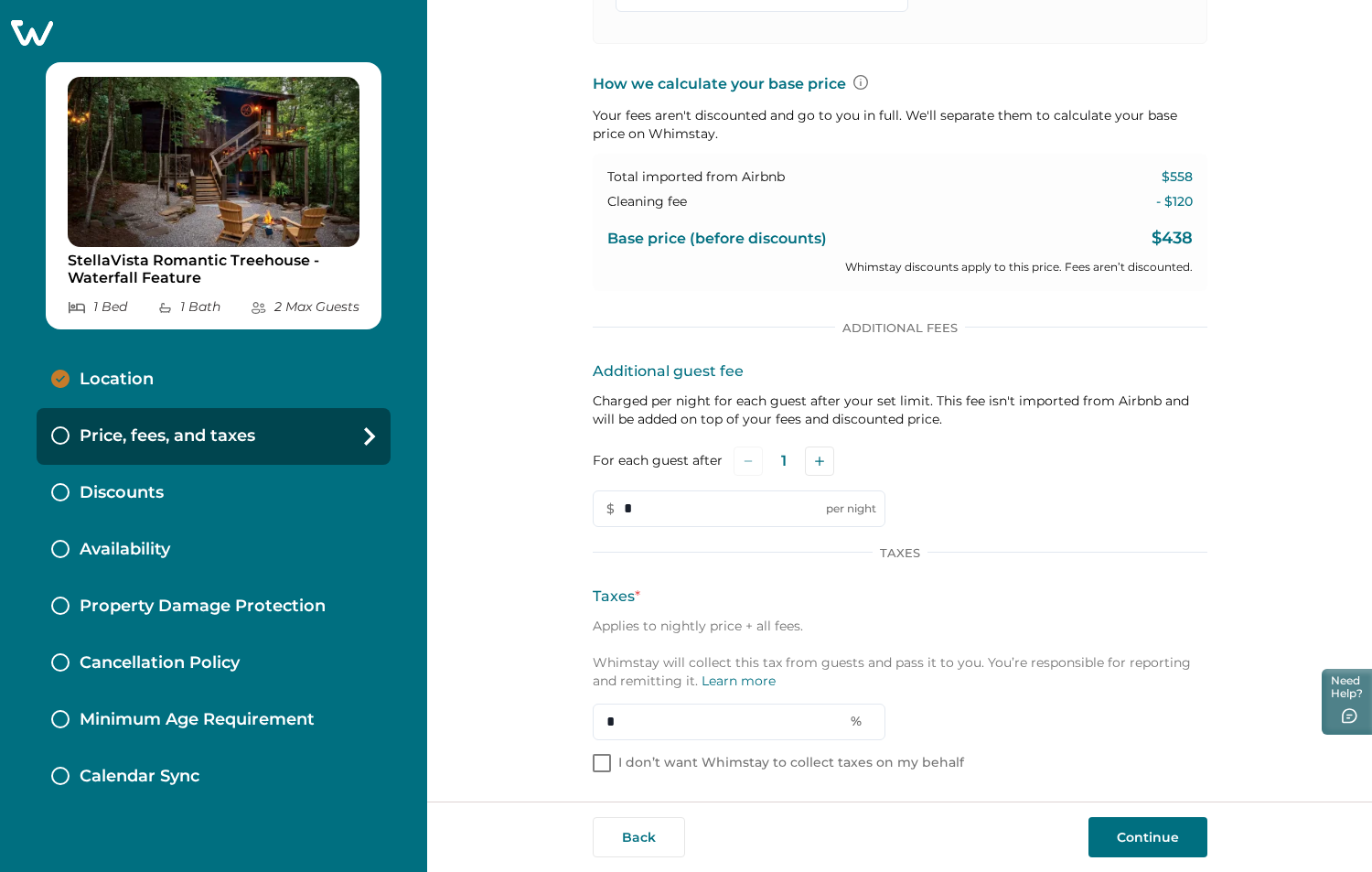drag, startPoint x: 702, startPoint y: 494, endPoint x: 691, endPoint y: 527, distance: 34.78505 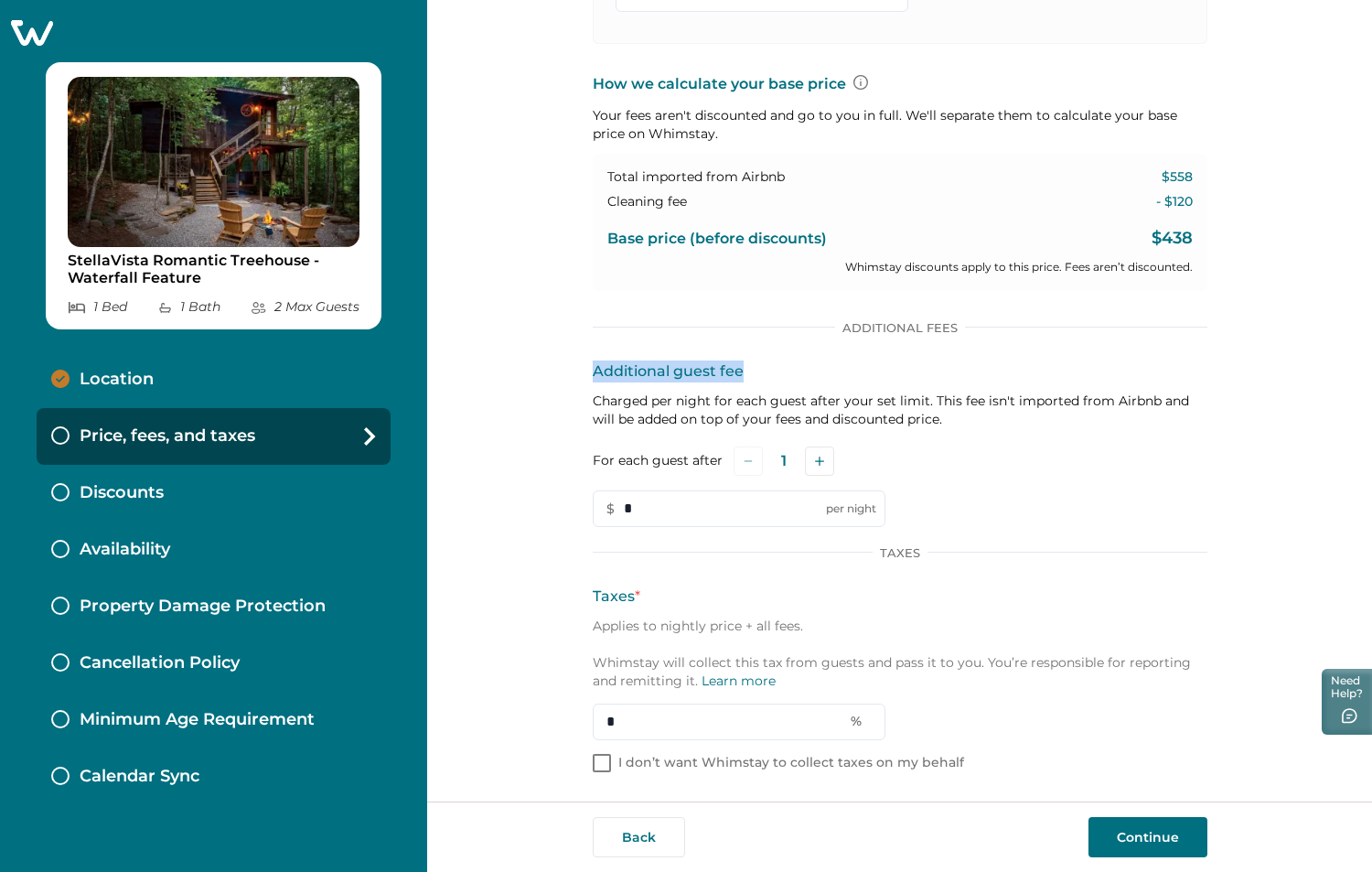 drag, startPoint x: 741, startPoint y: 366, endPoint x: 585, endPoint y: 363, distance: 156.02884 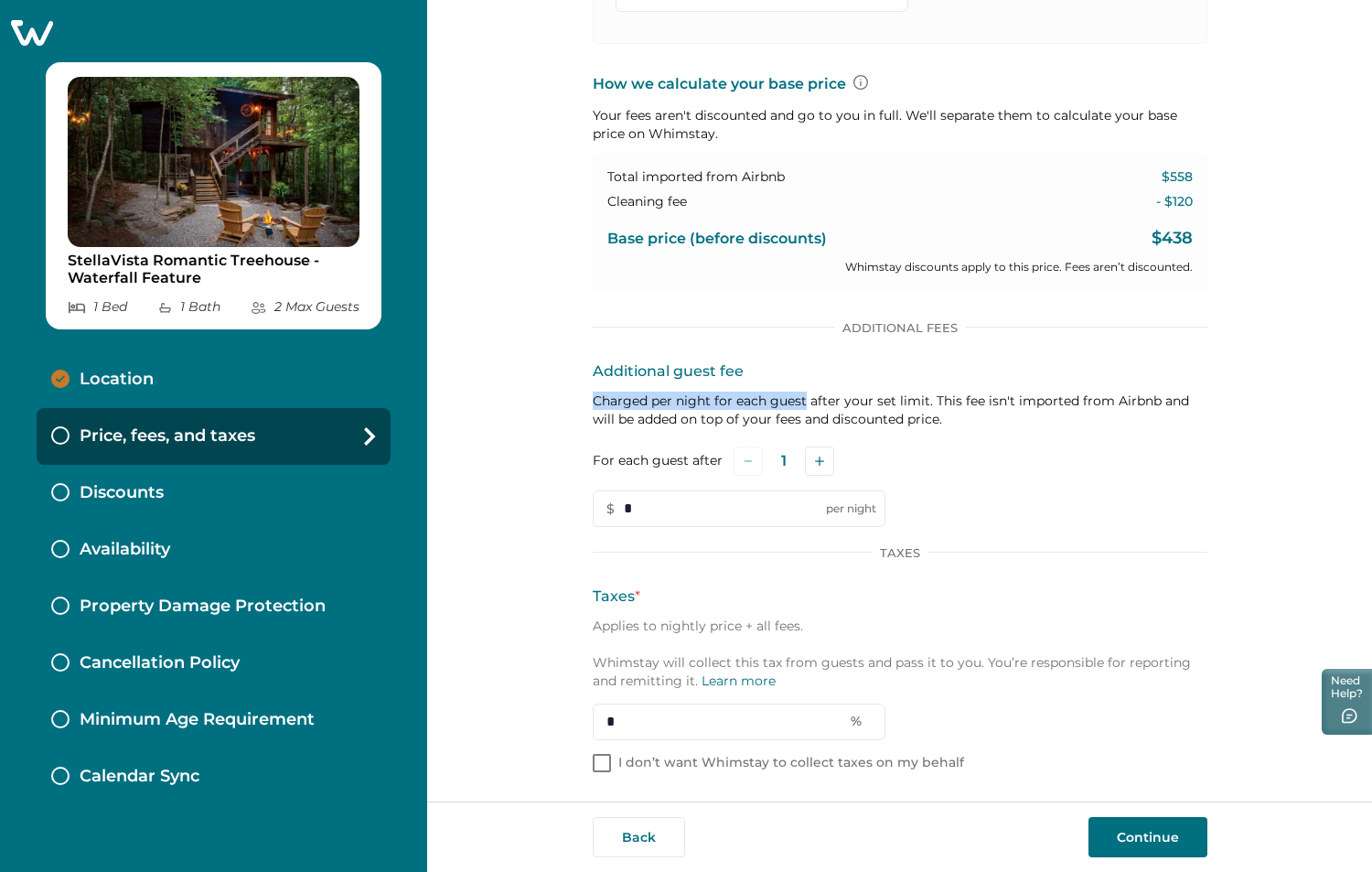 drag, startPoint x: 800, startPoint y: 404, endPoint x: 585, endPoint y: 396, distance: 215.14879 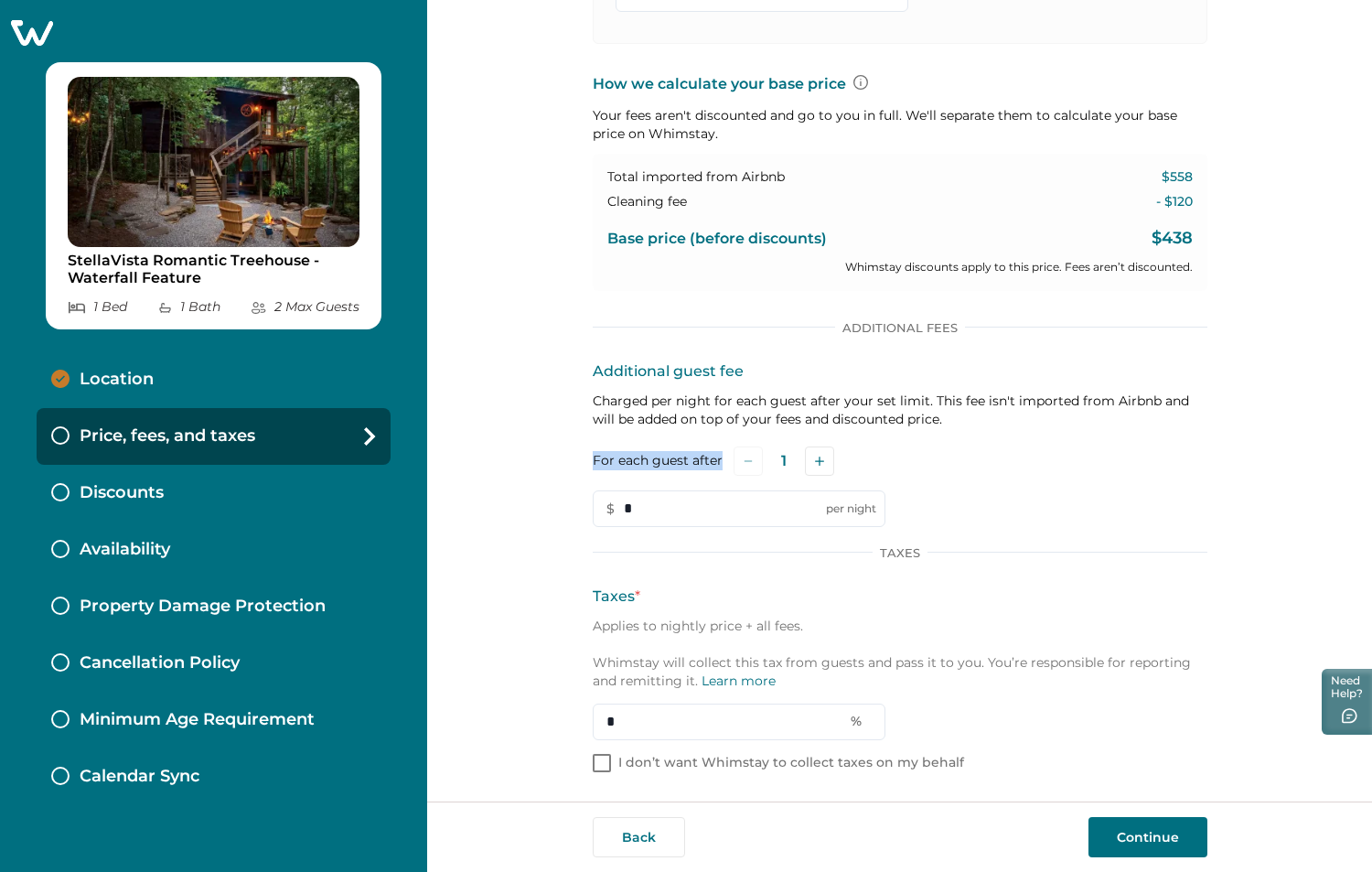 drag, startPoint x: 713, startPoint y: 458, endPoint x: 574, endPoint y: 453, distance: 139.0899 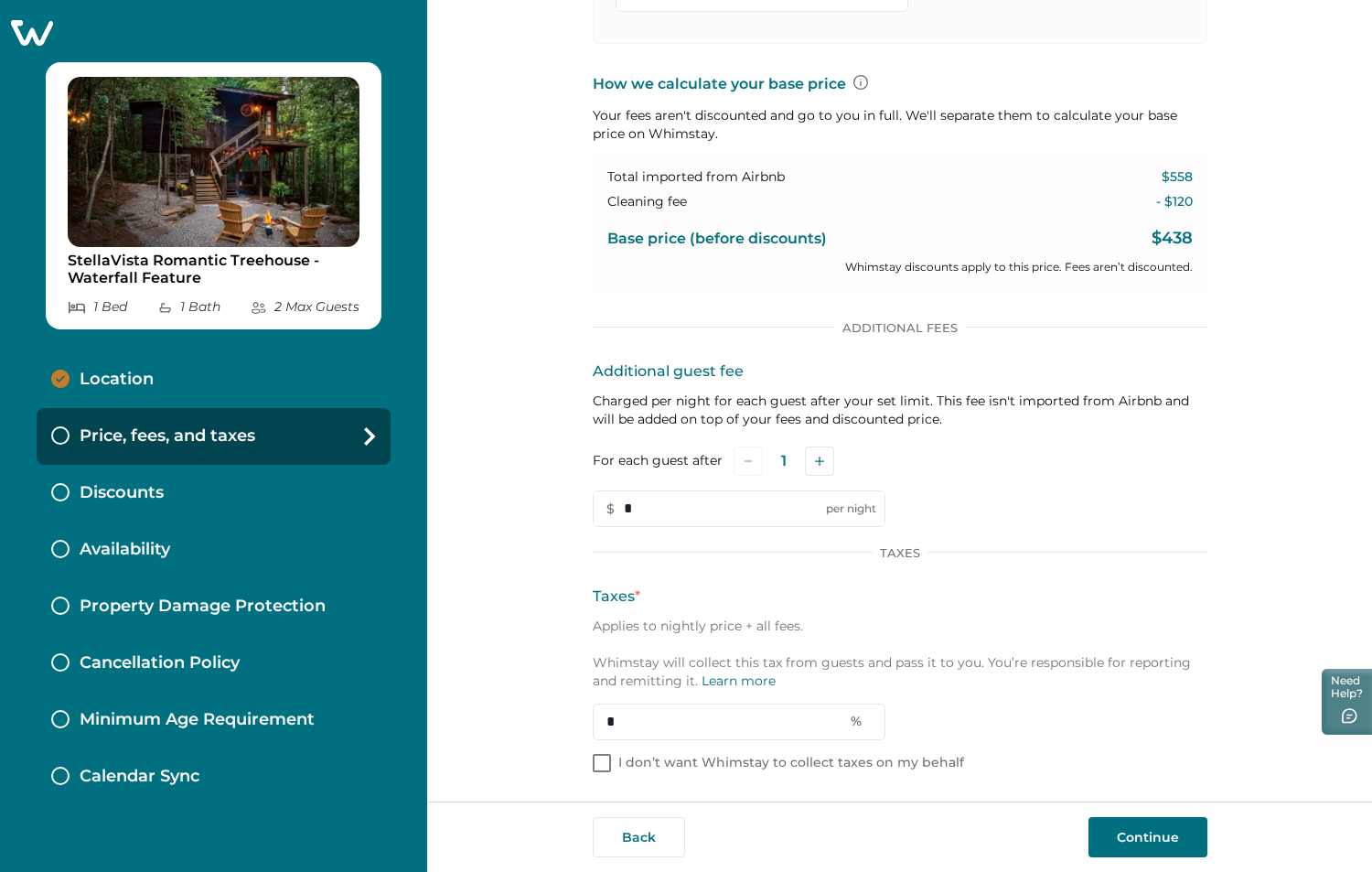 click on "Additional guest fee Charged per night for each guest after your set limit. This fee isn't imported from Airbnb and will be added on top of your fees and discounted price. For each guest after 1 $ * per night" at bounding box center (900, 444) 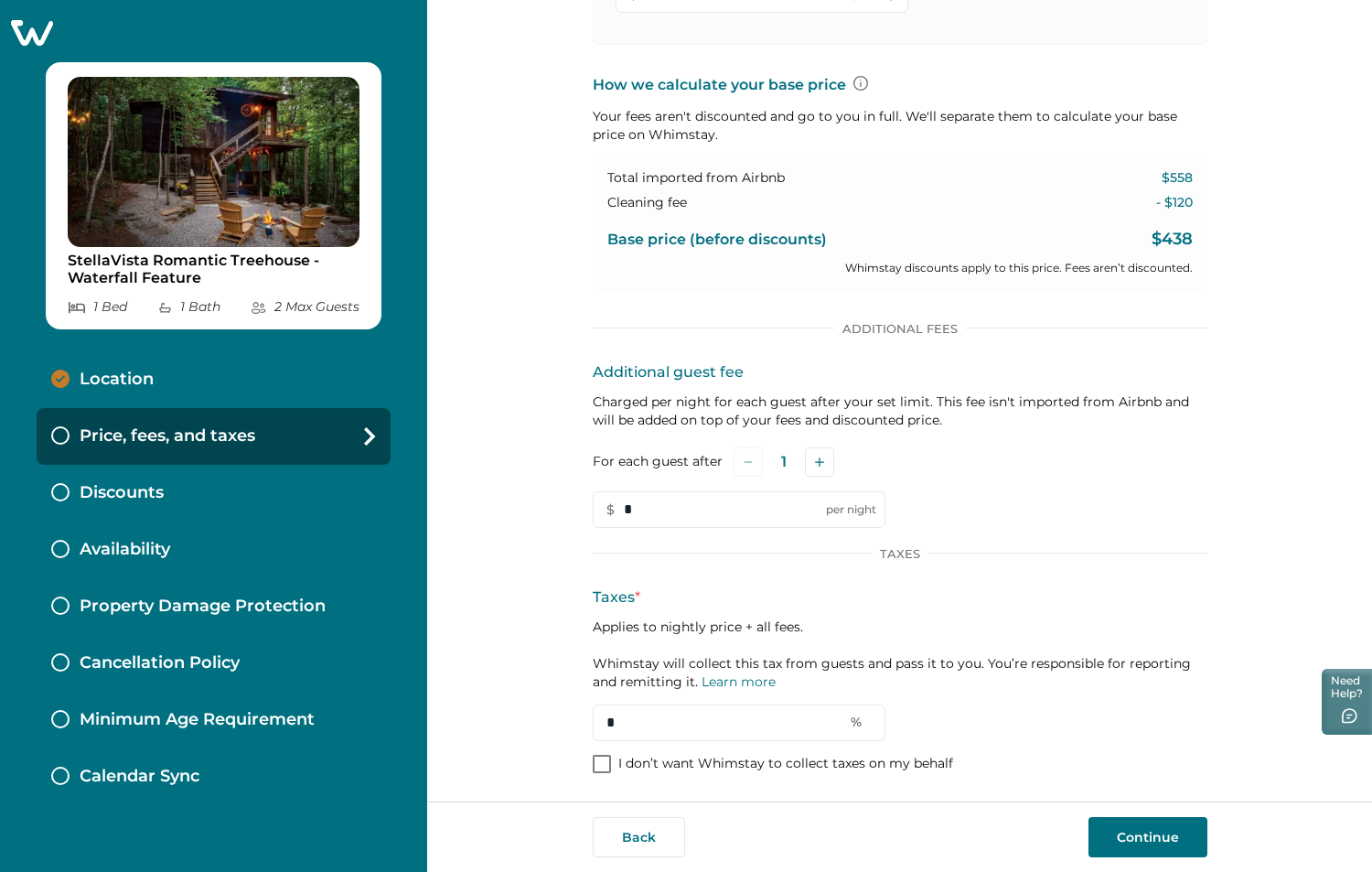 scroll, scrollTop: 740, scrollLeft: 0, axis: vertical 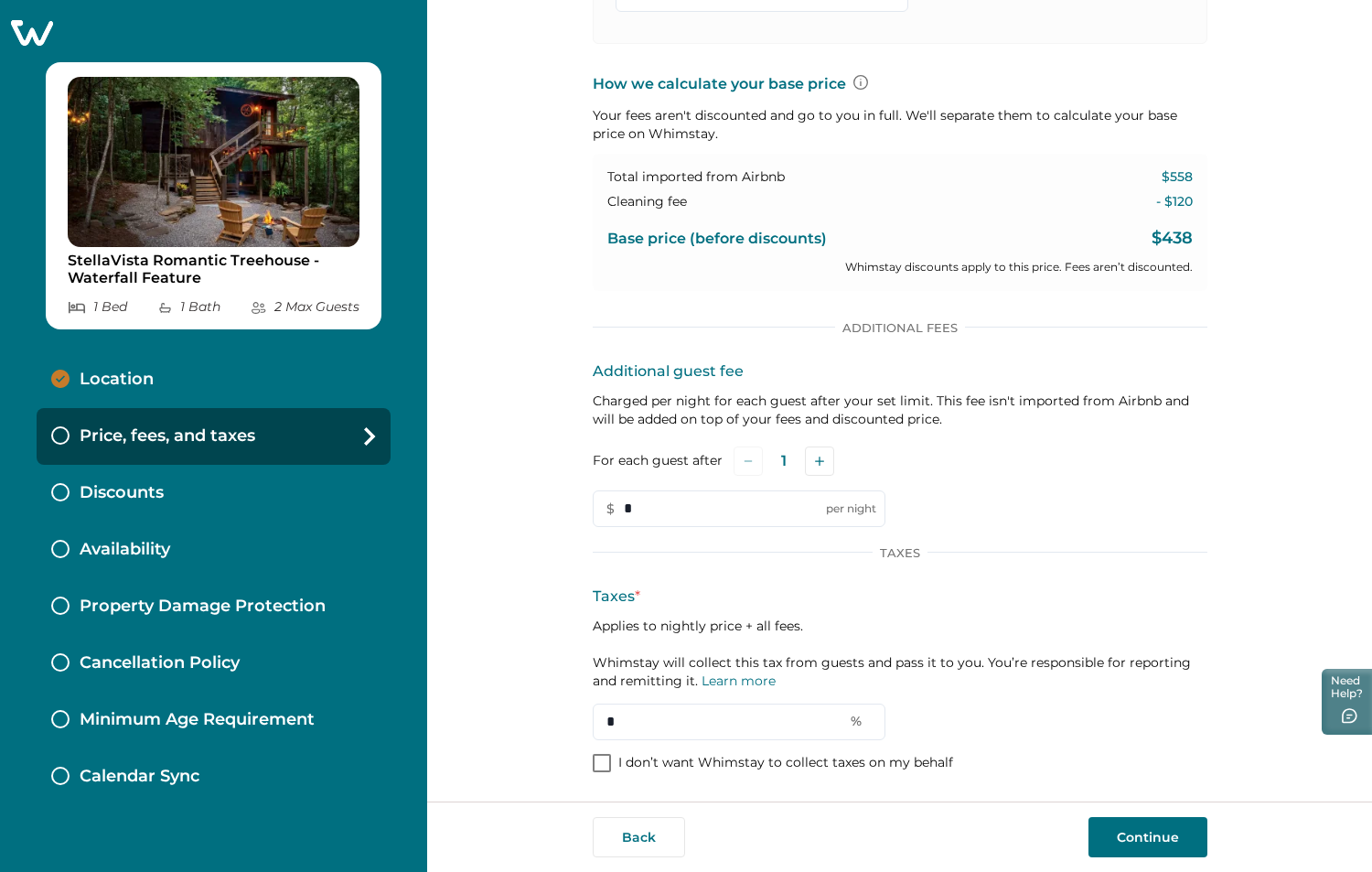 click on "Discounts" at bounding box center (122, 493) 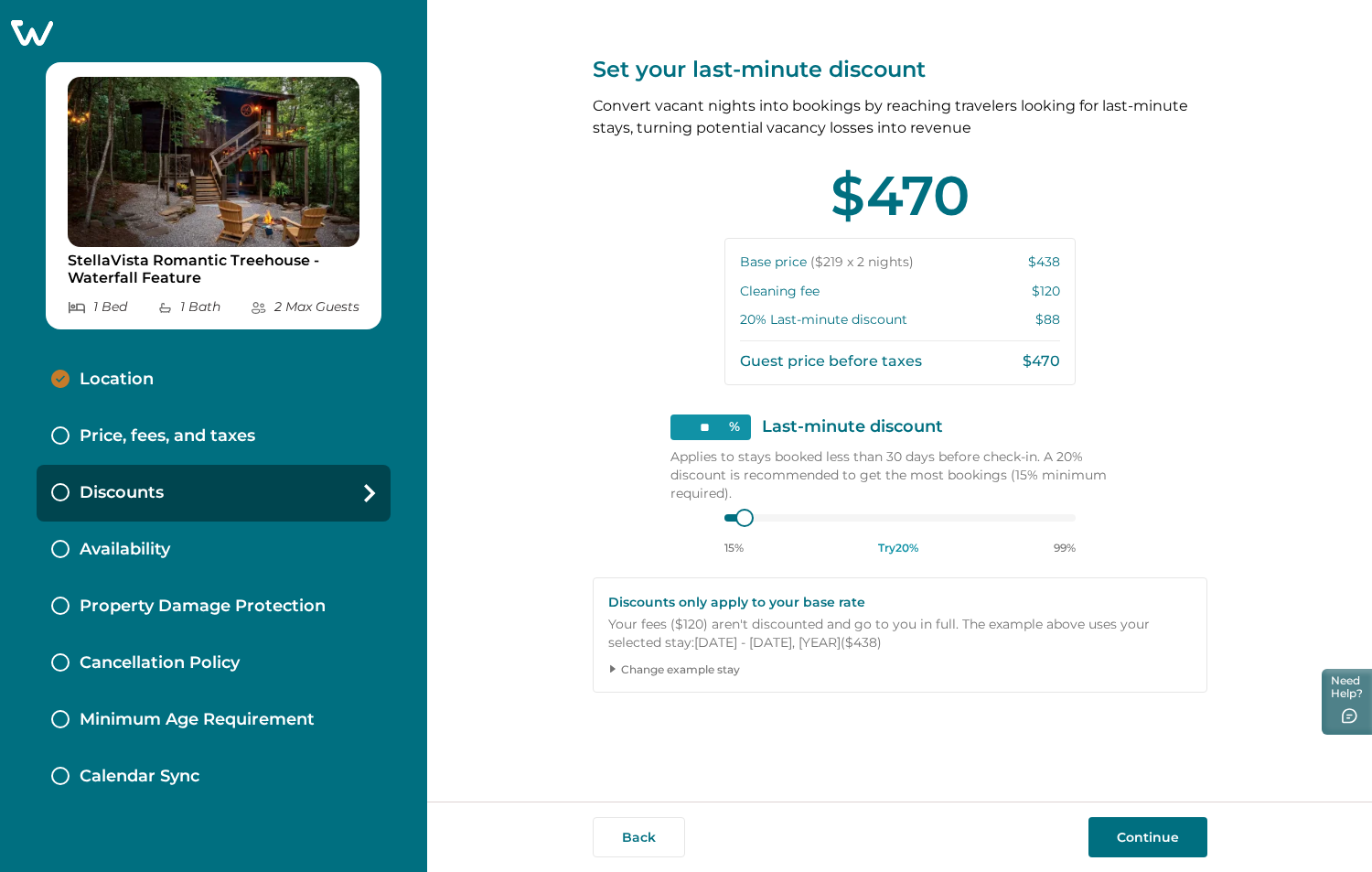 scroll, scrollTop: 0, scrollLeft: 0, axis: both 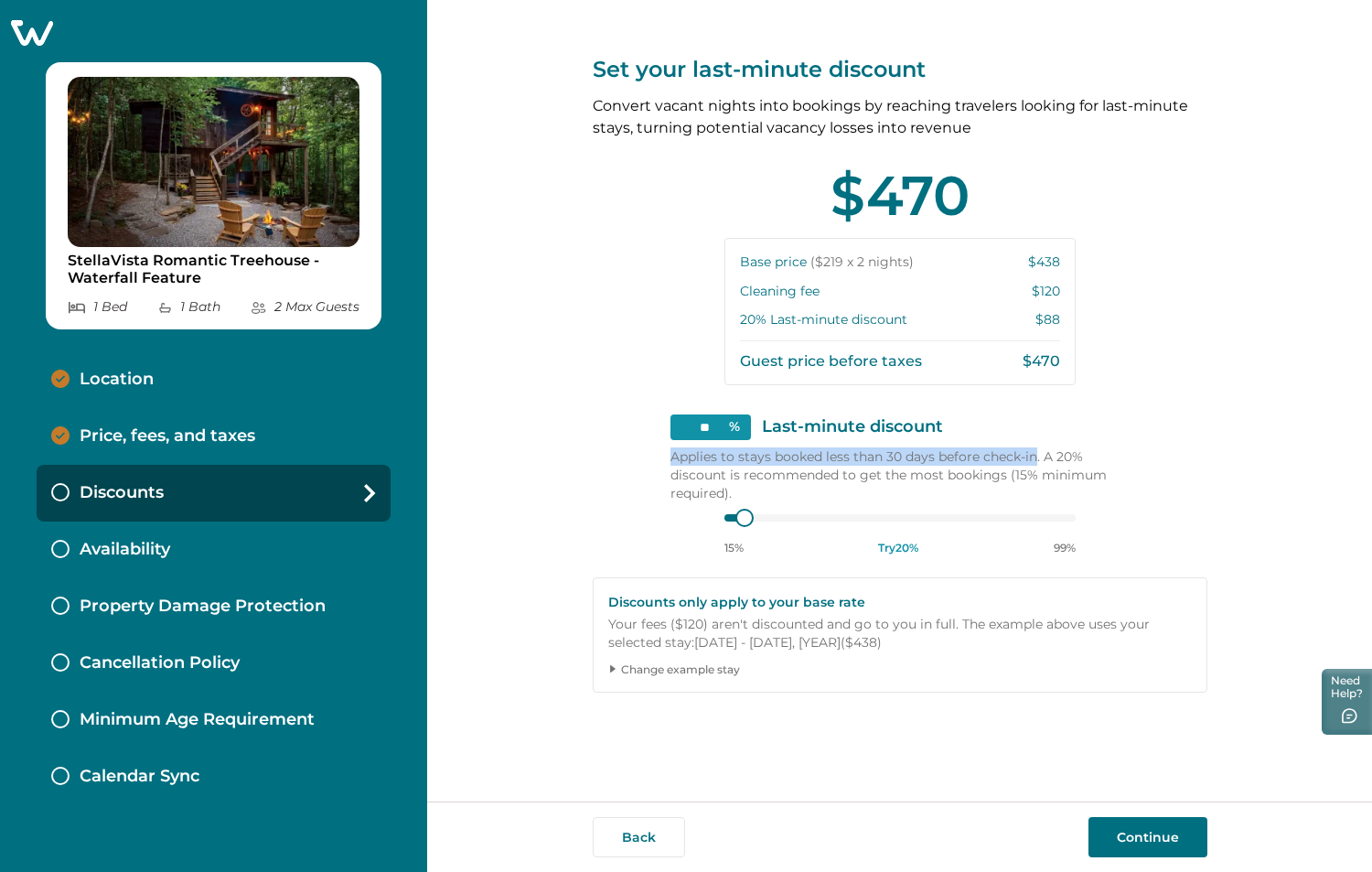 drag, startPoint x: 668, startPoint y: 458, endPoint x: 1034, endPoint y: 456, distance: 366.00546 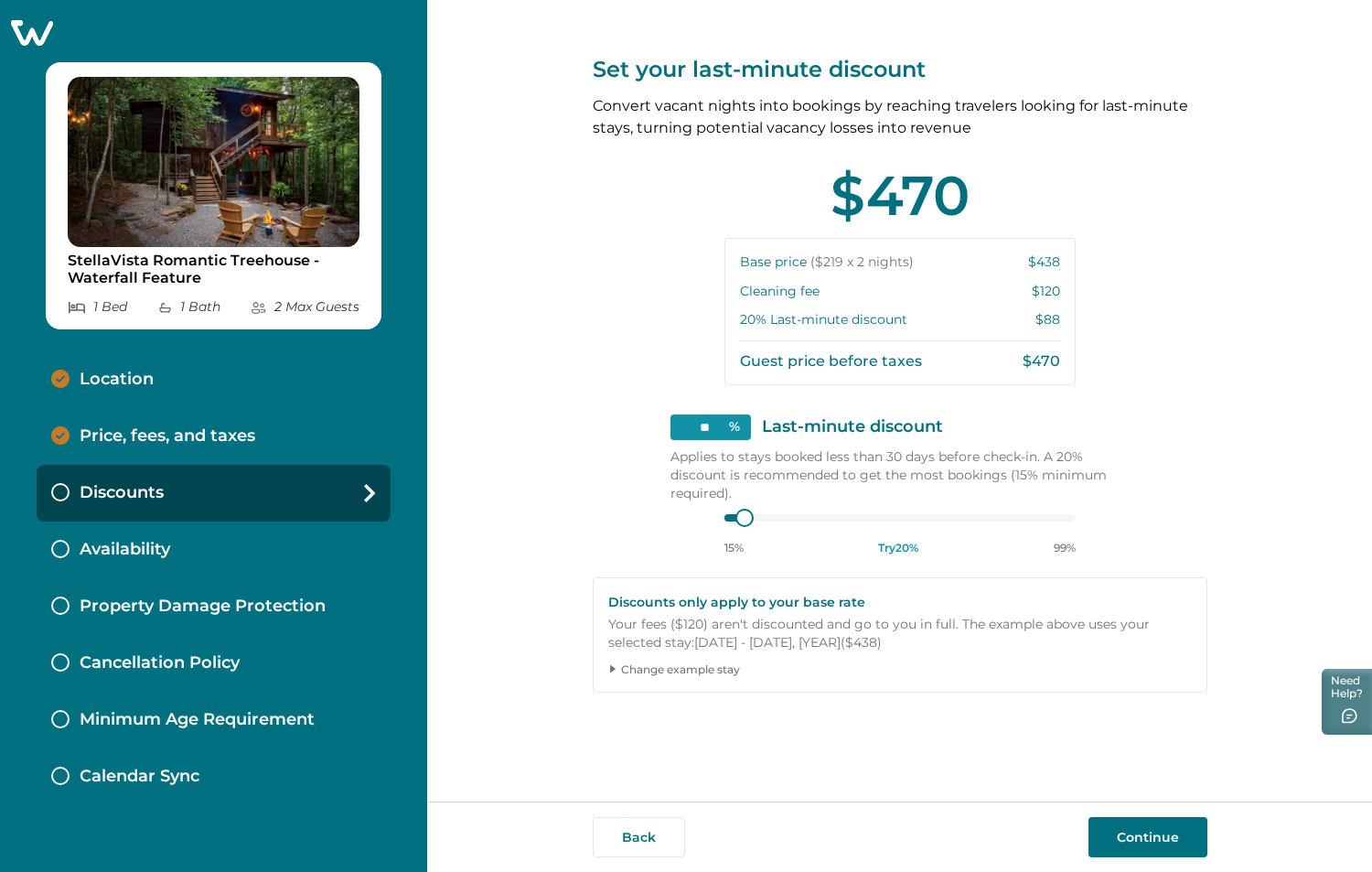 click on "Applies to stays booked less than 30 days before check-in. A 20% discount is recommended to get the most bookings (15% minimum required)." at bounding box center [900, 475] 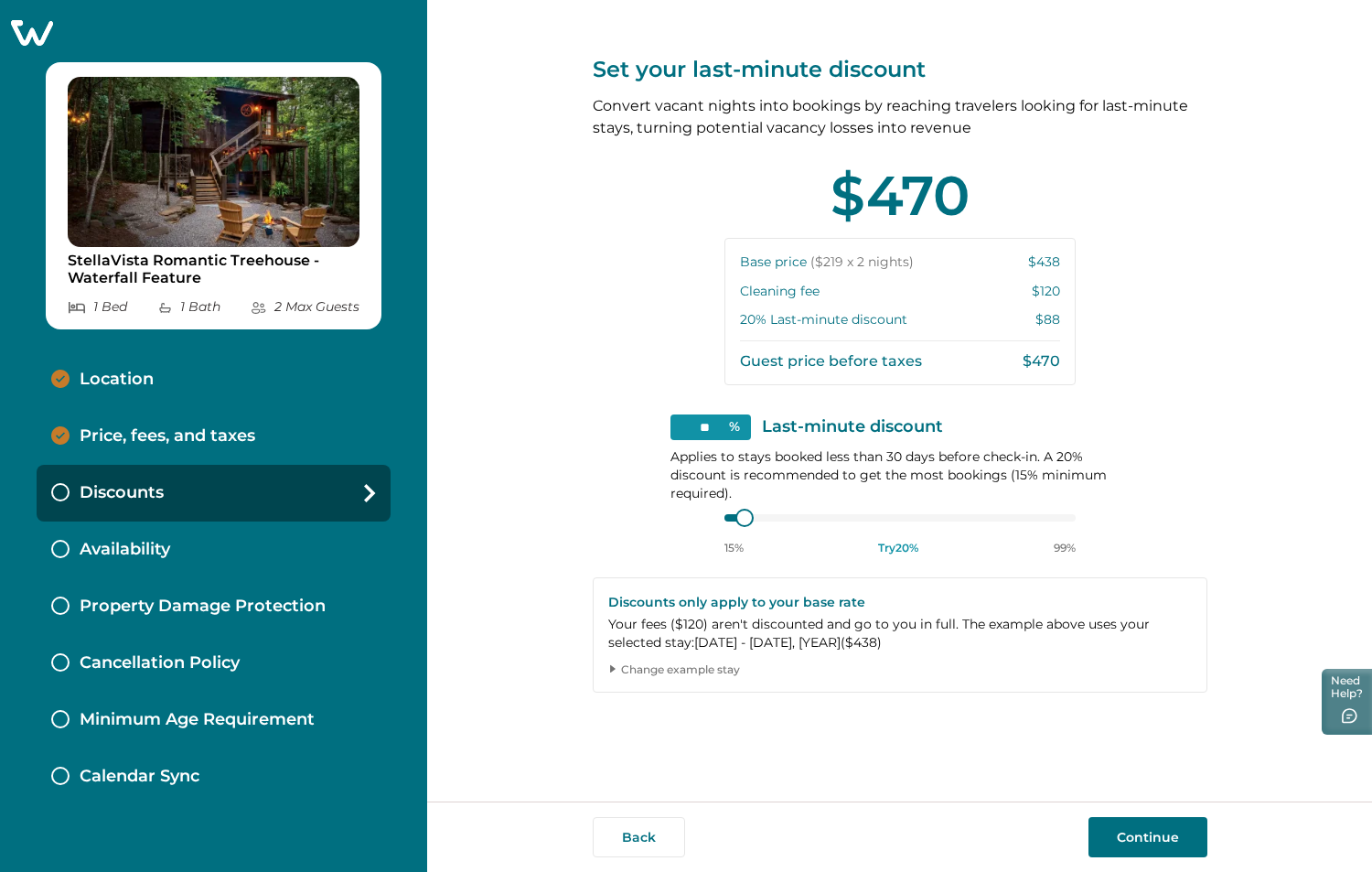 click on "Change example stay" at bounding box center (906, 670) 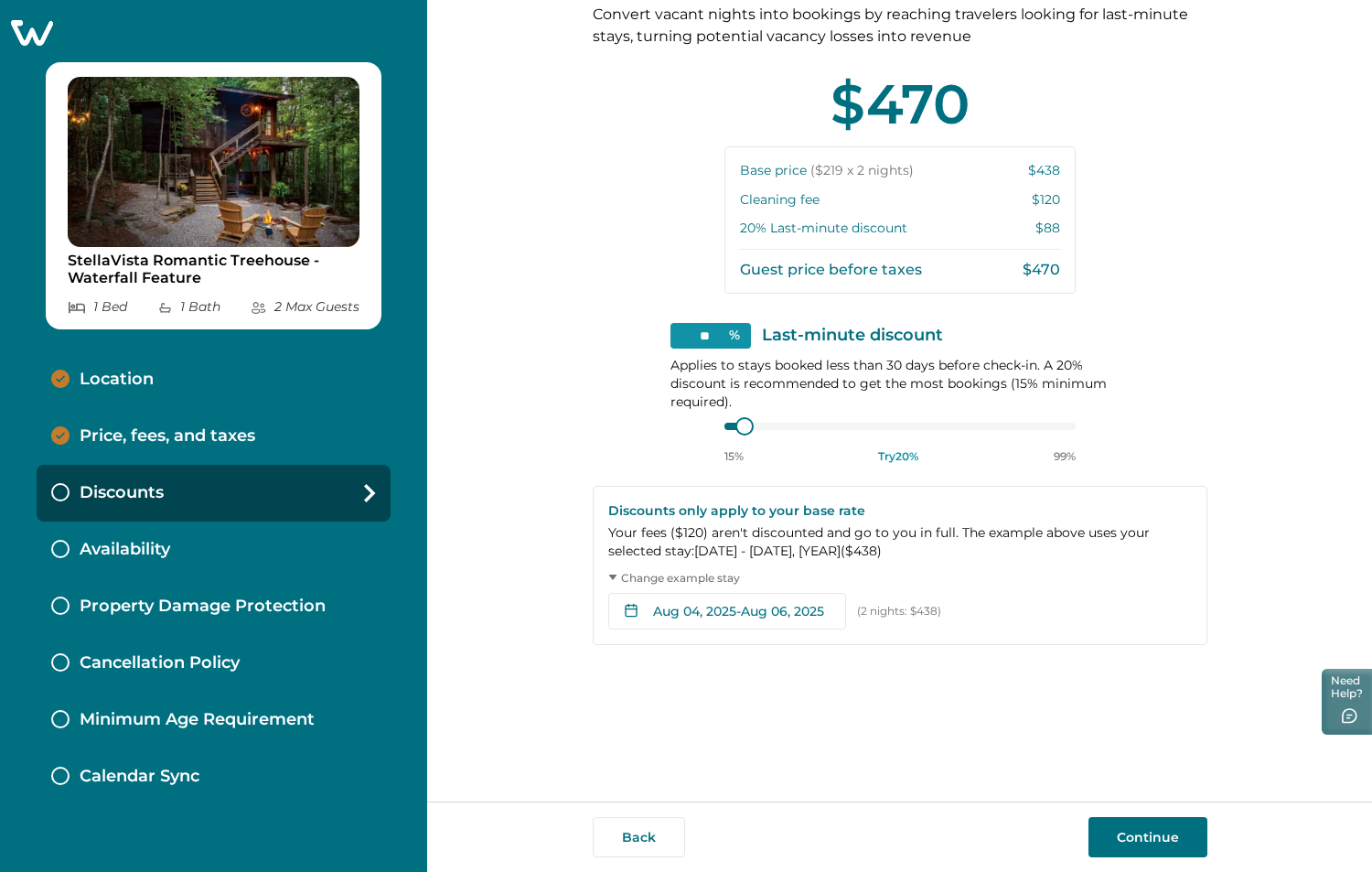 scroll, scrollTop: 0, scrollLeft: 0, axis: both 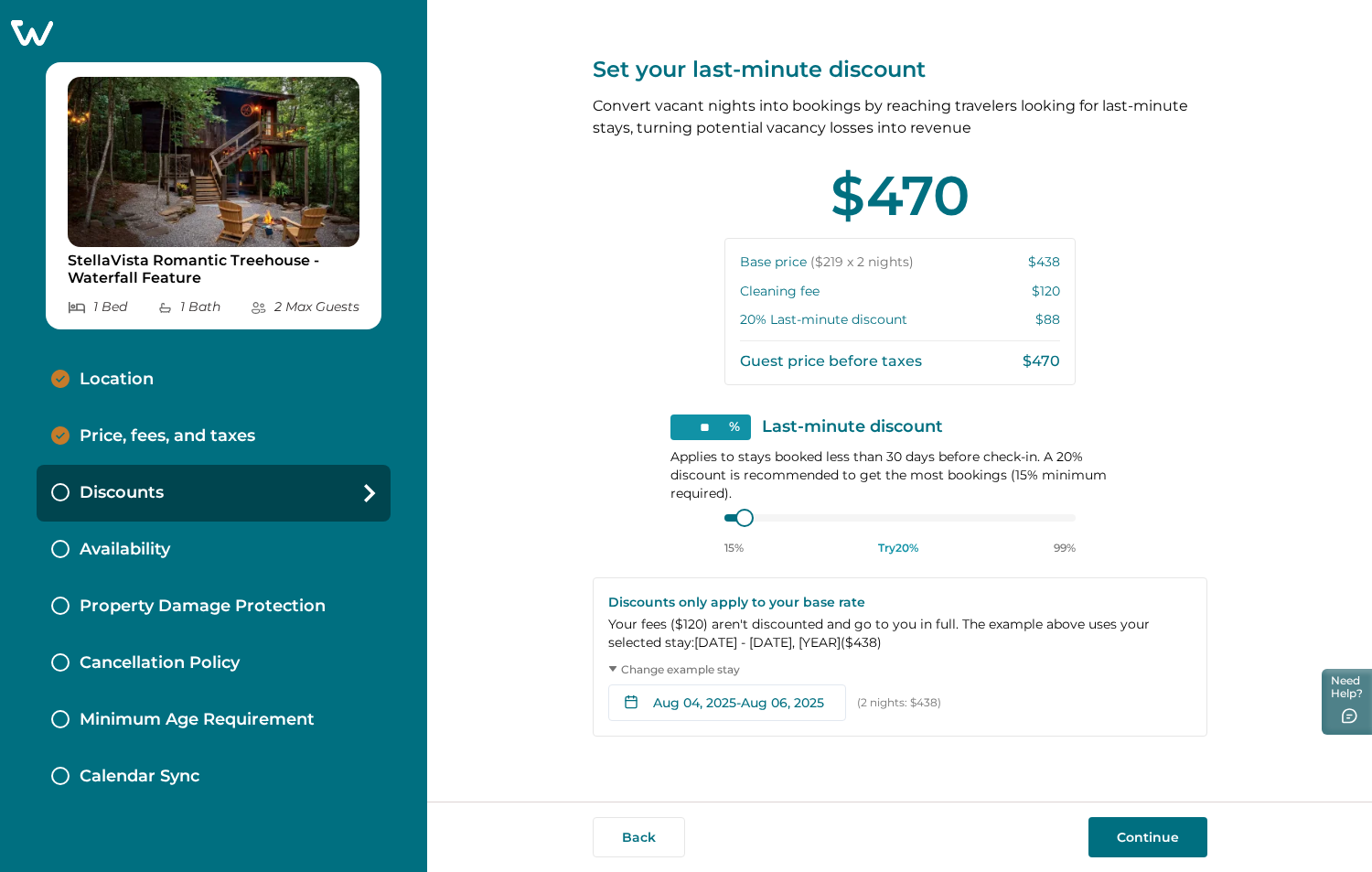 click on "Availability" at bounding box center [124, 550] 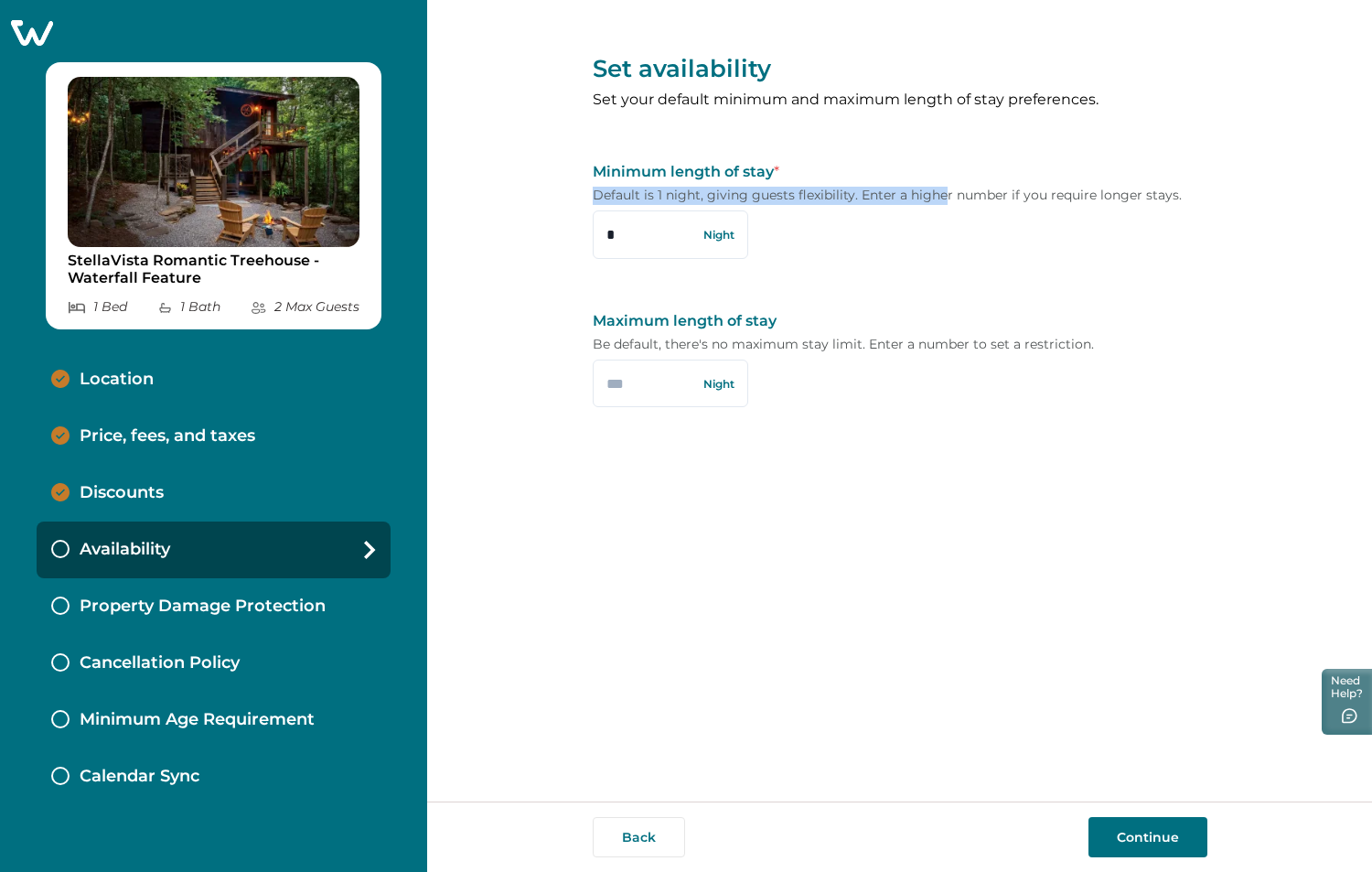 drag, startPoint x: 594, startPoint y: 195, endPoint x: 944, endPoint y: 195, distance: 350 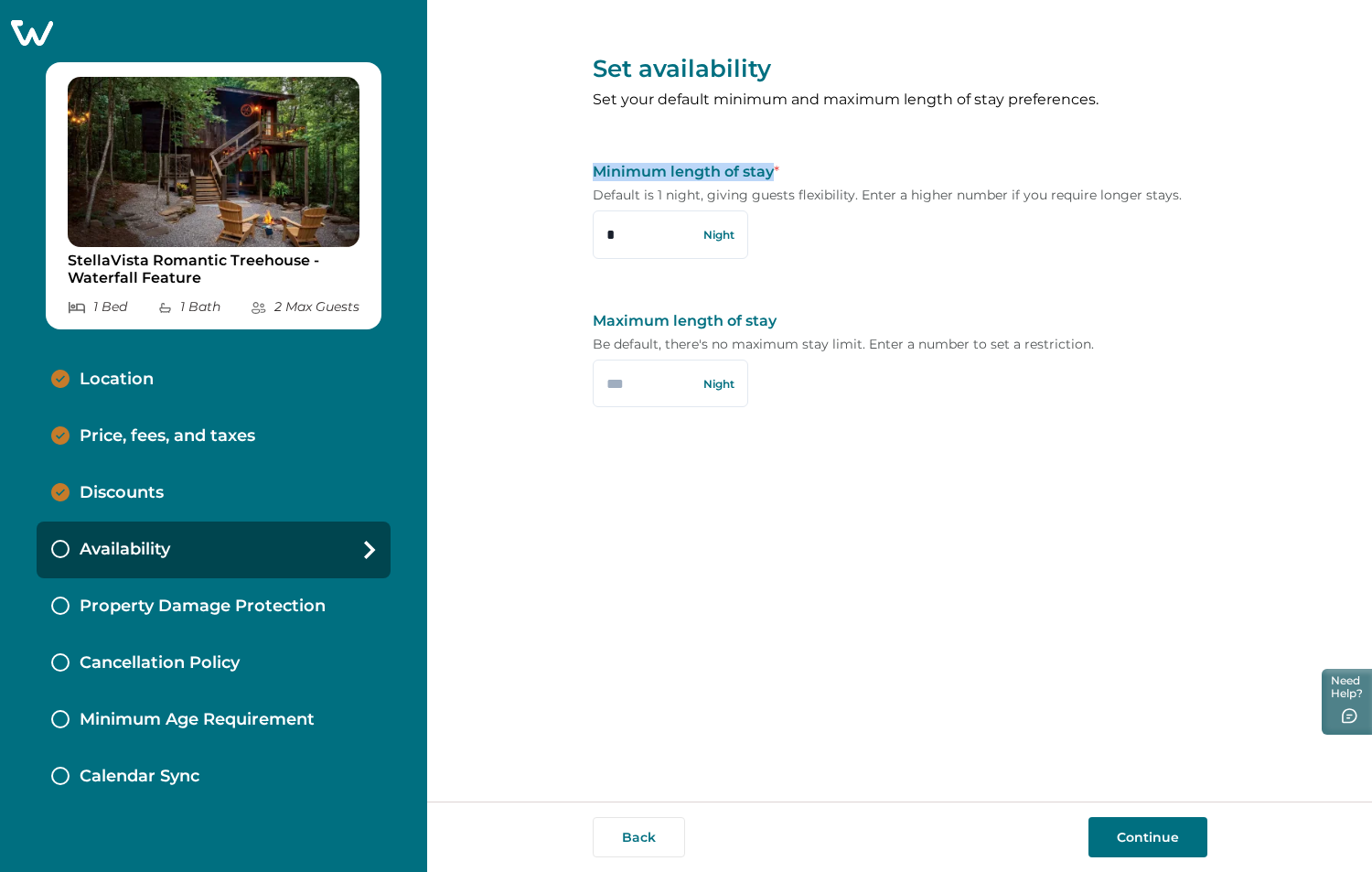 drag, startPoint x: 769, startPoint y: 169, endPoint x: 591, endPoint y: 172, distance: 178.02528 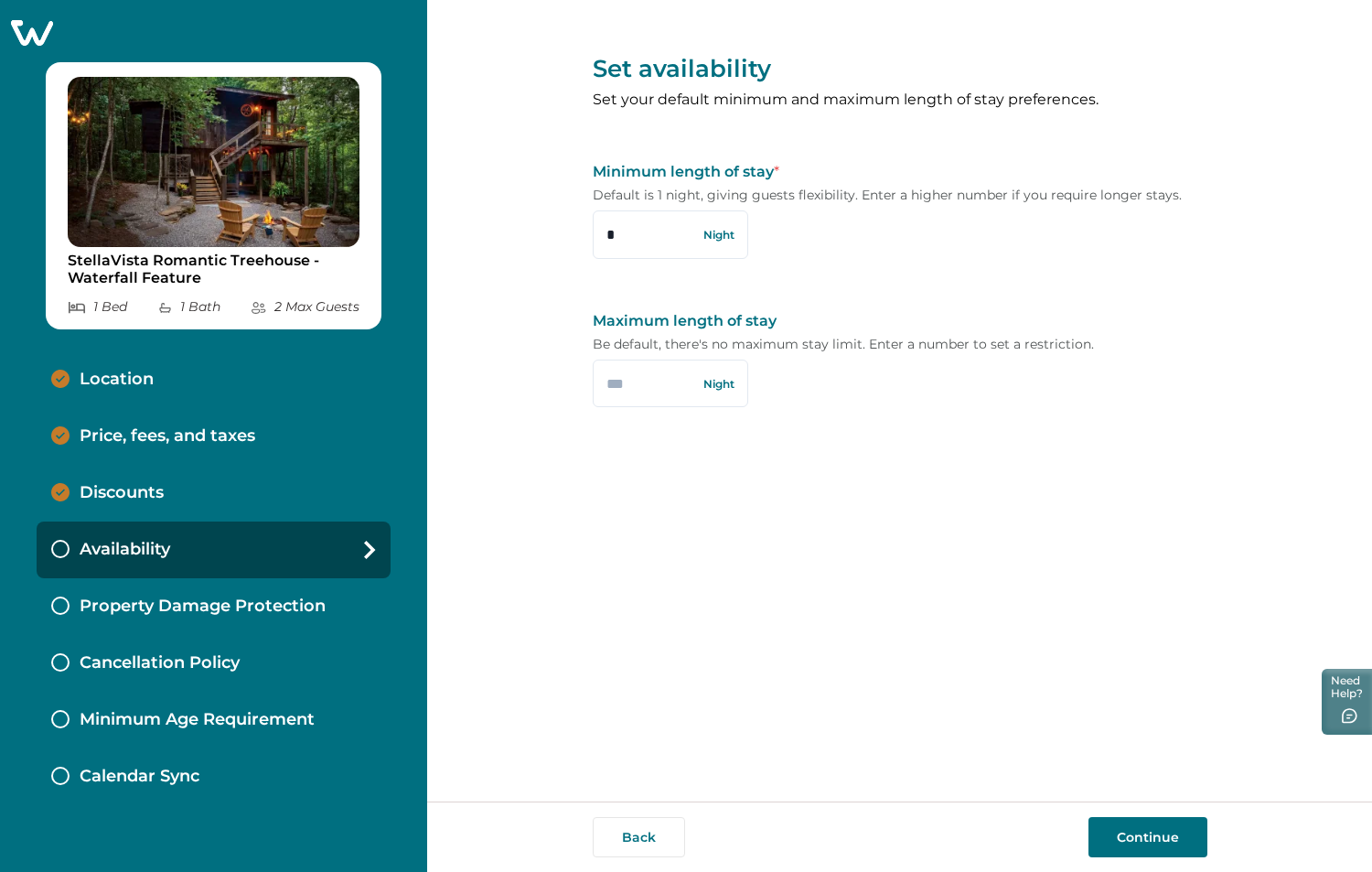 click on "Set availability Set your default minimum and maximum length of stay preferences. Minimum length of stay * Default is 1 night, giving guests flexibility. Enter a higher number if you require longer stays. * Night Maximum length of stay Be default, there's no maximum stay limit. Enter a number to set a restriction. Night Back Continue" at bounding box center [900, 225] 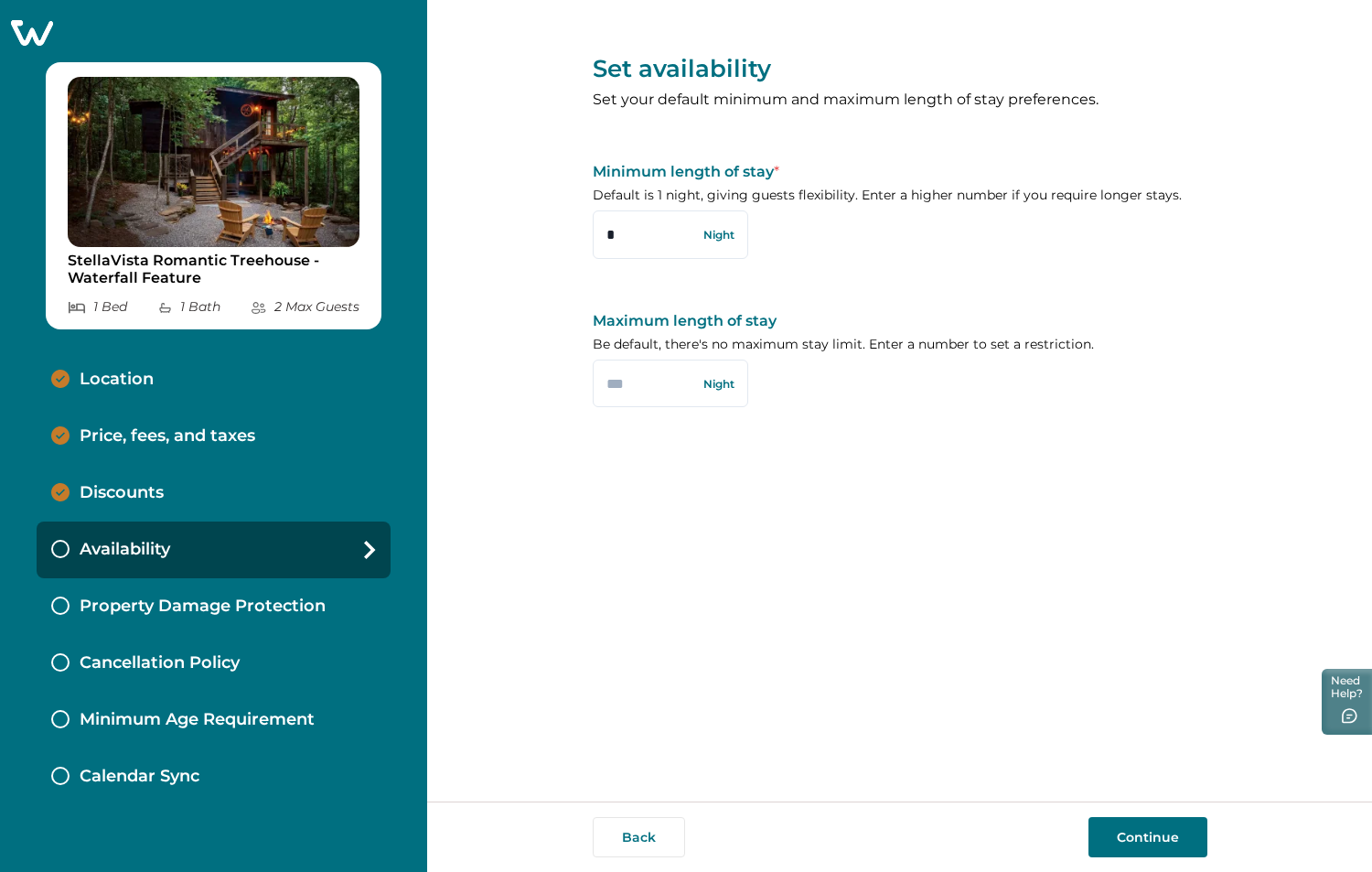 click on "Property Damage Protection" at bounding box center (202, 607) 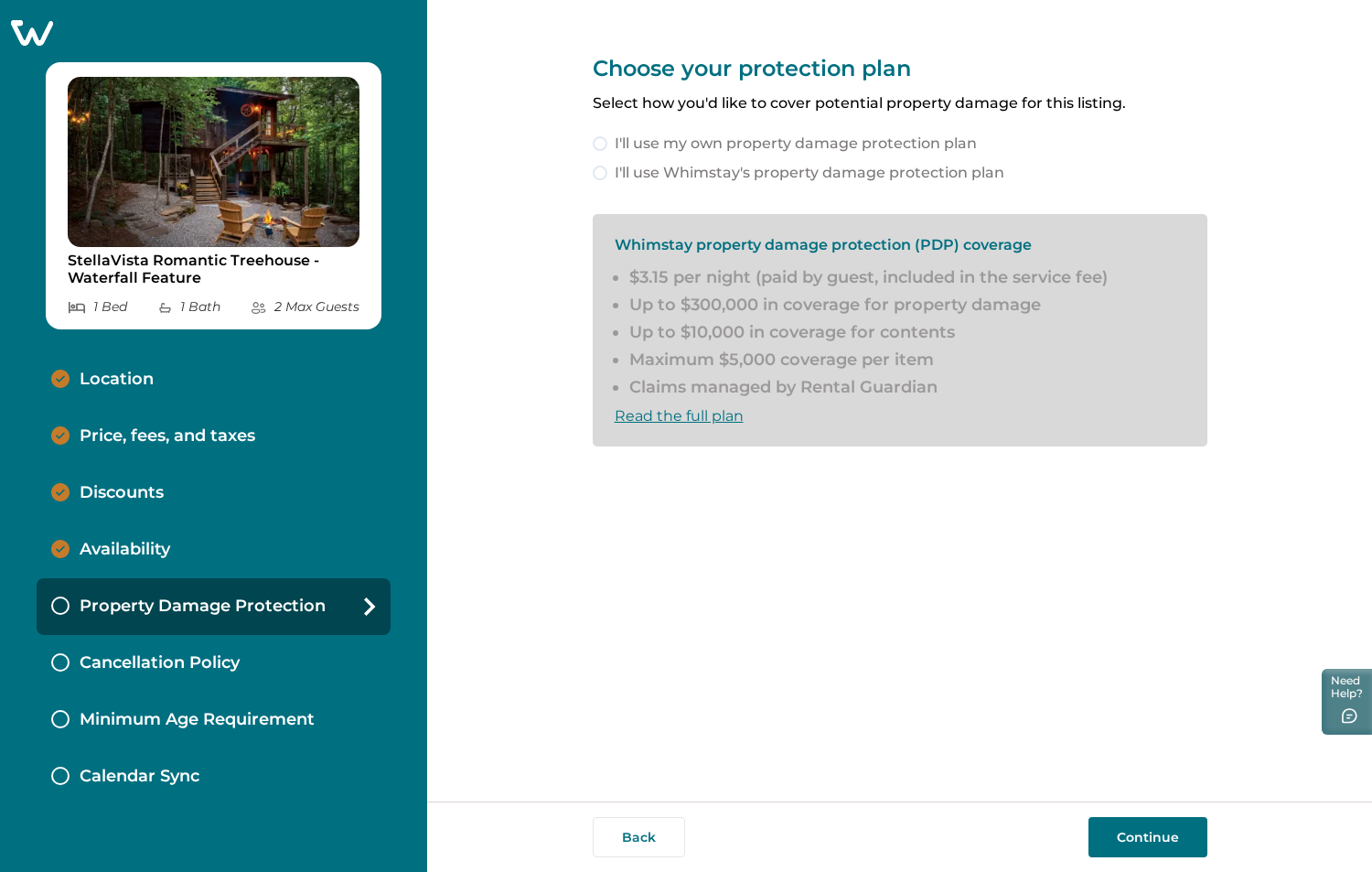 drag, startPoint x: 919, startPoint y: 140, endPoint x: 689, endPoint y: 144, distance: 230.03478 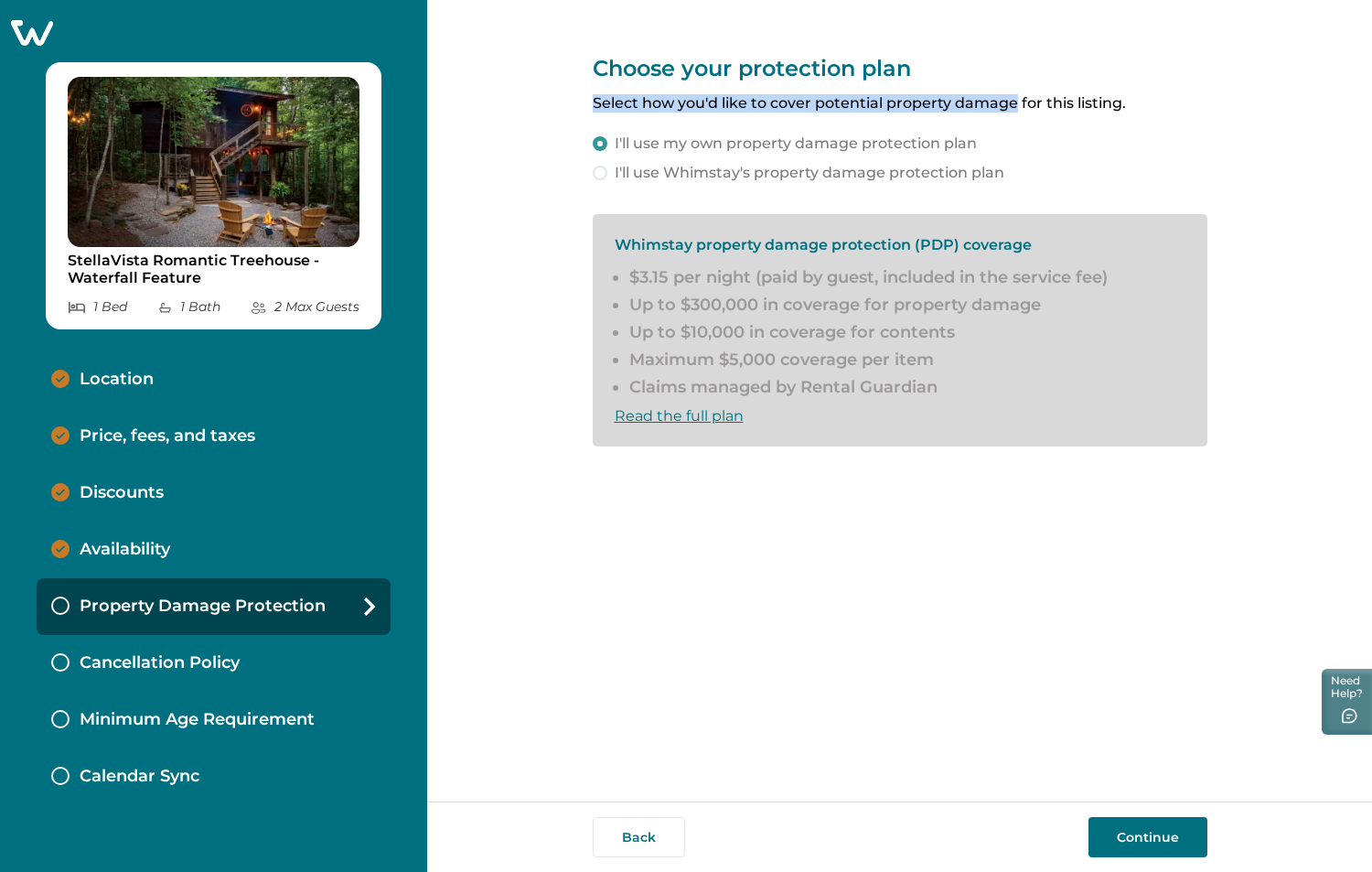 drag, startPoint x: 593, startPoint y: 98, endPoint x: 1016, endPoint y: 105, distance: 423.05792 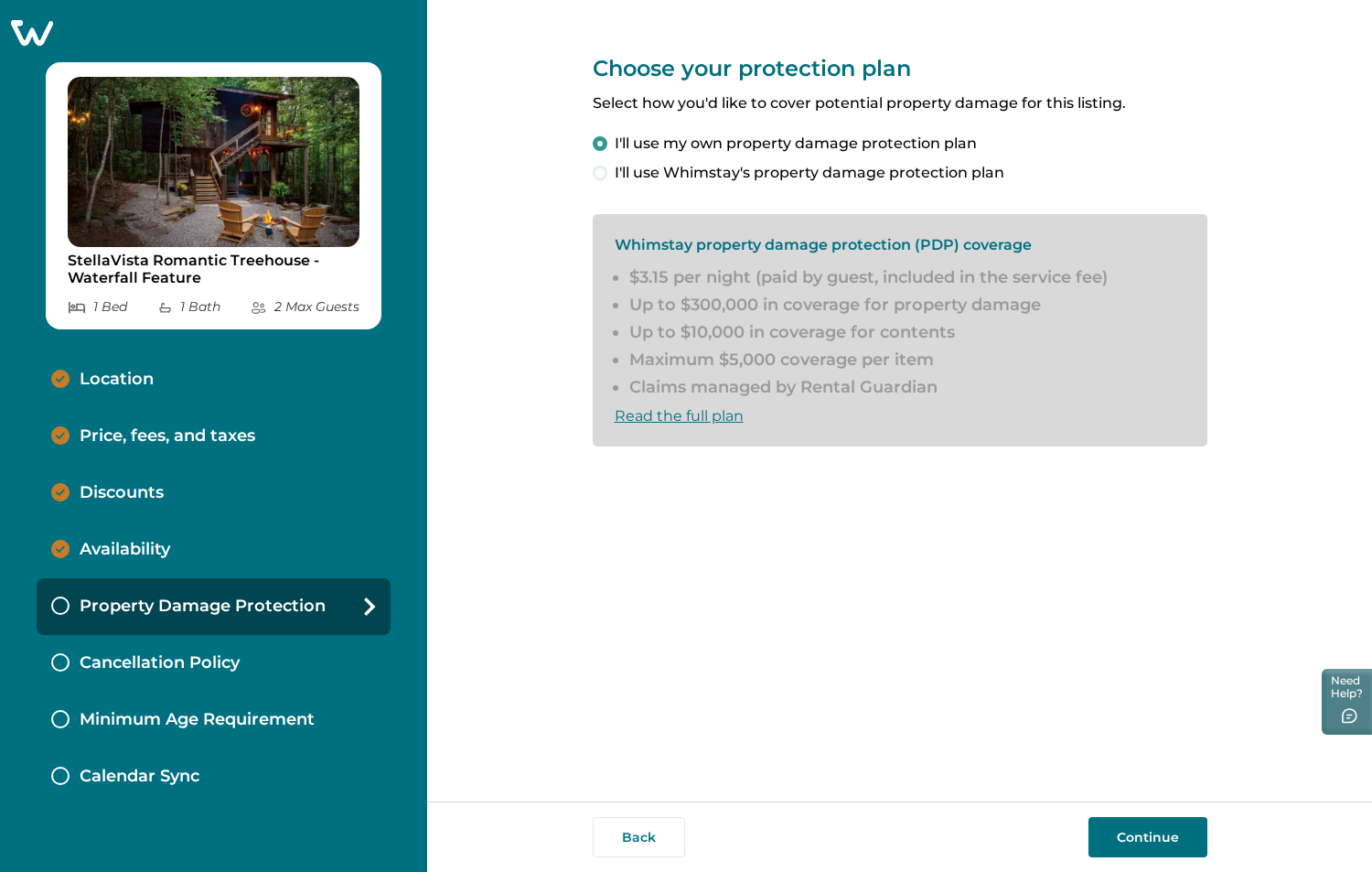 click on "Read the full plan" at bounding box center (900, 416) 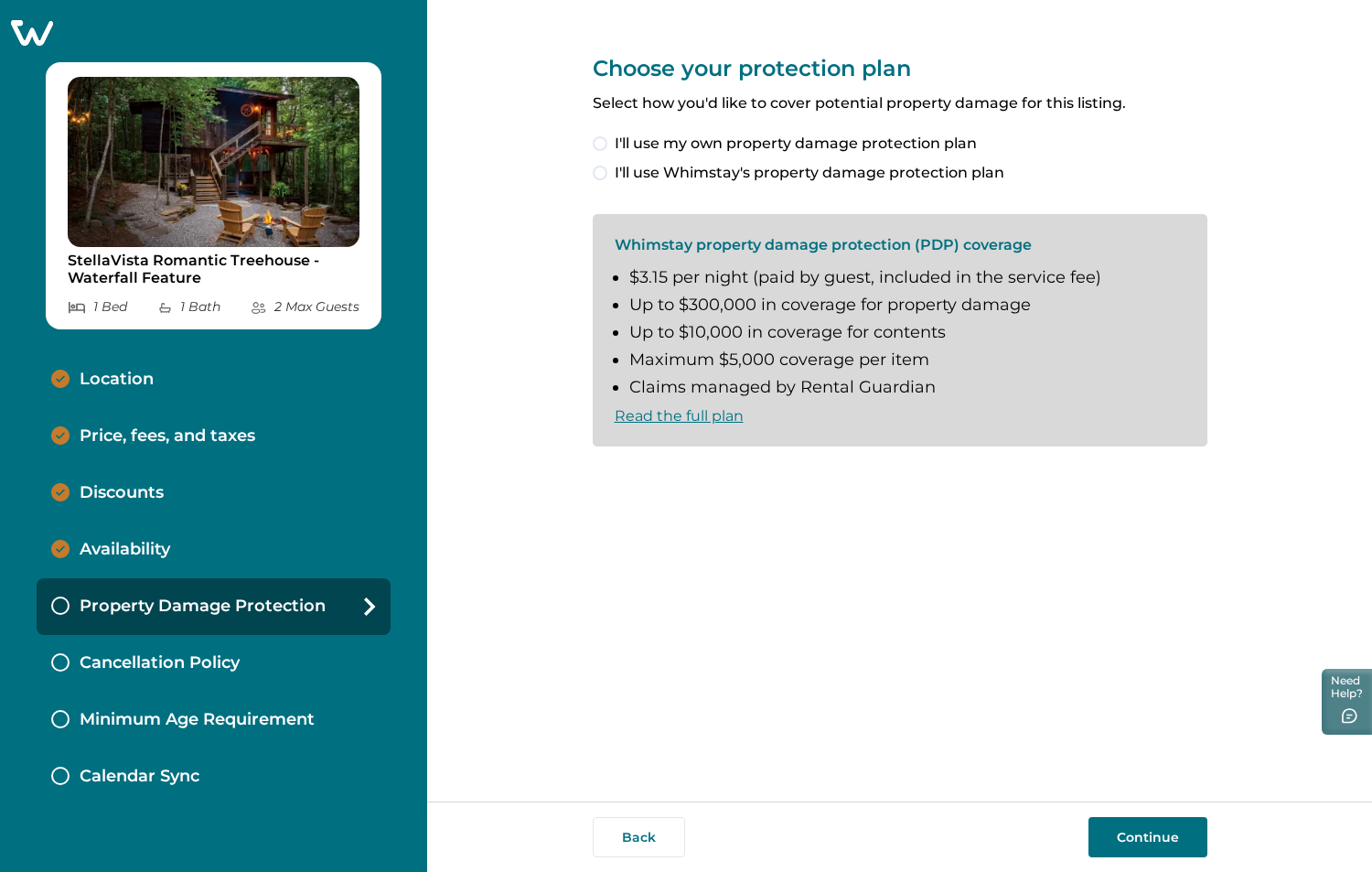 click on "Cancellation Policy" at bounding box center [213, 663] 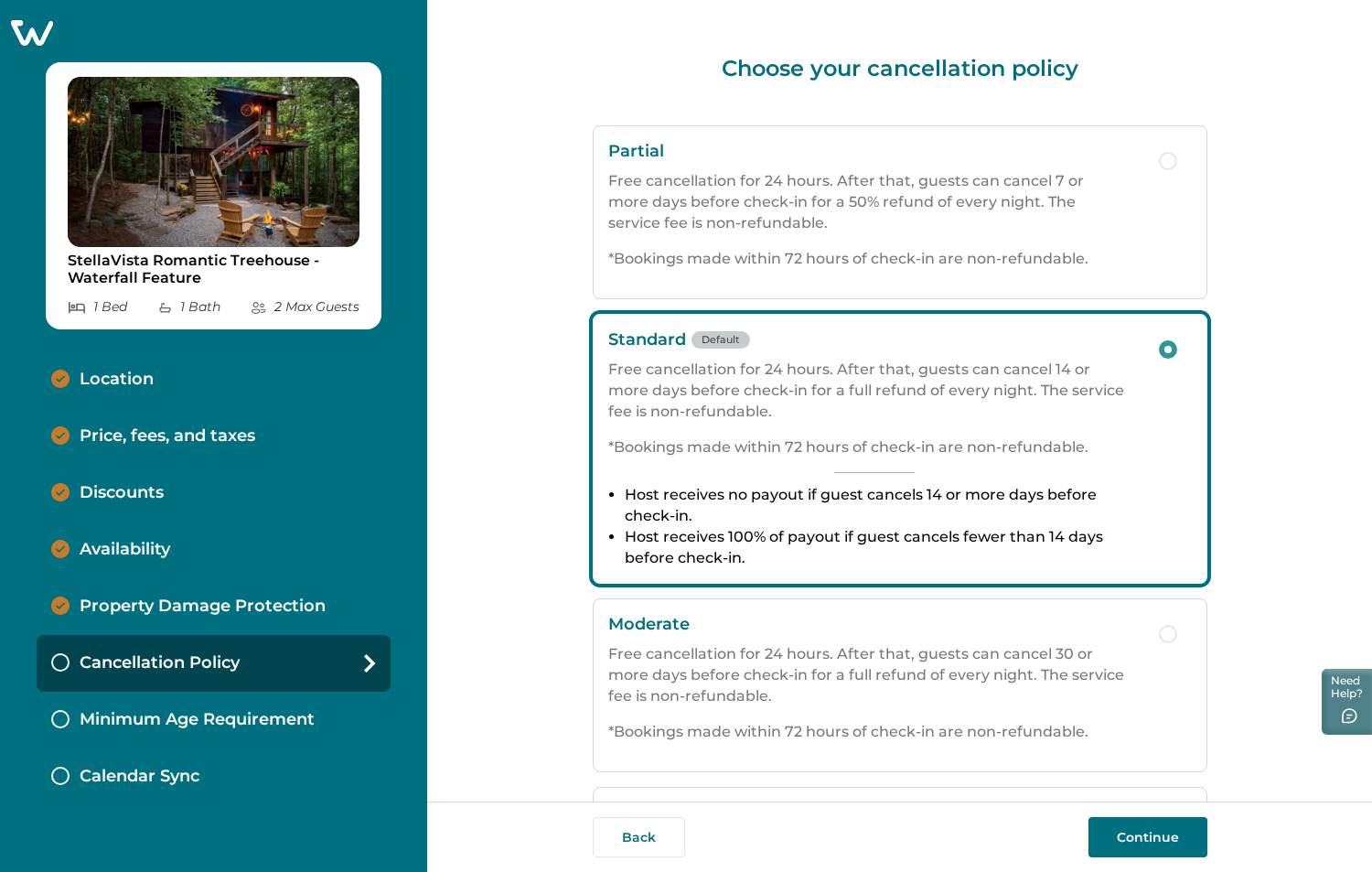 click on "Choose your cancellation policy" at bounding box center [900, 68] 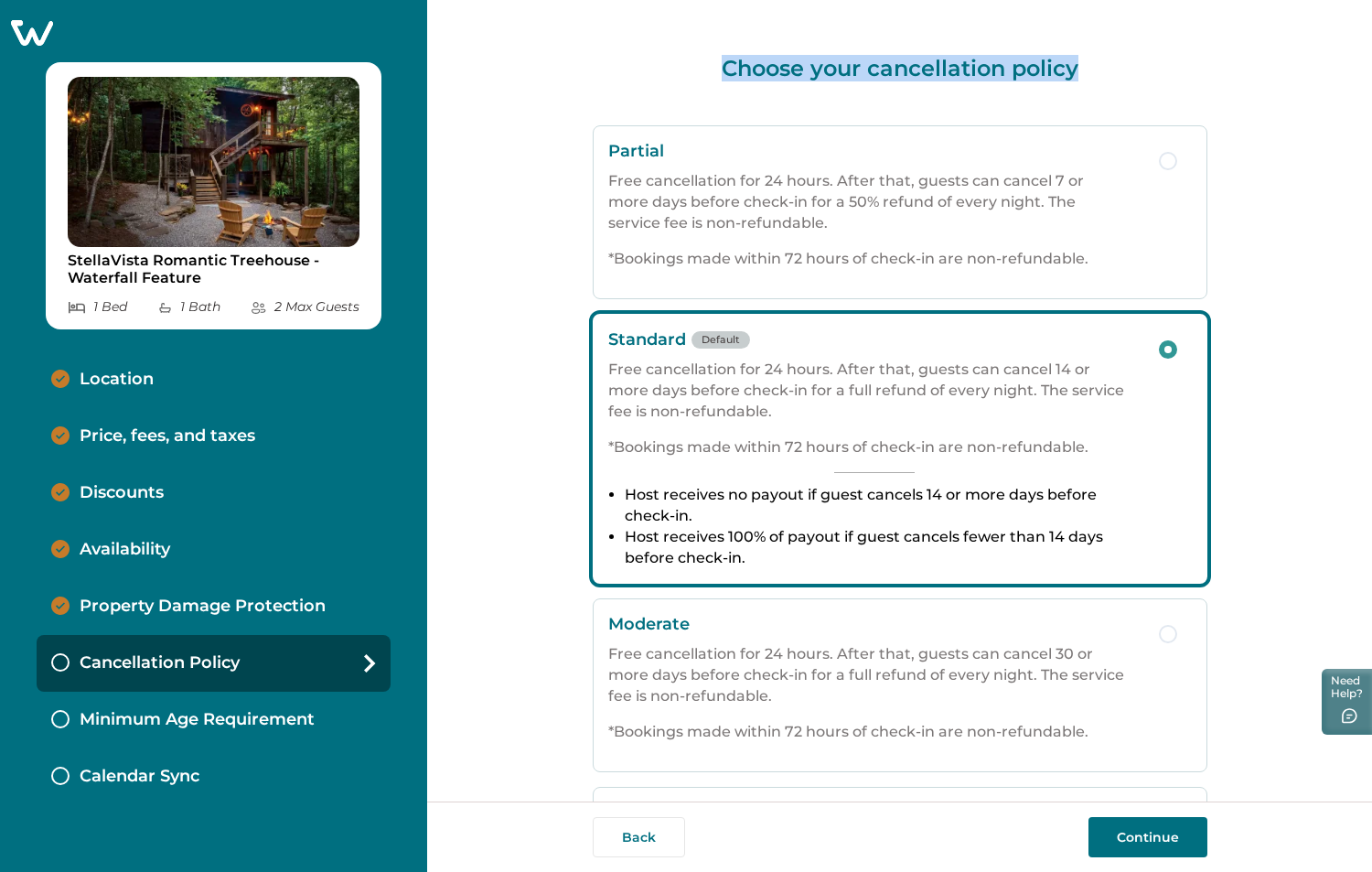 drag, startPoint x: 1076, startPoint y: 70, endPoint x: 716, endPoint y: 71, distance: 360.0014 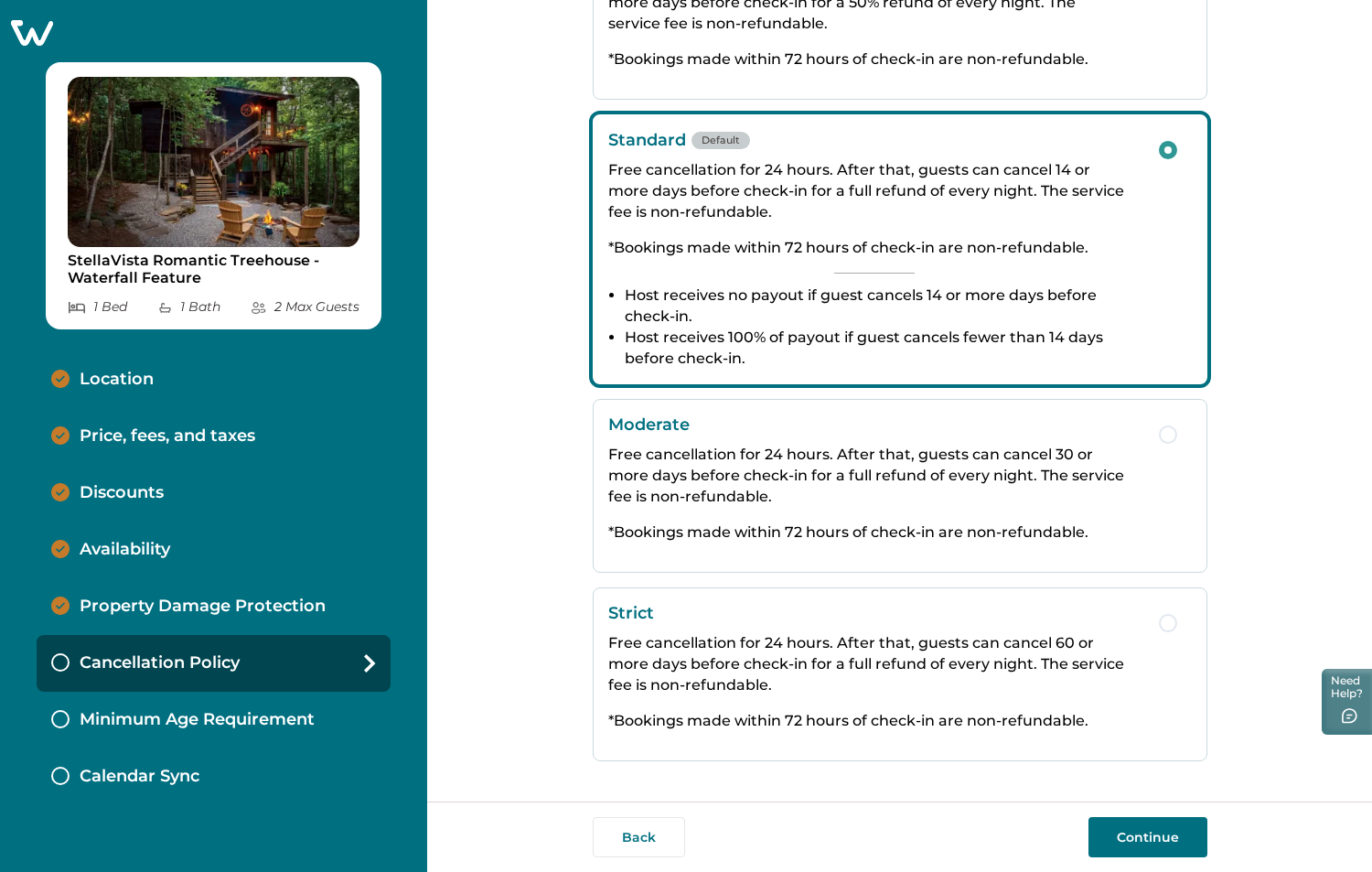 scroll, scrollTop: 0, scrollLeft: 0, axis: both 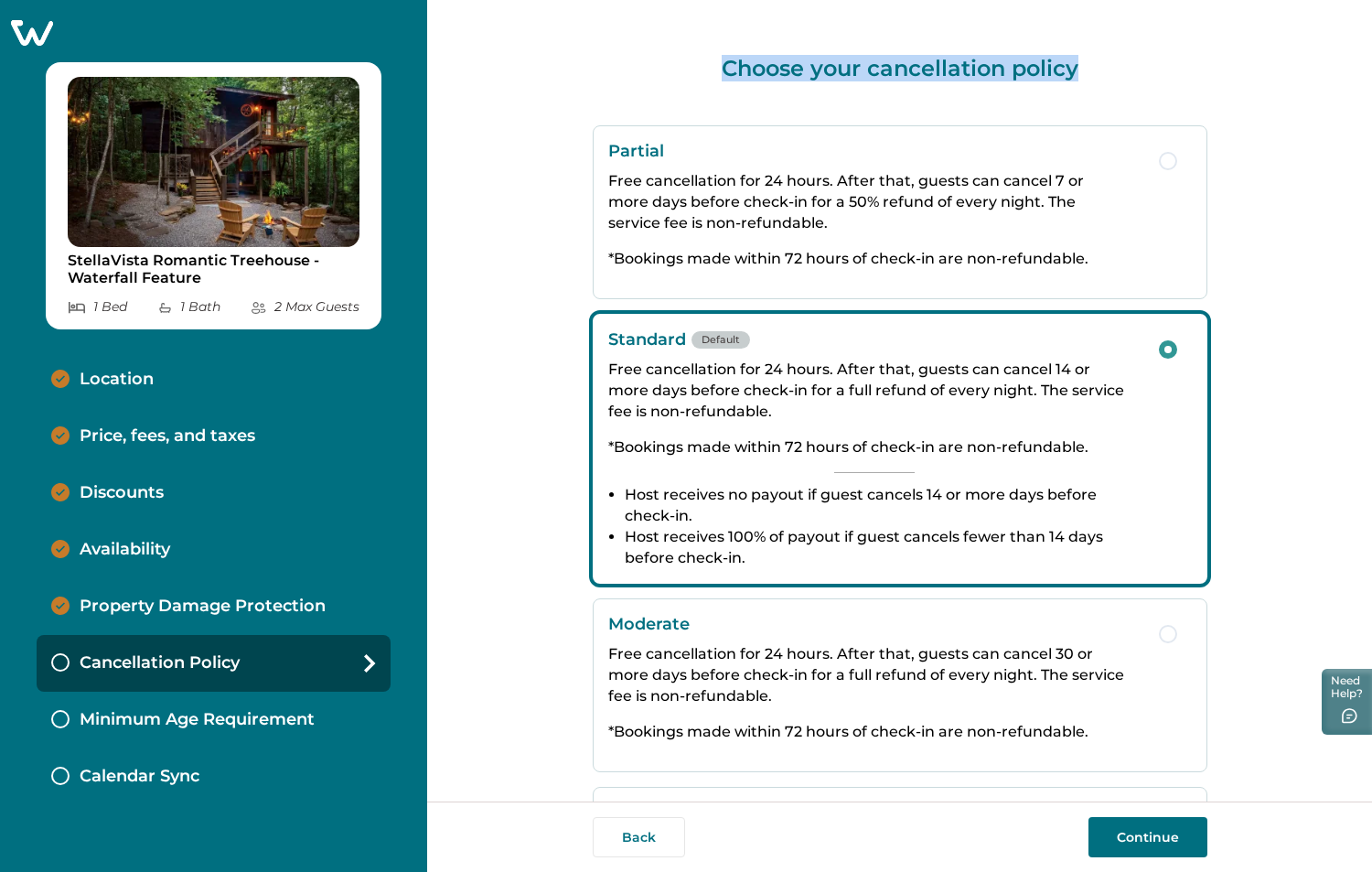 click on "Free cancellation for 24 hours. After that, guests can cancel 7 or more days before check-in for a 50% refund of every night. The service fee is non-refundable." at bounding box center (874, 201) 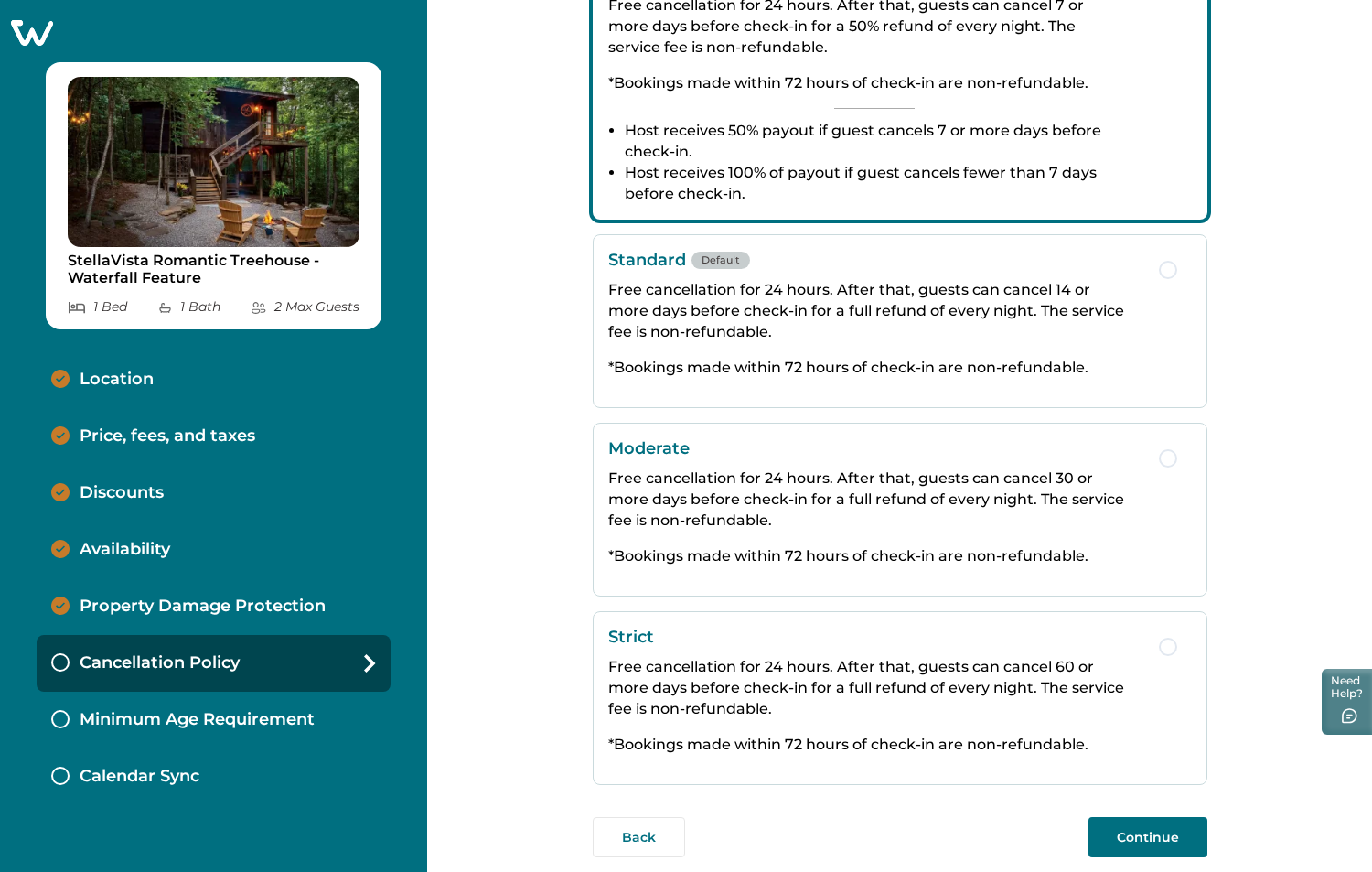 scroll, scrollTop: 183, scrollLeft: 0, axis: vertical 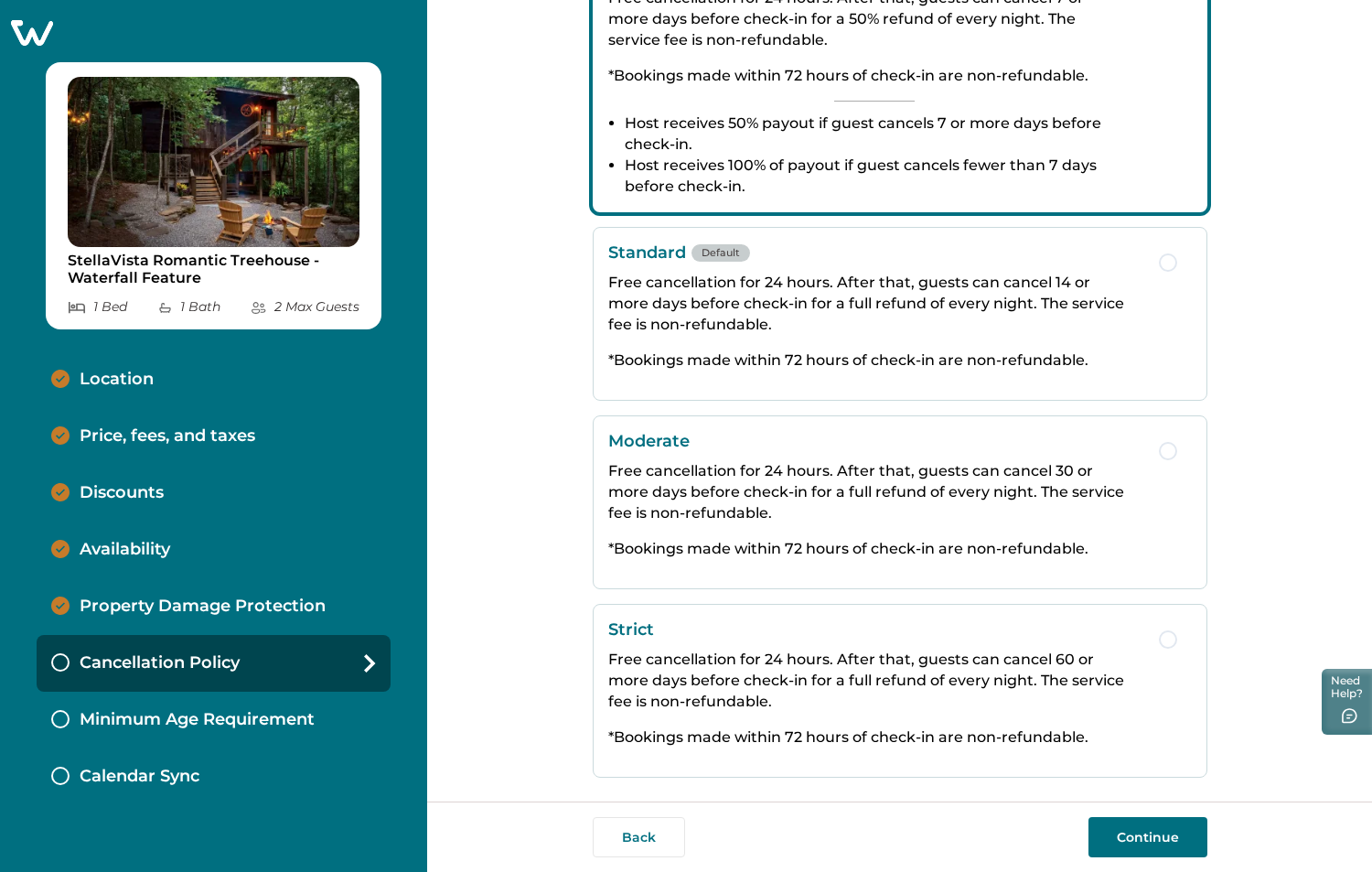 click on "Free cancellation for 24 hours. After that, guests can cancel 30 or more days before check-in for a full refund of every night. The service fee is non-refundable." at bounding box center [874, 491] 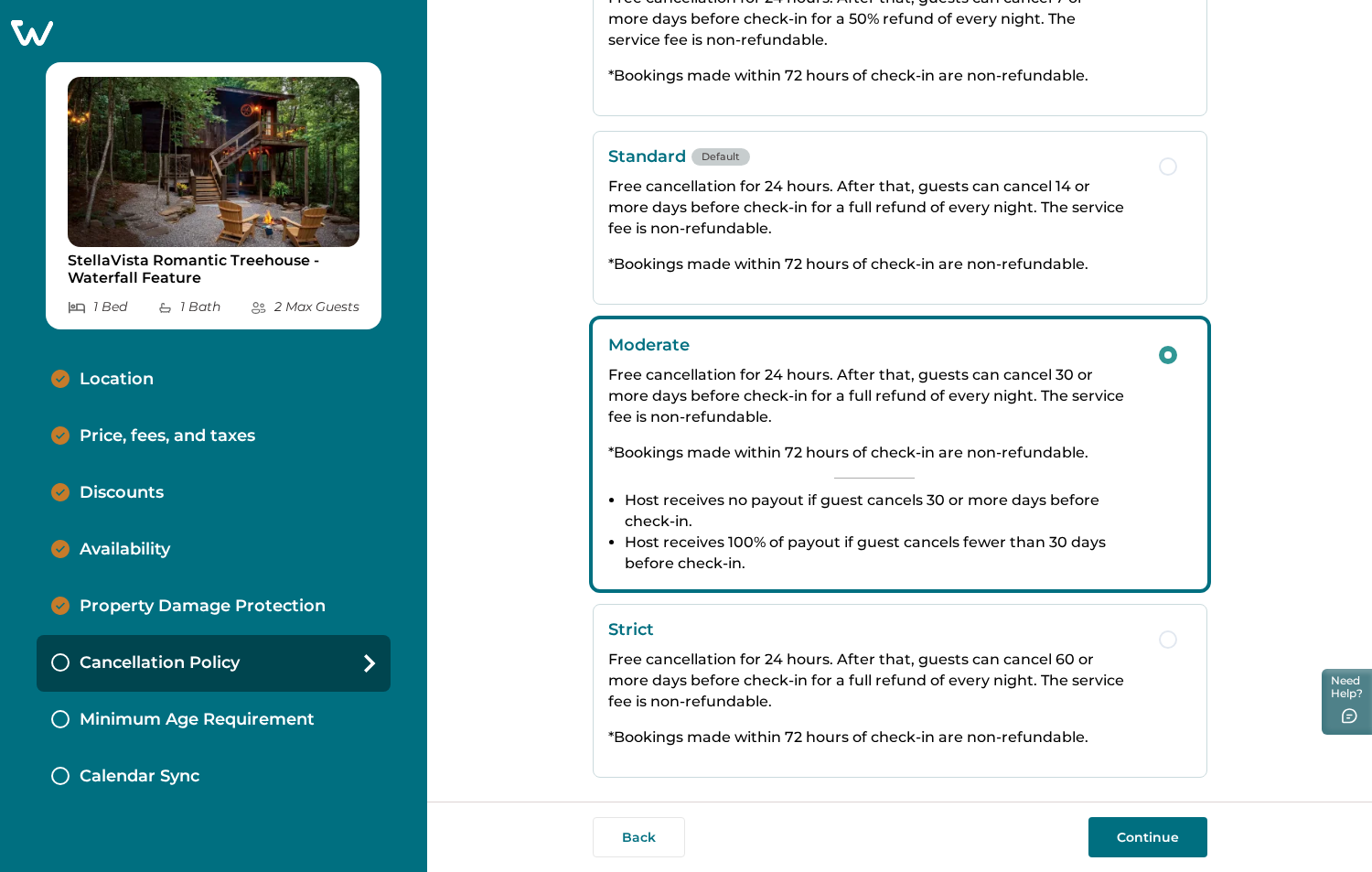 click on "*Bookings made within 72 hours of check-in are non-refundable." at bounding box center (874, 264) 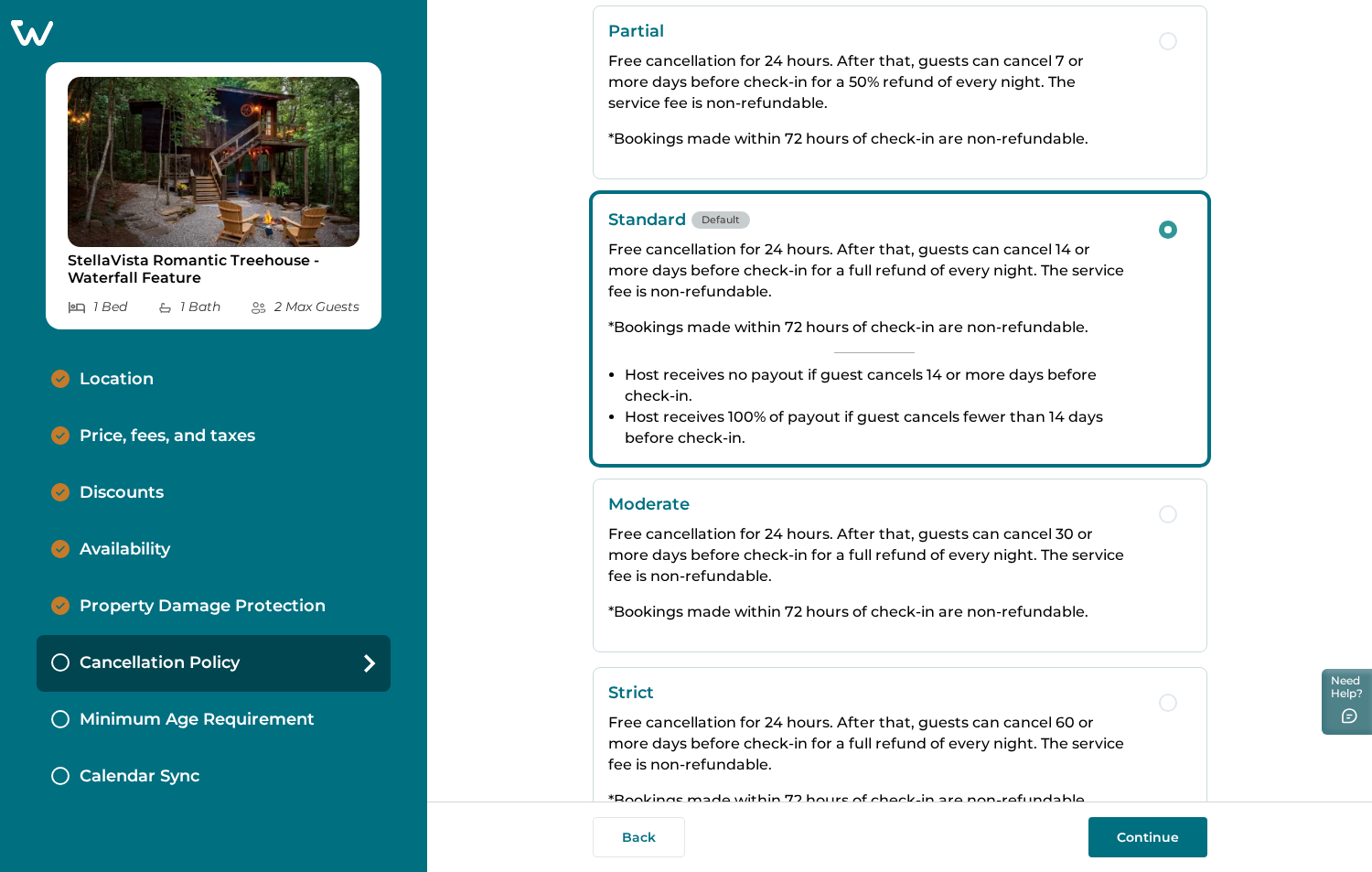 scroll, scrollTop: 0, scrollLeft: 0, axis: both 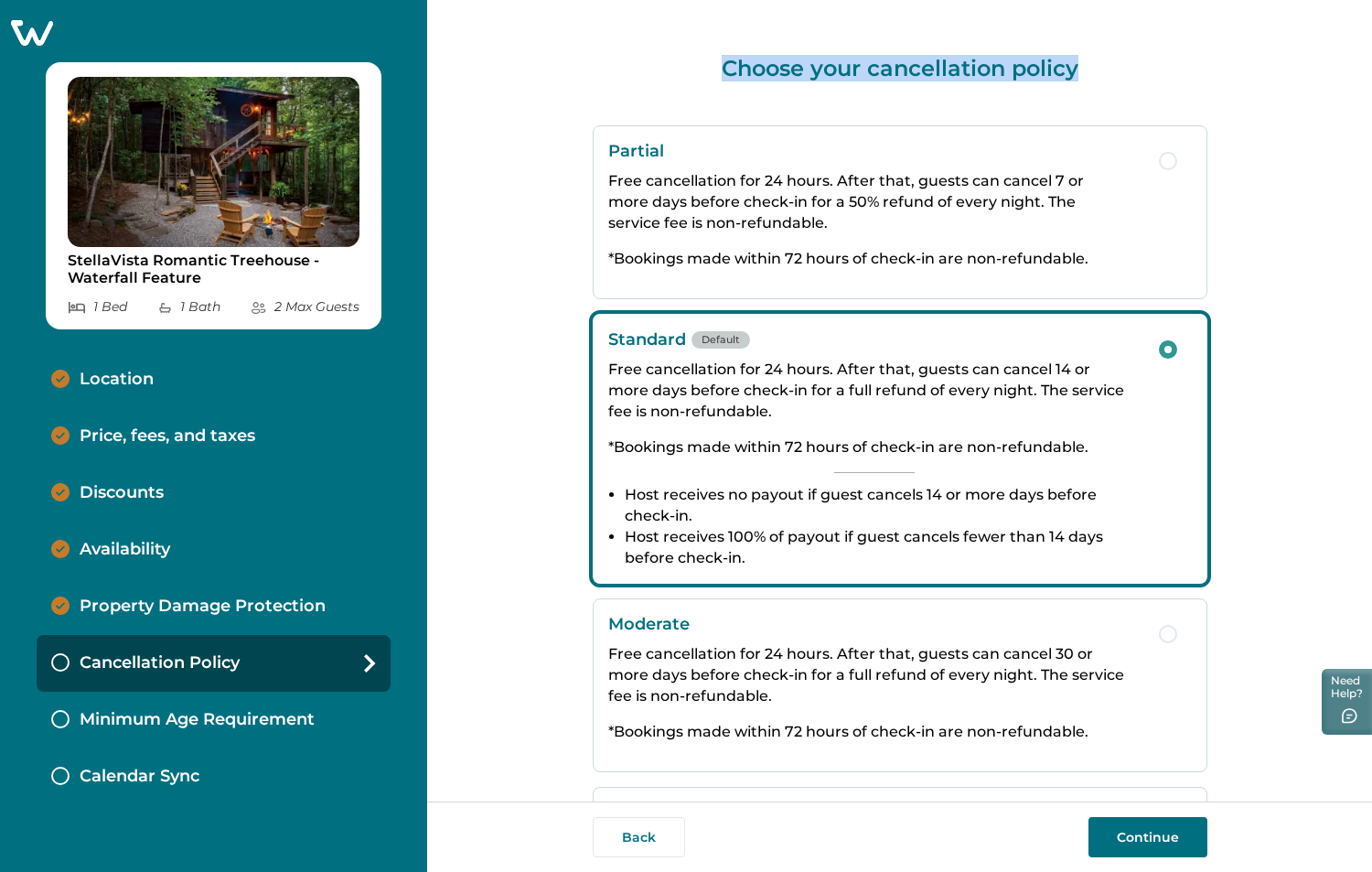click on "*Bookings made within 72 hours of check-in are non-refundable." at bounding box center (874, 258) 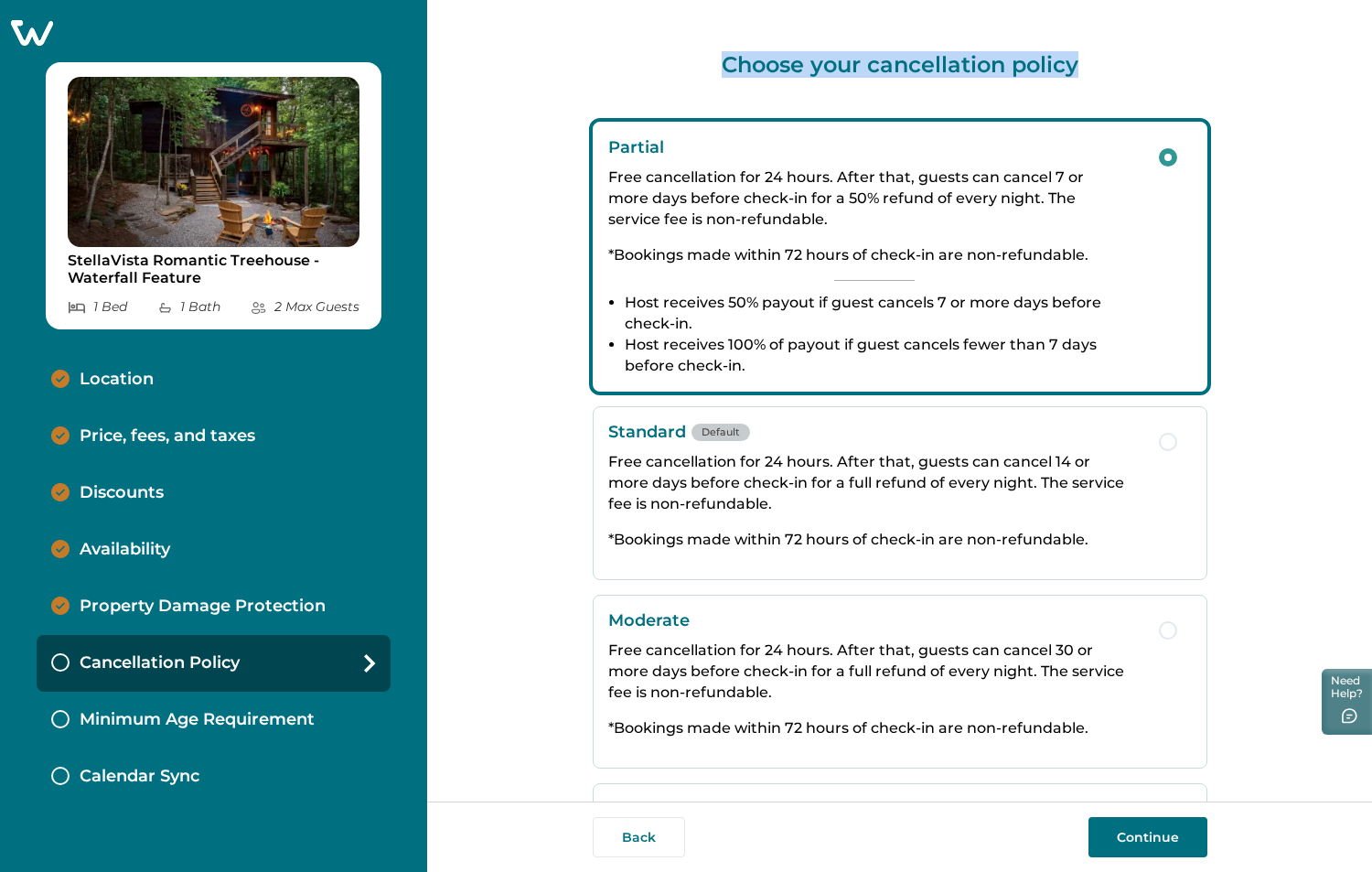 scroll, scrollTop: 0, scrollLeft: 0, axis: both 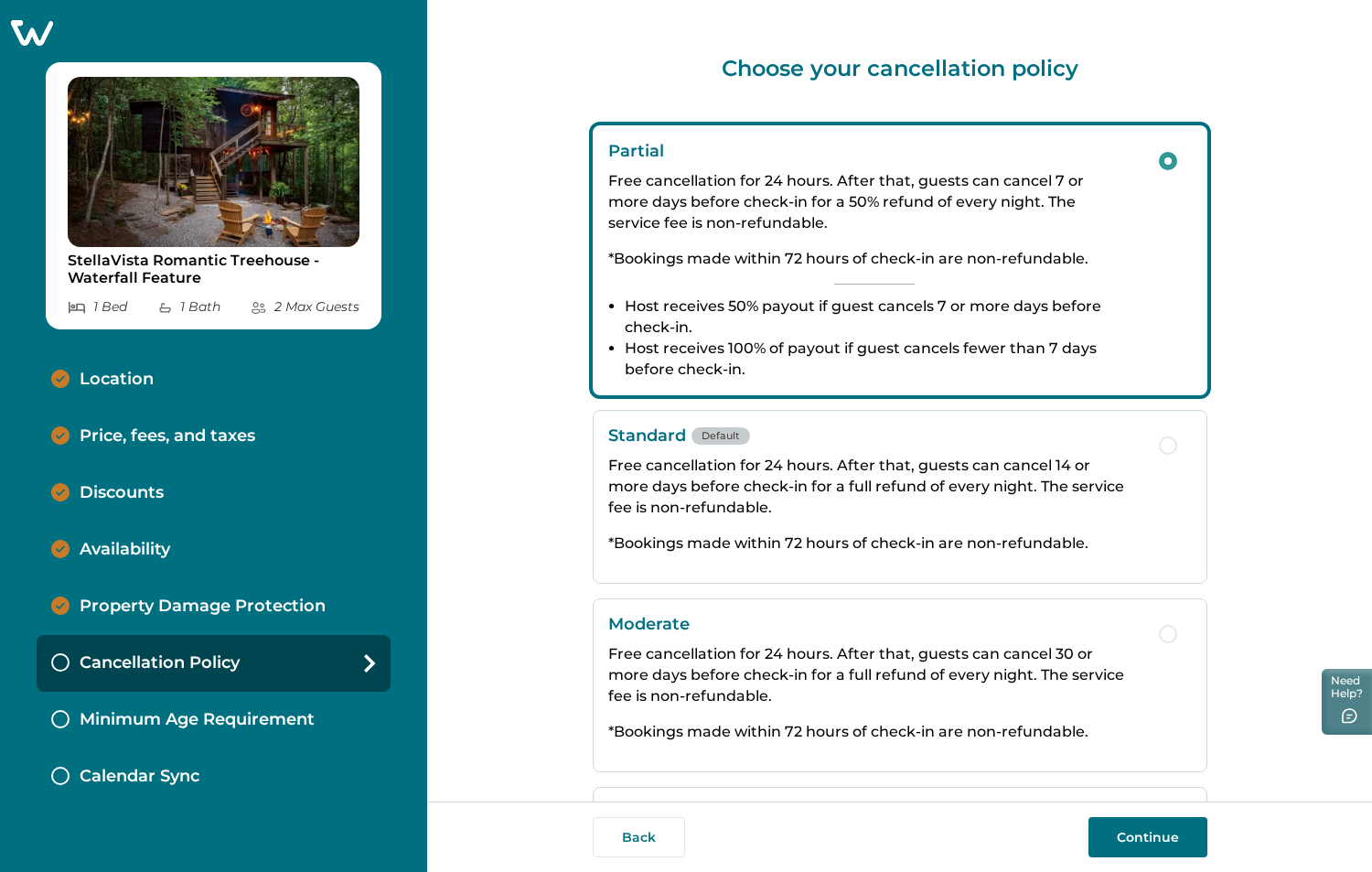 click on "Minimum Age Requirement" at bounding box center (197, 720) 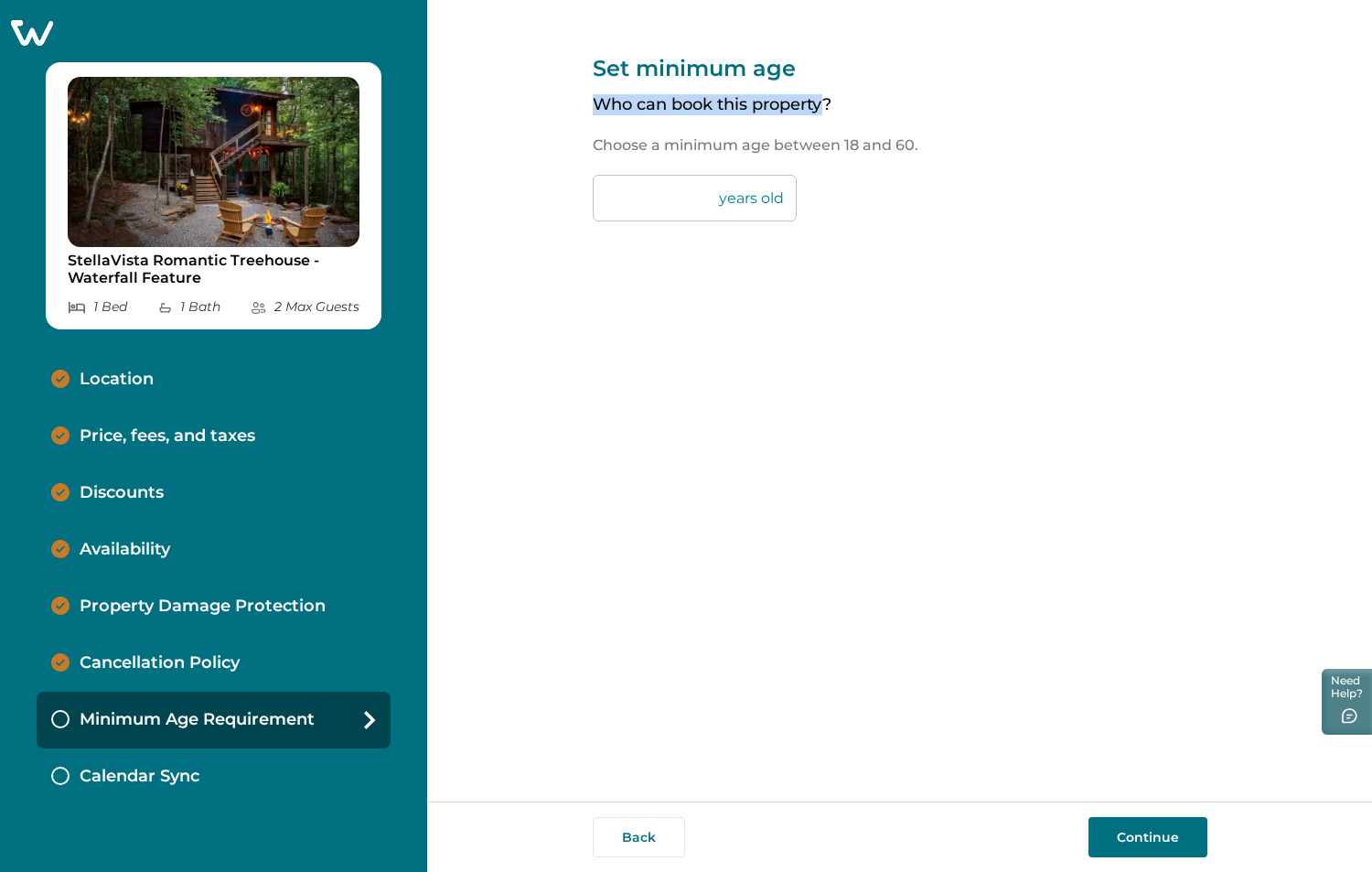 drag, startPoint x: 702, startPoint y: 112, endPoint x: 596, endPoint y: 112, distance: 106 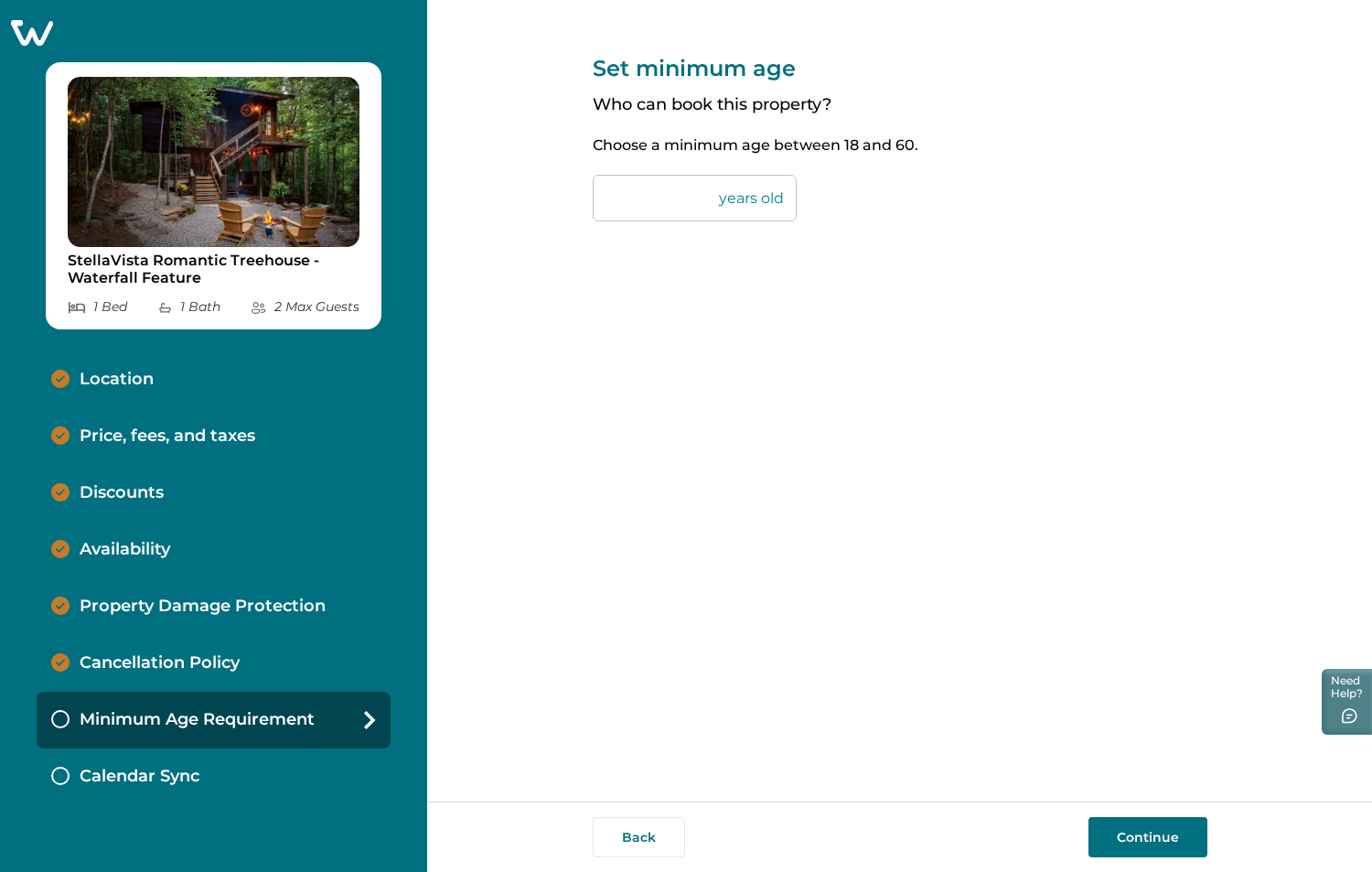 click on "Set minimum age Who can book this property? Choose a minimum age between 18 and 60. ** years old Back Continue" at bounding box center [900, 401] 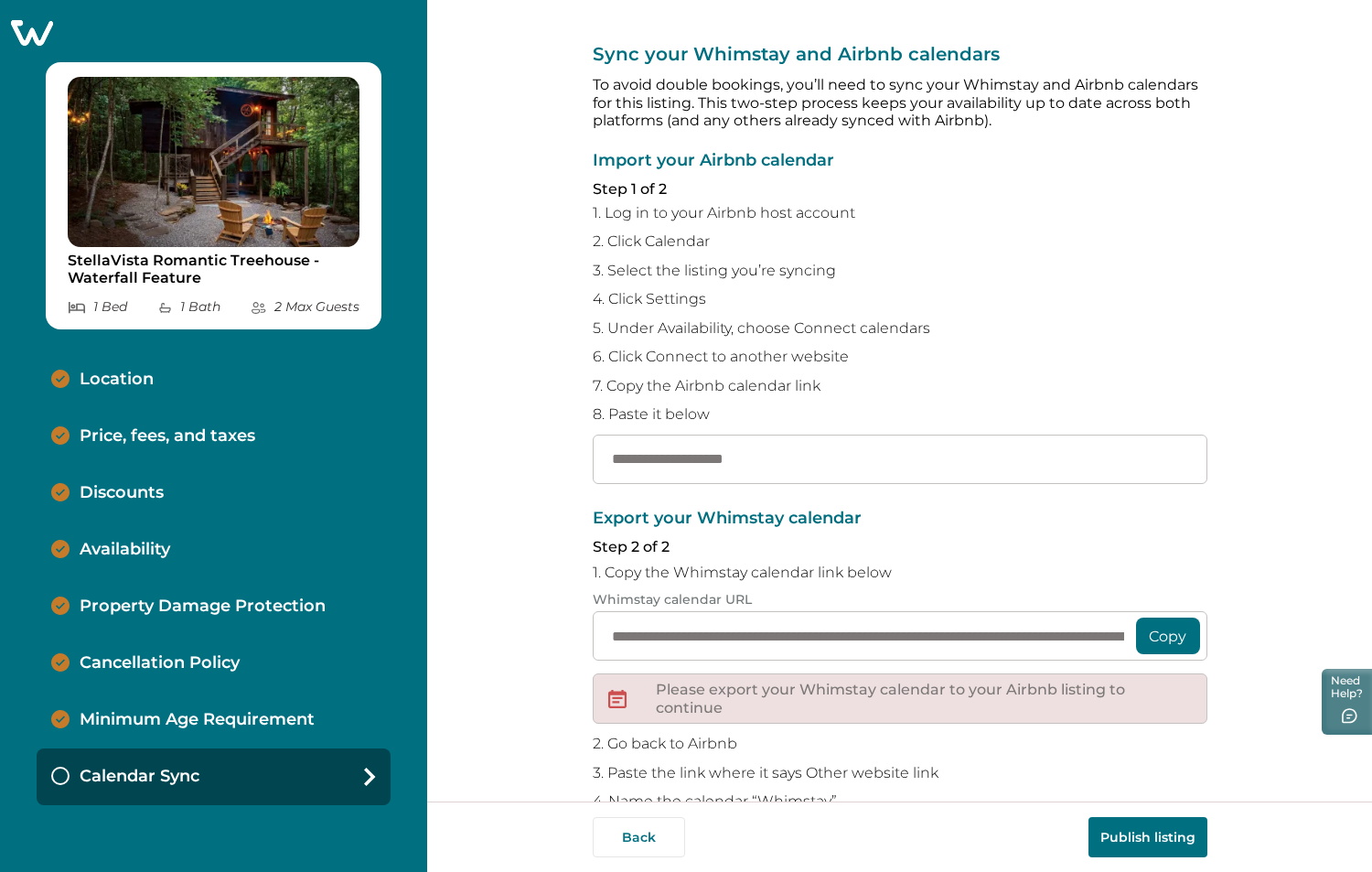 scroll, scrollTop: 0, scrollLeft: 0, axis: both 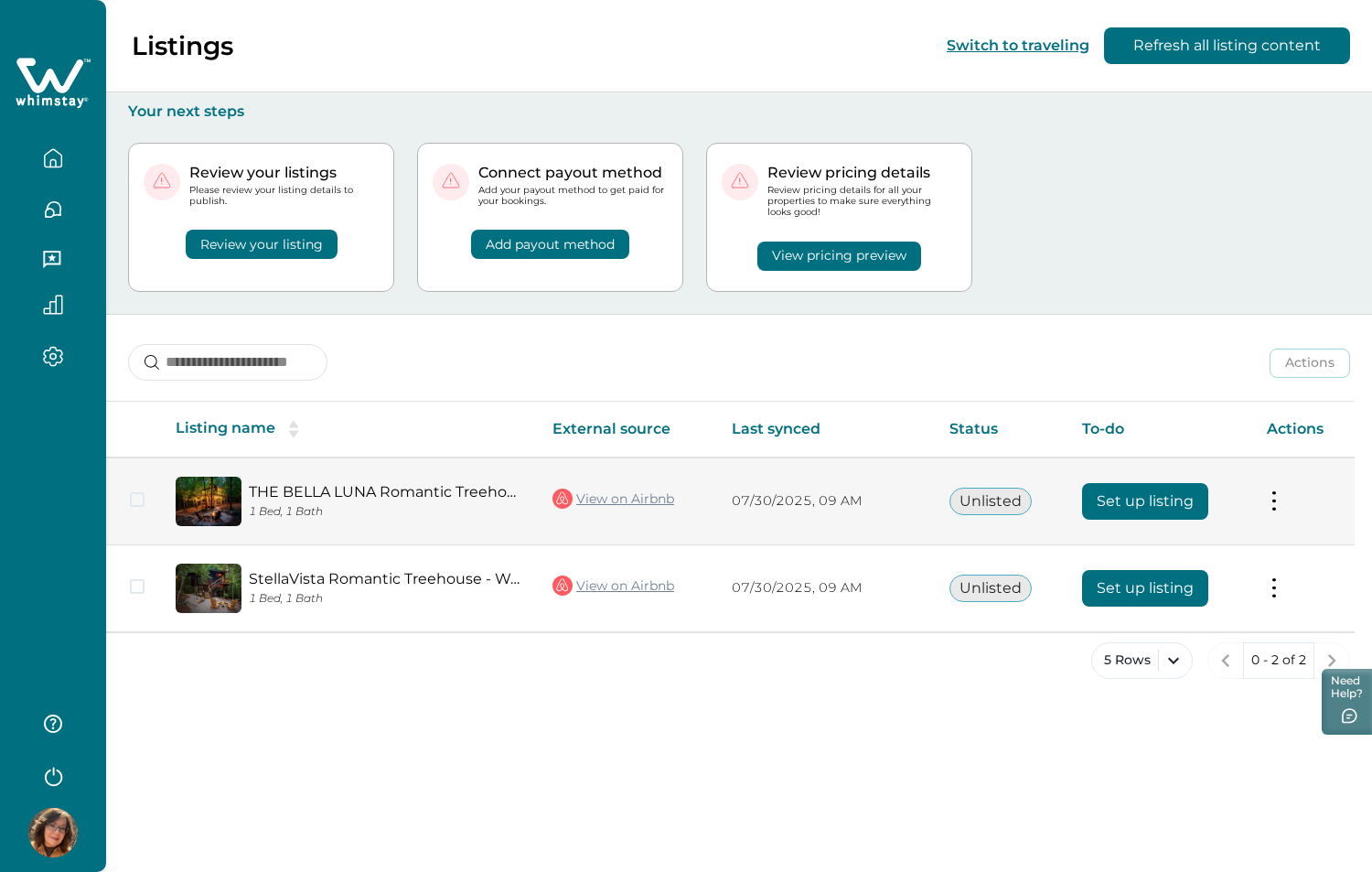 click on "Set up listing" at bounding box center (1145, 501) 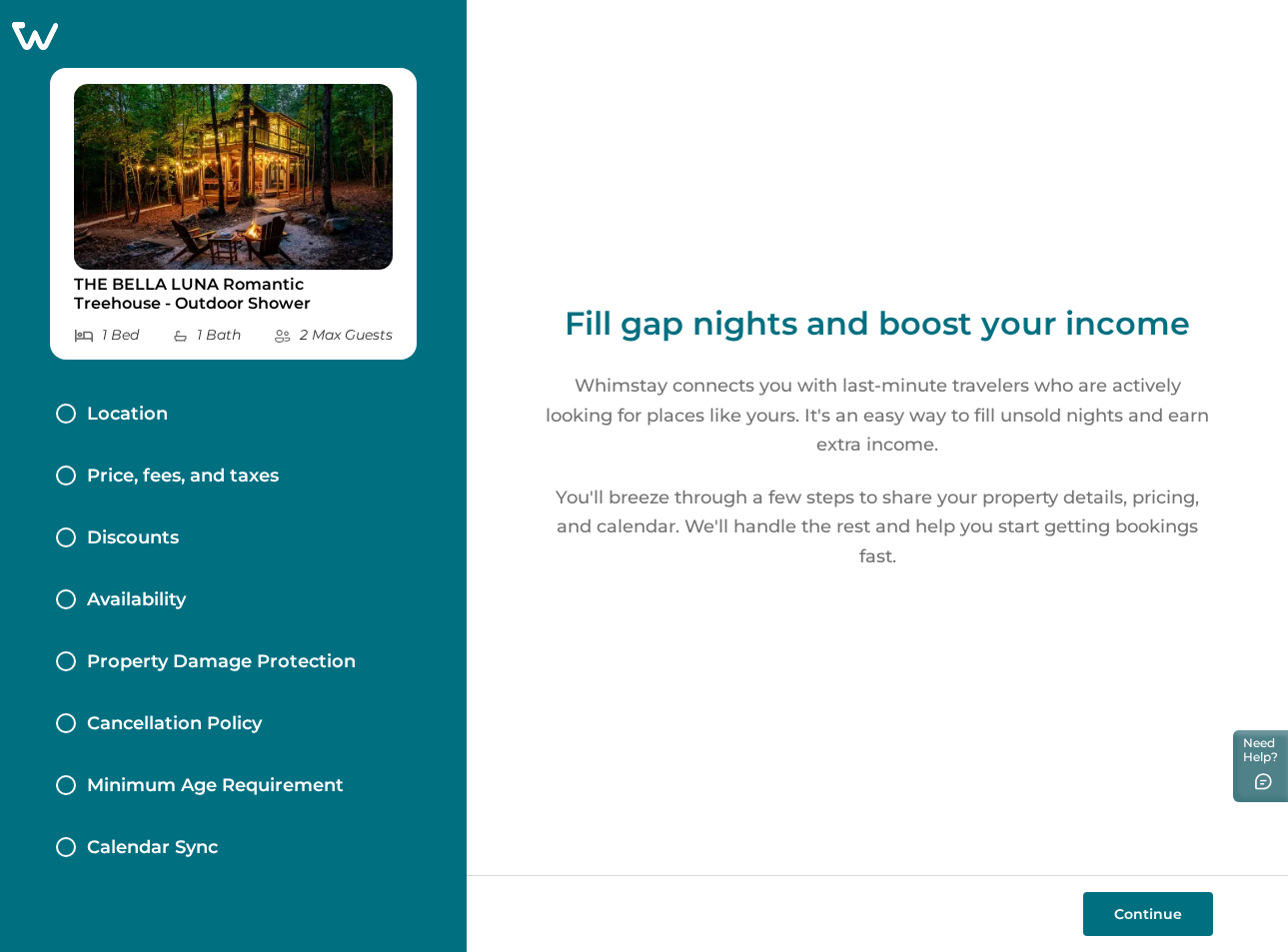 click 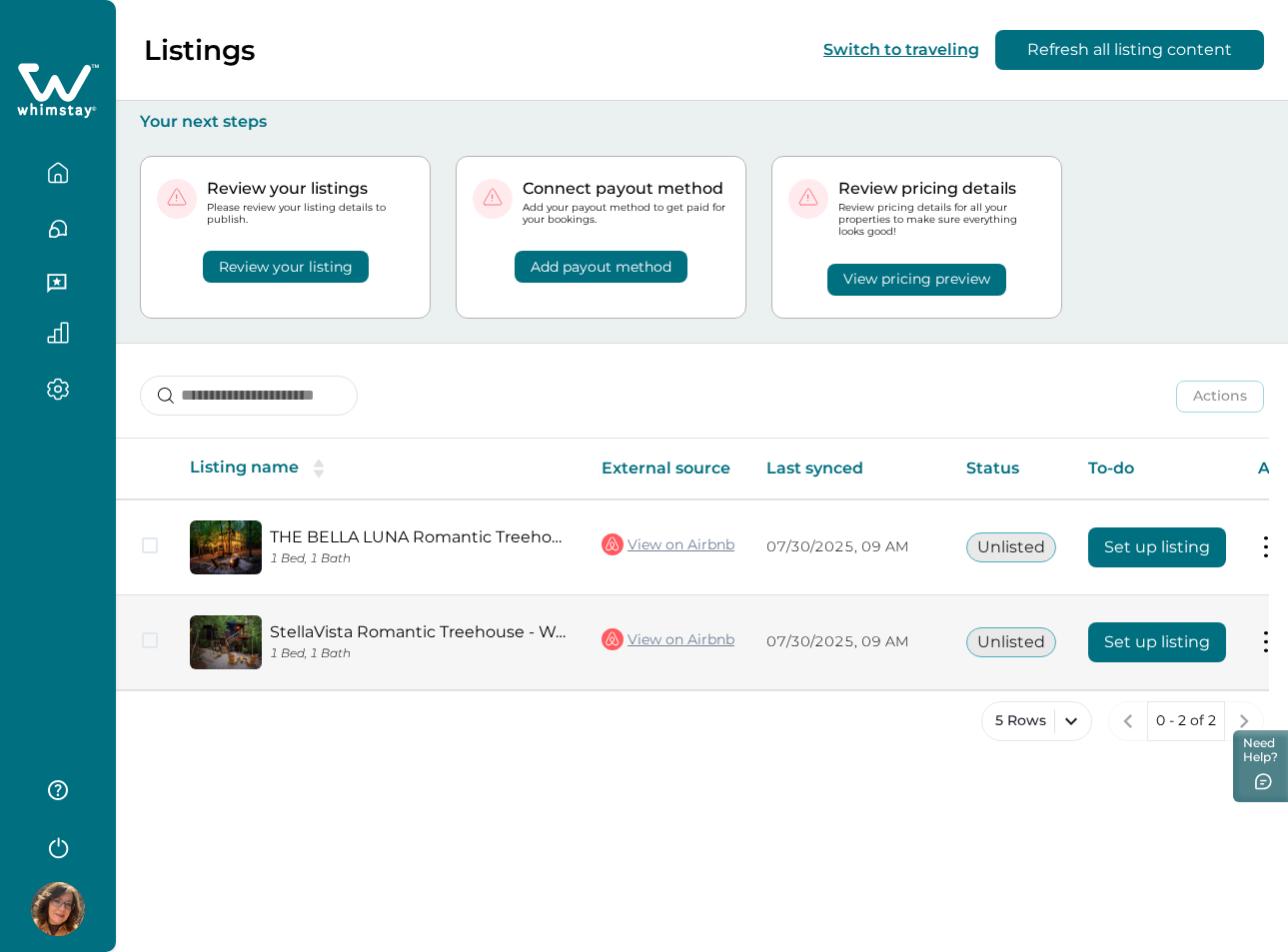 drag, startPoint x: 1112, startPoint y: 688, endPoint x: 1235, endPoint y: 688, distance: 123 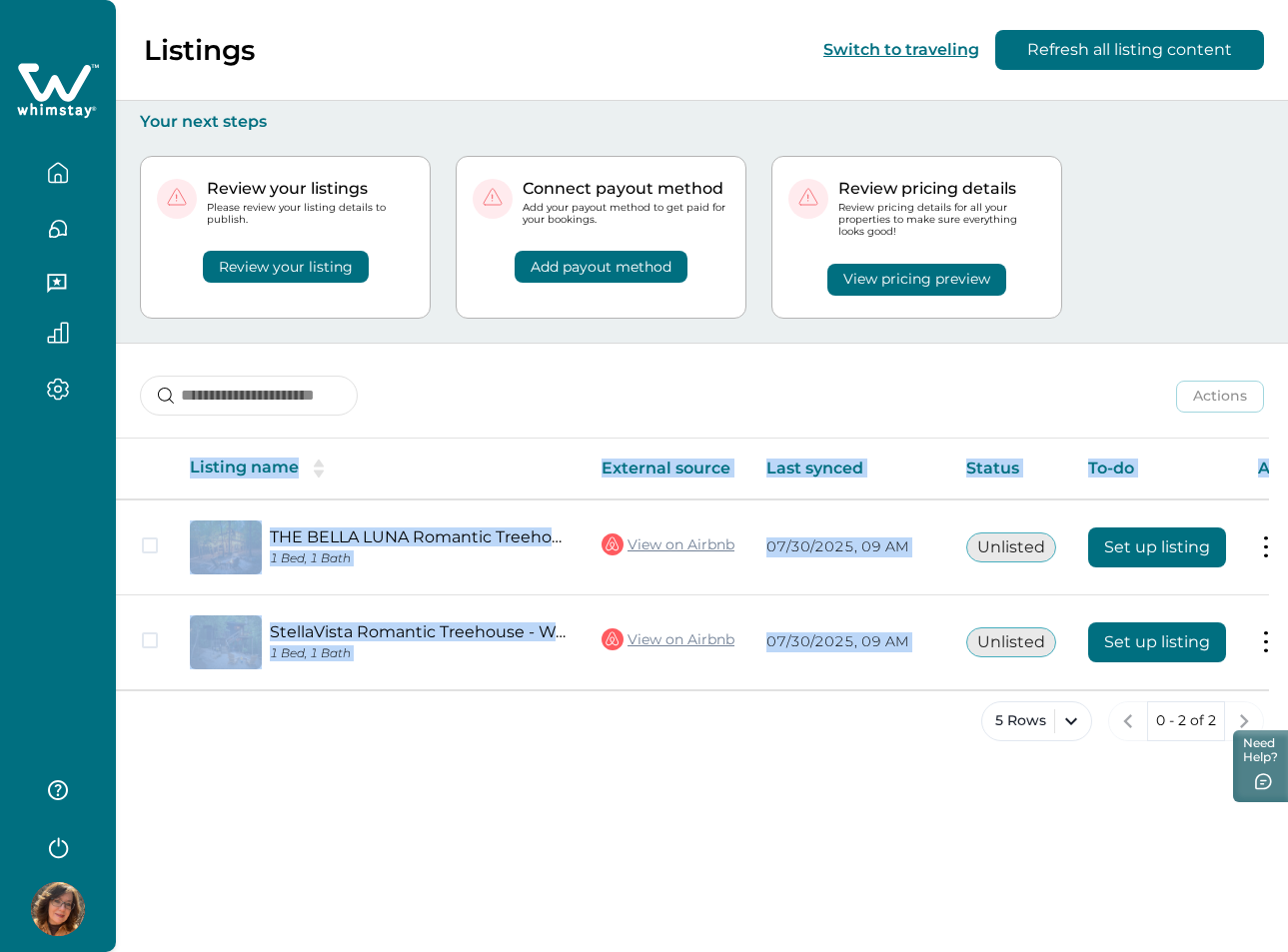 drag, startPoint x: 1163, startPoint y: 695, endPoint x: 1253, endPoint y: 697, distance: 90.02222 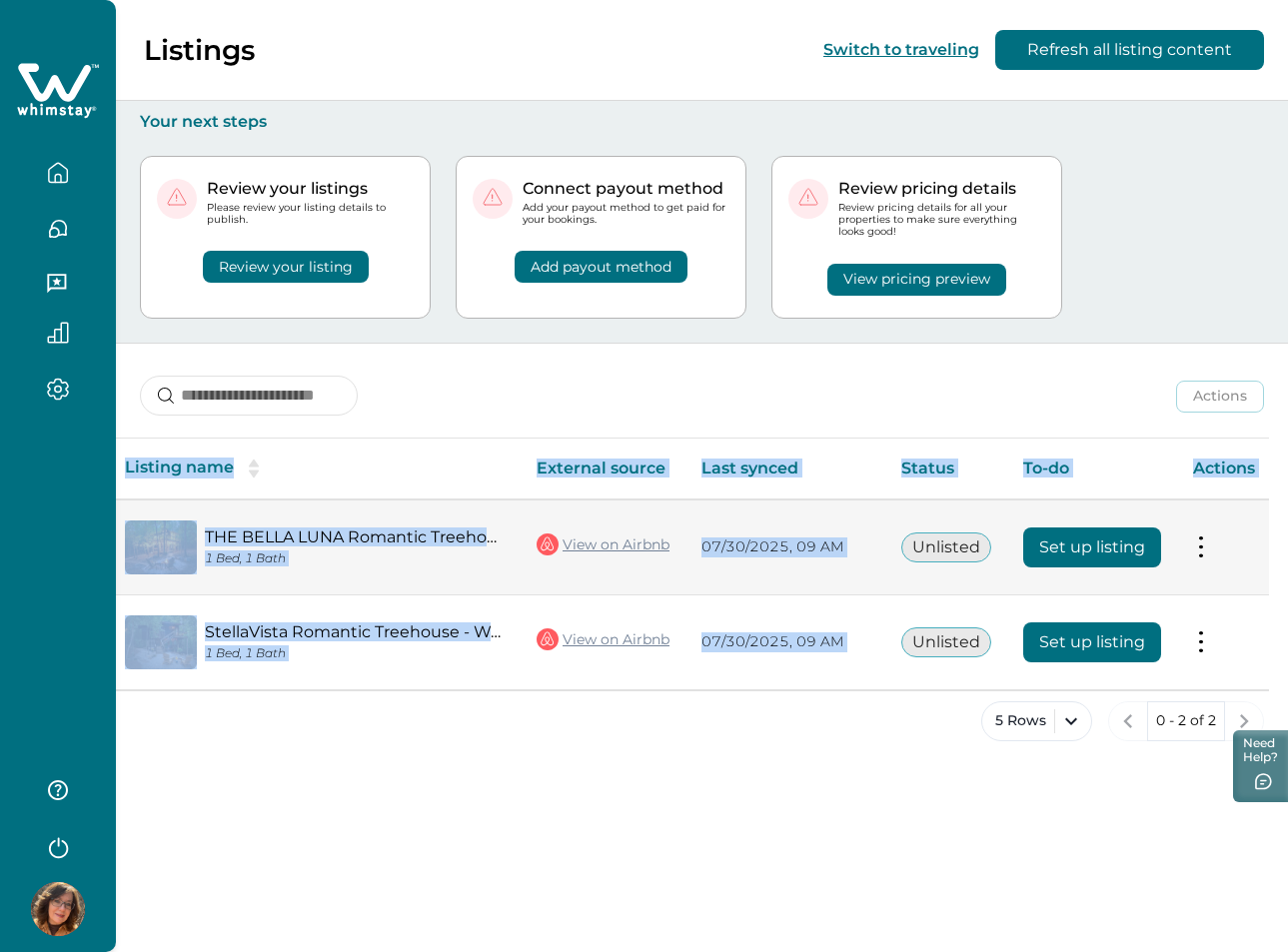 click on "Set up listing" at bounding box center [1092, 547] 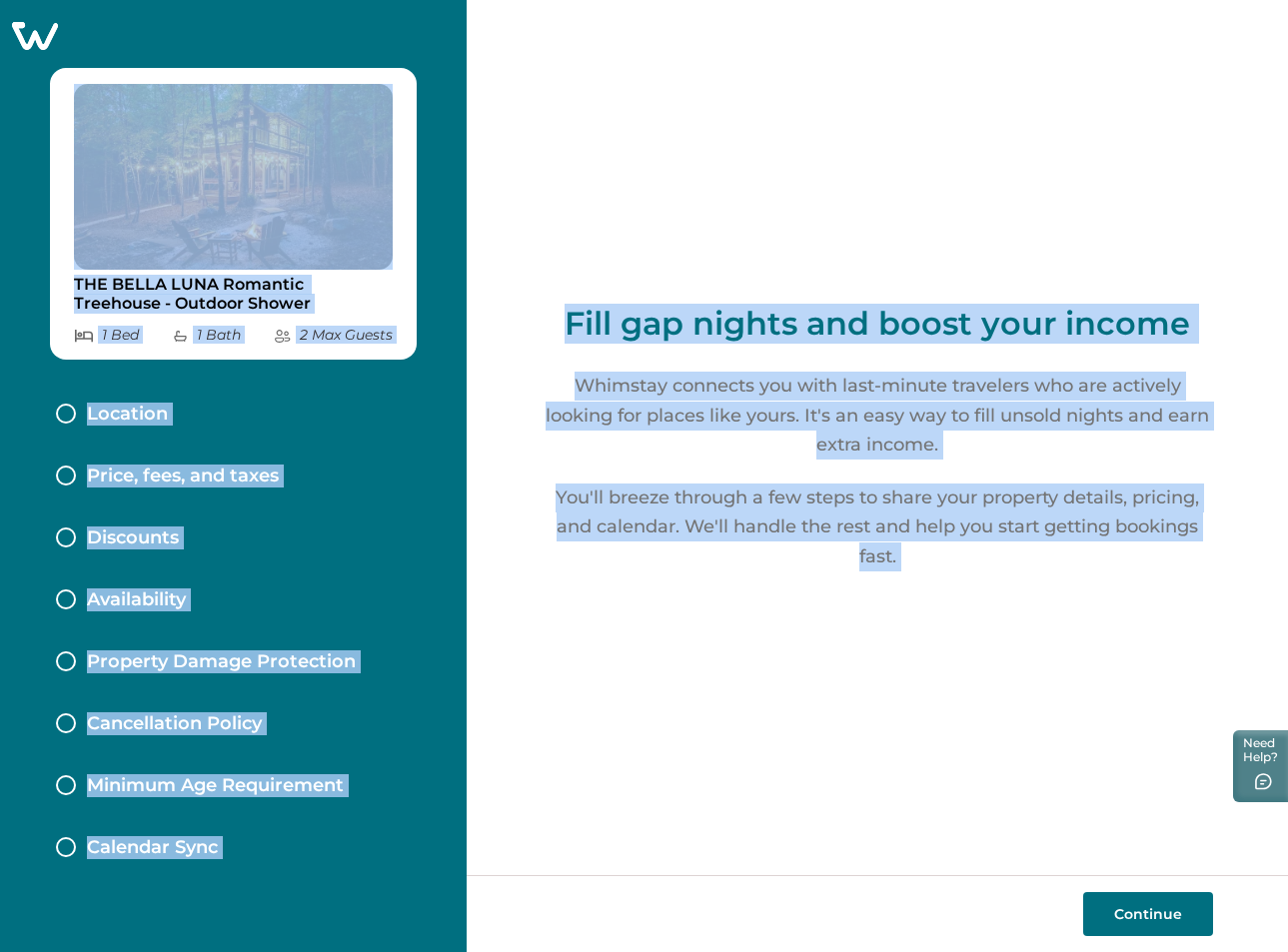 click on "Fill gap nights and boost your income Whimstay connects you with last-minute travelers who are actively looking for places like yours. It's an easy way to fill unsold nights and earn extra income. You'll breeze through a few steps to share your property details, pricing, and calendar. We'll handle the rest and help you start getting bookings fast. Continue" at bounding box center [877, 438] 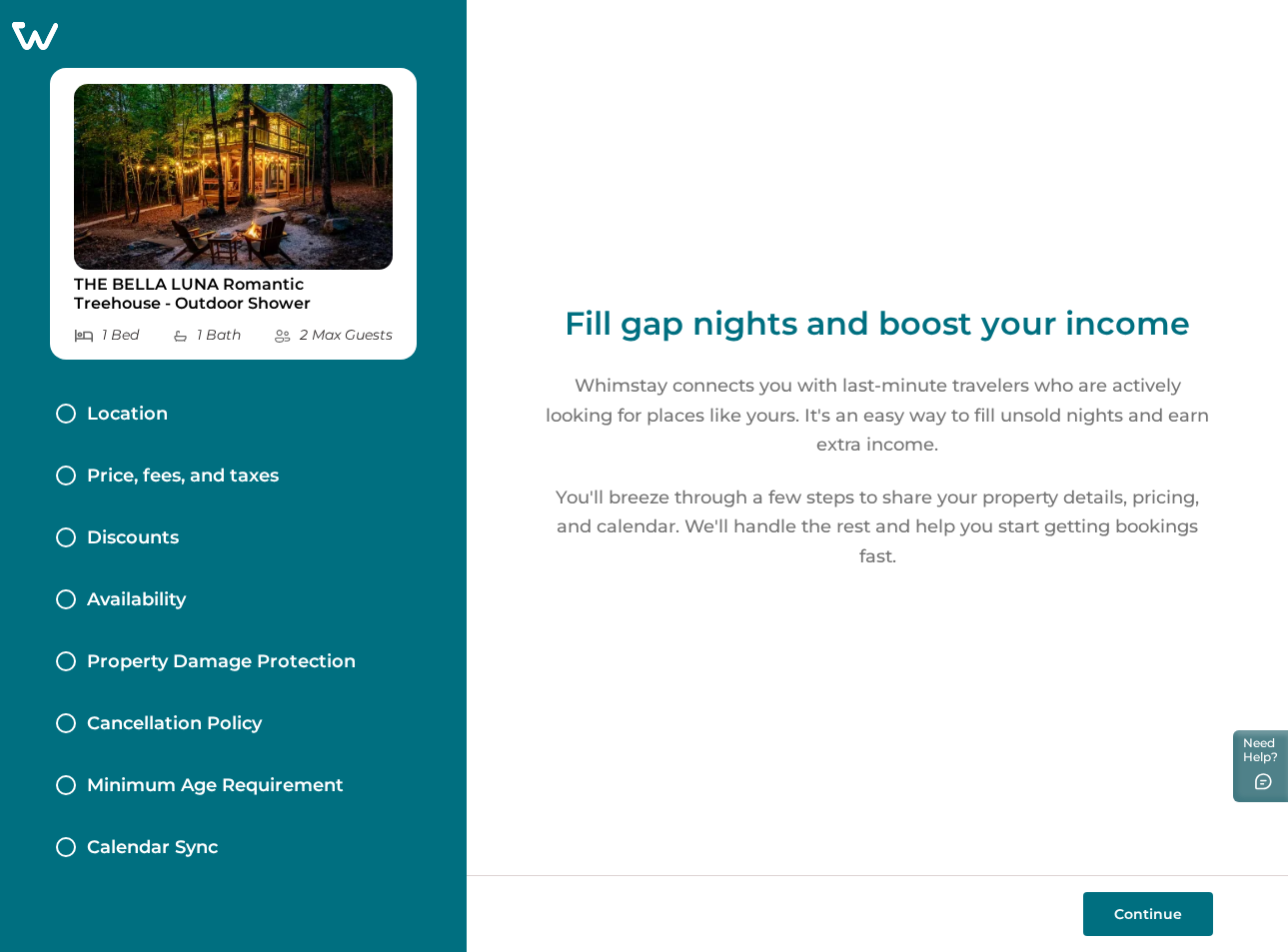 click on "Price, fees, and taxes" at bounding box center (183, 476) 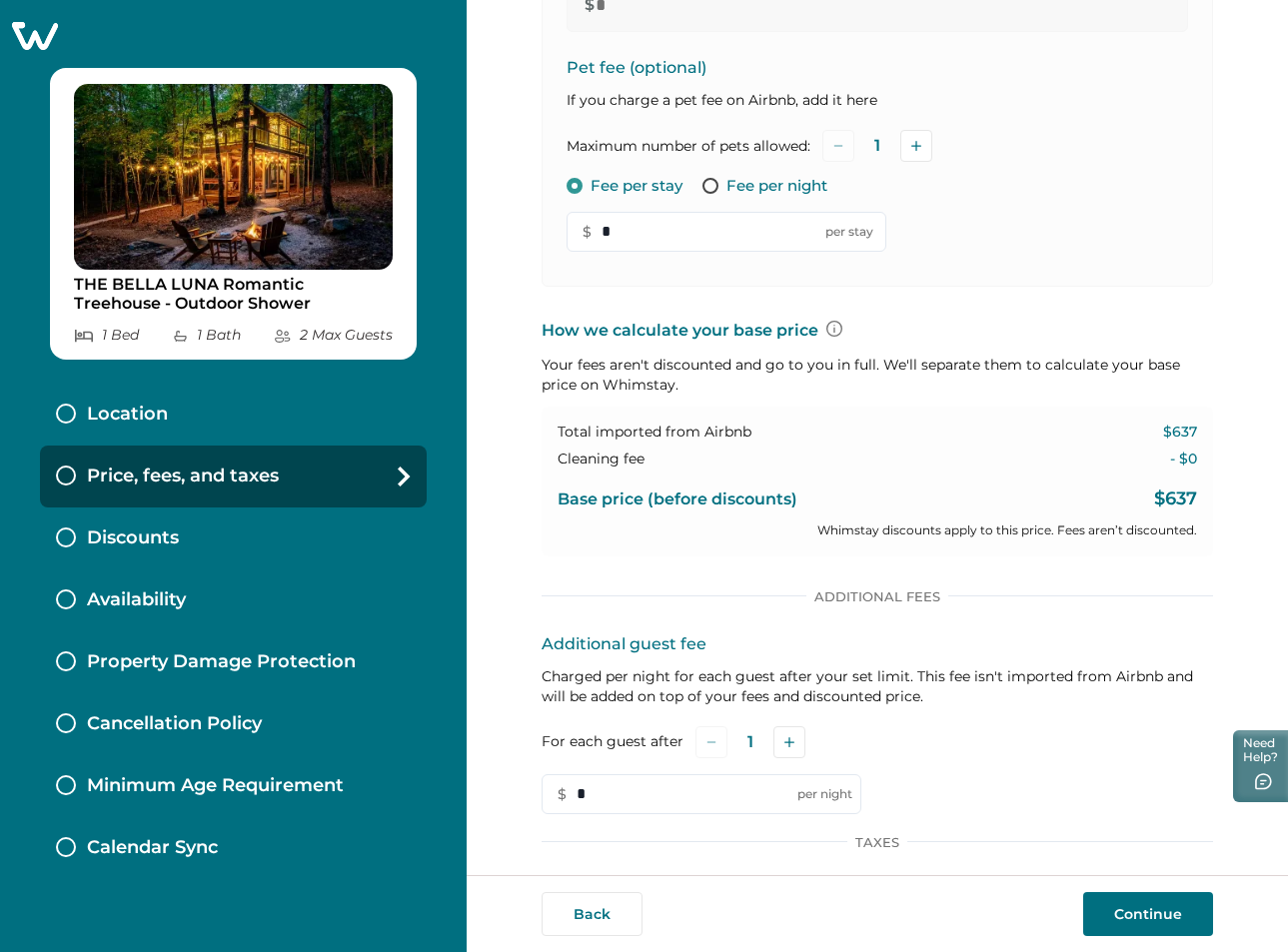 scroll, scrollTop: 309, scrollLeft: 0, axis: vertical 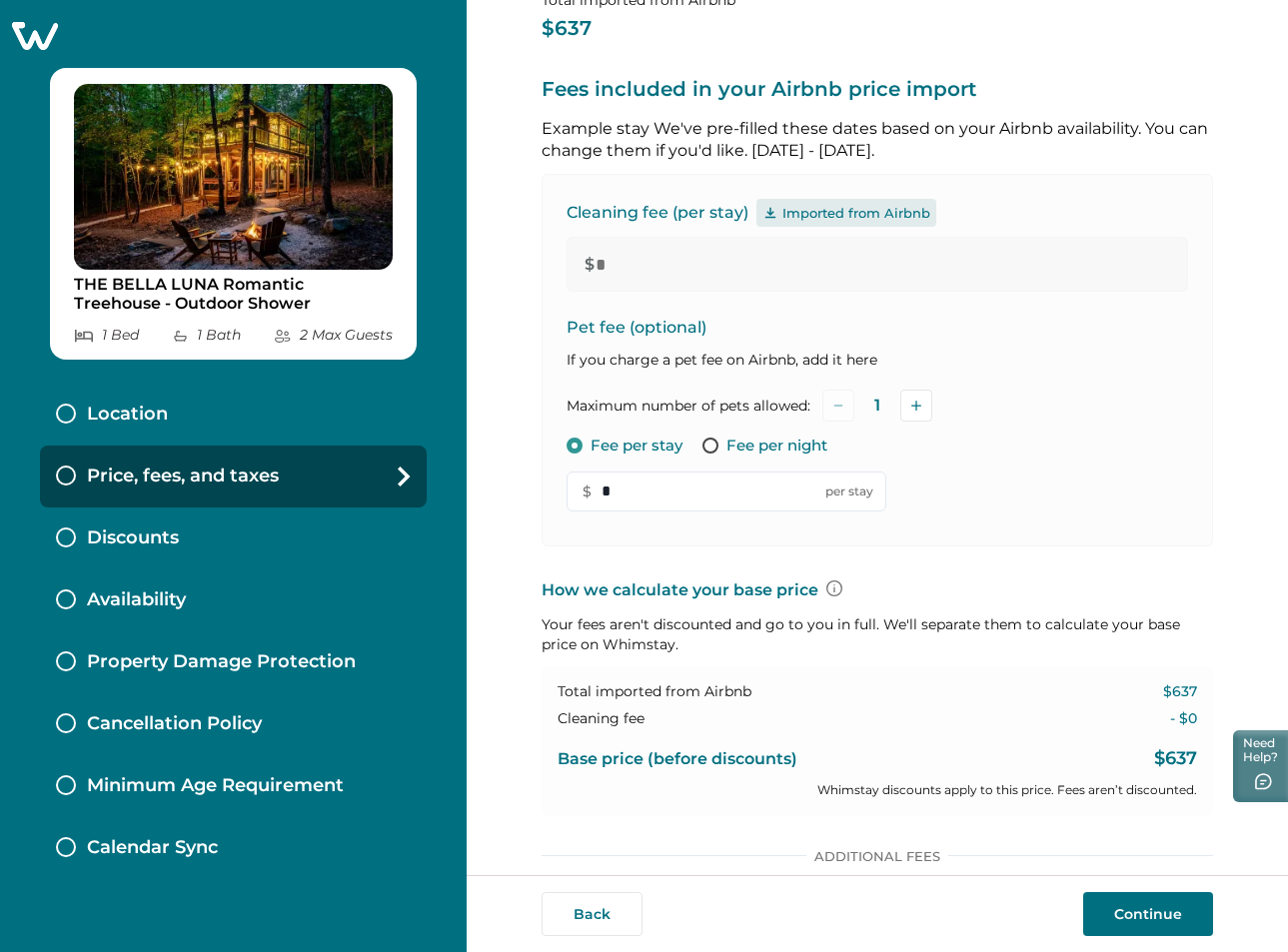 click on "Cleaning fee (per stay) Imported from Airbnb $ * Pet fee (optional) If you charge a pet fee on Airbnb, add it here Maximum number of pets allowed: 1 Fee per stay Fee per night $ * per stay" at bounding box center (877, 360) 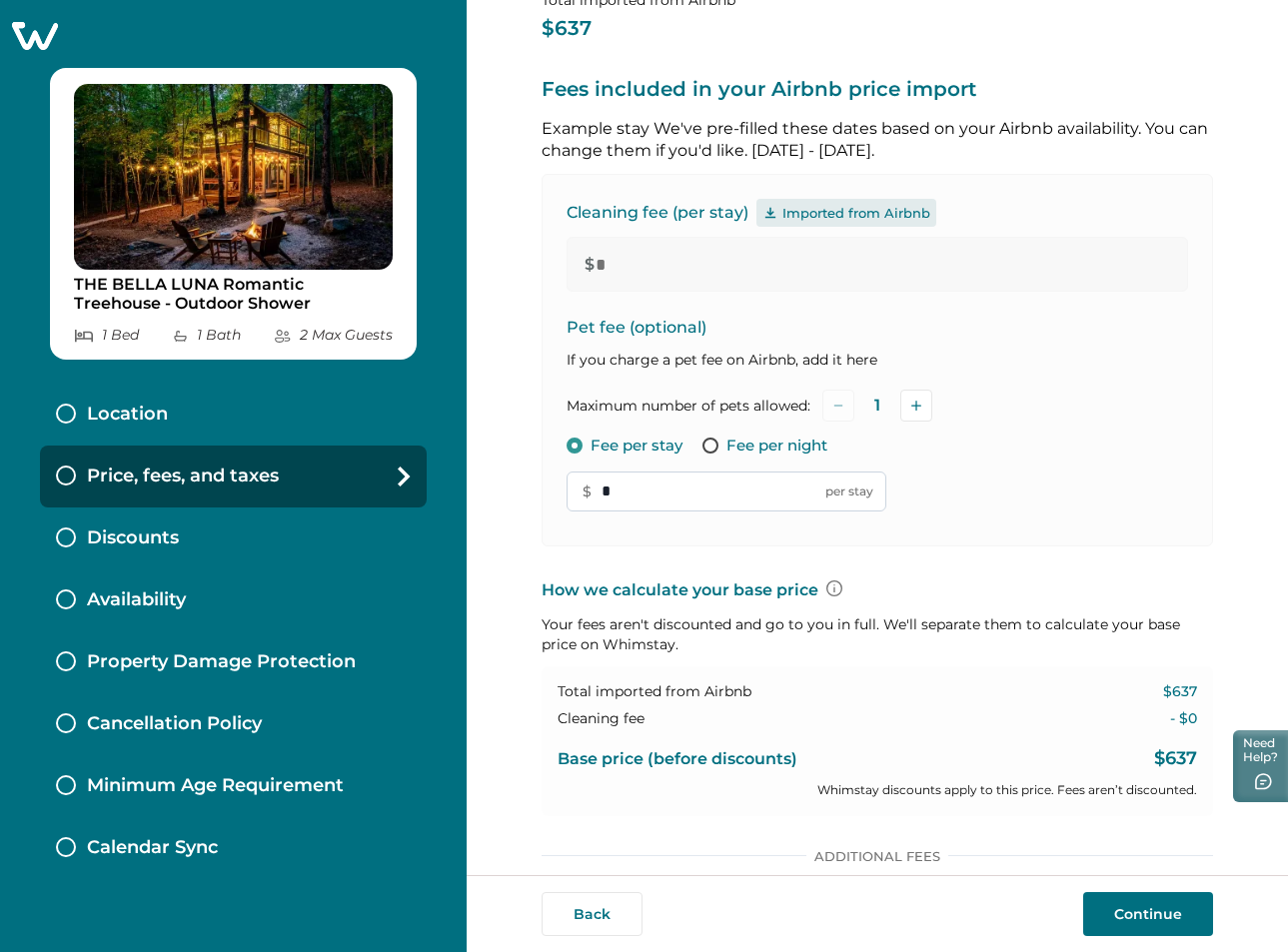 click on "*" at bounding box center [726, 491] 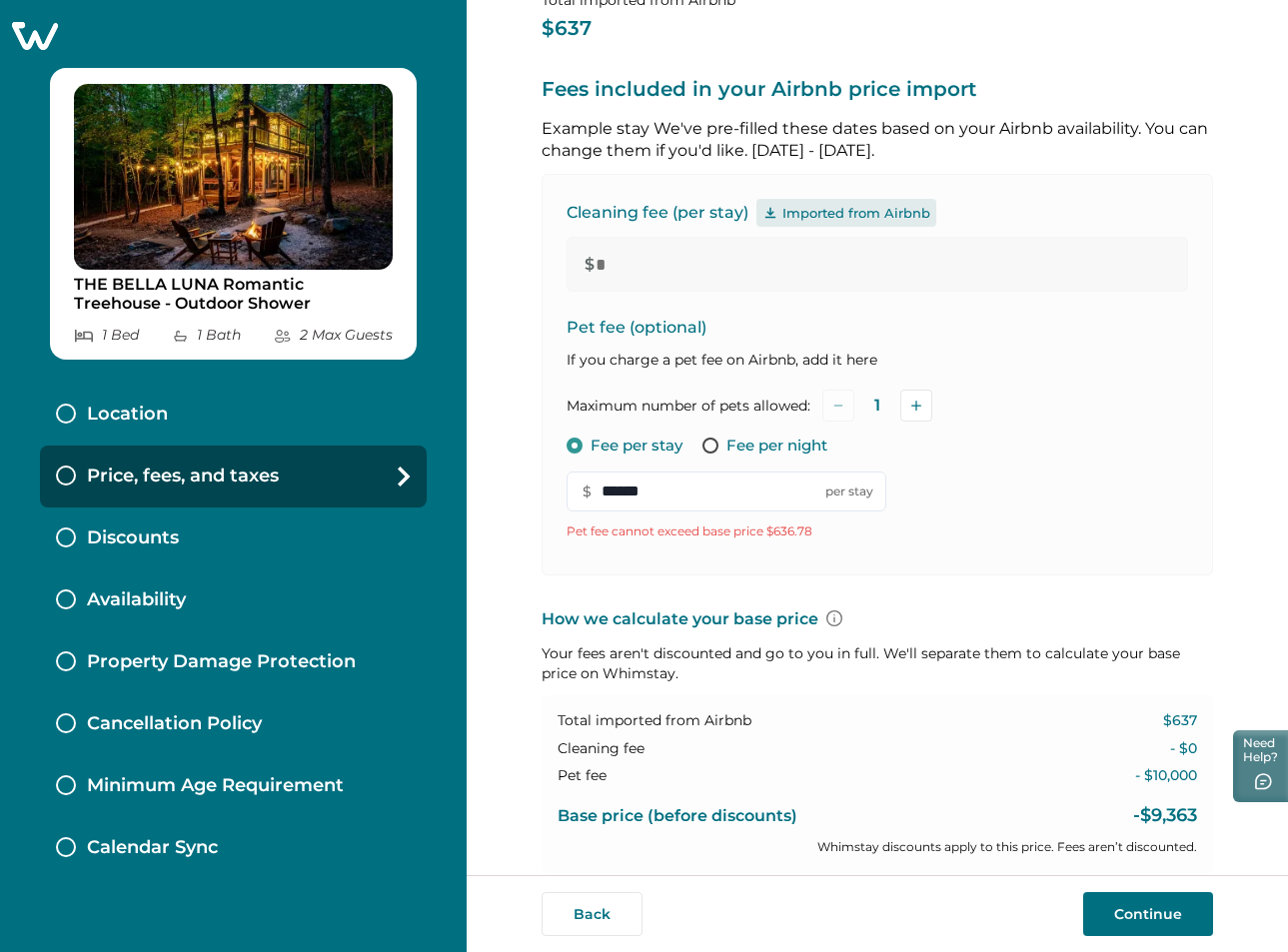 click on "Pet fee cannot exceed base price $636.78" at bounding box center [877, 531] 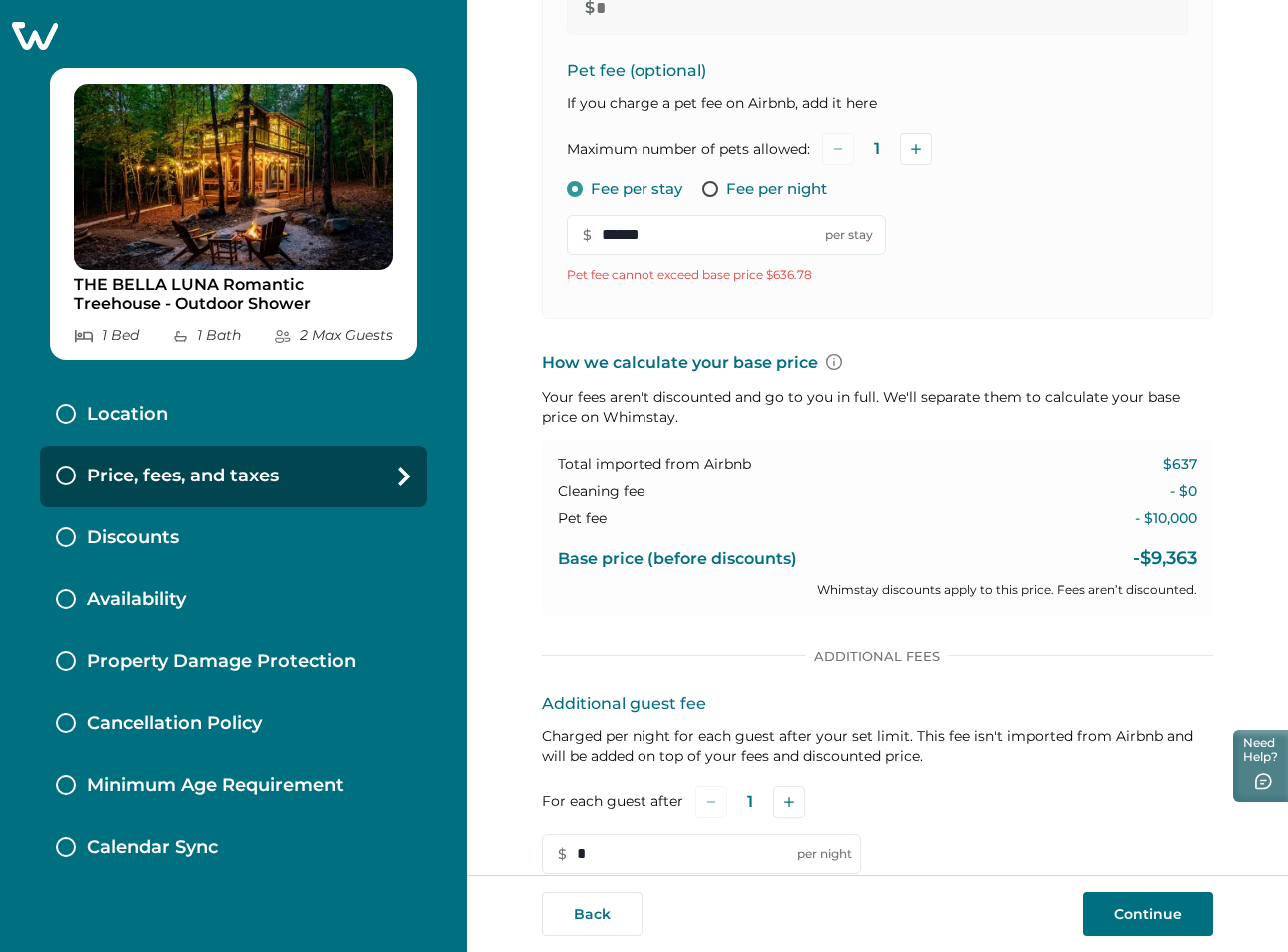 scroll, scrollTop: 466, scrollLeft: 0, axis: vertical 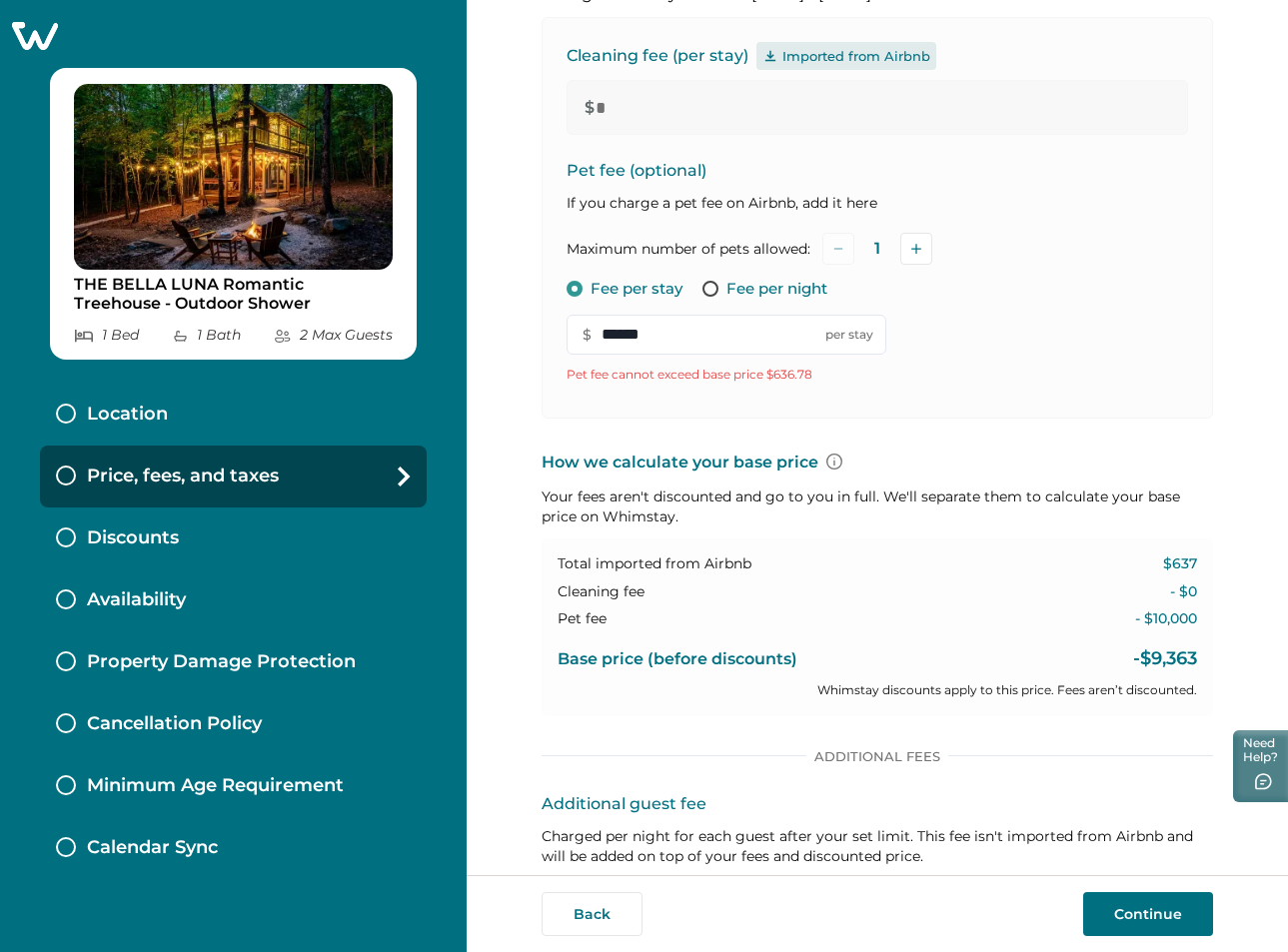 click on "Let's set up your base price We'll use an example stay from the next 30 days on your Airbnb calendar to calculate your base price on Whimstay Example stay We've pre-filled these dates based on your Airbnb availability. You can change them if you'd like. Aug 03, 2025  -  Aug 05, 2025 Su Mo Tu We Th Fr Sa Su Mo Tu We Th Fr Sa July 2025 Su Mo Tu We Th Fr Sa 1 2 3 4 5 6 7 8 9 10 11 12 13 14 15 16 17 18 19 20 21 22 23 24 25 26 27 28 29 30 31 August 2025 Su Mo Tu We Th Fr Sa 1 2 3 4 5 6 7 8 9 10 11 12 13 14 15 16 17 18 19 20 21 22 23 24 25 26 27 28 29 30 31 Clear dates Minimum nights vary Total imported from Airbnb $637 Fees included in your Airbnb price import Airbnb bundles your fees into the imported price. Tell us which fees
were part of your $637 price imported from Airbnb for August 03 - August 05. Cleaning fee (per stay) Imported from Airbnb $ * Pet fee (optional) If you charge a pet fee on Airbnb, add it here Maximum number of pets allowed: 1 Fee per stay Fee per night $ ****** per stay $637 - $0 1" at bounding box center [877, 404] 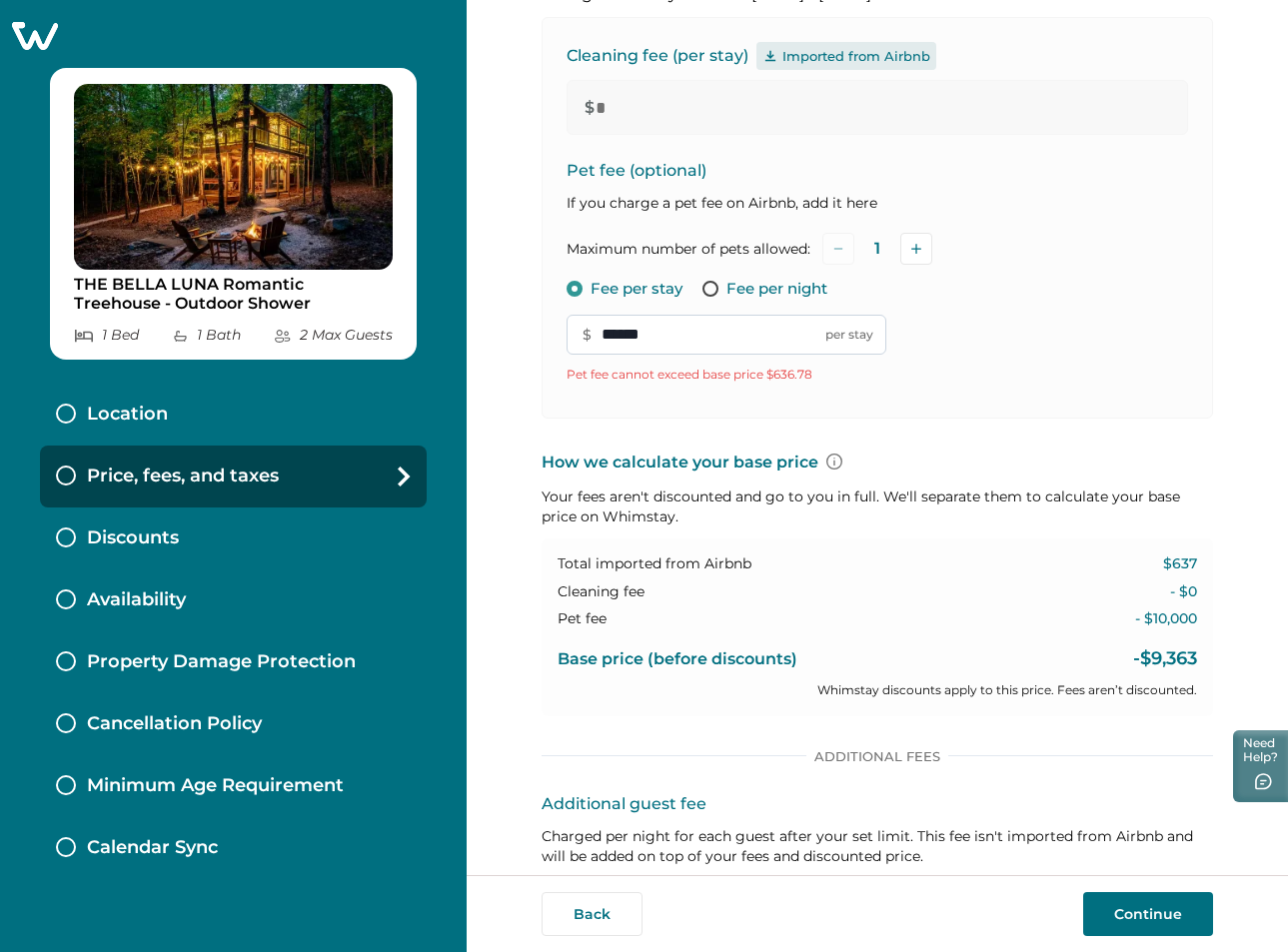 drag, startPoint x: 654, startPoint y: 331, endPoint x: 621, endPoint y: 335, distance: 33.24154 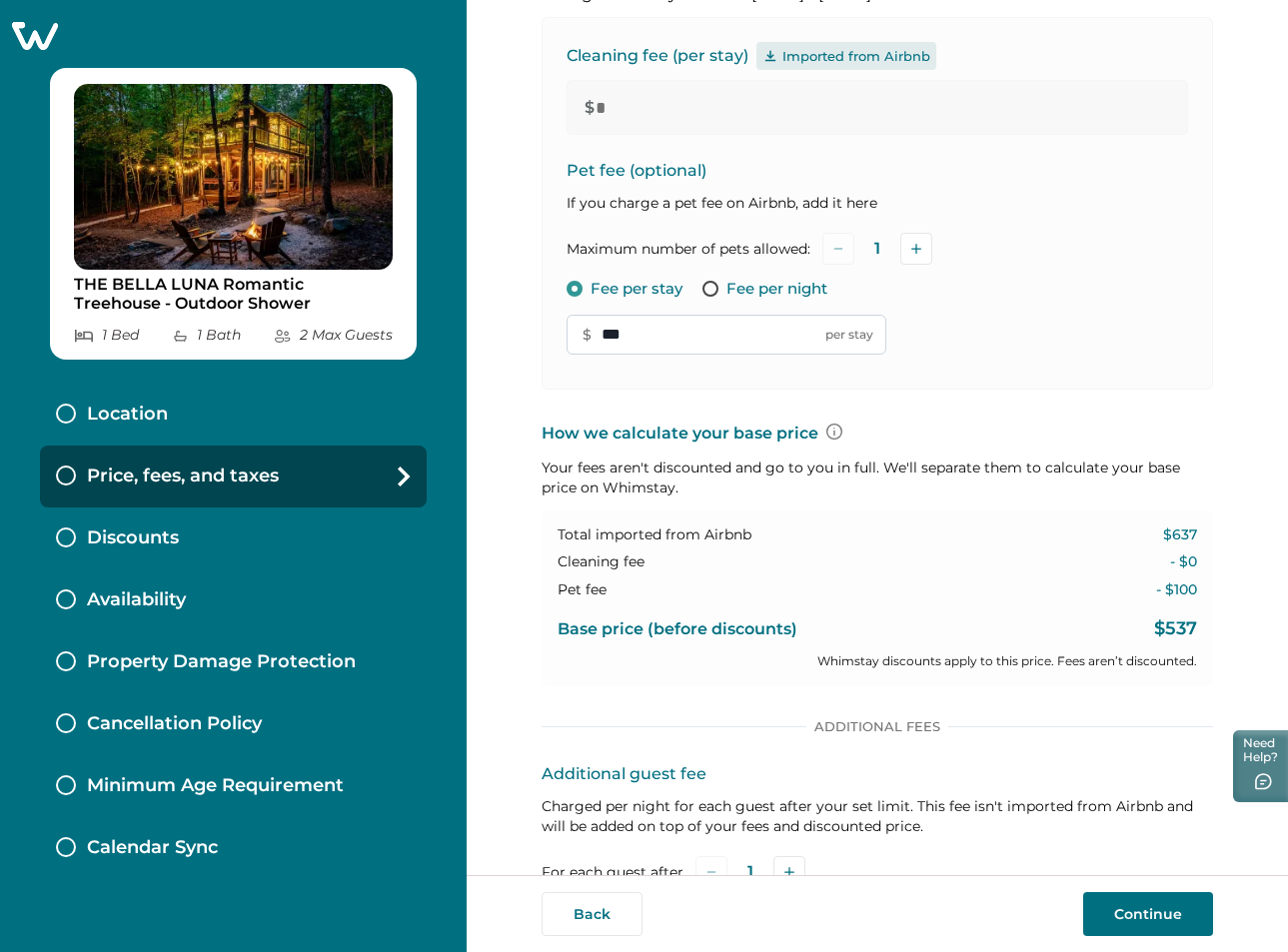 click on "***" at bounding box center (726, 335) 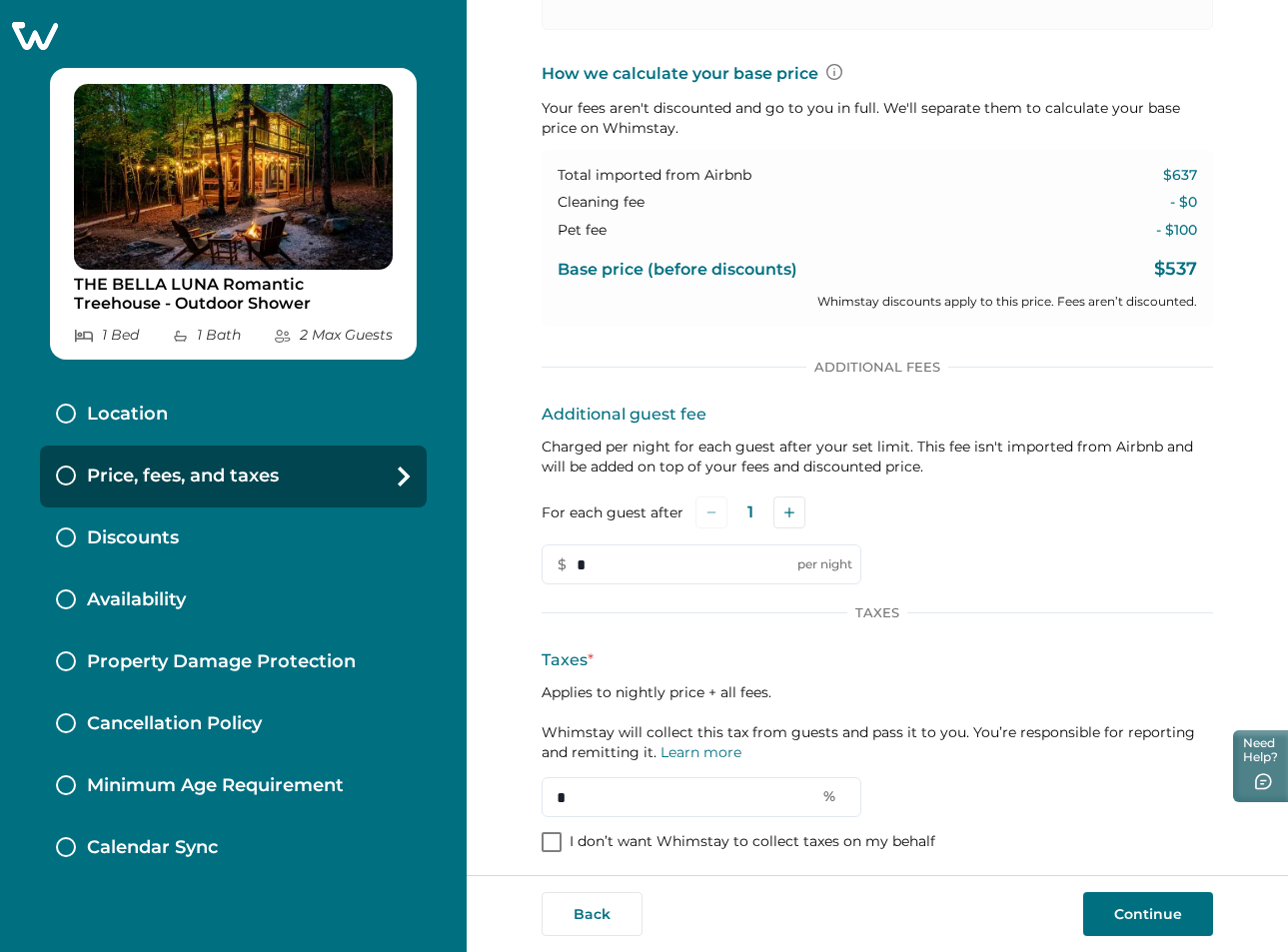 scroll, scrollTop: 835, scrollLeft: 0, axis: vertical 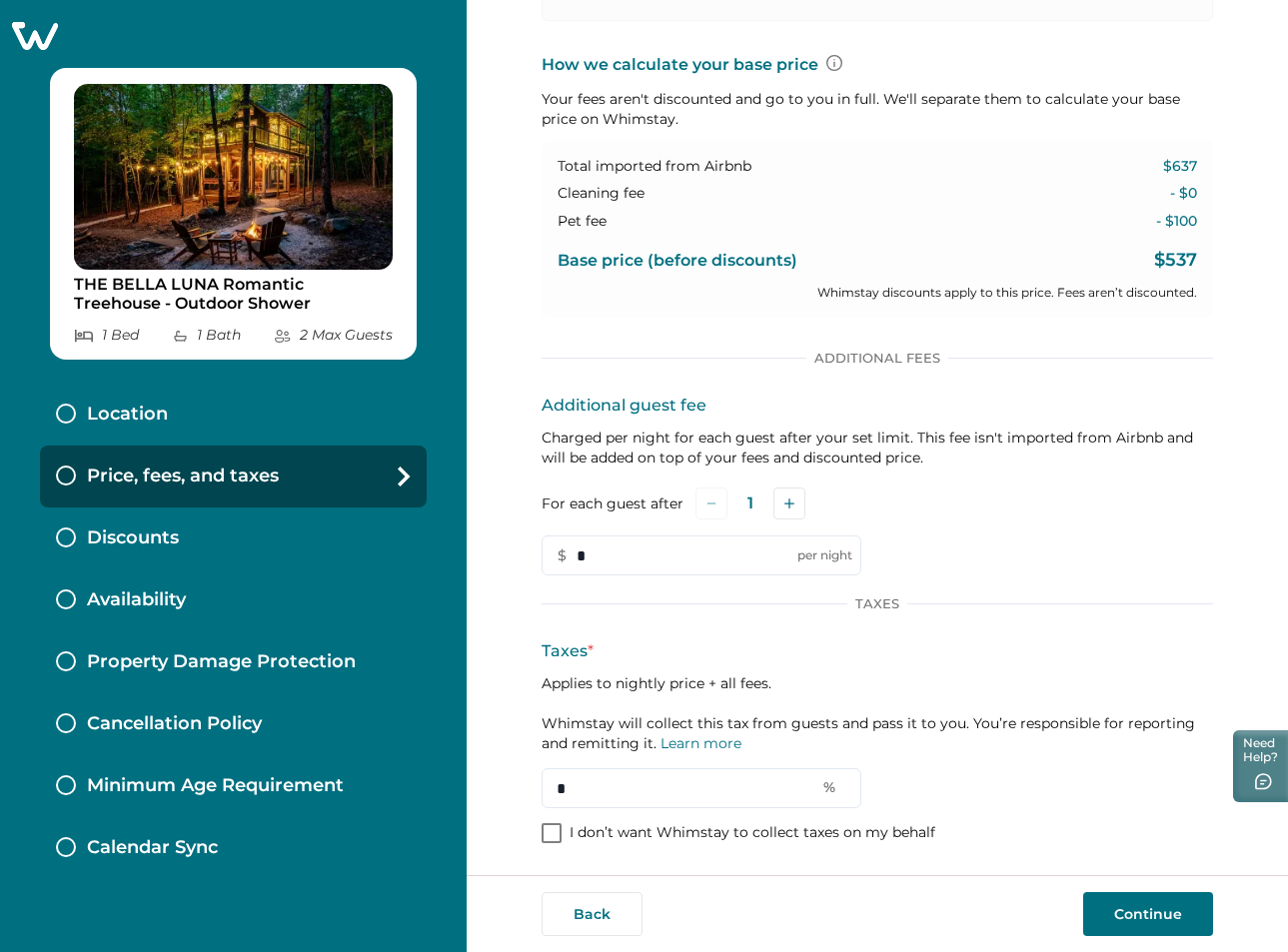 type on "***" 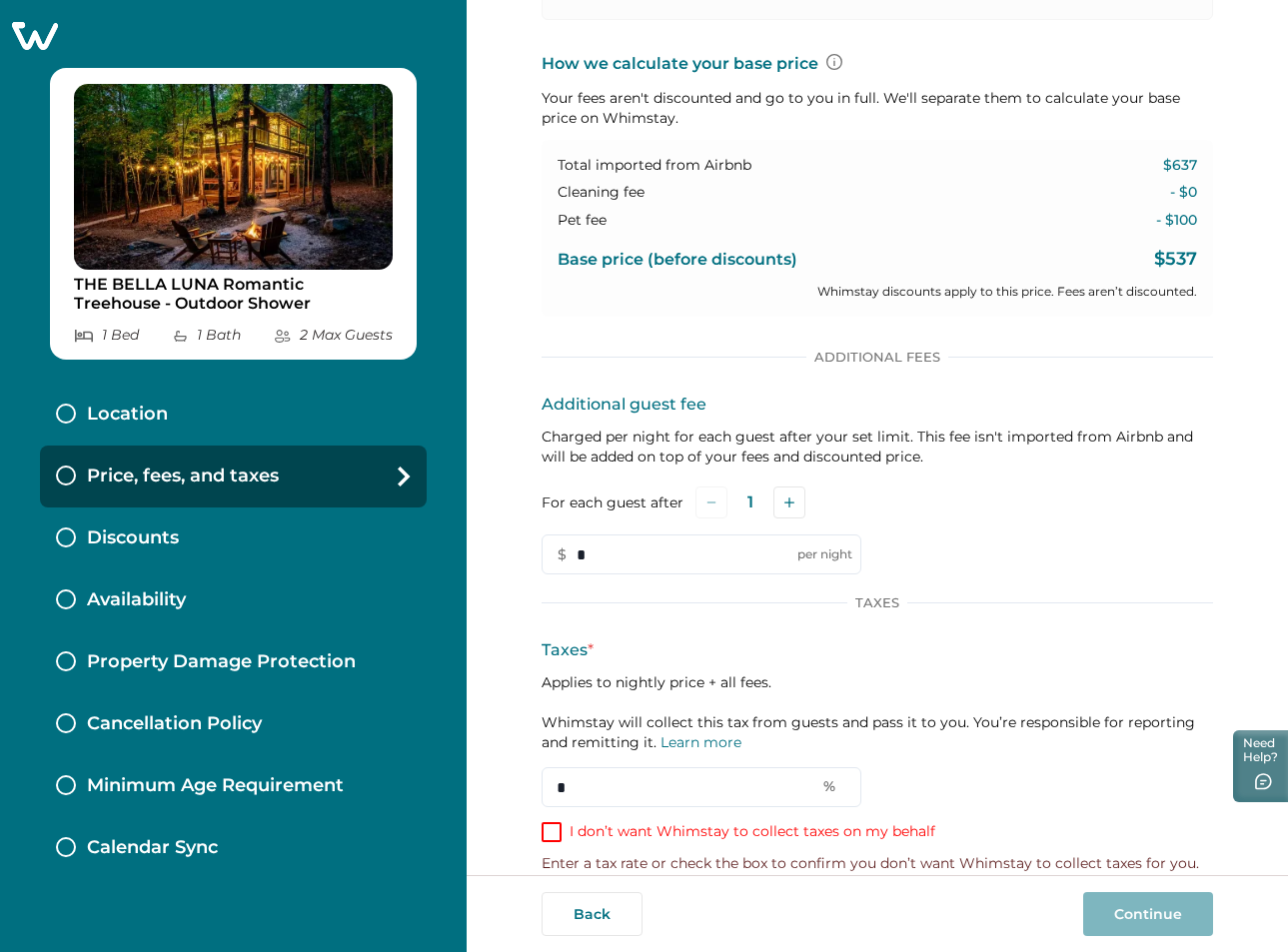 scroll, scrollTop: 863, scrollLeft: 0, axis: vertical 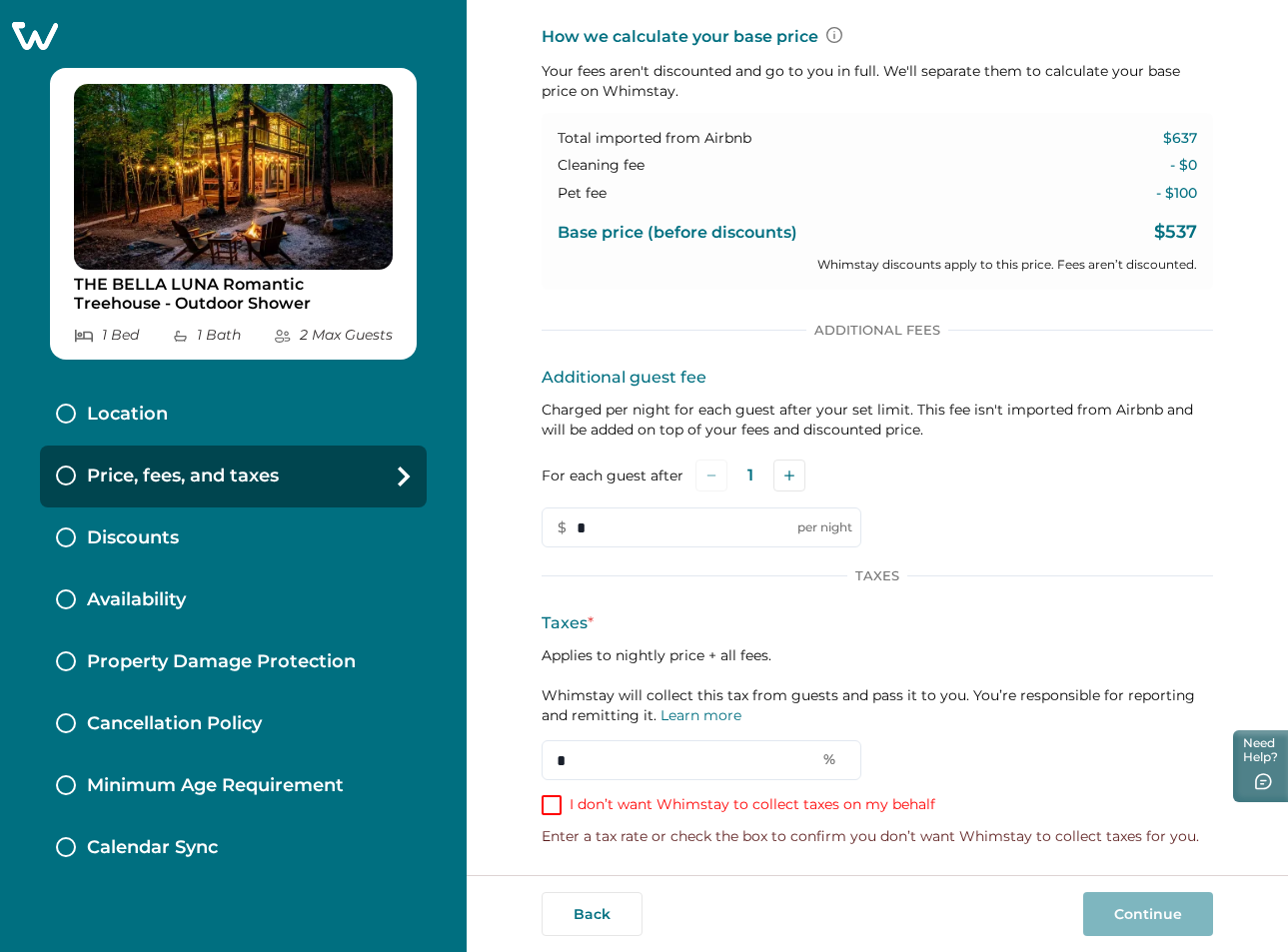 click at bounding box center (552, 805) 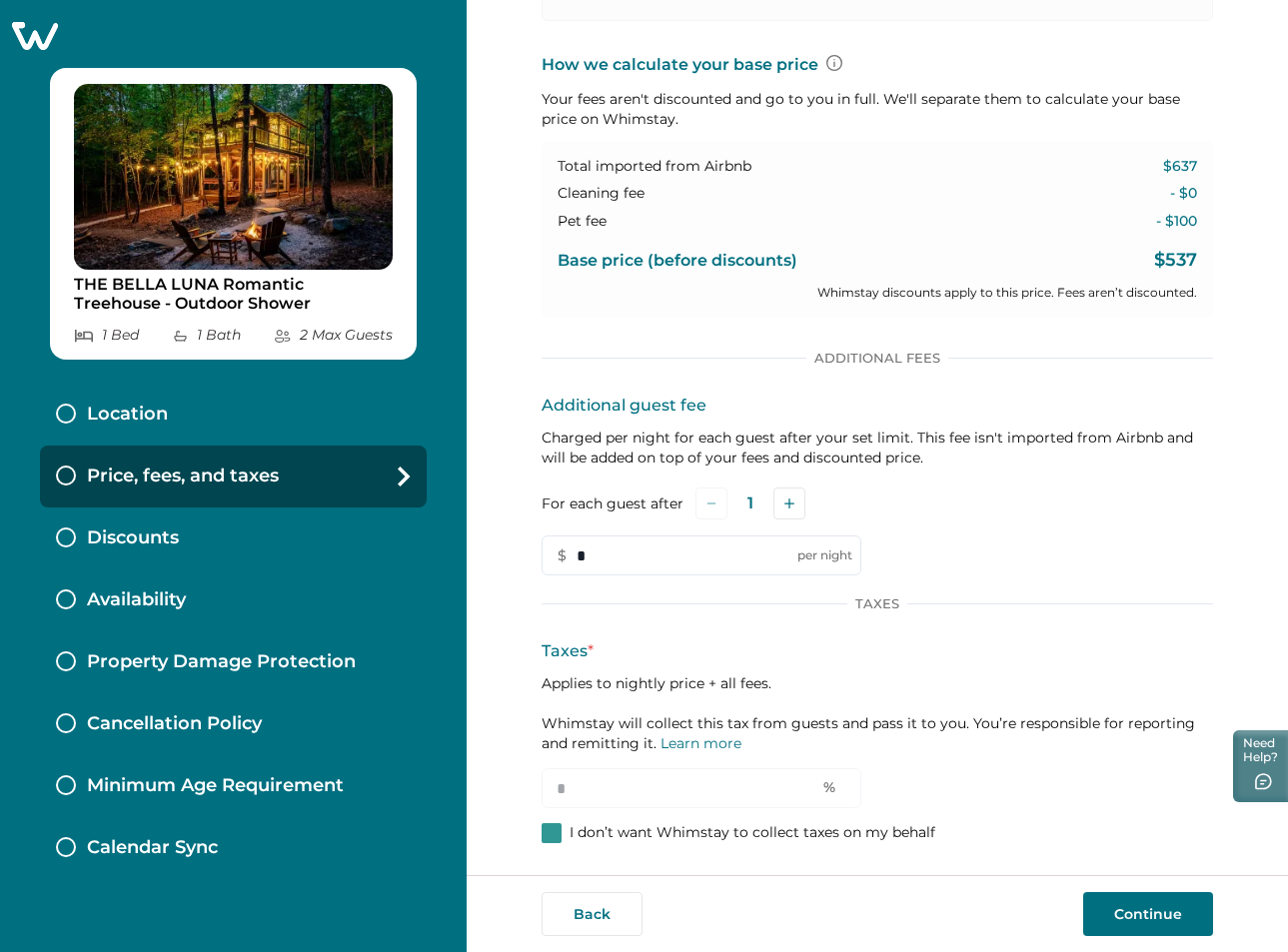 scroll, scrollTop: 835, scrollLeft: 0, axis: vertical 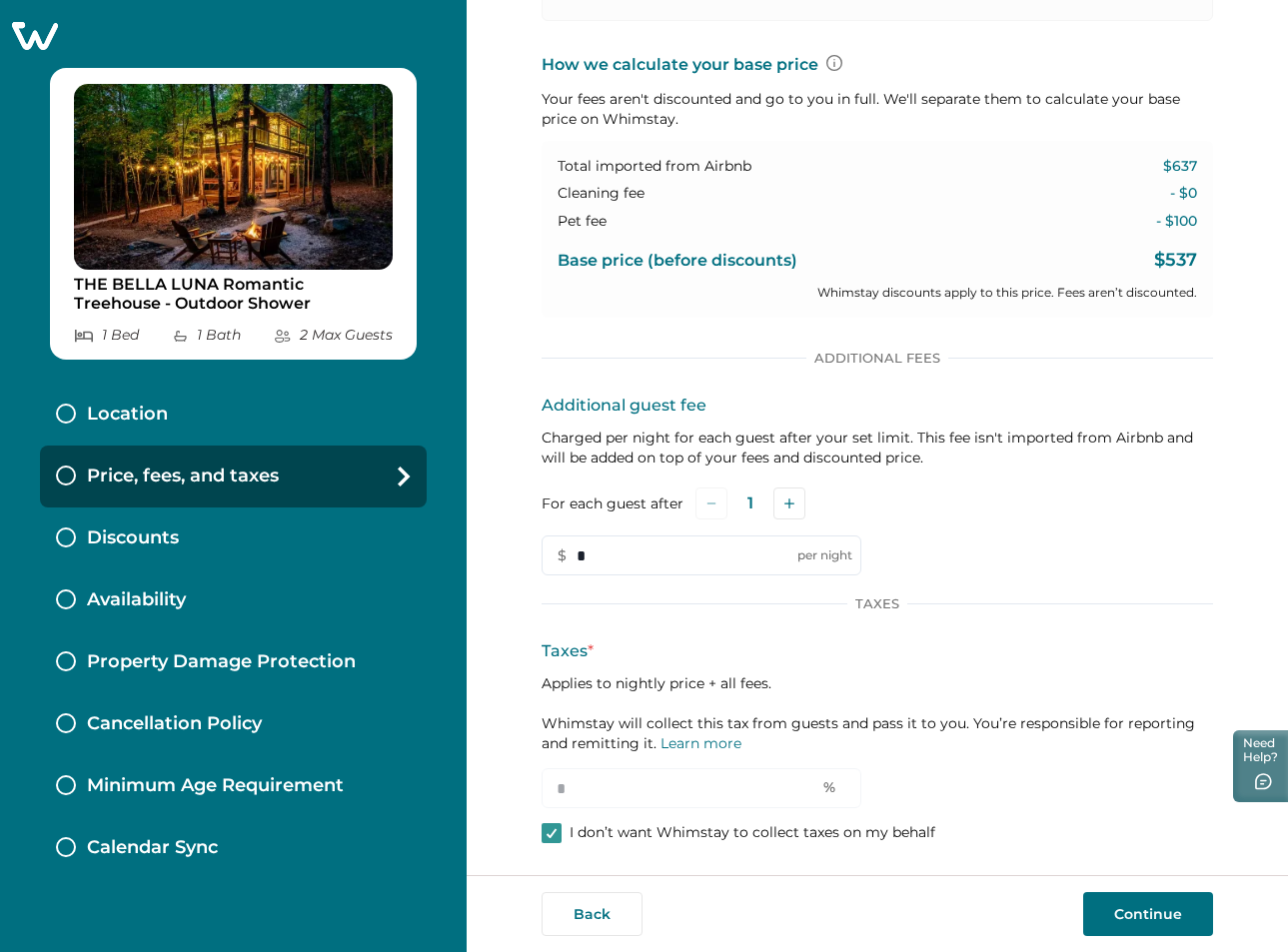 click on "Continue" at bounding box center [1148, 914] 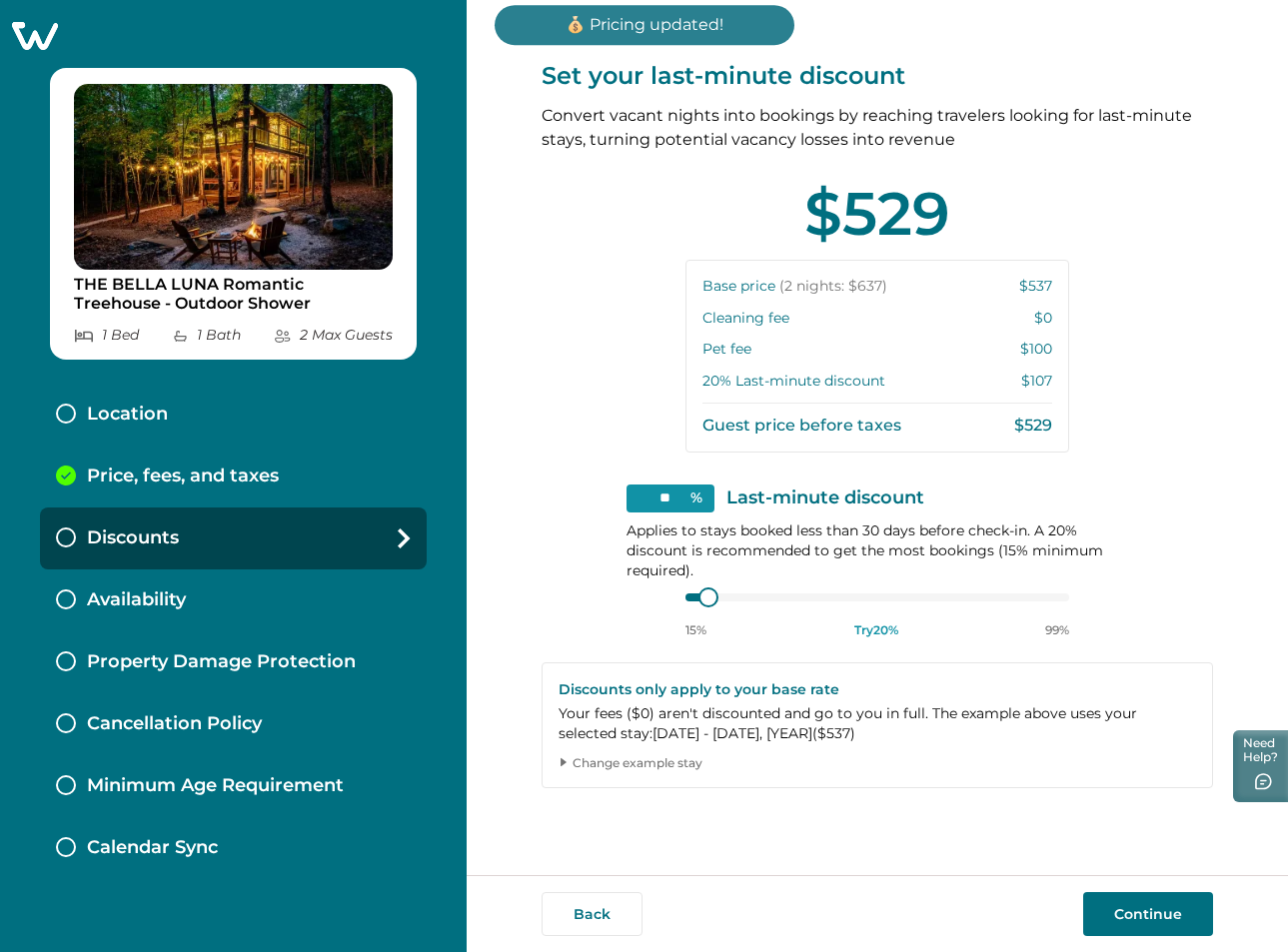 scroll, scrollTop: 0, scrollLeft: 0, axis: both 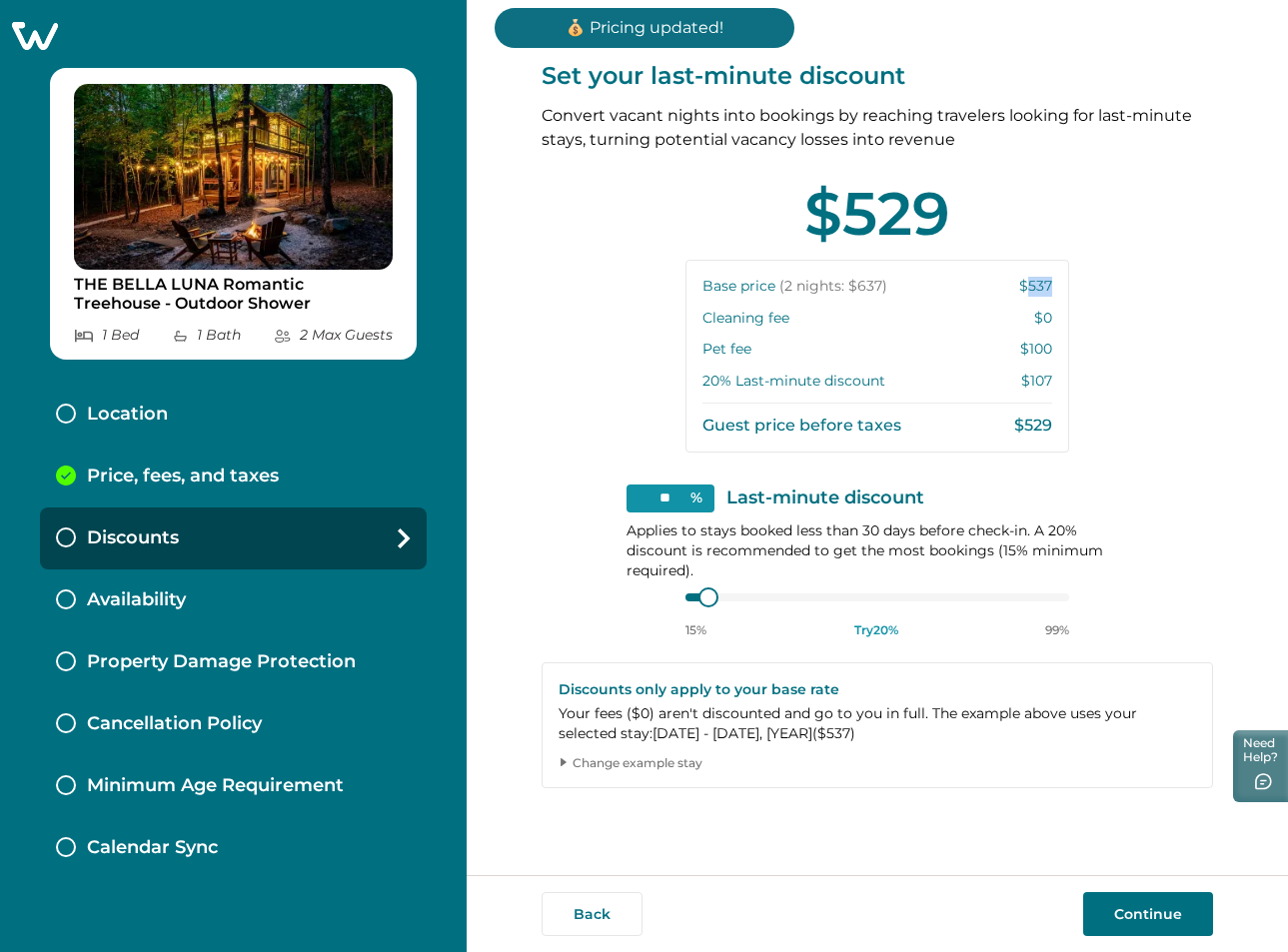 drag, startPoint x: 1029, startPoint y: 287, endPoint x: 1059, endPoint y: 288, distance: 30.016662 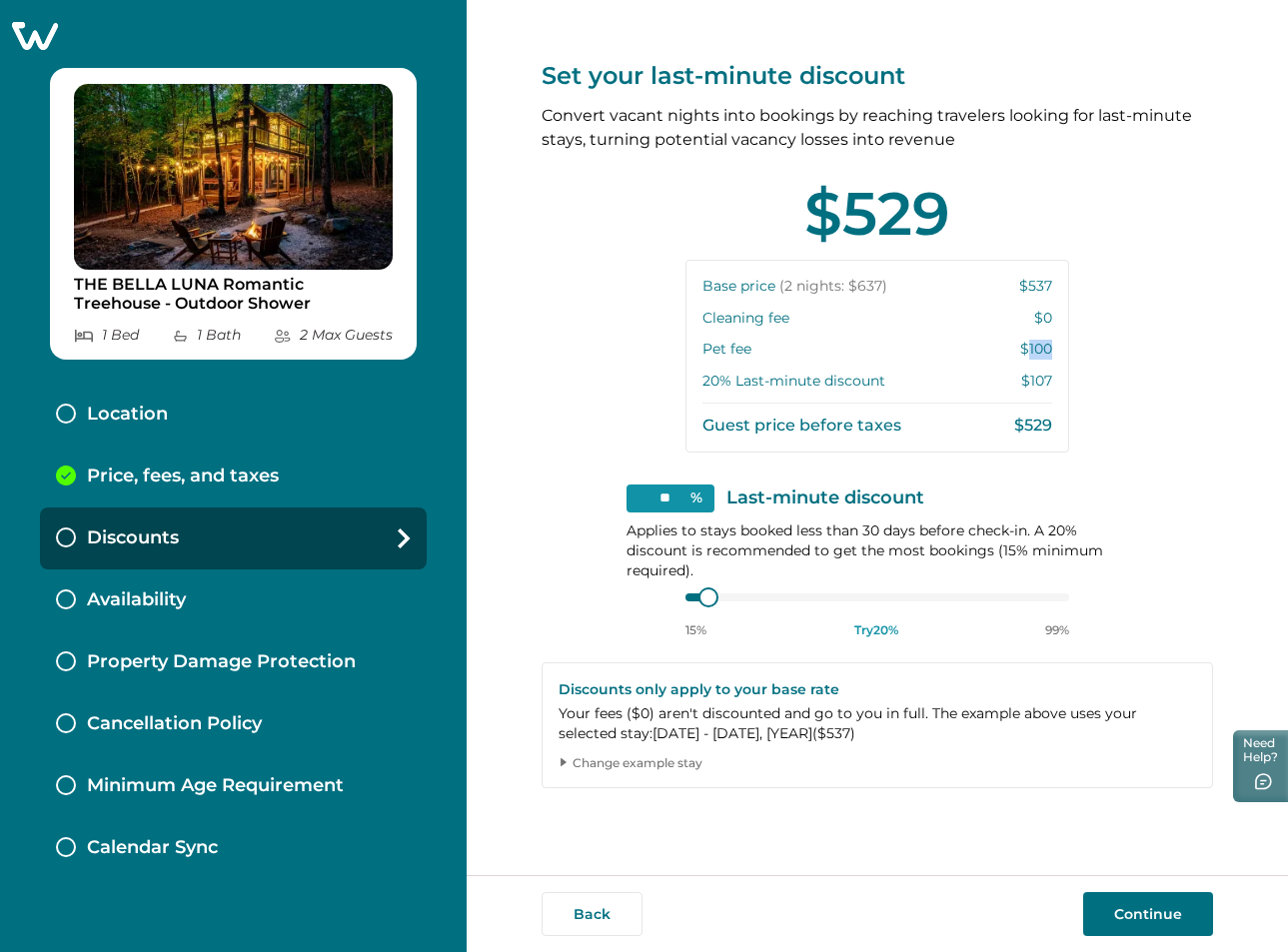drag, startPoint x: 1025, startPoint y: 349, endPoint x: 1063, endPoint y: 350, distance: 38.013156 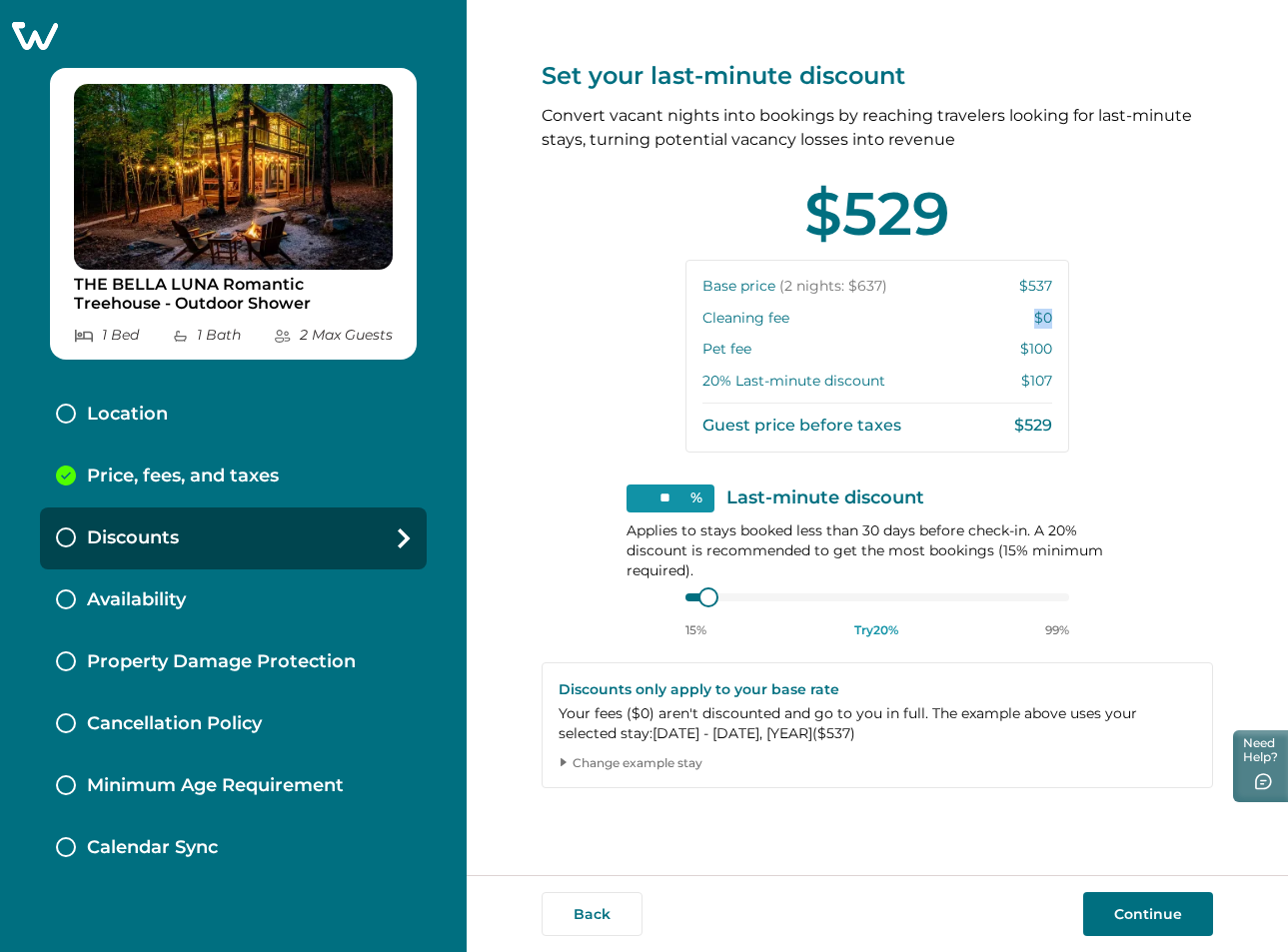 drag, startPoint x: 1038, startPoint y: 321, endPoint x: 1060, endPoint y: 321, distance: 22 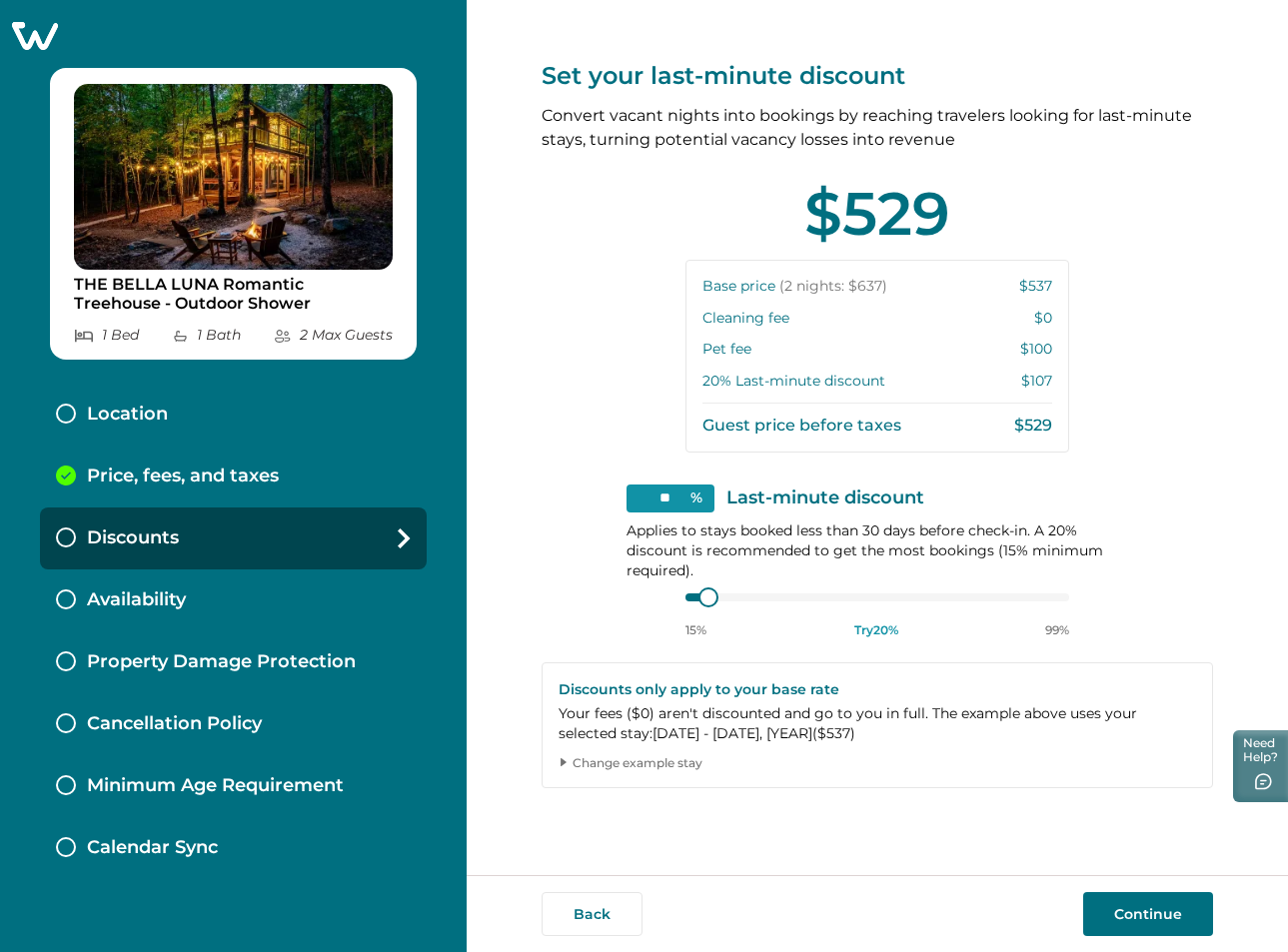 click on "Price, fees, and taxes" at bounding box center [183, 476] 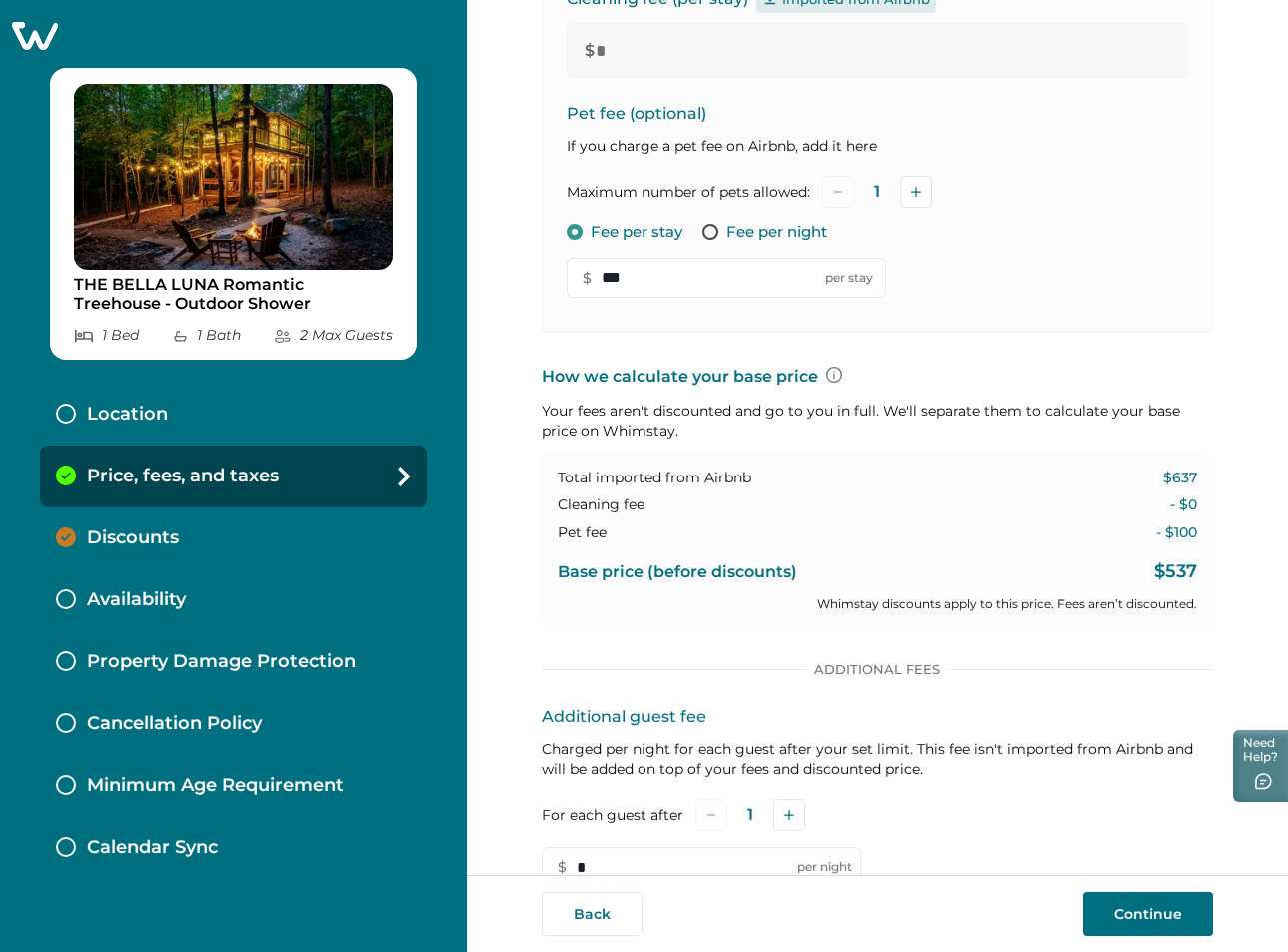 scroll, scrollTop: 799, scrollLeft: 0, axis: vertical 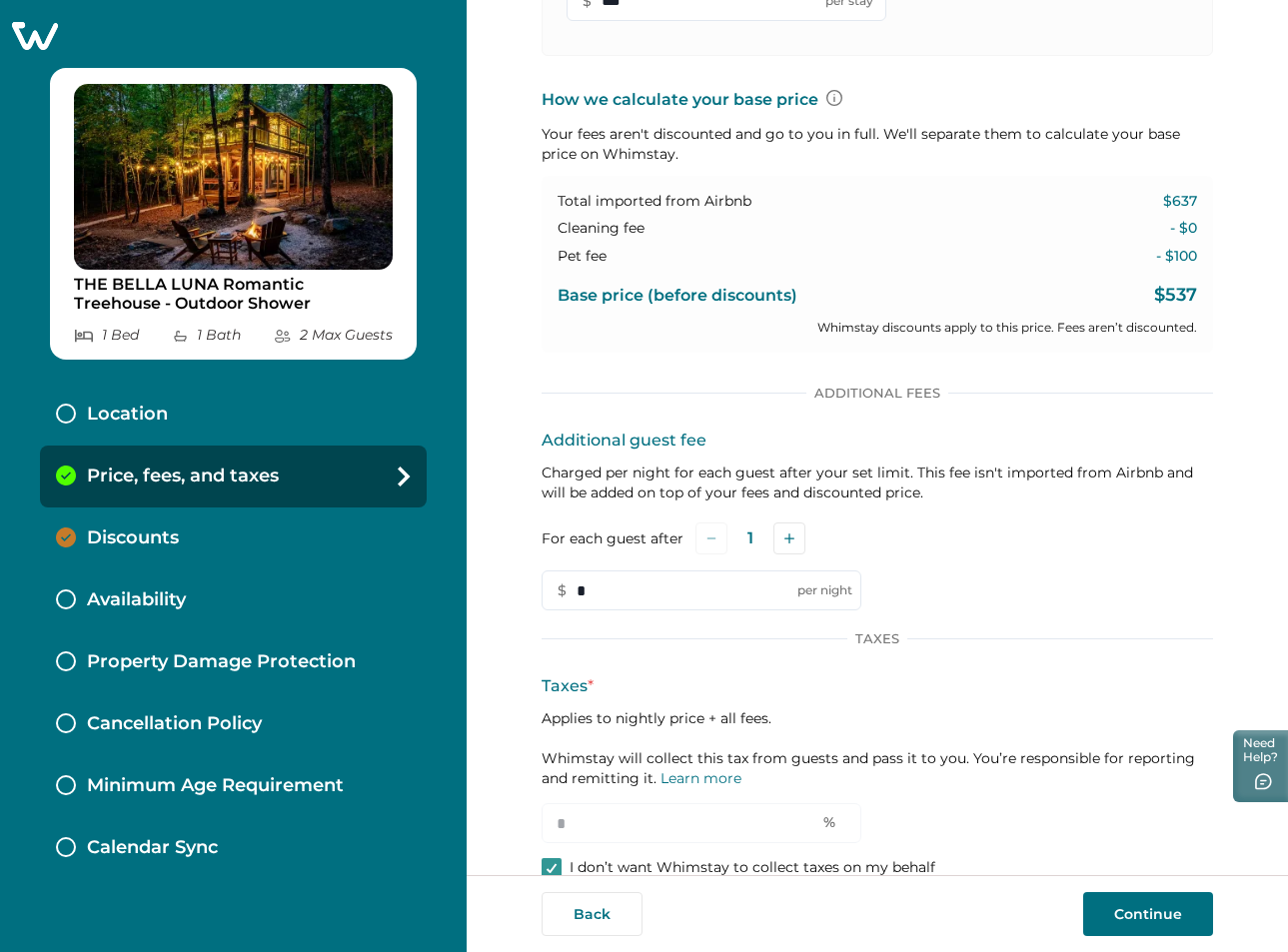 click on "Discounts" at bounding box center (233, 538) 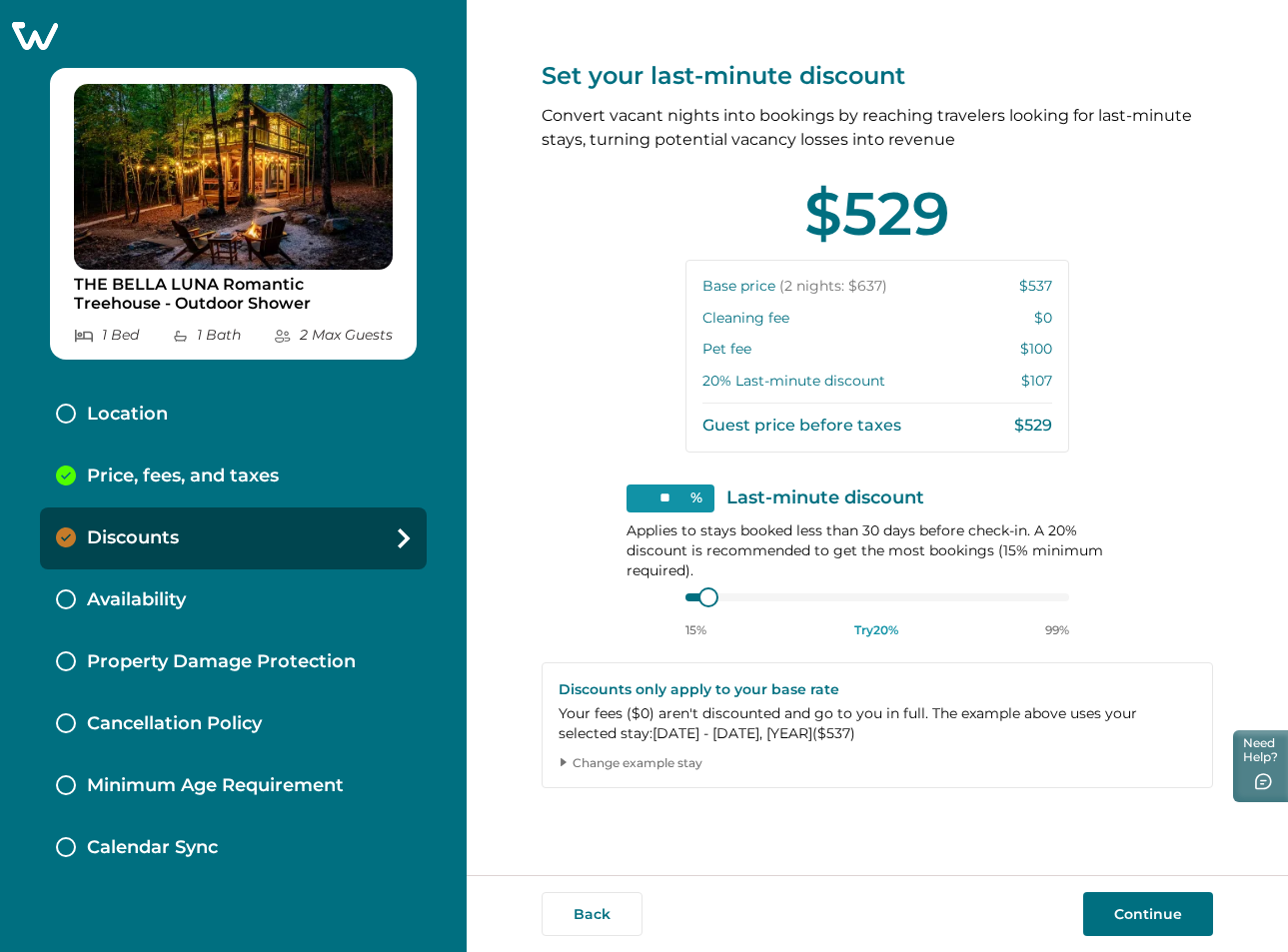 scroll, scrollTop: 0, scrollLeft: 0, axis: both 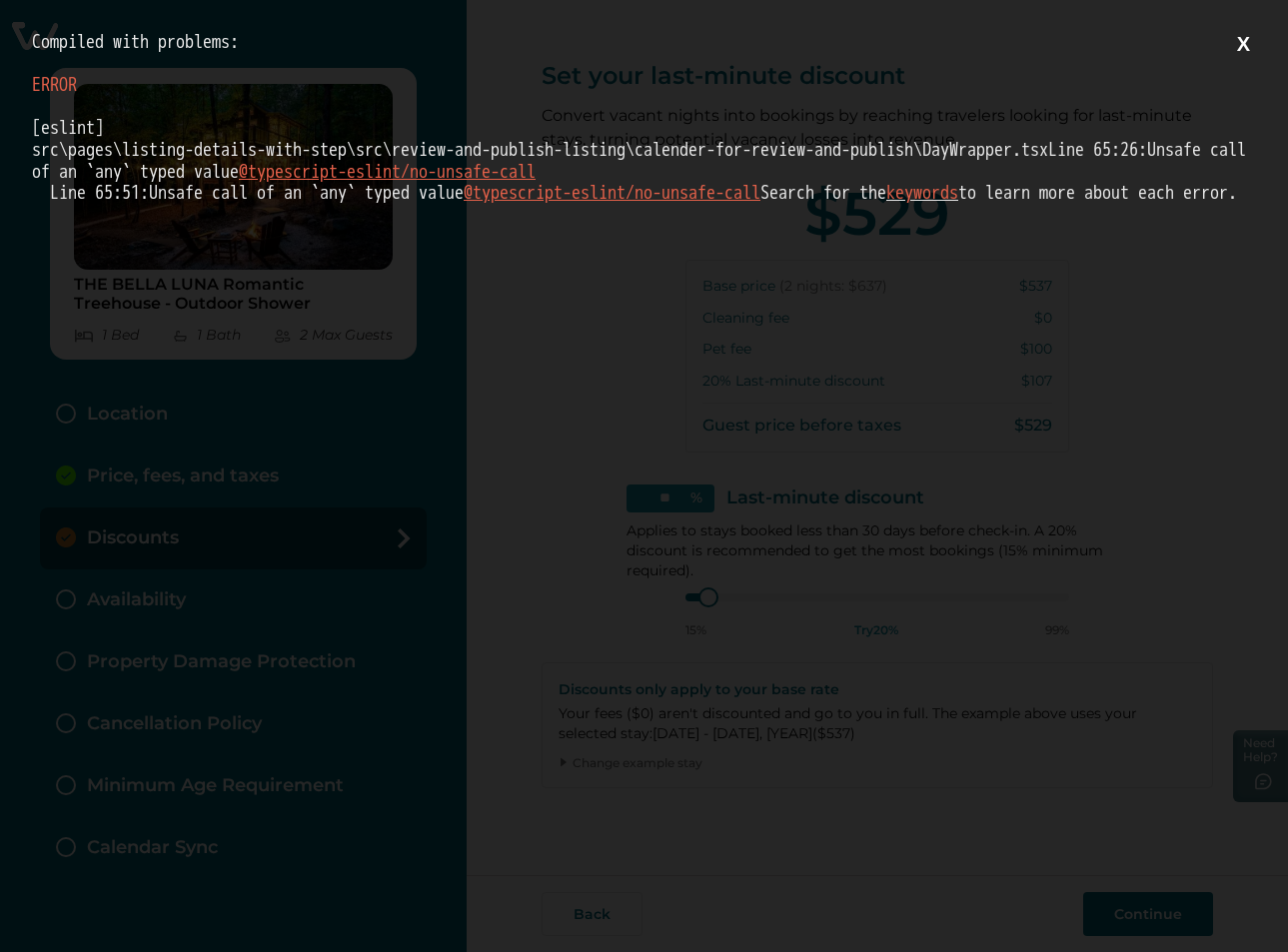 click on "X" at bounding box center [1243, 44] 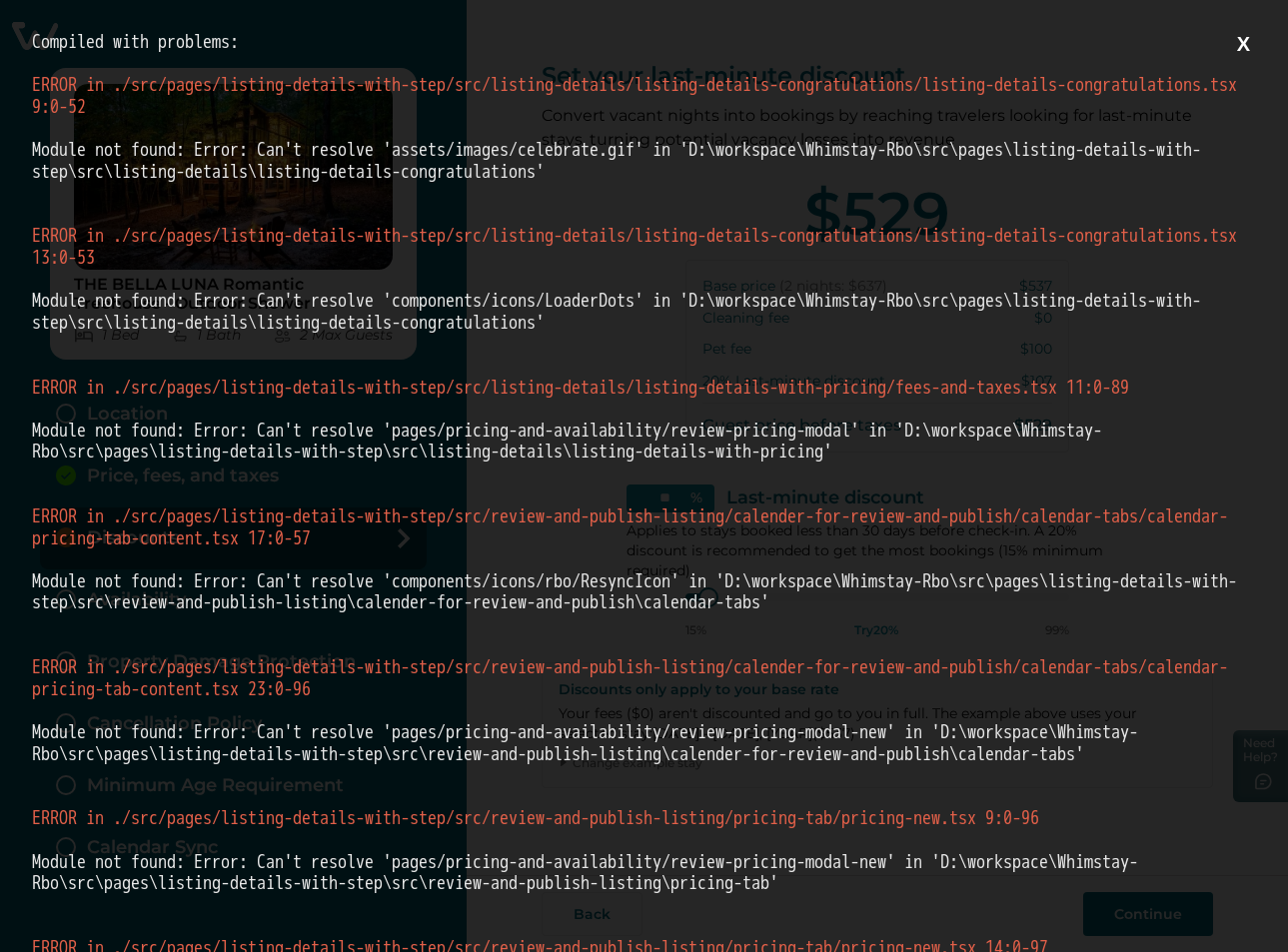 scroll, scrollTop: 0, scrollLeft: 0, axis: both 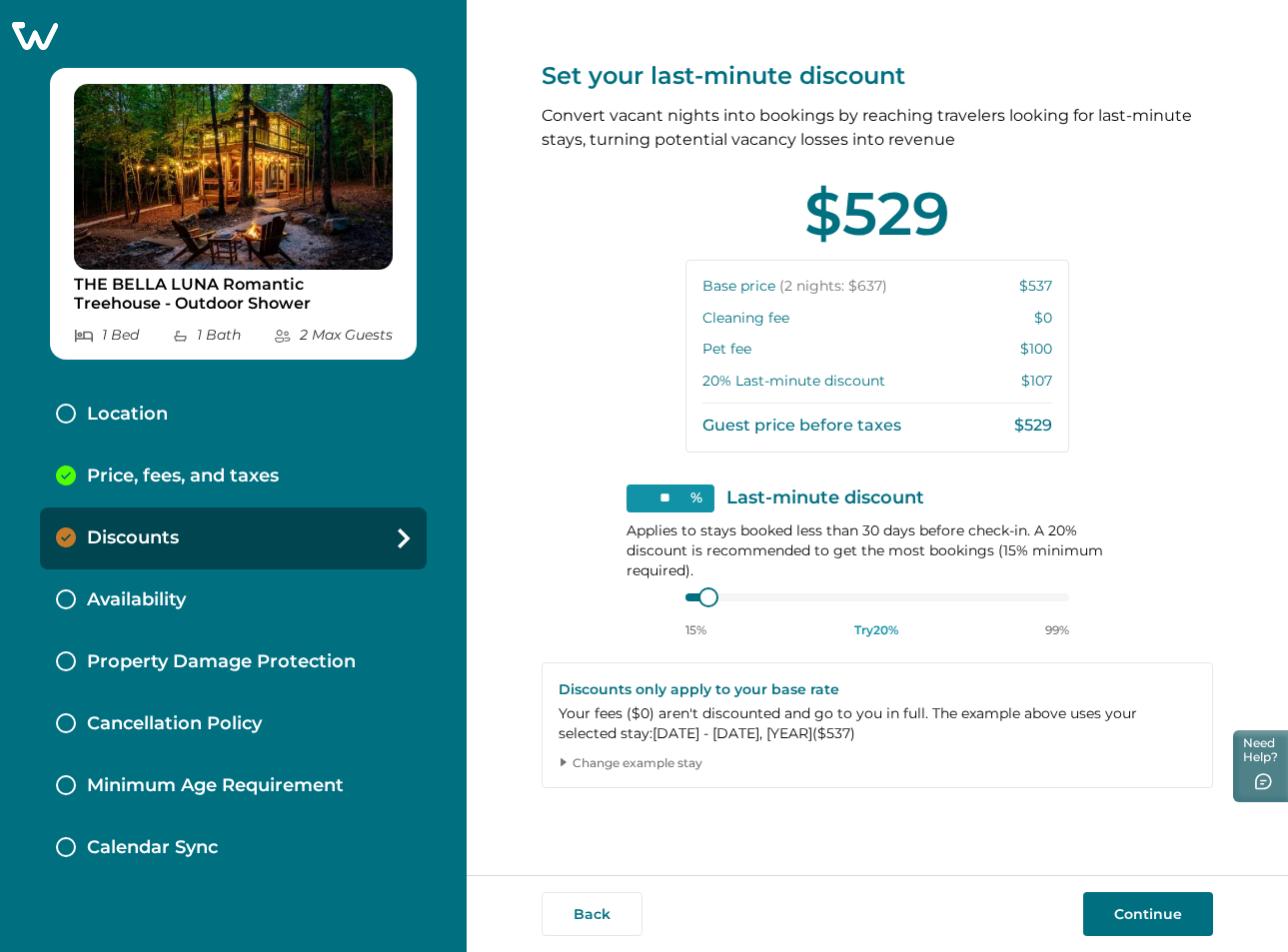 click on "Change example stay" at bounding box center [884, 763] 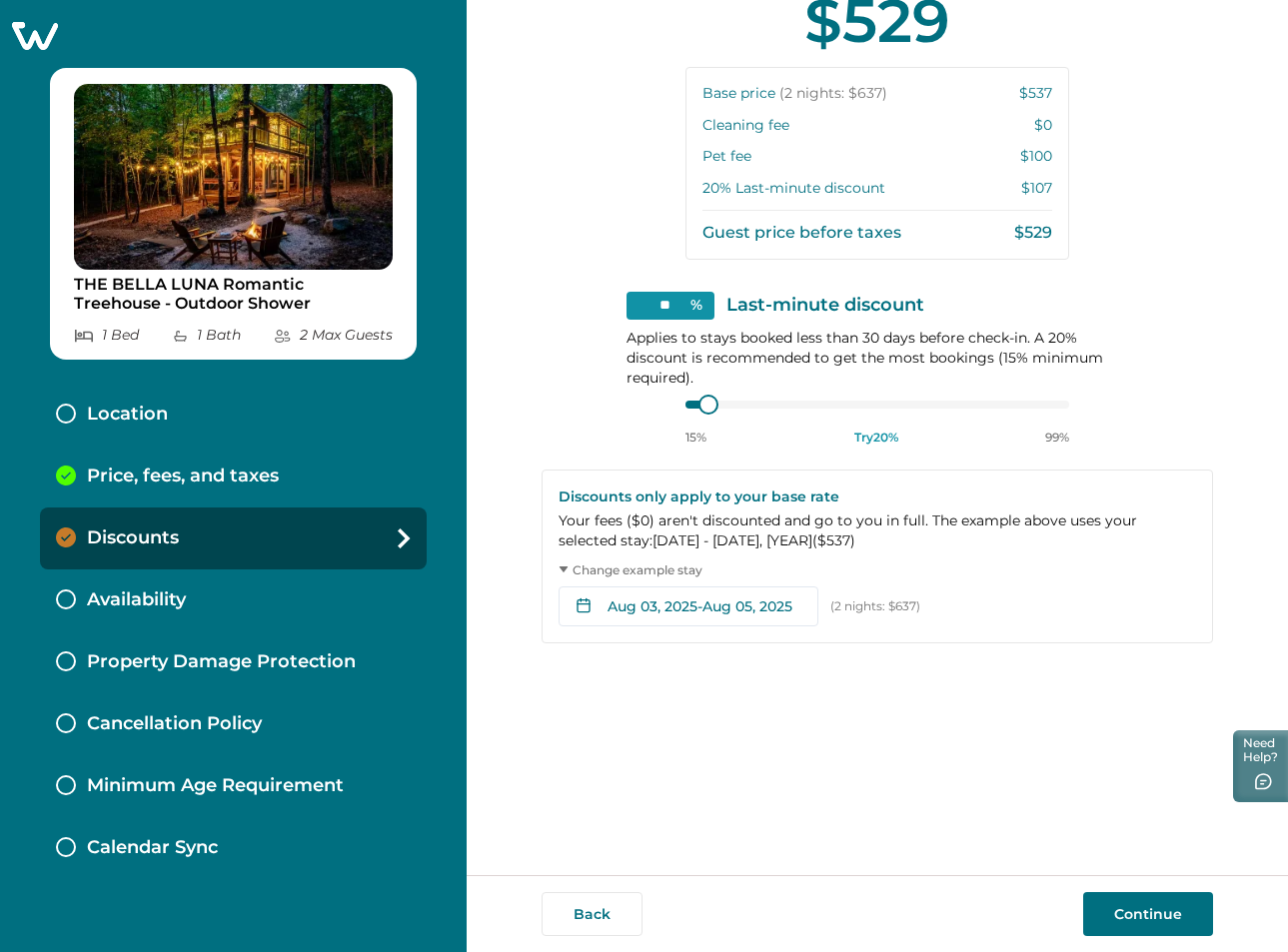 scroll, scrollTop: 200, scrollLeft: 0, axis: vertical 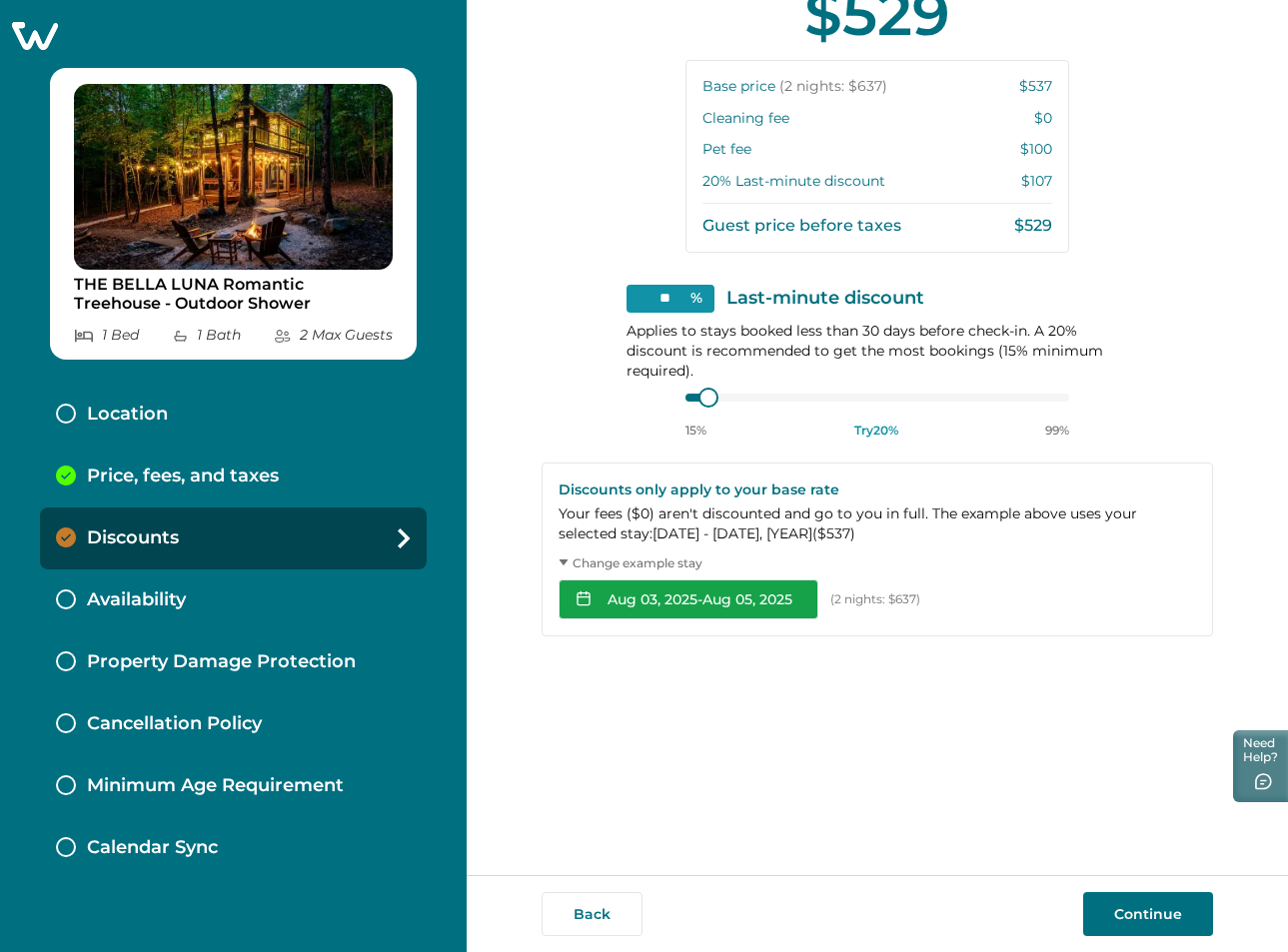 click on "Aug 03, 2025  -  Aug 05, 2025" at bounding box center (688, 599) 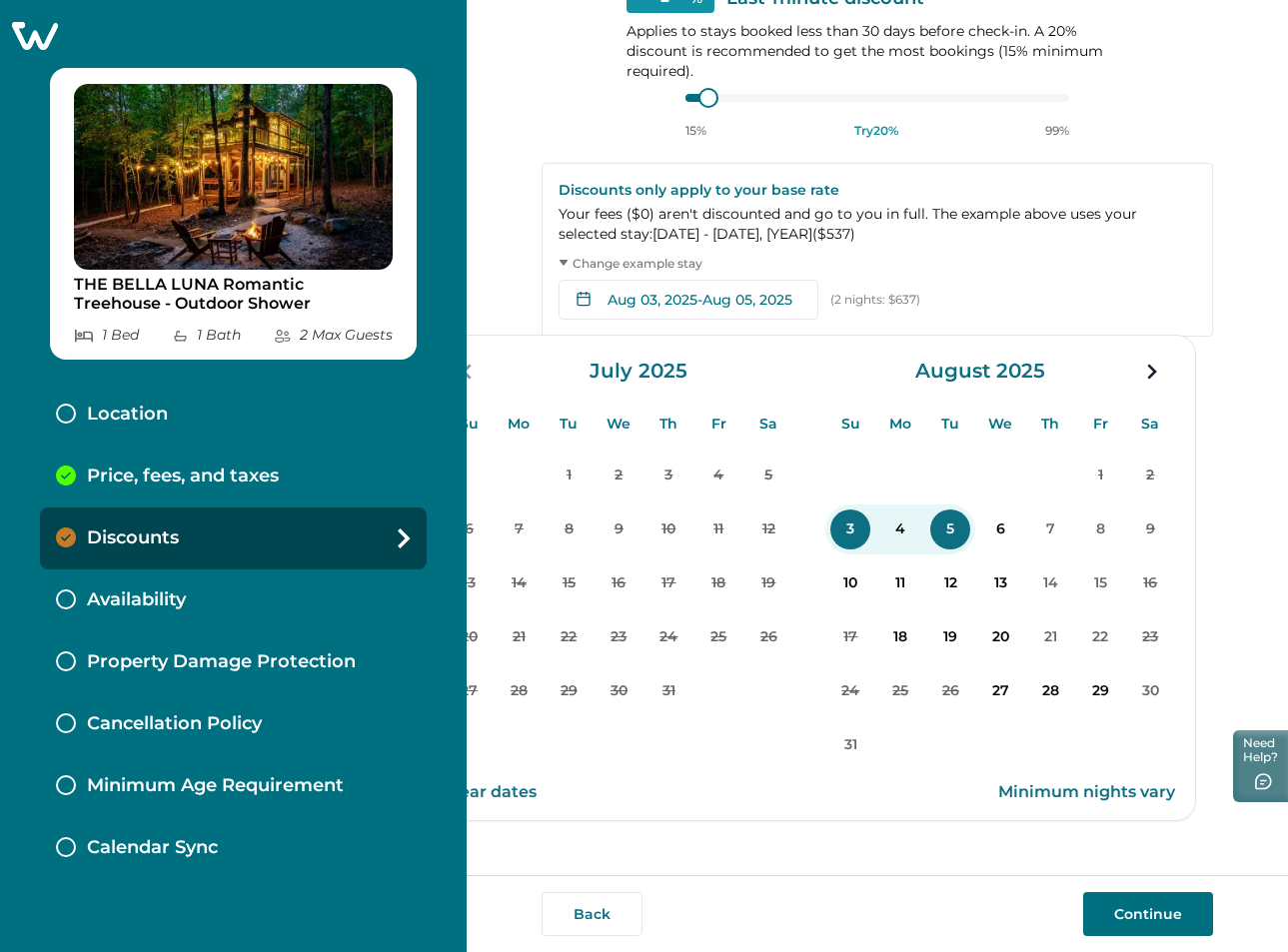 scroll, scrollTop: 400, scrollLeft: 0, axis: vertical 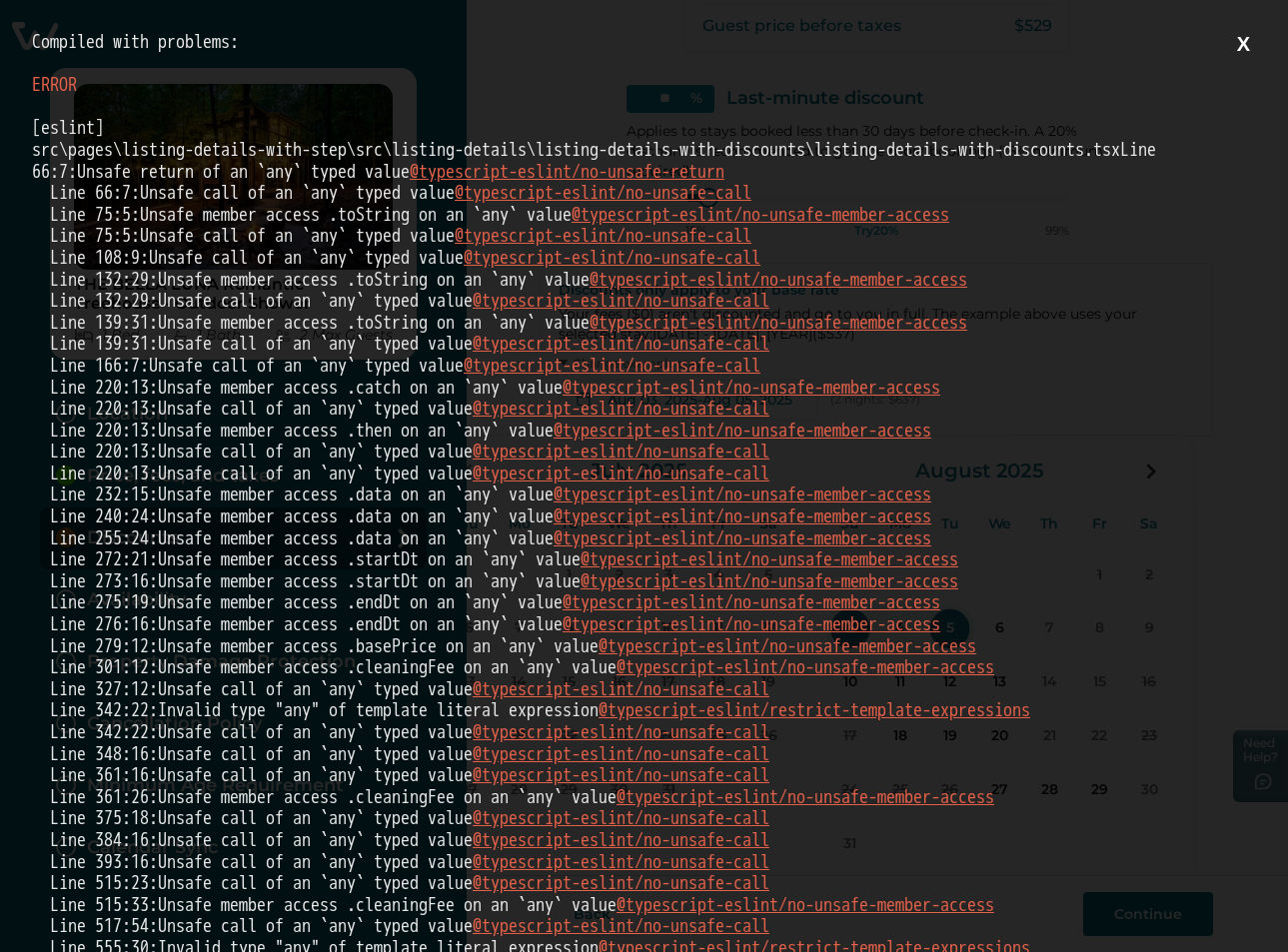 click on "X" at bounding box center (1243, 44) 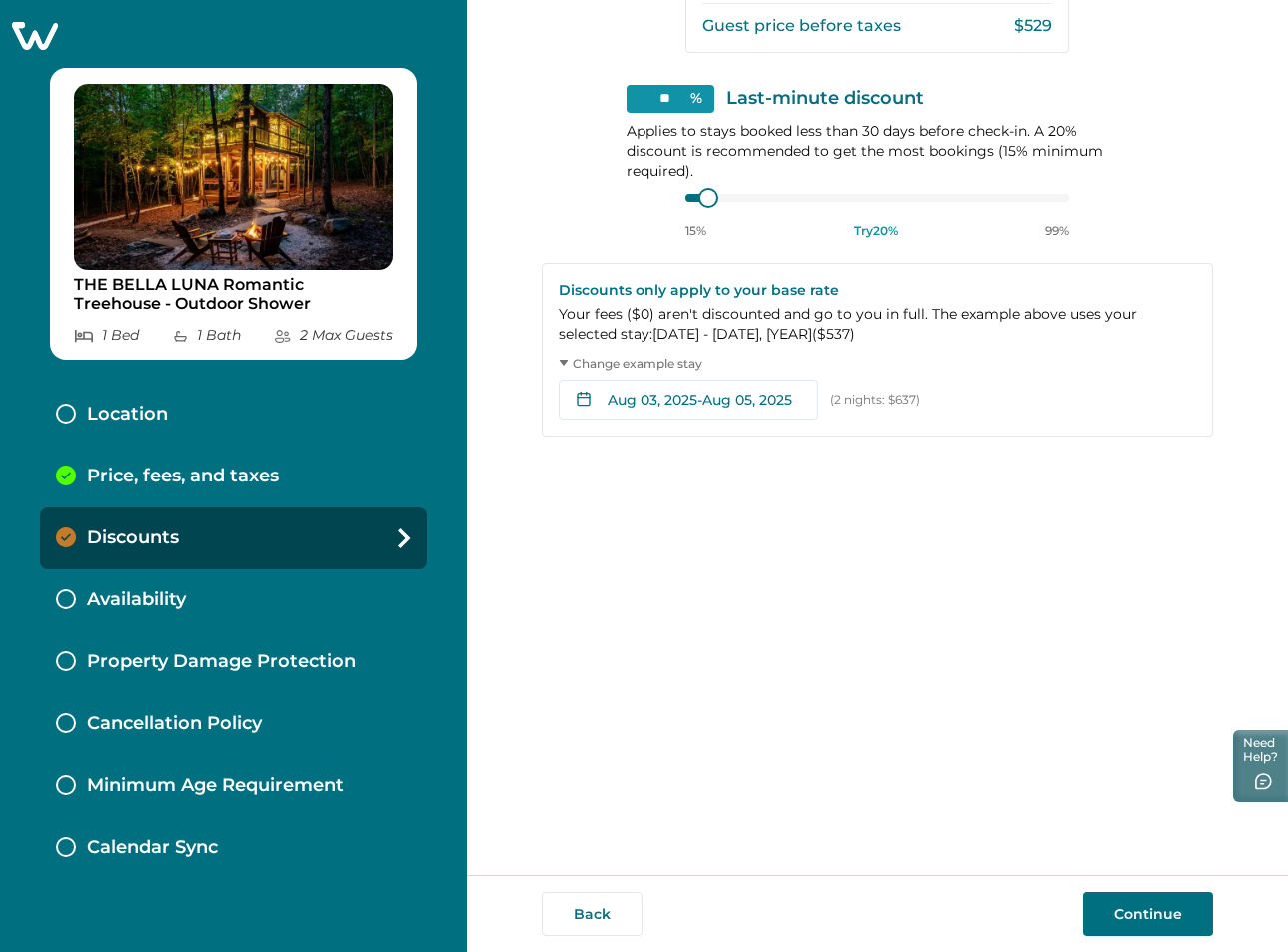 click on "Price, fees, and taxes" at bounding box center (183, 476) 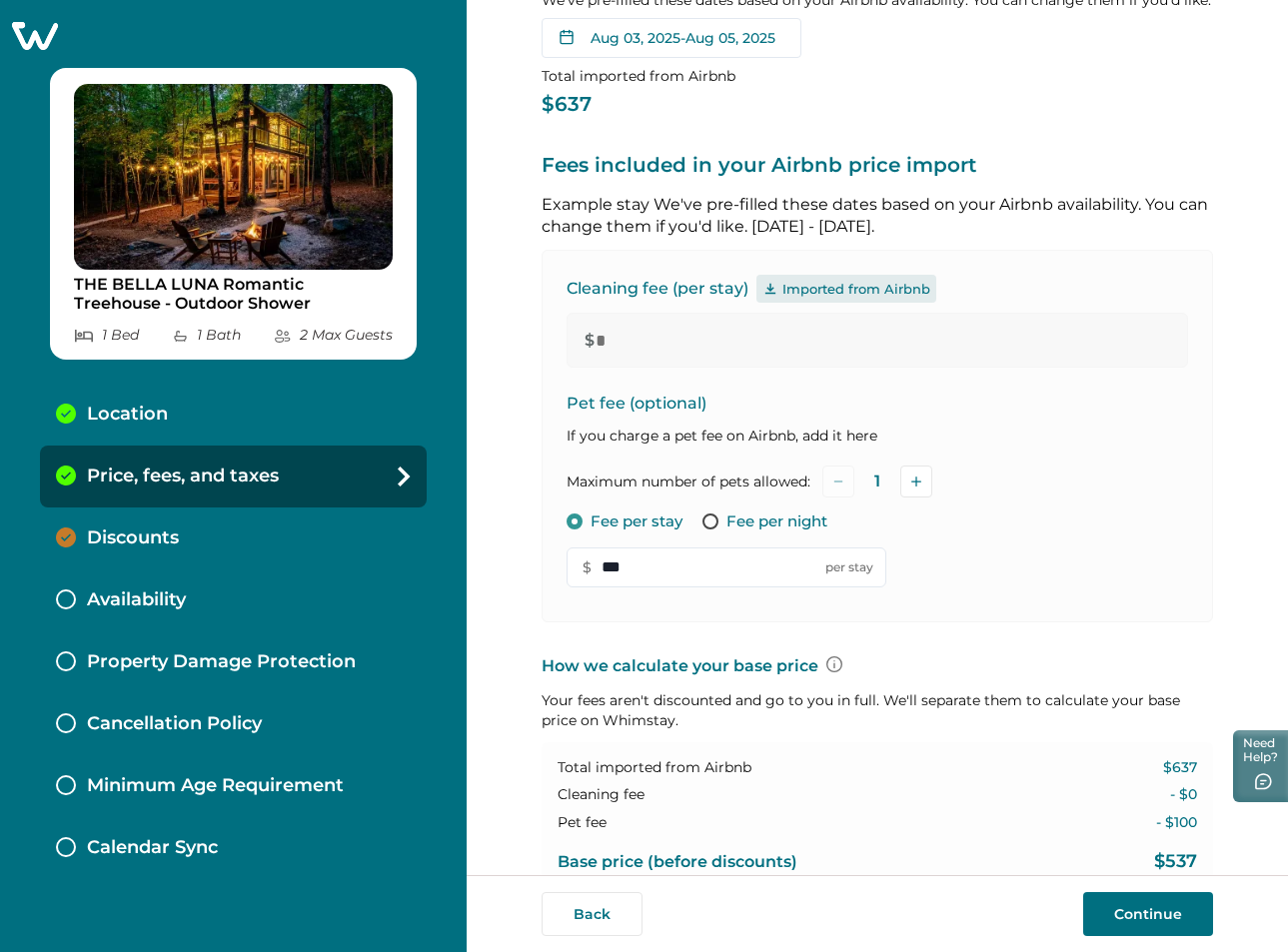 scroll, scrollTop: 100, scrollLeft: 0, axis: vertical 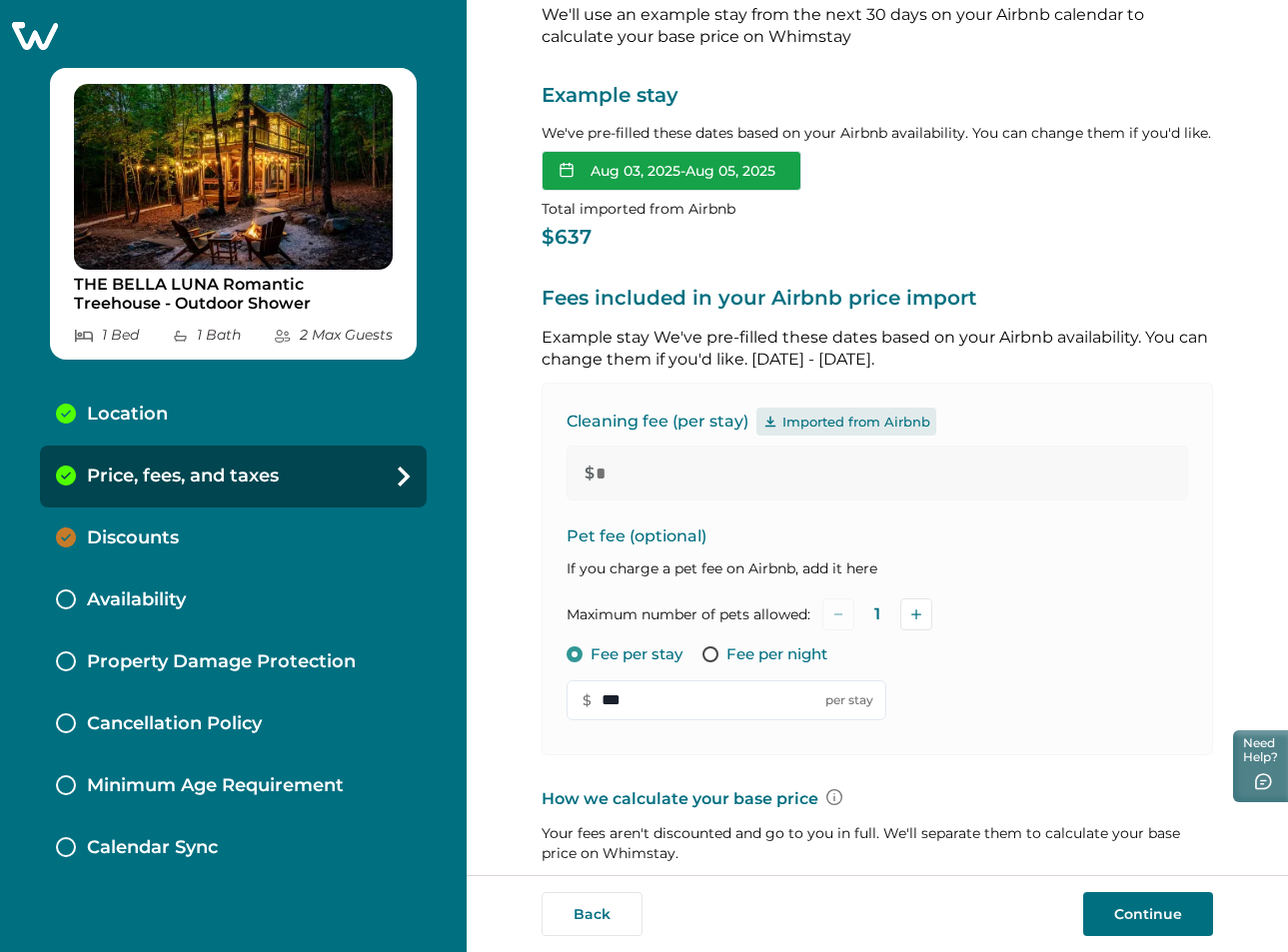 click on "Aug 03, 2025  -  Aug 05, 2025" at bounding box center (671, 171) 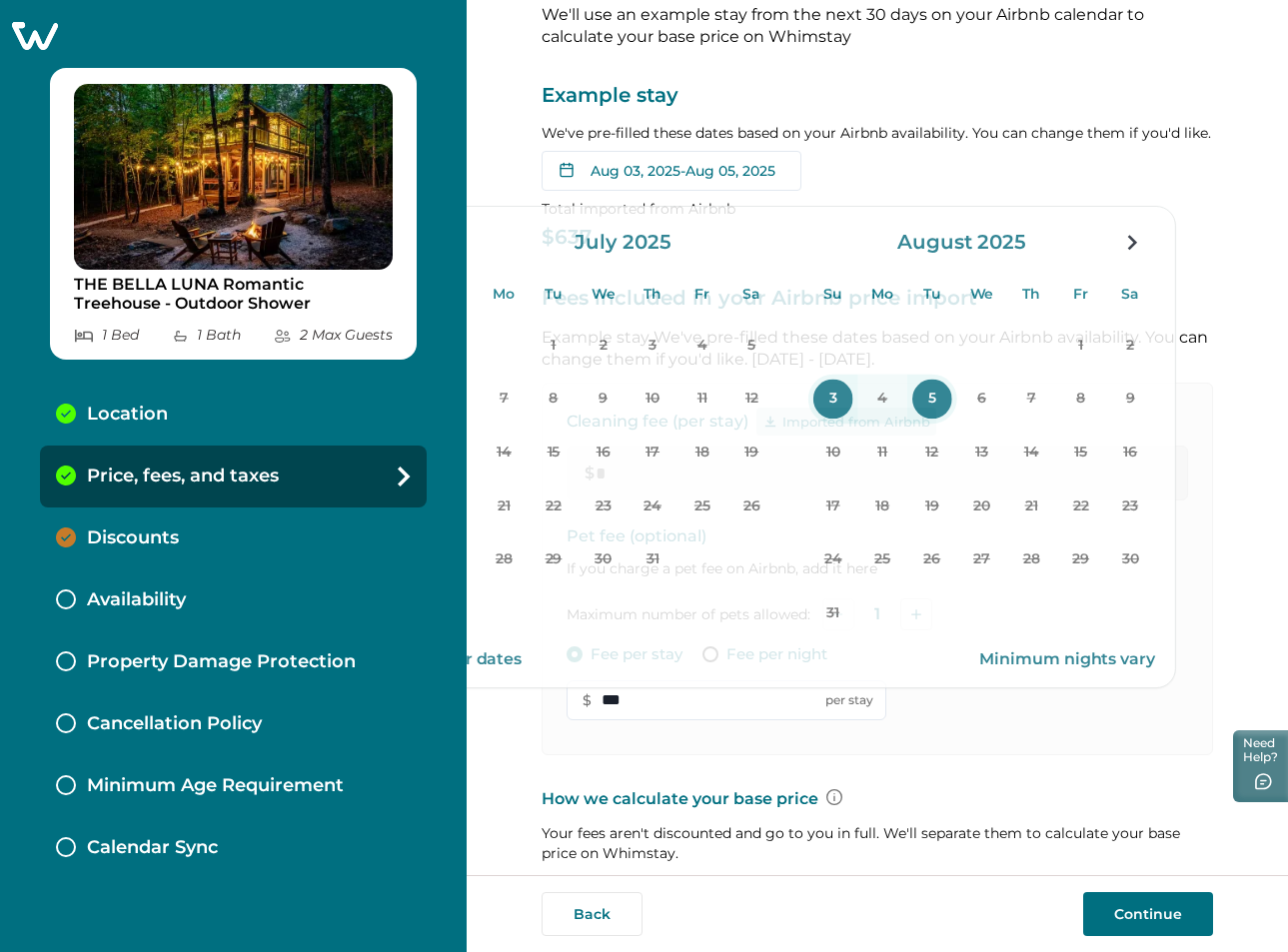 click on "Let's set up your base price We'll use an example stay from the next 30 days on your Airbnb calendar to calculate your base price on Whimstay Example stay We've pre-filled these dates based on your Airbnb availability. You can change them if you'd like. Aug 03, 2025  -  Aug 05, 2025 Su Mo Tu We Th Fr Sa Su Mo Tu We Th Fr Sa July 2025 Su Mo Tu We Th Fr Sa 1 2 3 4 5 6 7 8 9 10 11 12 13 14 15 16 17 18 19 20 21 22 23 24 25 26 27 28 29 30 31 August 2025 Su Mo Tu We Th Fr Sa 1 2 3 4 5 6 7 8 9 10 11 12 13 14 15 16 17 18 19 20 21 22 23 24 25 26 27 28 29 30 31 Clear dates Minimum nights vary Total imported from Airbnb $637 Fees included in your Airbnb price import Airbnb bundles your fees into the imported price. Tell us which fees
were part of your $637 price imported from Airbnb for August 03 - August 05. Cleaning fee (per stay) Imported from Airbnb $ * Pet fee (optional) If you charge a pet fee on Airbnb, add it here Maximum number of pets allowed: 1 Fee per stay Fee per night $ *** per stay $637 - $0 $537" at bounding box center (877, 754) 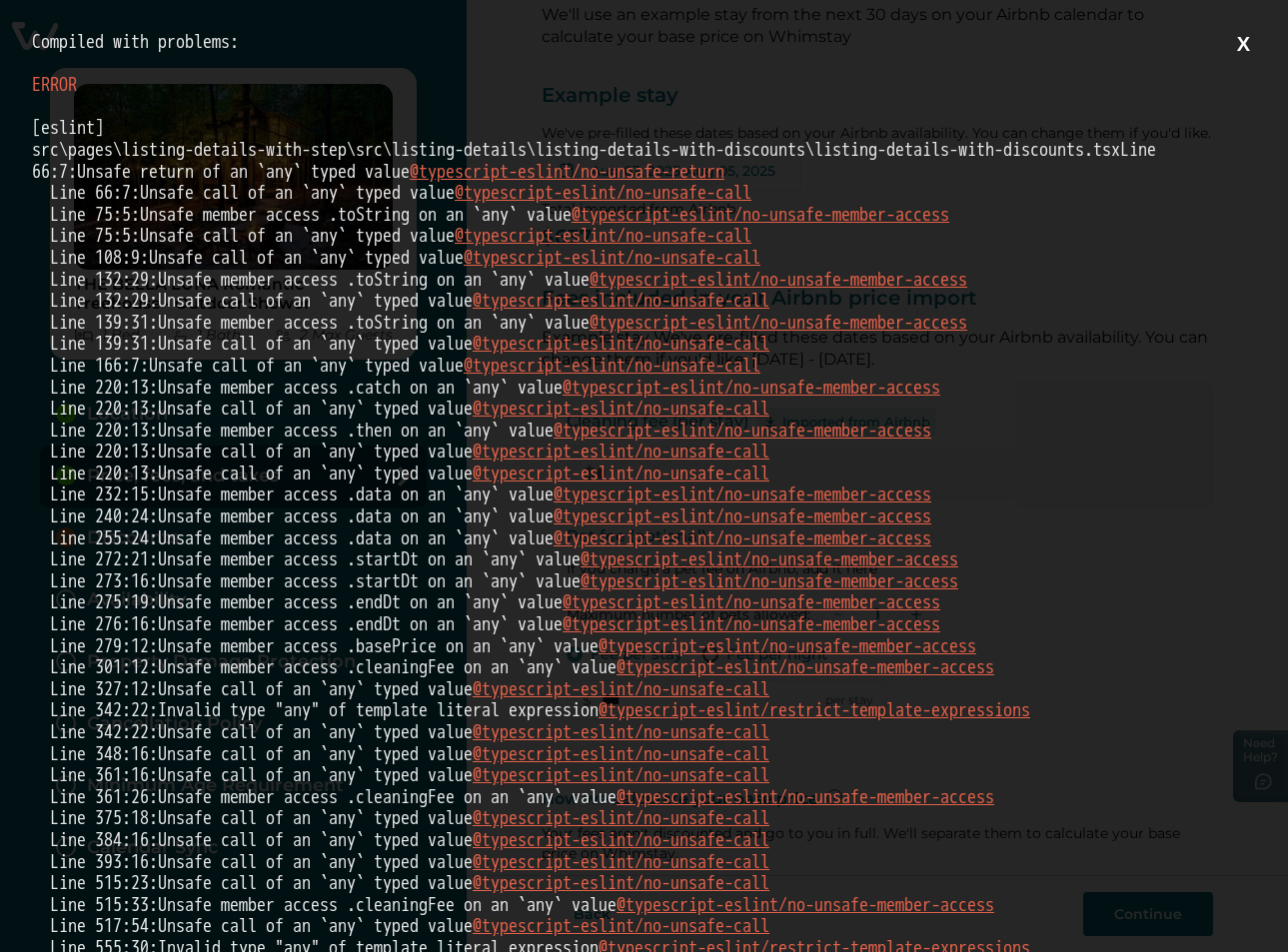 scroll, scrollTop: 0, scrollLeft: 0, axis: both 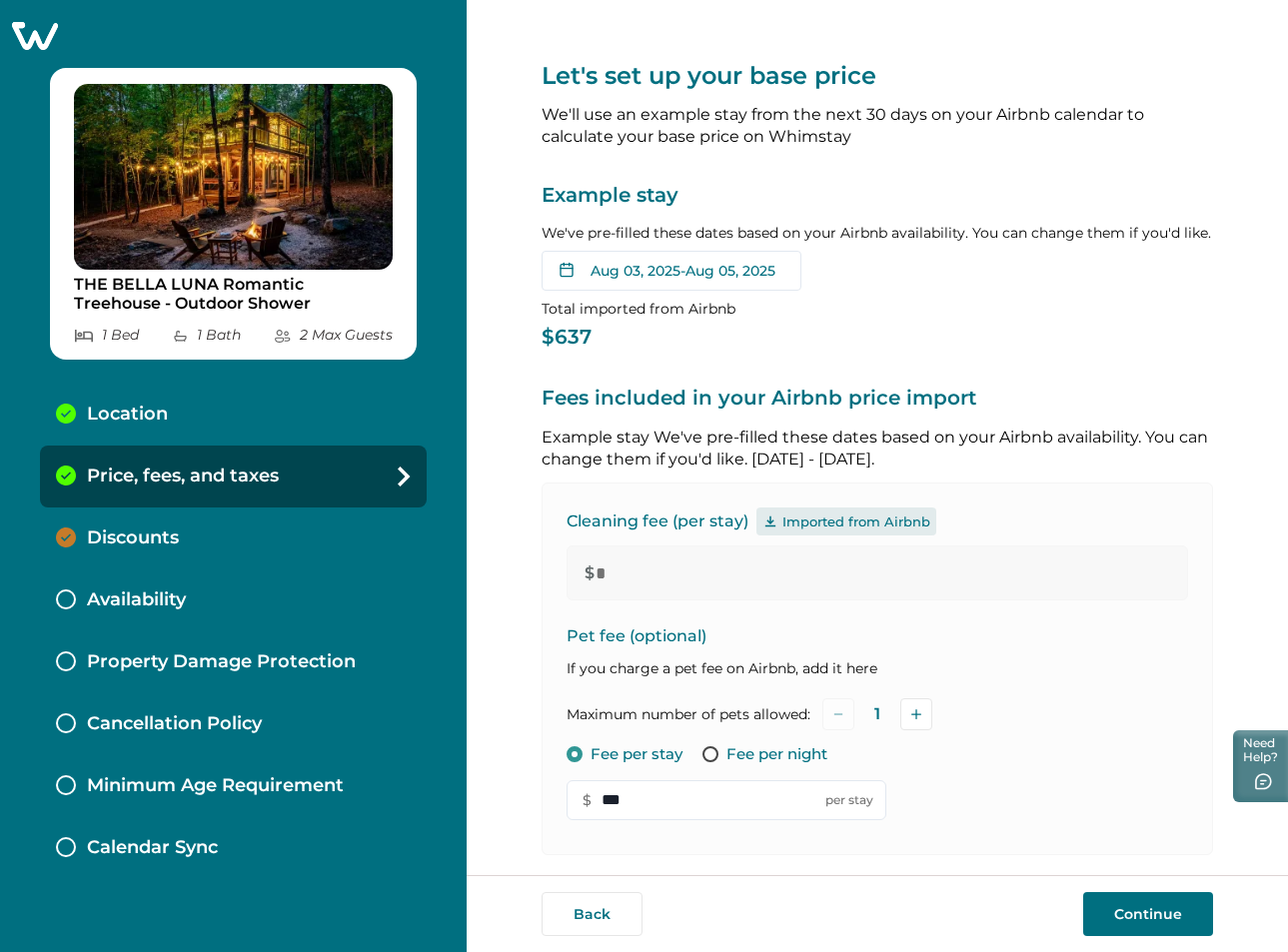 click on "Example stay We've pre-filled these dates based on your Airbnb availability. You can change them if you'd like. Aug 03, 2025  -  Aug 05, 2025 Su Mo Tu We Th Fr Sa Su Mo Tu We Th Fr Sa July 2025 Su Mo Tu We Th Fr Sa 1 2 3 4 5 6 7 8 9 10 11 12 13 14 15 16 17 18 19 20 21 22 23 24 25 26 27 28 29 30 31 August 2025 Su Mo Tu We Th Fr Sa 1 2 3 4 5 6 7 8 9 10 11 12 13 14 15 16 17 18 19 20 21 22 23 24 25 26 27 28 29 30 31 Clear dates Minimum nights vary Total imported from Airbnb $637" at bounding box center [877, 266] 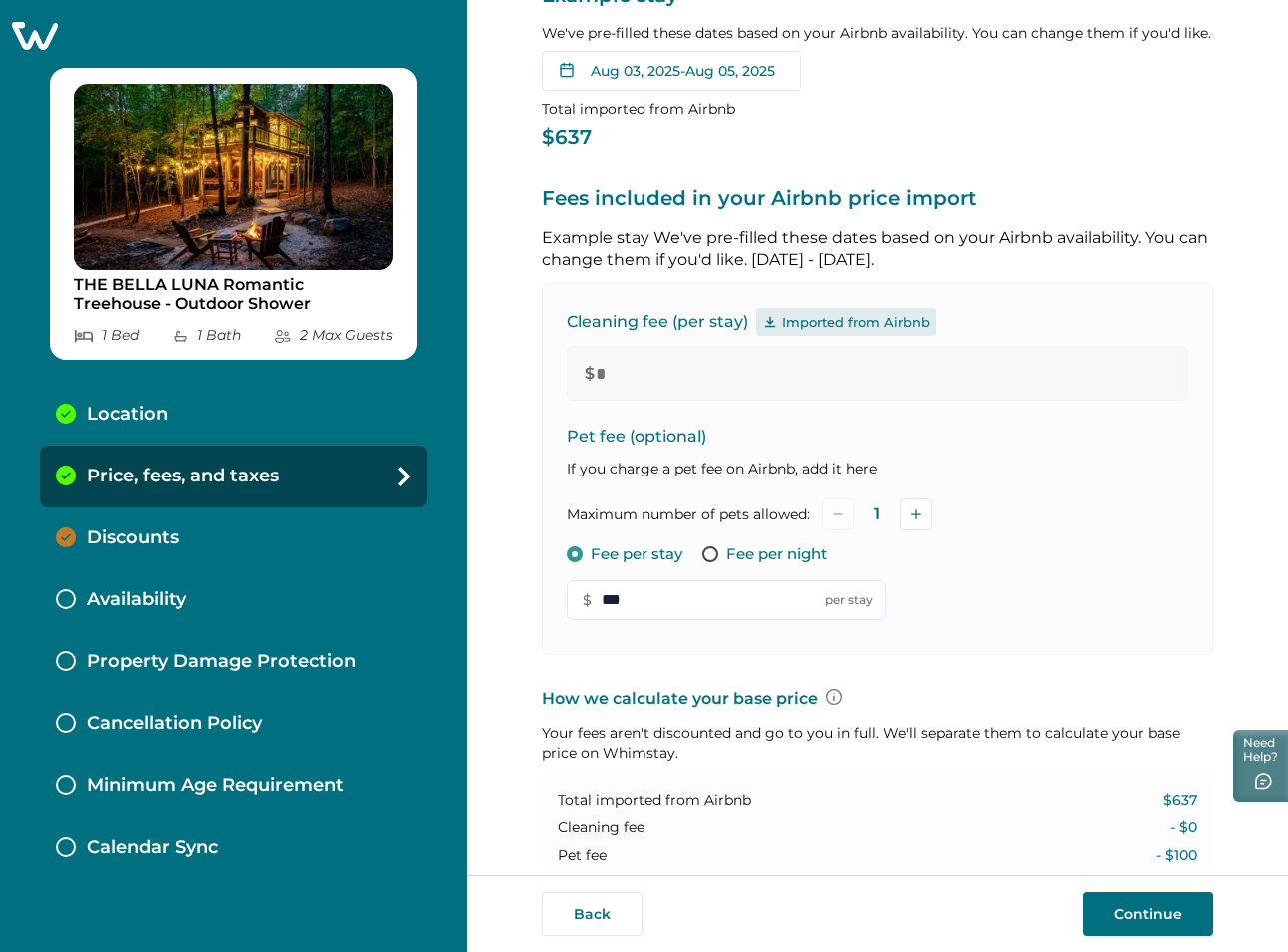 scroll, scrollTop: 0, scrollLeft: 0, axis: both 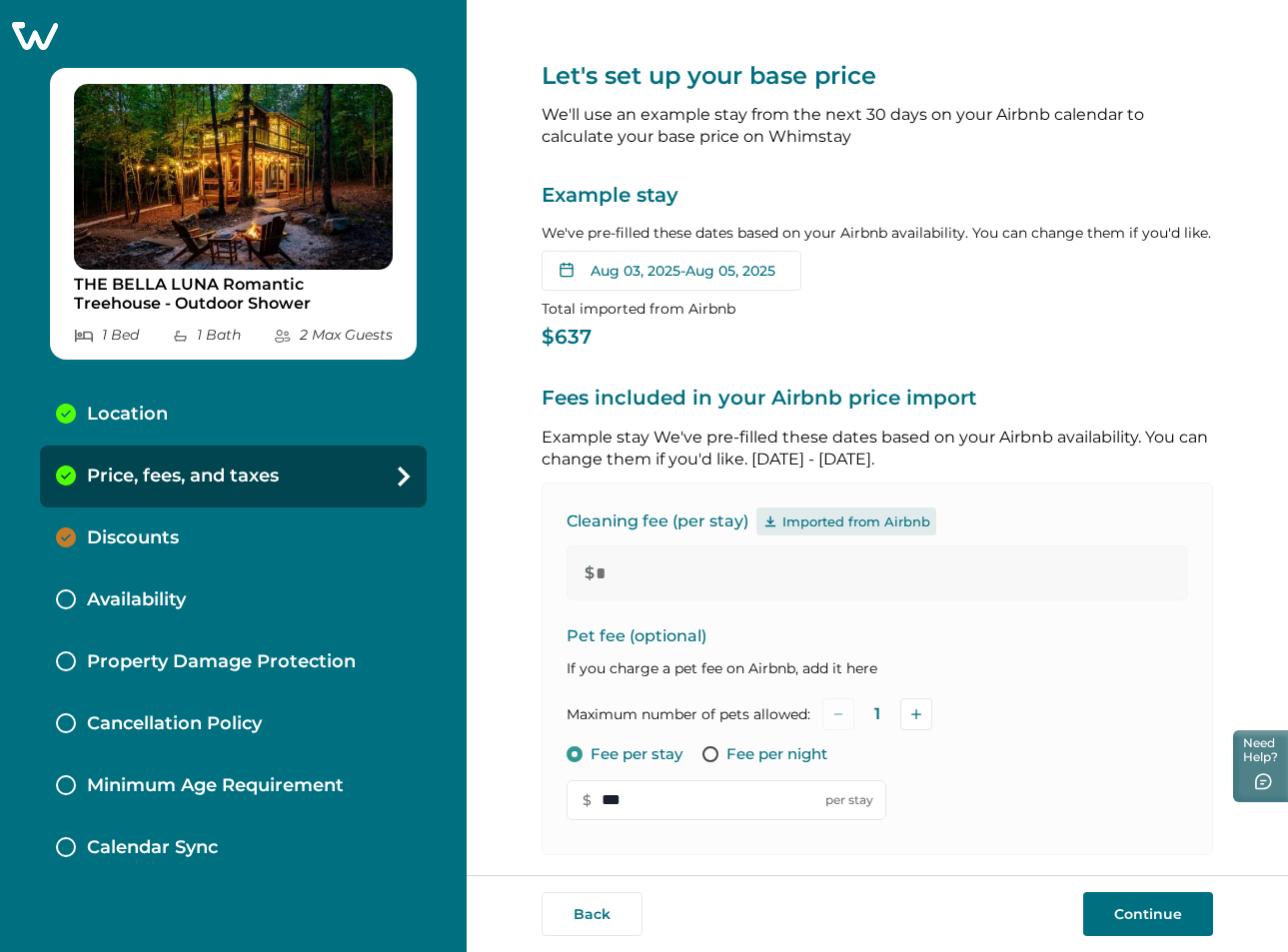drag, startPoint x: 1053, startPoint y: 460, endPoint x: 525, endPoint y: 89, distance: 645.31 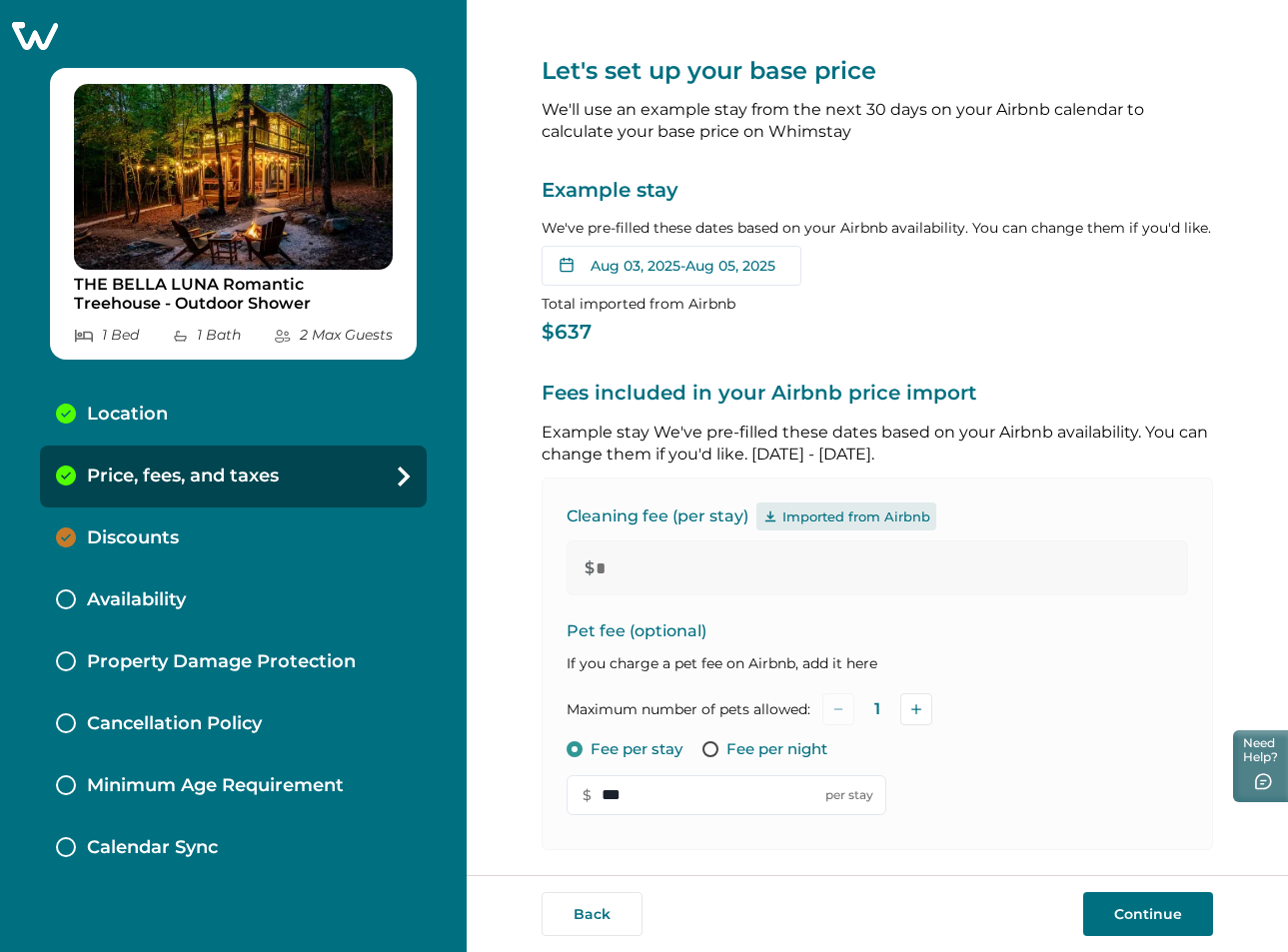 scroll, scrollTop: 0, scrollLeft: 0, axis: both 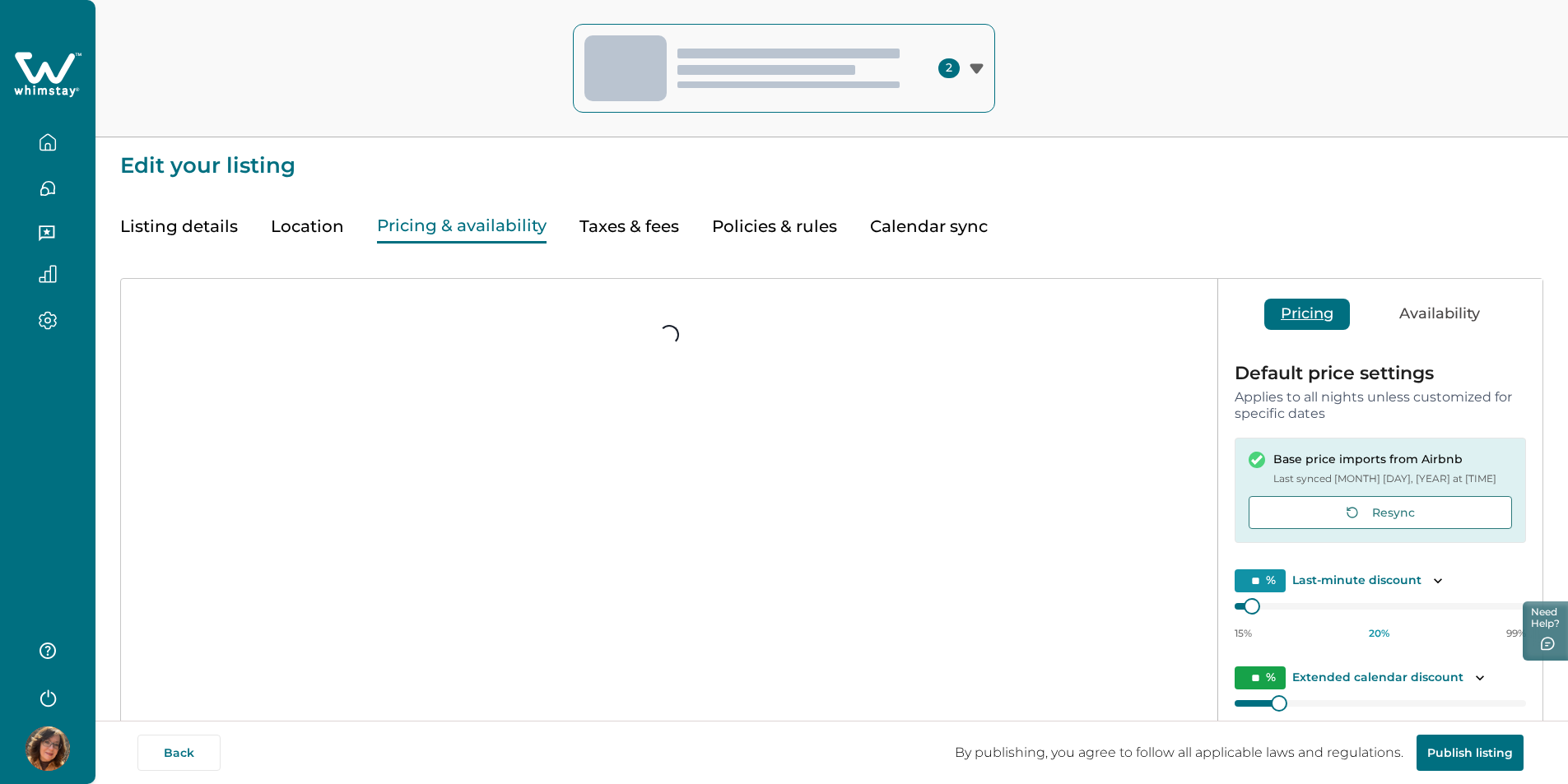 click at bounding box center [793, 81] 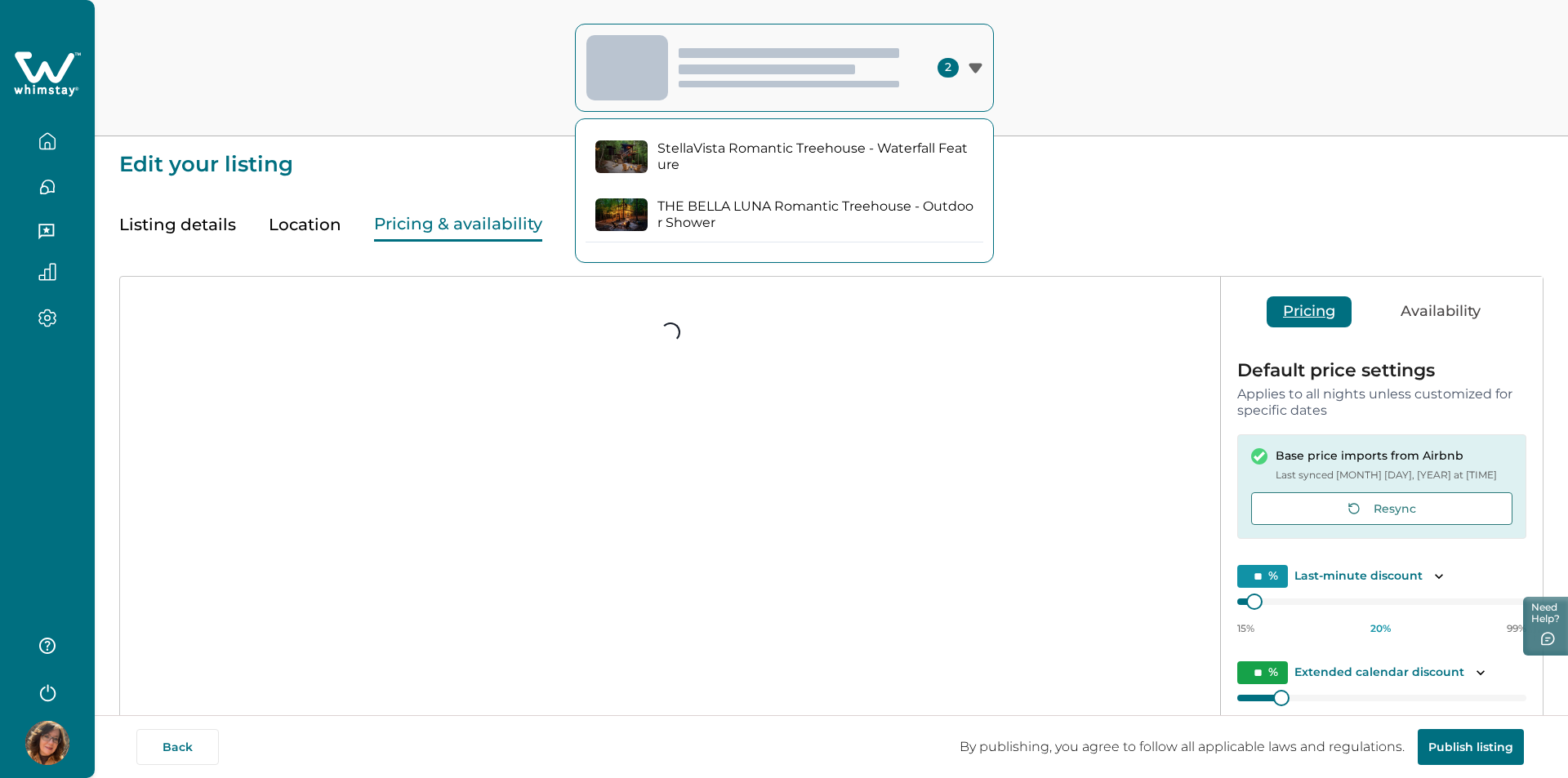 click on "StellaVista Romantic Treehouse - Waterfall Feature" at bounding box center [815, 156] 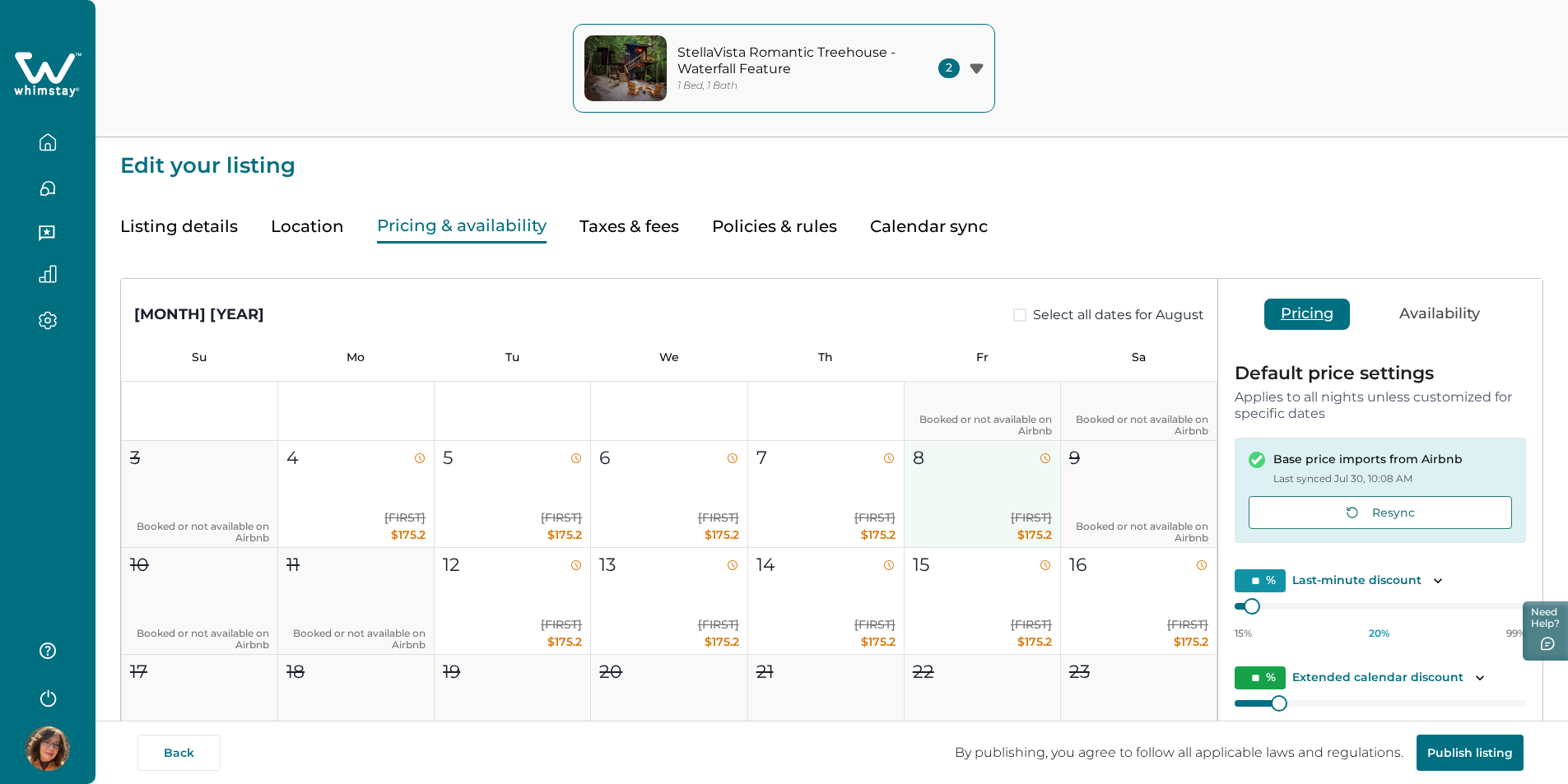 scroll, scrollTop: 71, scrollLeft: 0, axis: vertical 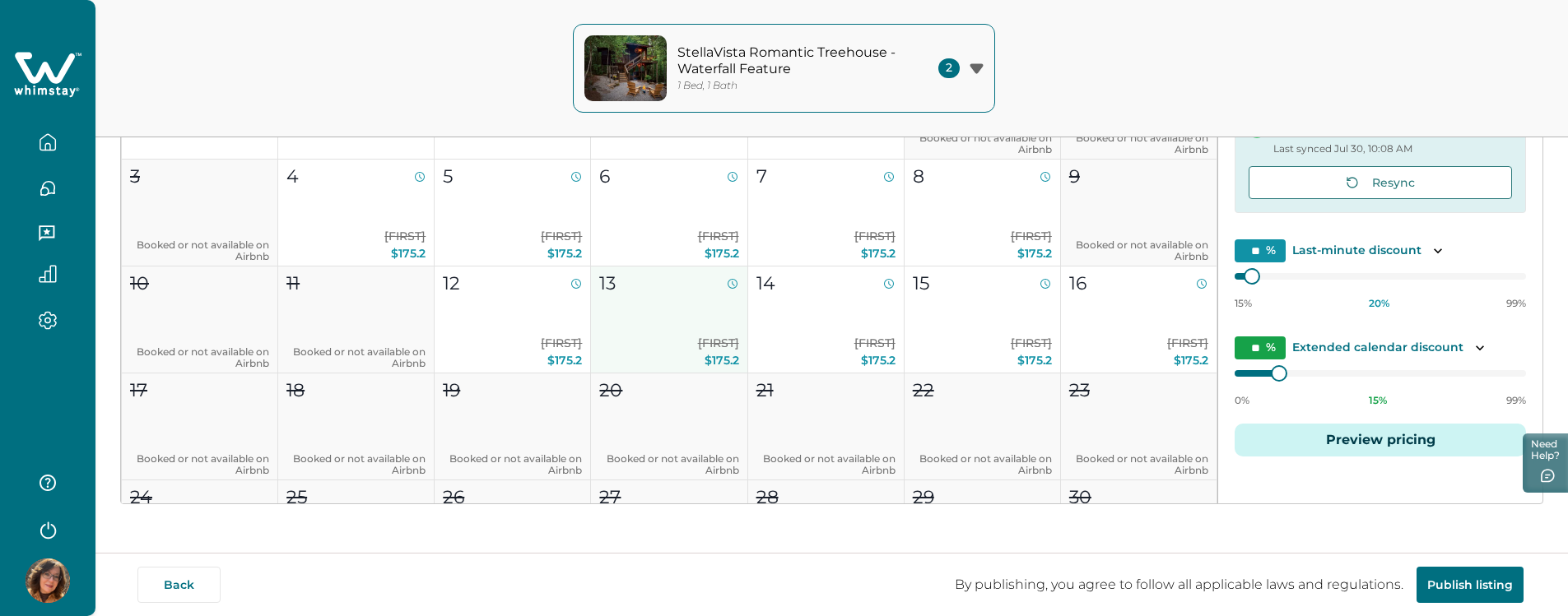 click on "13 $219 $175.2" at bounding box center (669, 320) 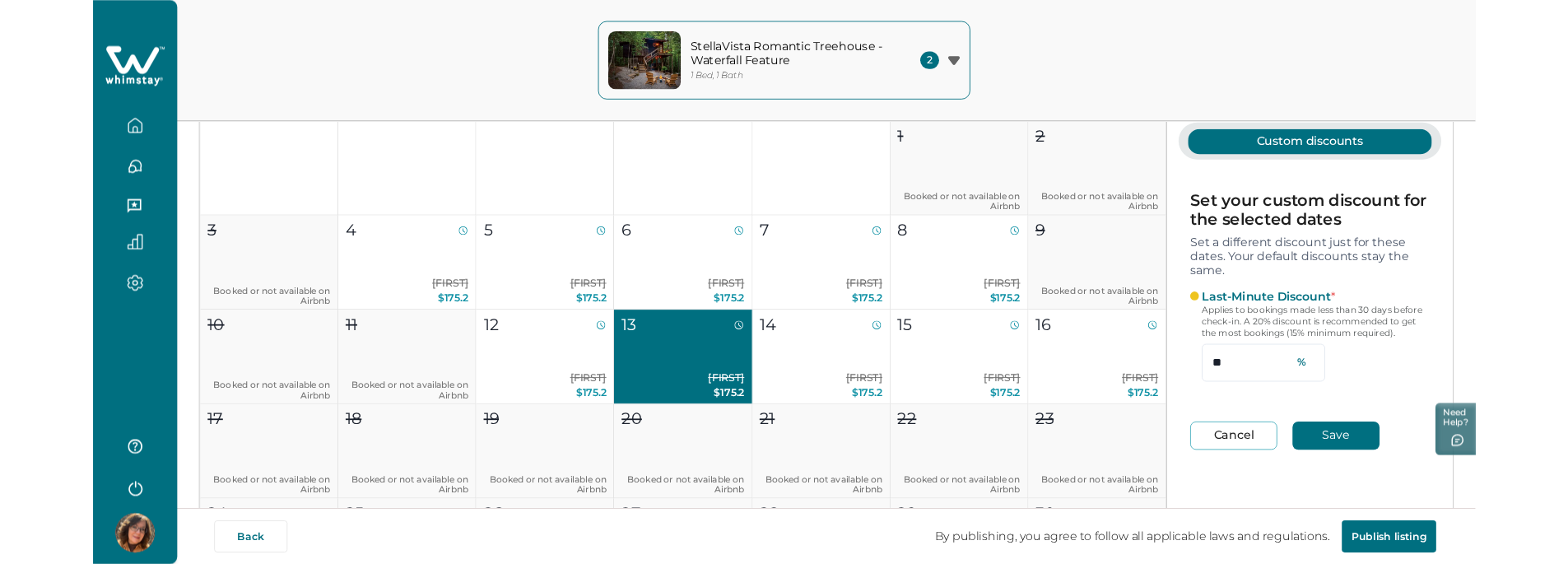 scroll, scrollTop: 328, scrollLeft: 0, axis: vertical 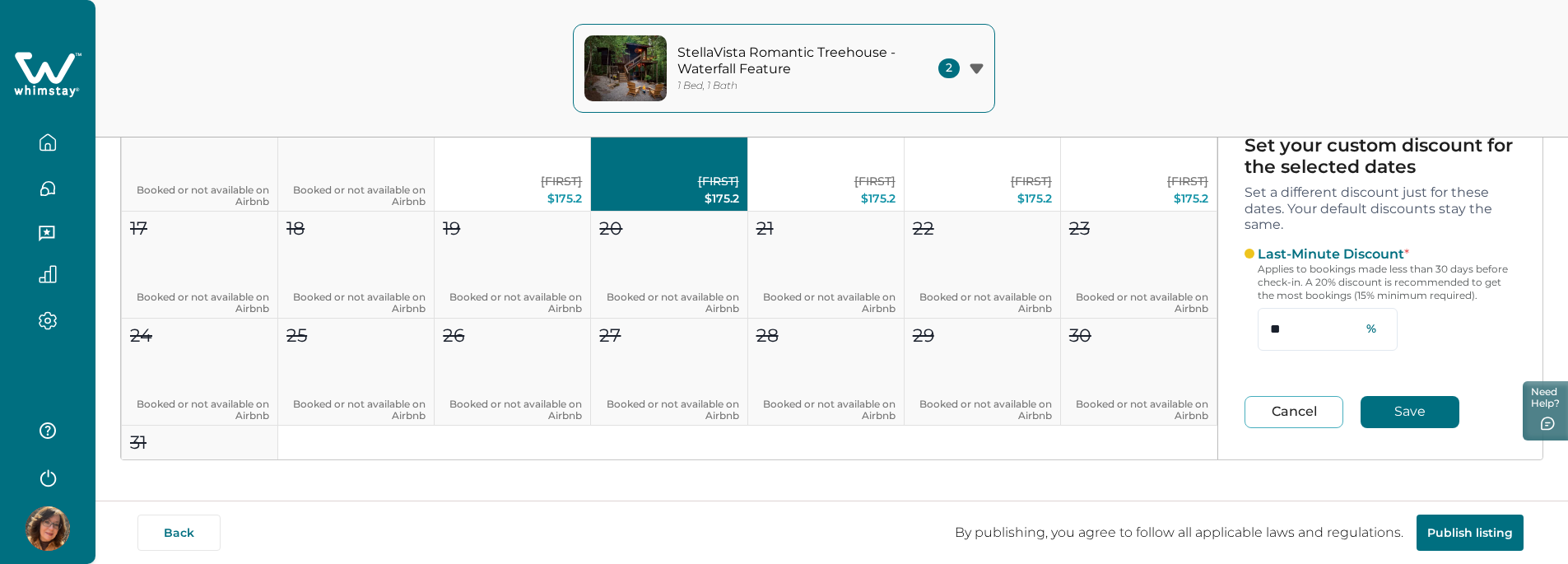 click on "1 Bed, 1 Bath" at bounding box center [789, 86] 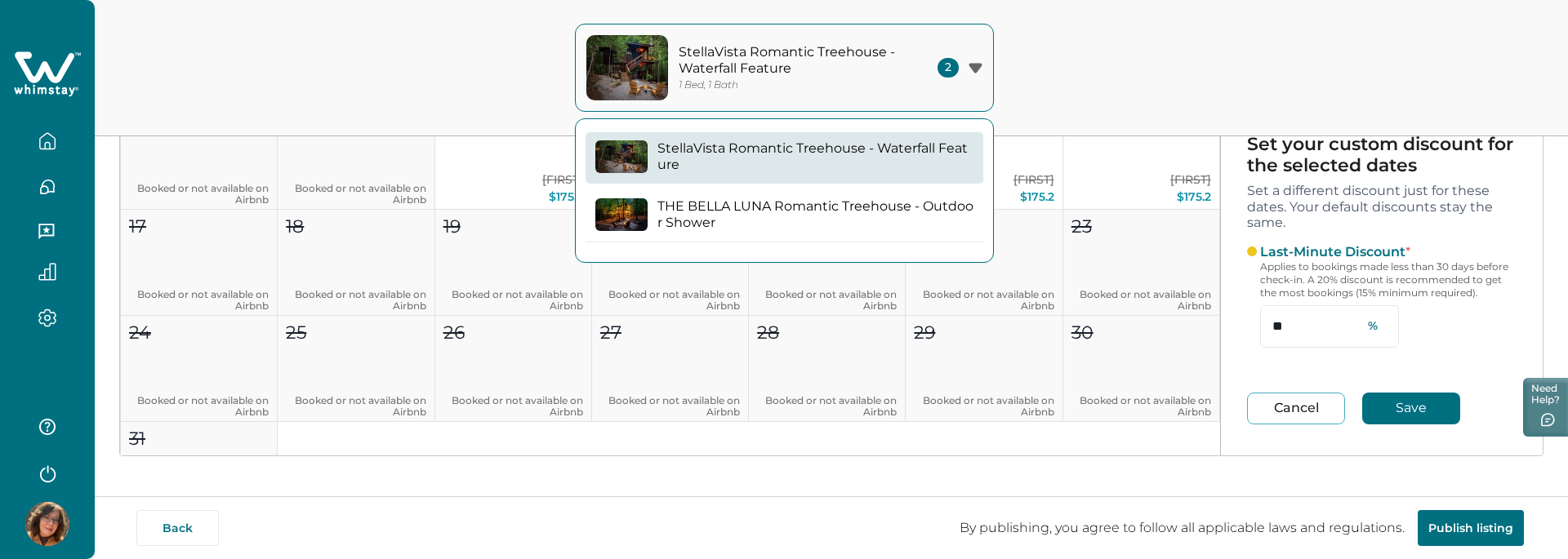 click on "THE BELLA LUNA Romantic Treehouse - Outdoor Shower" at bounding box center (815, 214) 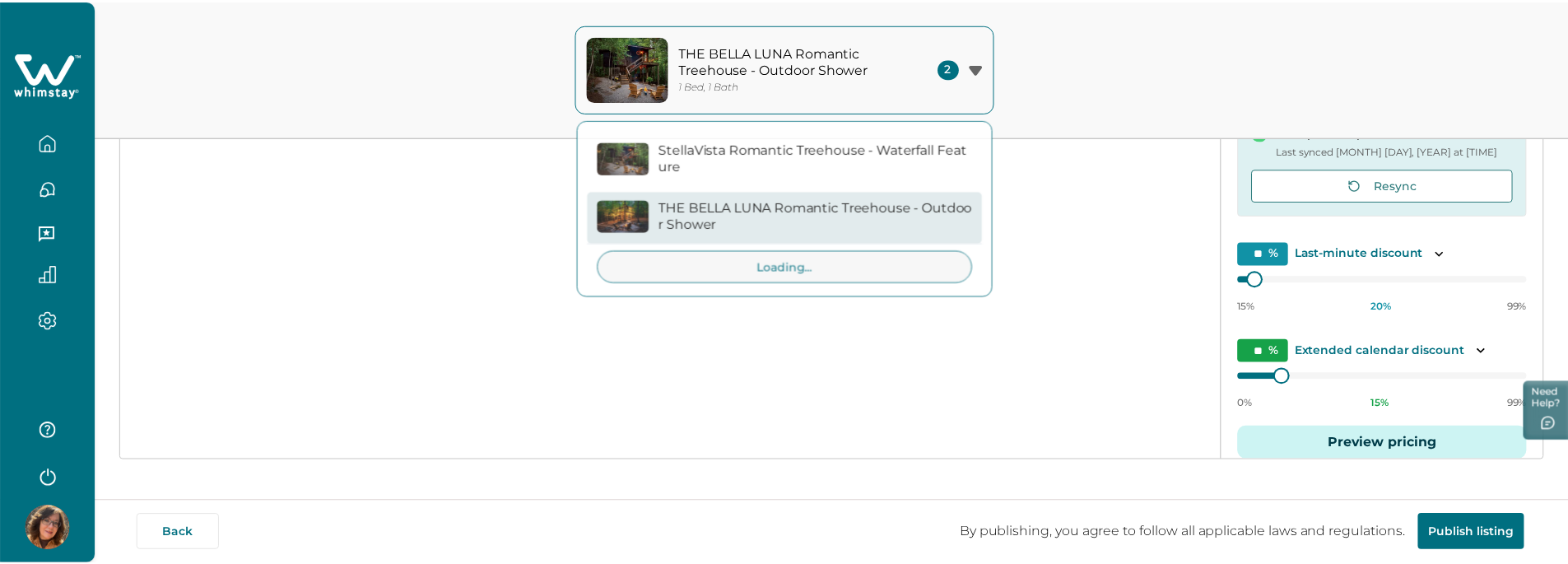 scroll, scrollTop: 0, scrollLeft: 0, axis: both 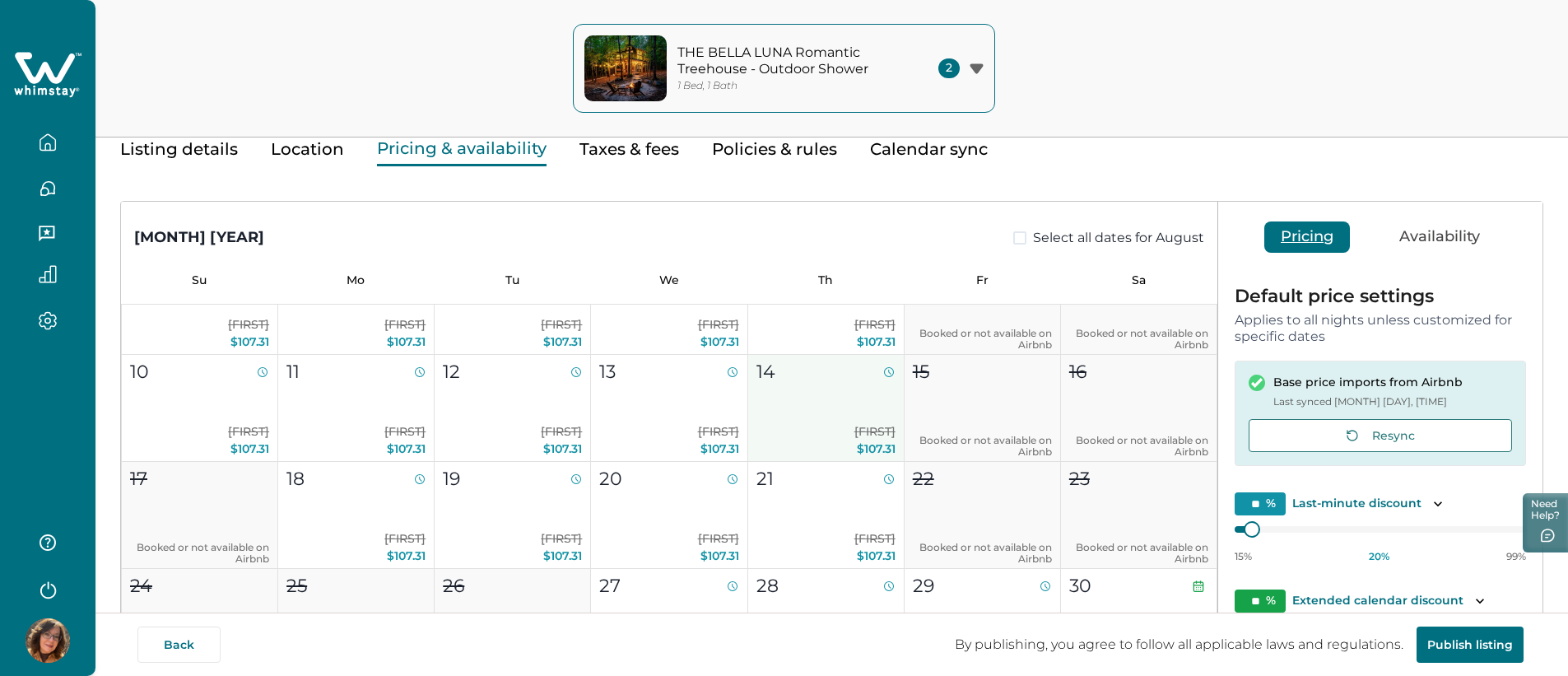 click on "14" at bounding box center [825, 371] 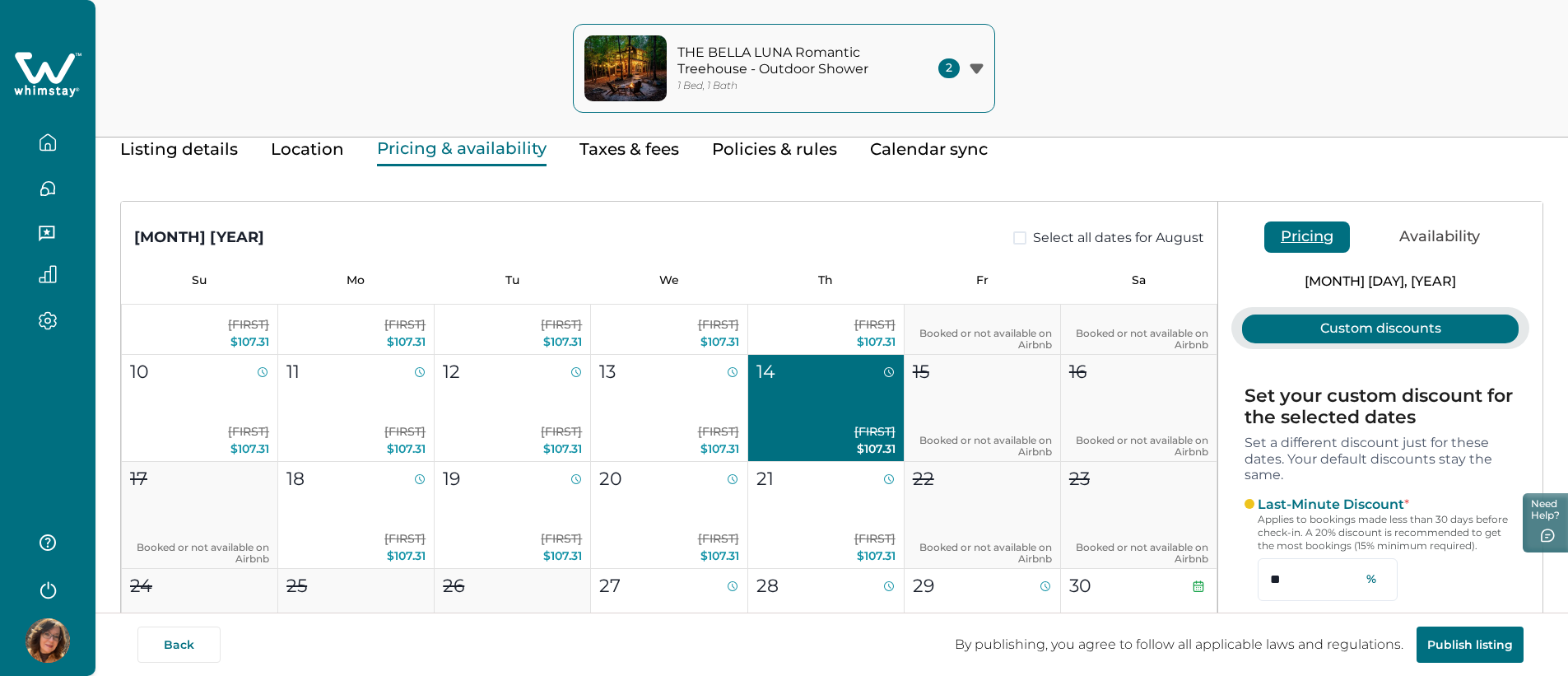 click on "August 2025 Select all dates for   August Su Mo Tu We Th Fr Sa" at bounding box center (669, 253) 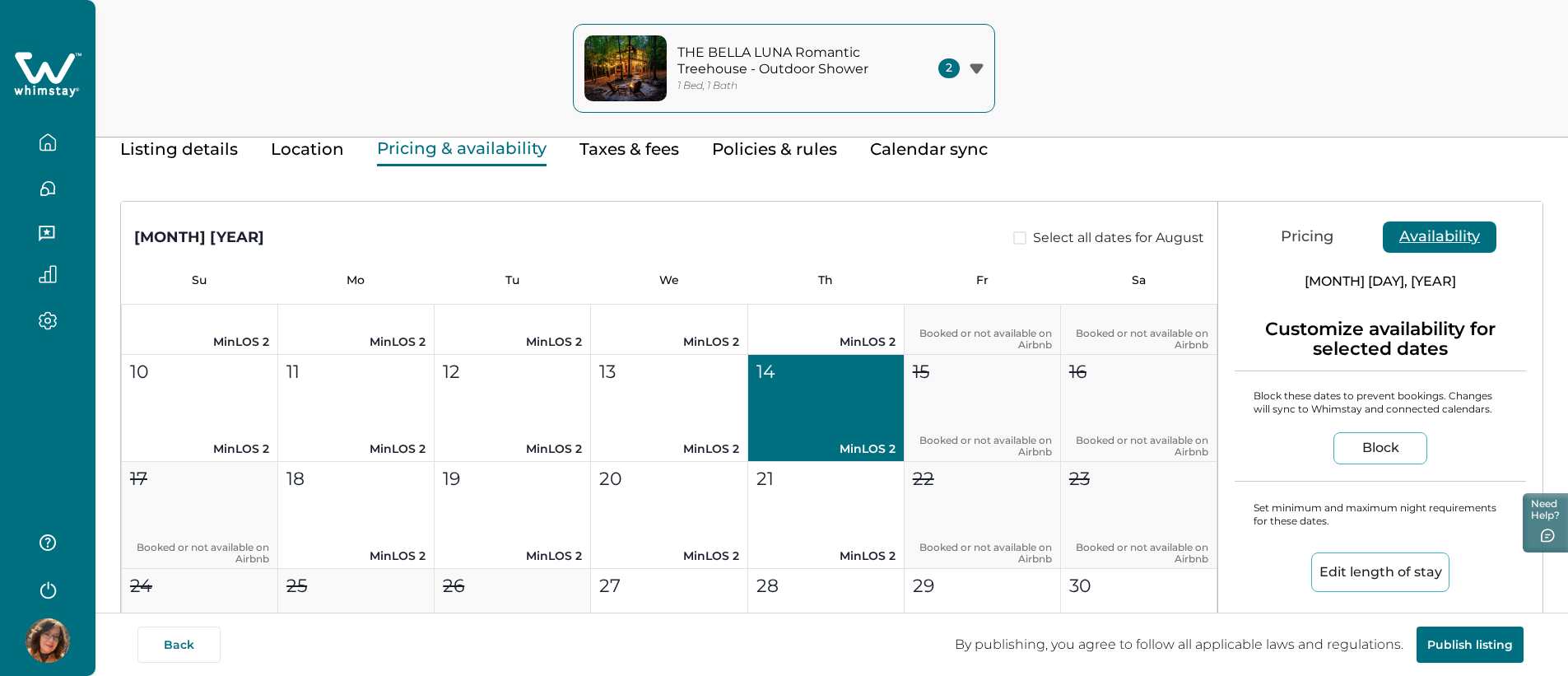 click on "Availability" at bounding box center (1440, 237) 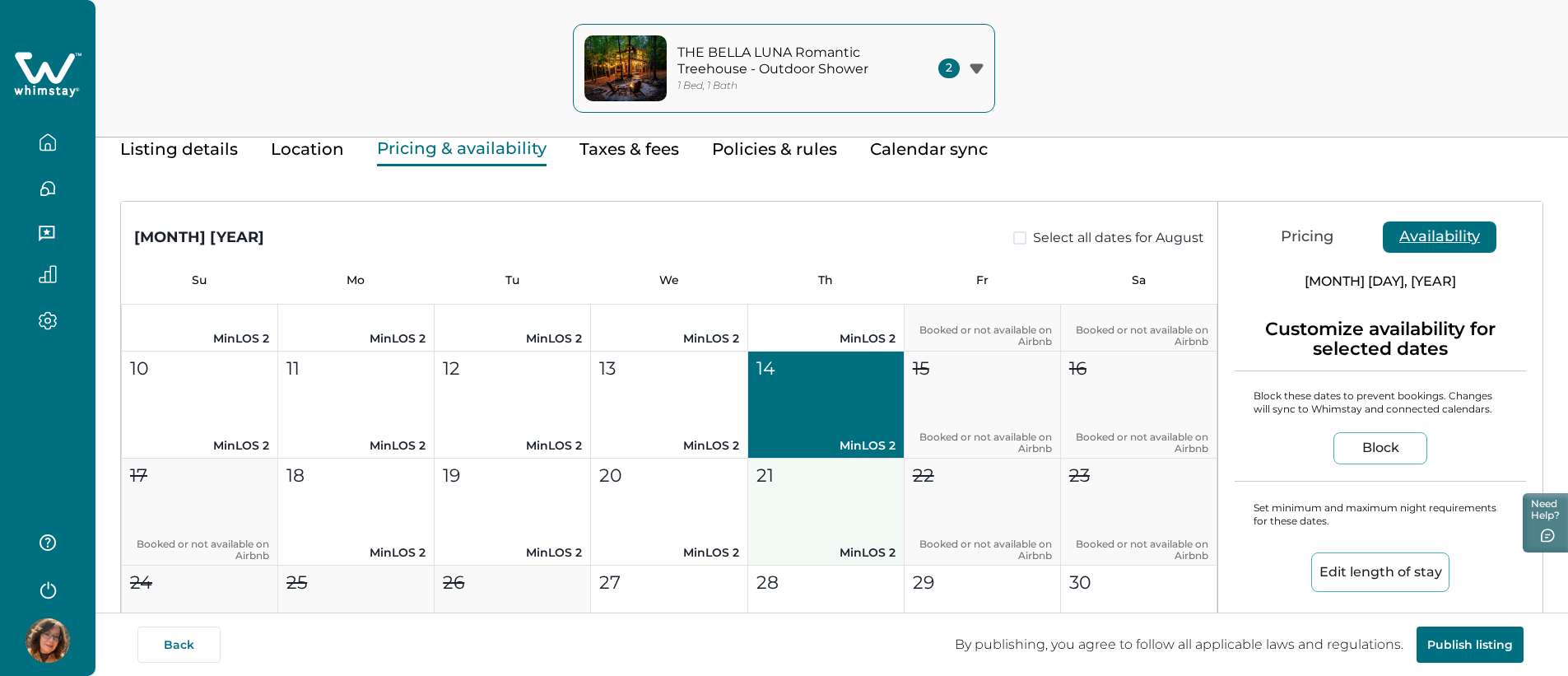 scroll, scrollTop: 169, scrollLeft: 0, axis: vertical 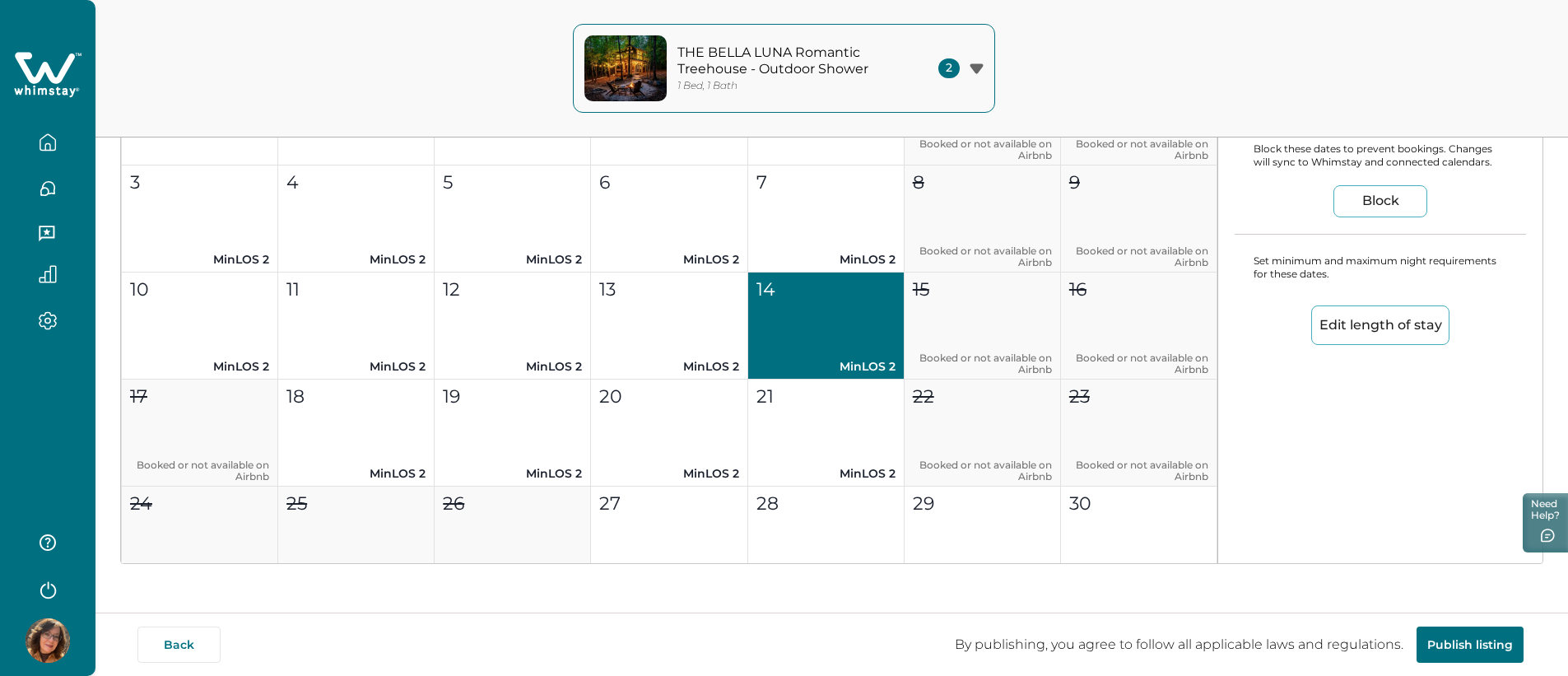 click on "THE BELLA LUNA Romantic Treehouse - Outdoor Shower" at bounding box center [789, 60] 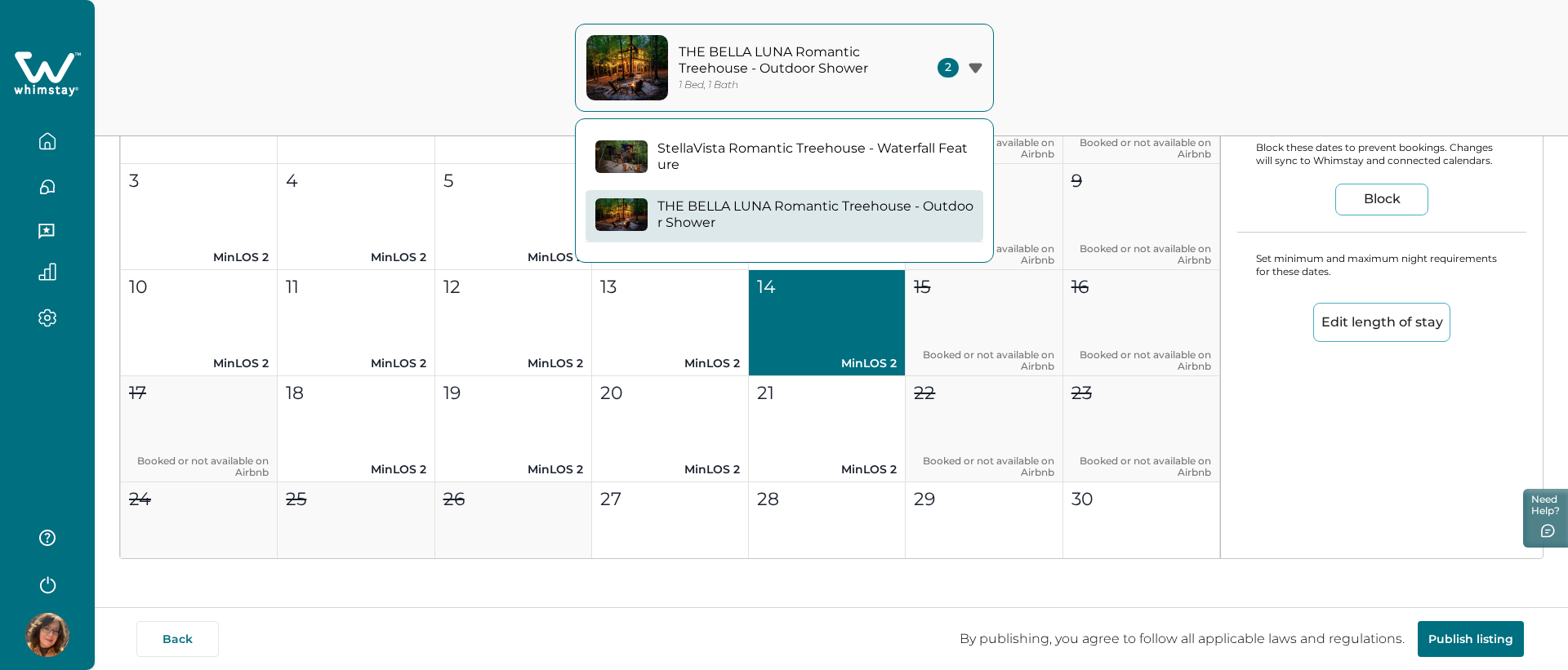 click on "StellaVista Romantic Treehouse - Waterfall Feature" at bounding box center [815, 156] 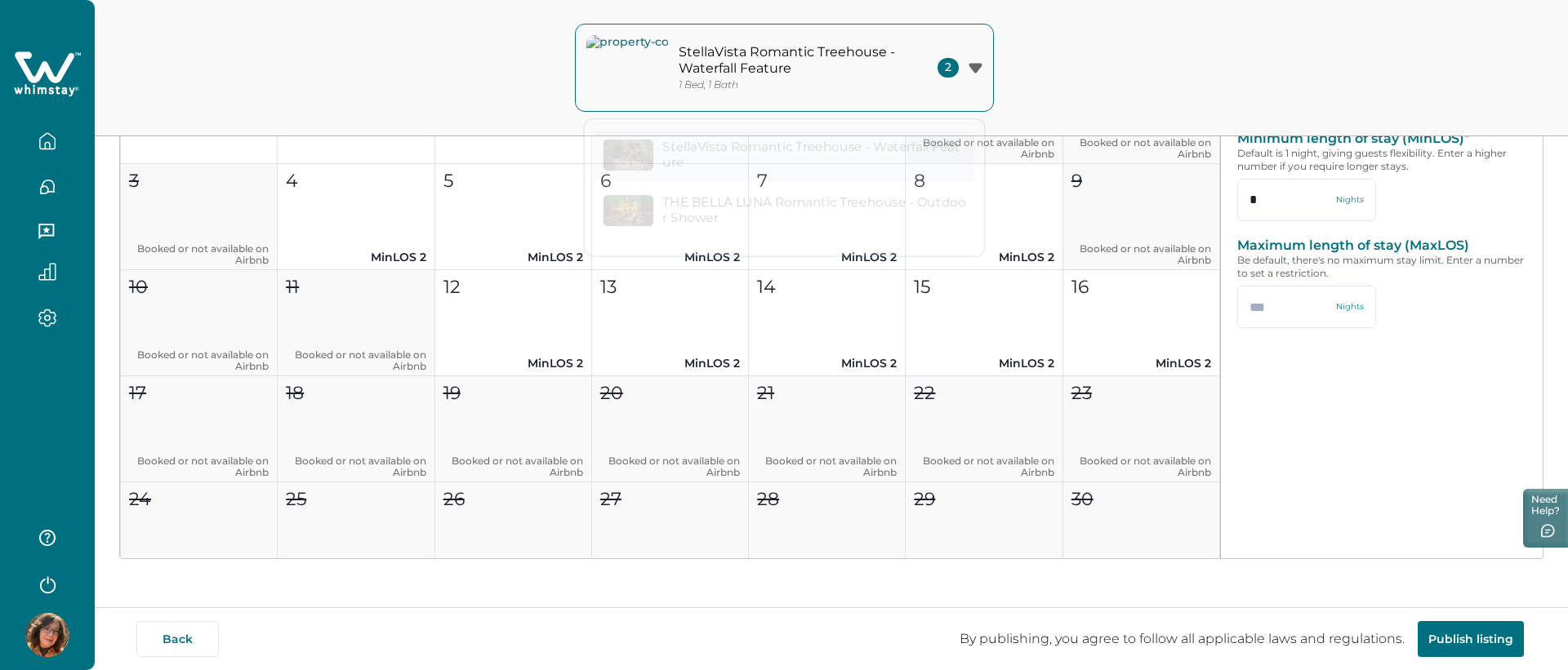 type on "*" 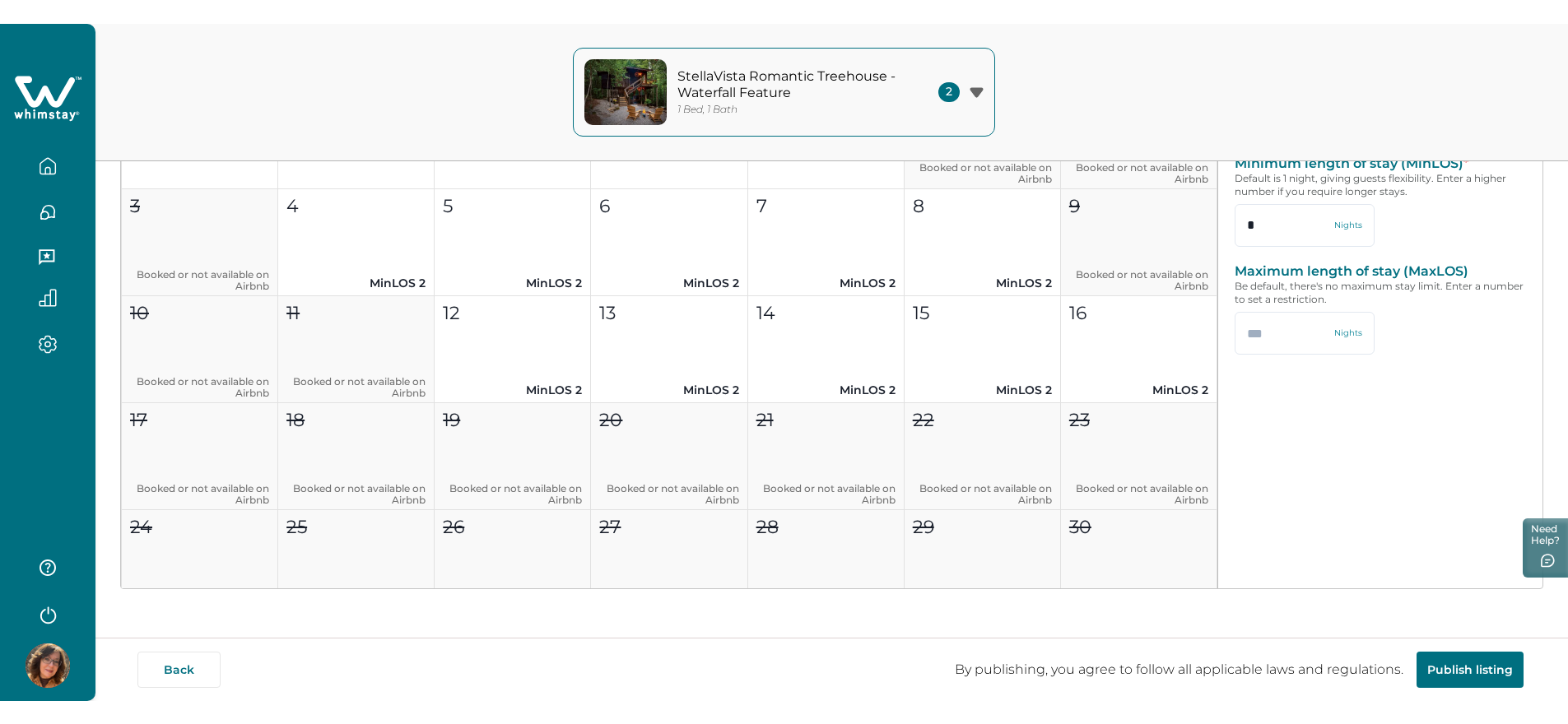 scroll, scrollTop: 319, scrollLeft: 0, axis: vertical 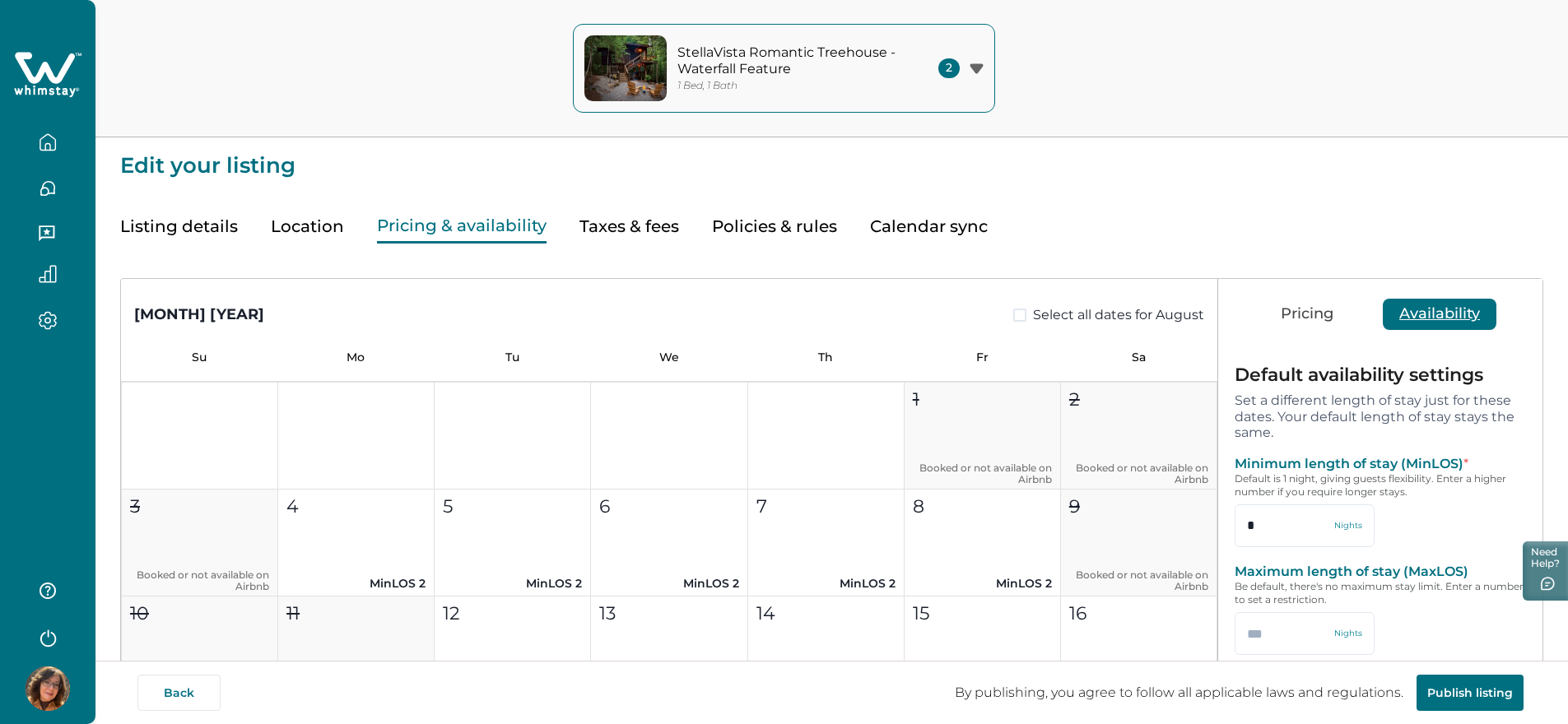 click on "Pricing" at bounding box center [1307, 314] 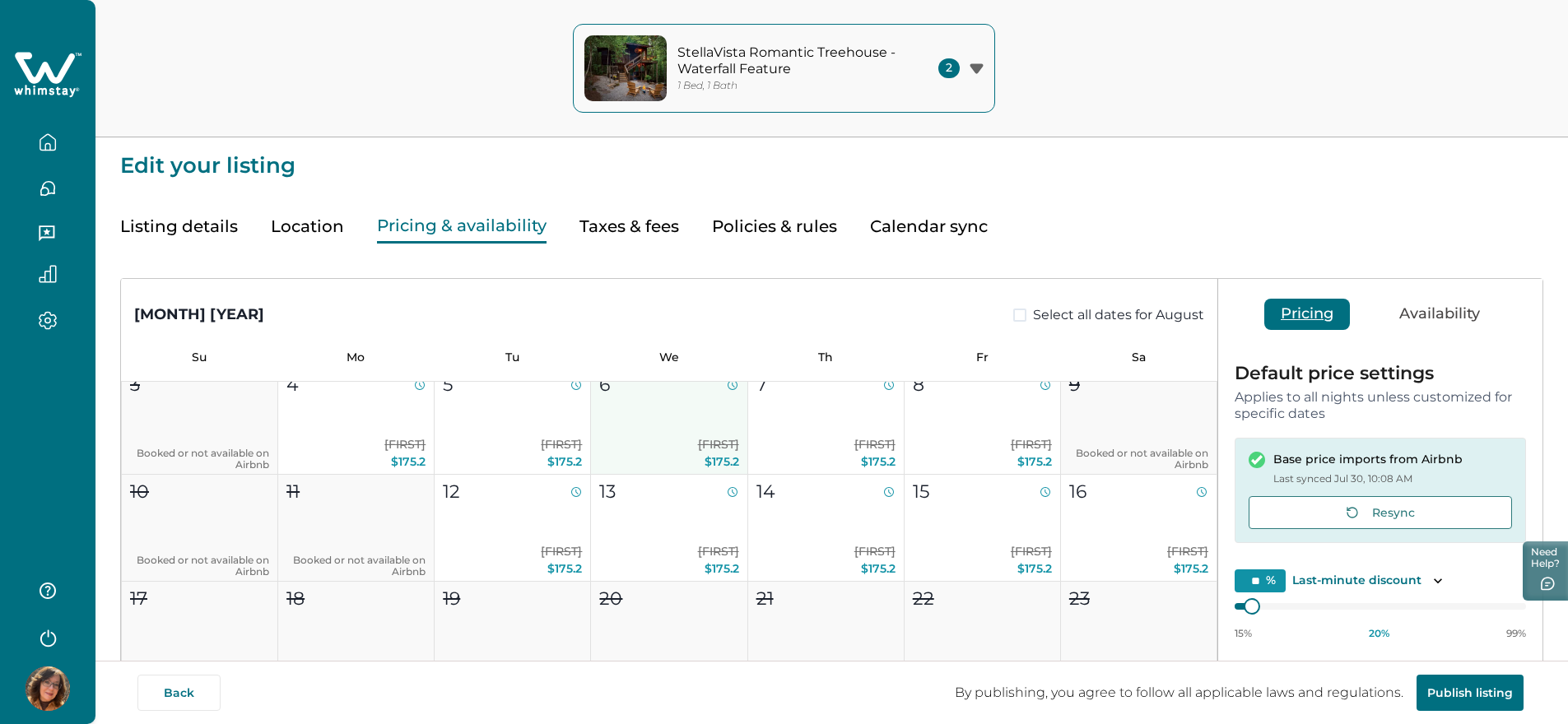 scroll, scrollTop: 125, scrollLeft: 0, axis: vertical 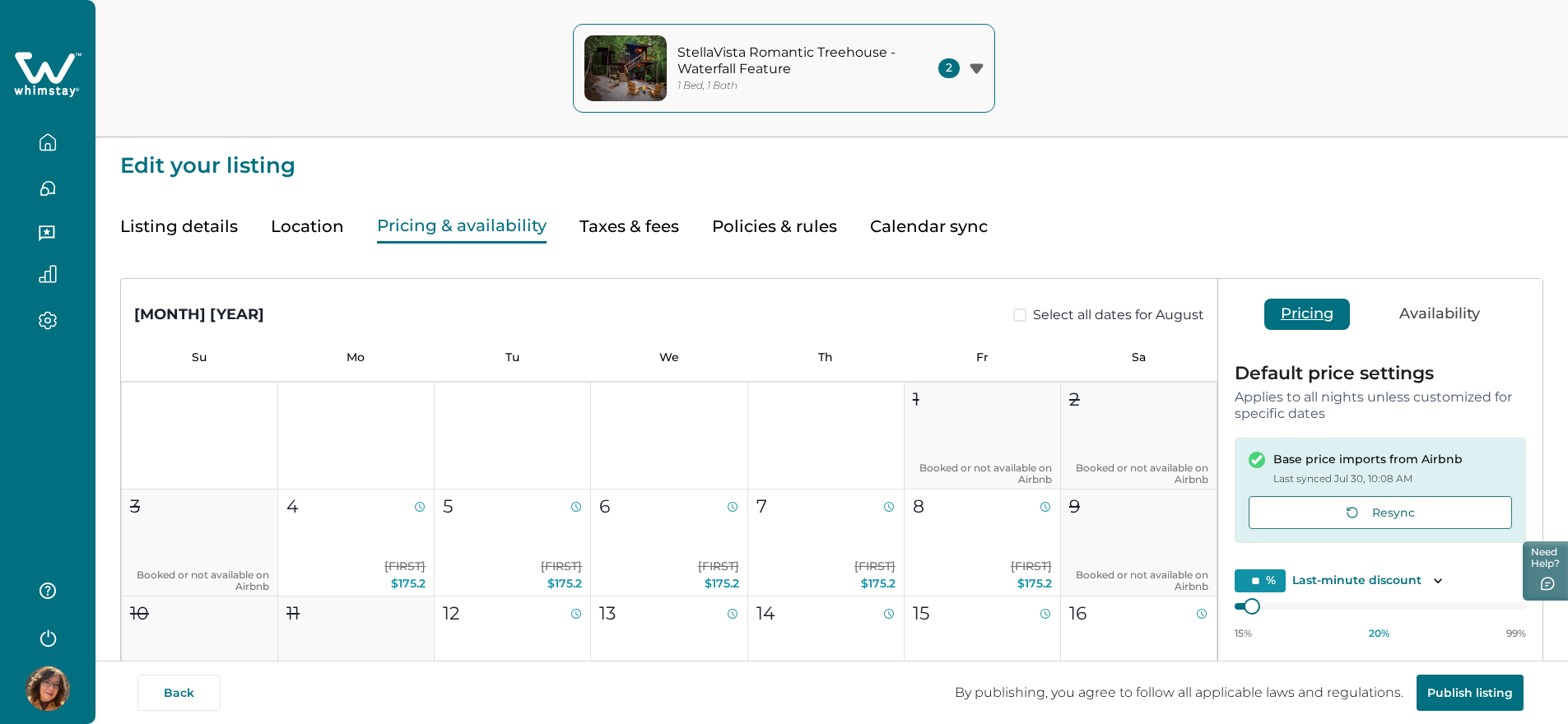type 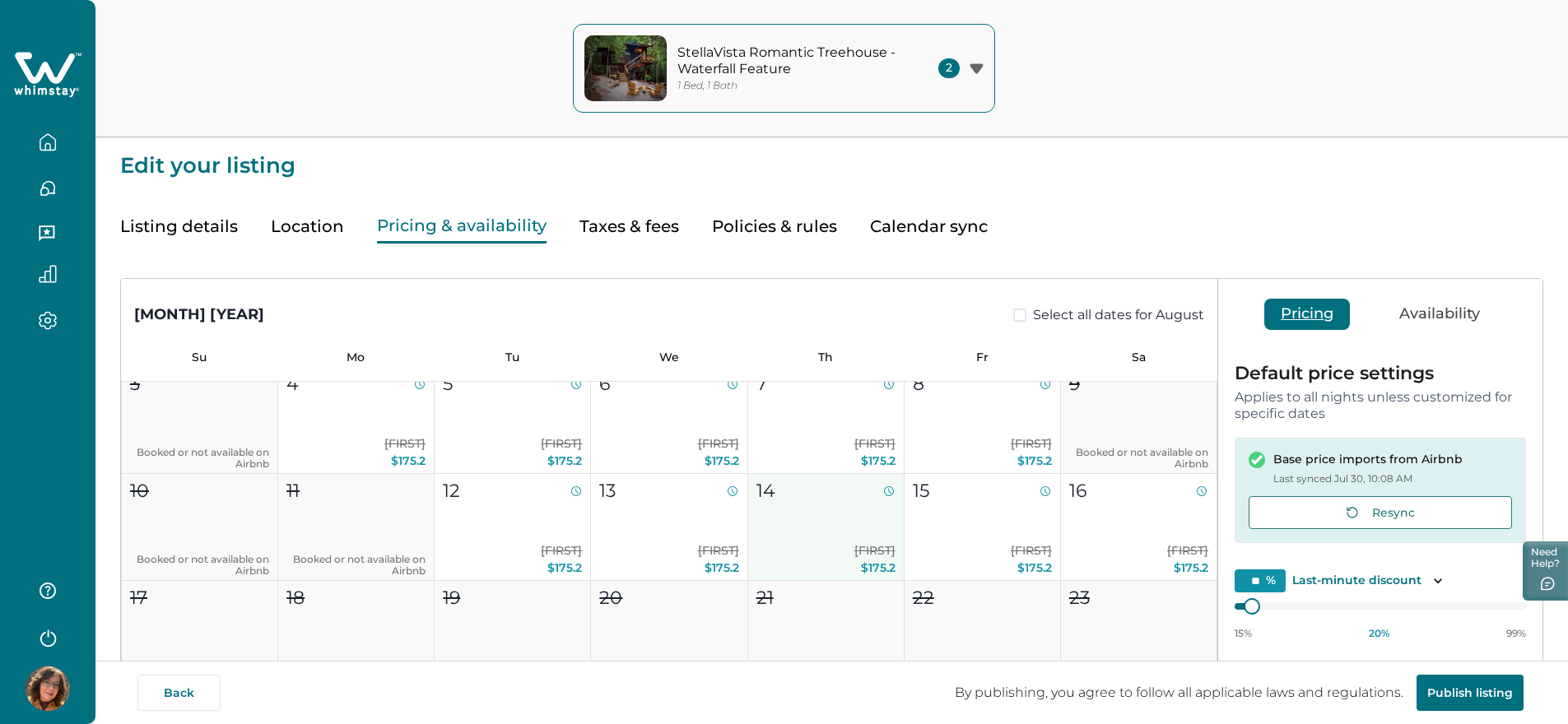 scroll, scrollTop: 125, scrollLeft: 0, axis: vertical 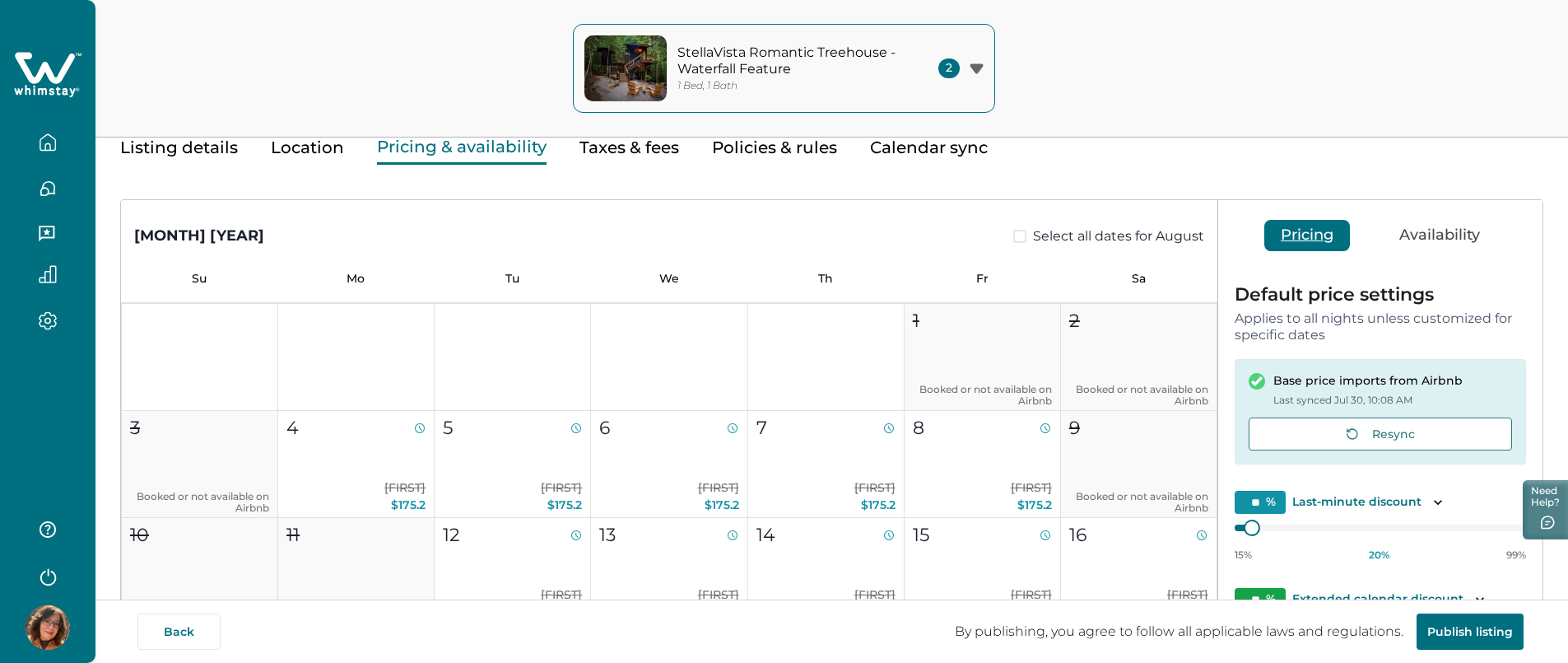 click on "Availability" at bounding box center (1440, 236) 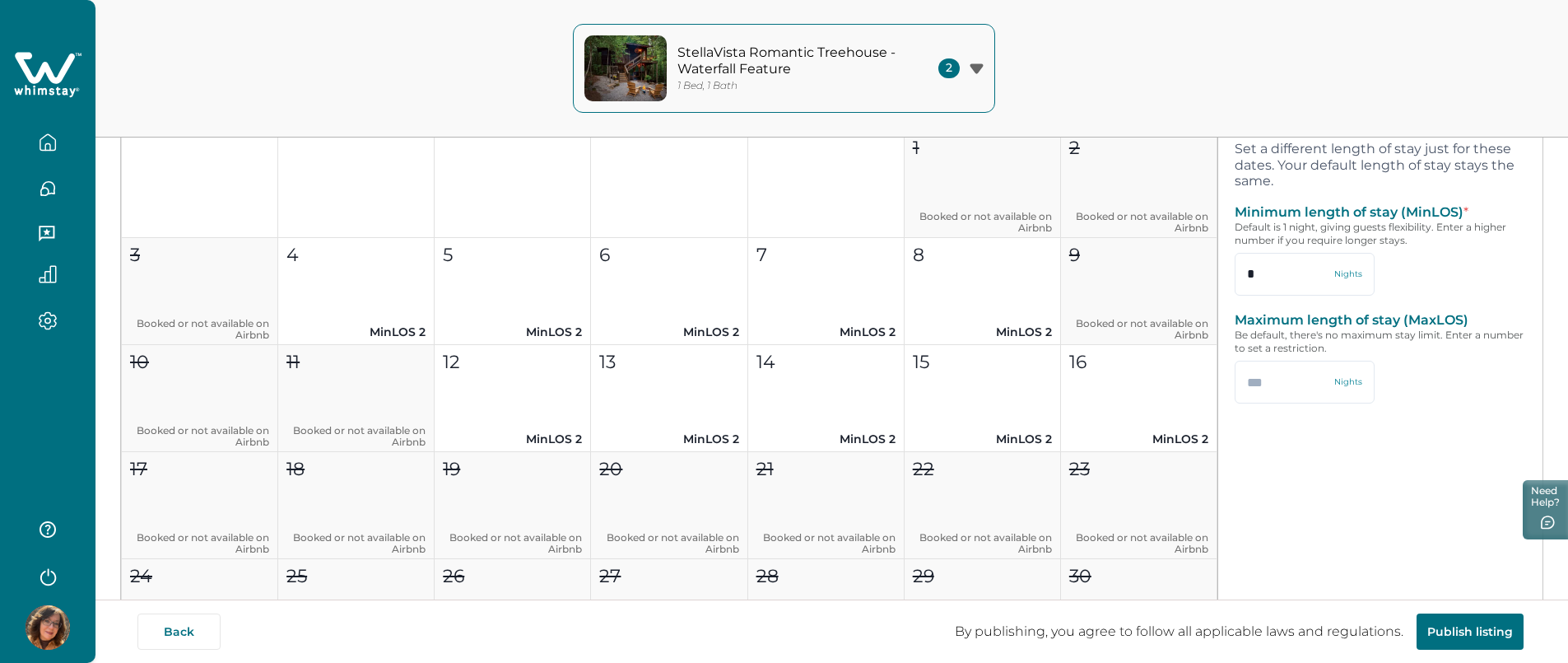 scroll, scrollTop: 161, scrollLeft: 0, axis: vertical 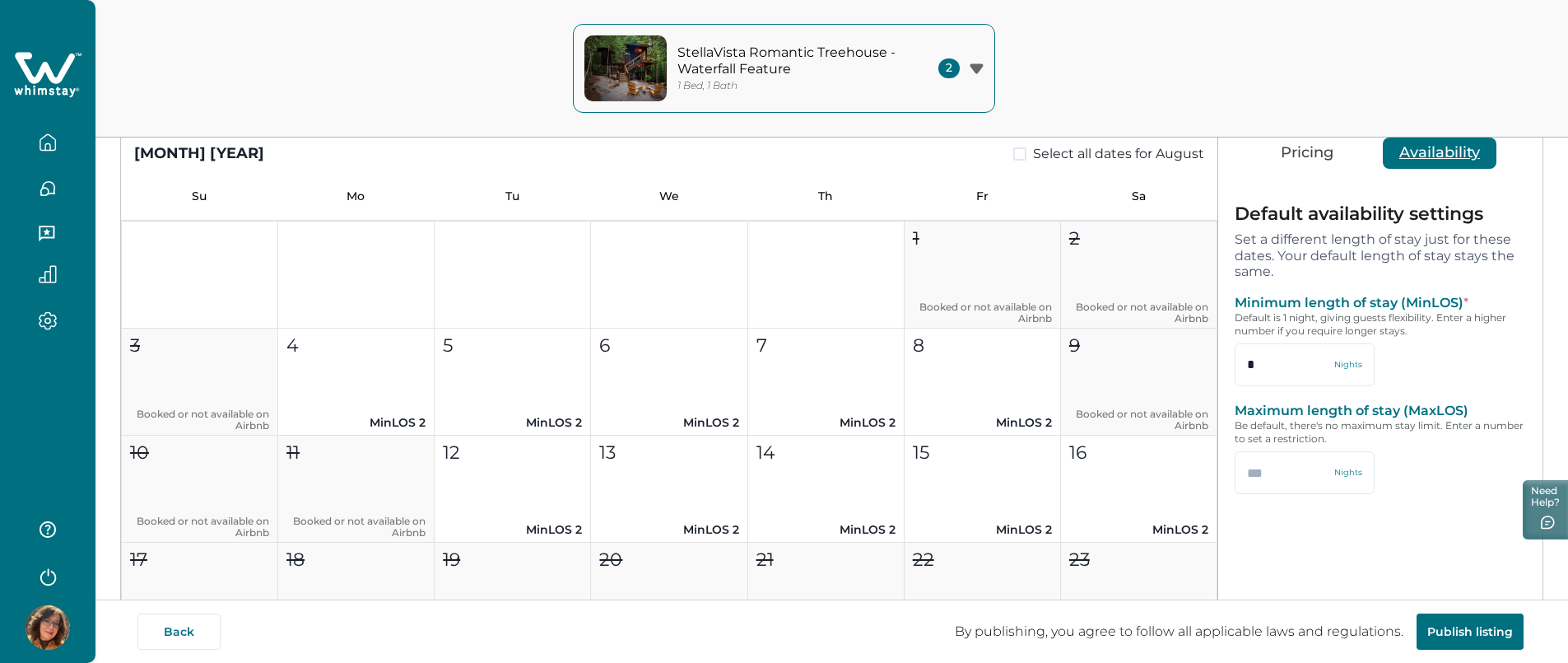 click on "Pricing" at bounding box center [1307, 153] 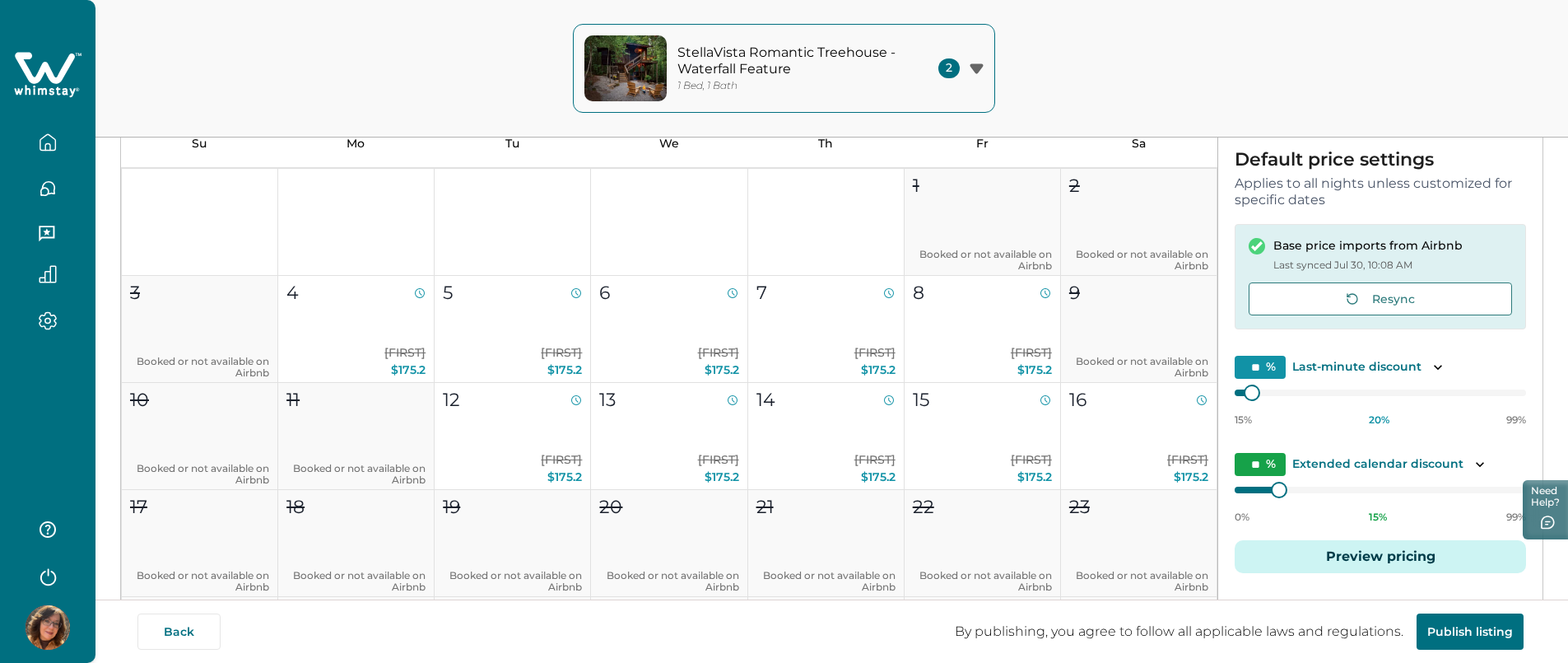 scroll, scrollTop: 244, scrollLeft: 0, axis: vertical 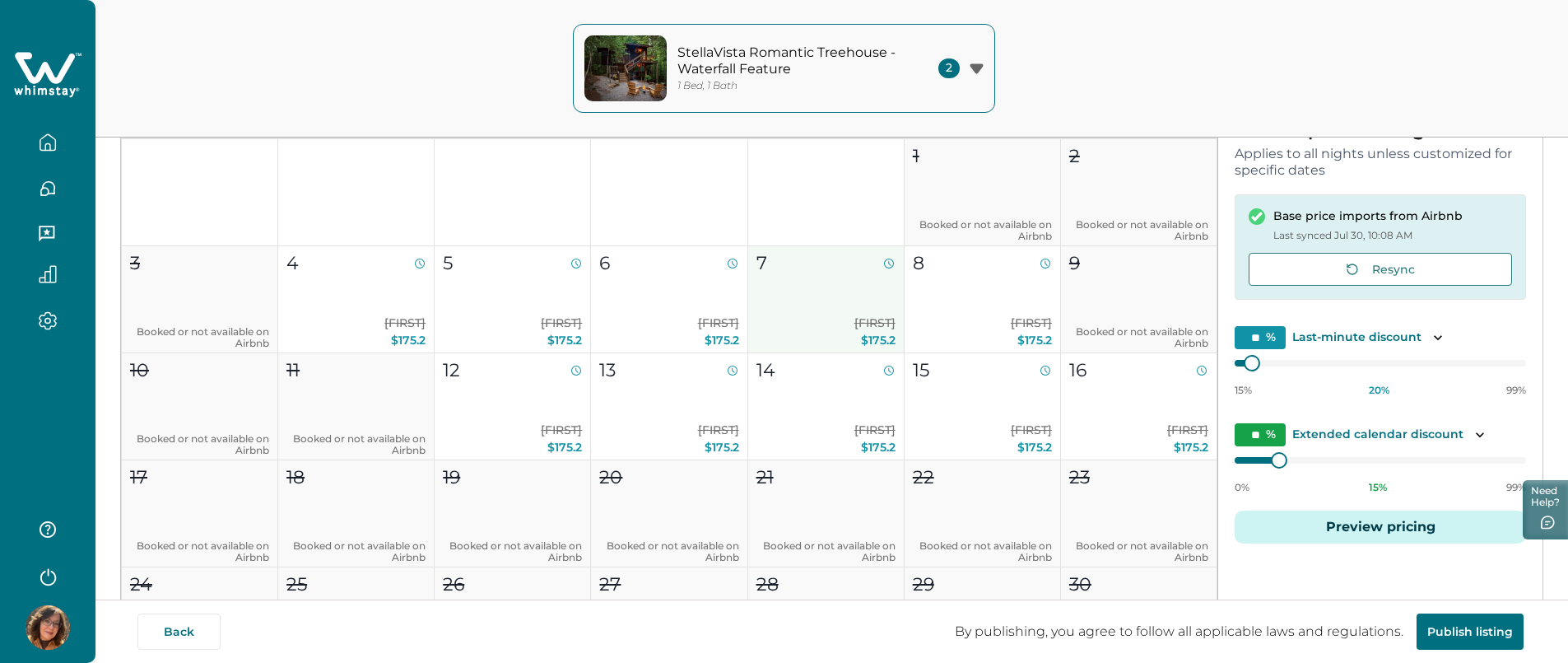 click on "7 $219 $175.2" at bounding box center [826, 300] 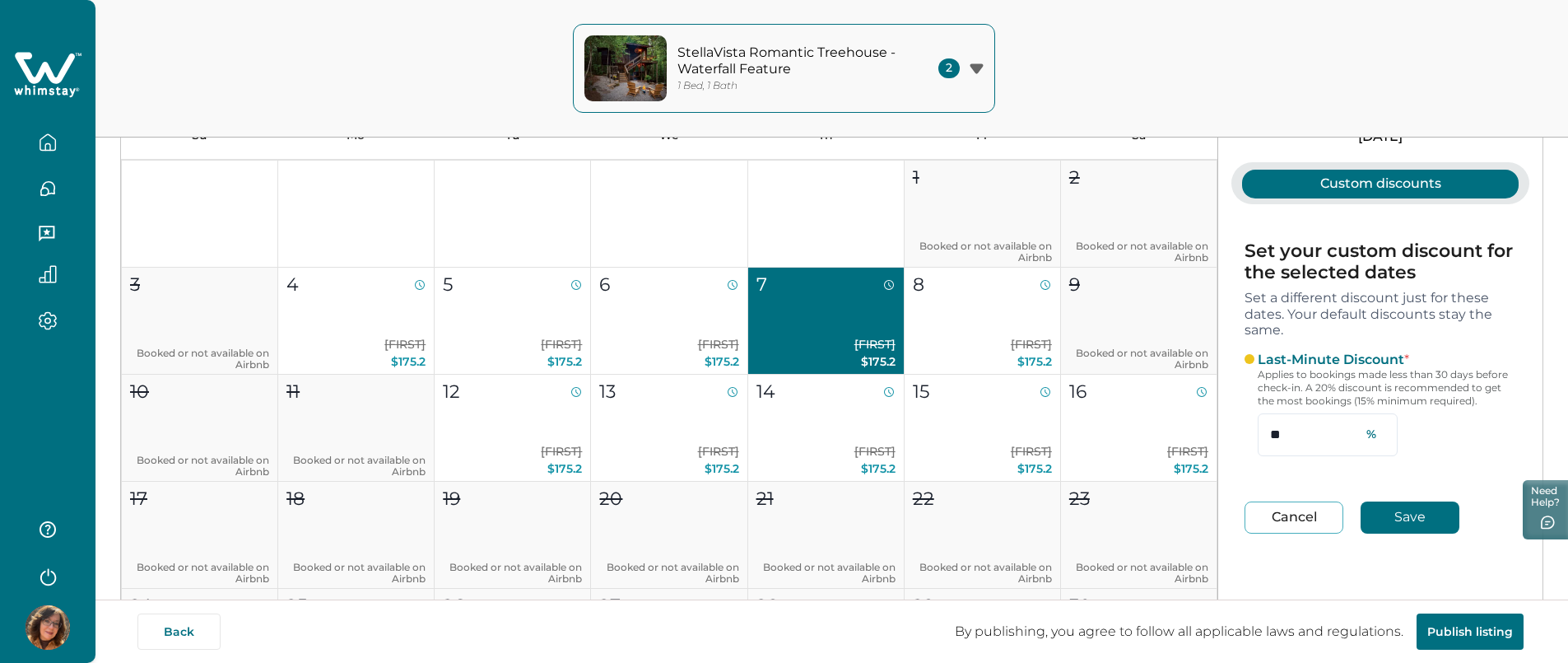 scroll, scrollTop: 326, scrollLeft: 0, axis: vertical 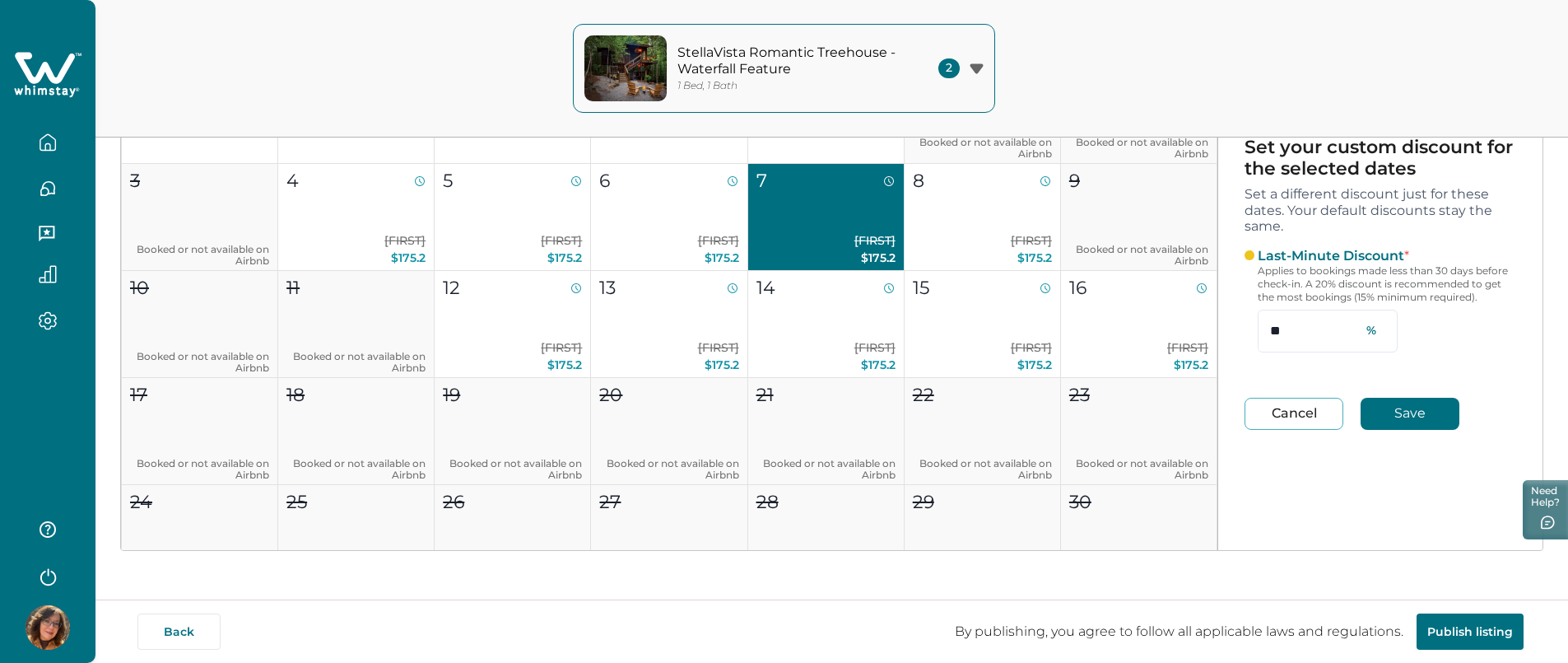 click on "Cancel" at bounding box center (1294, 413) 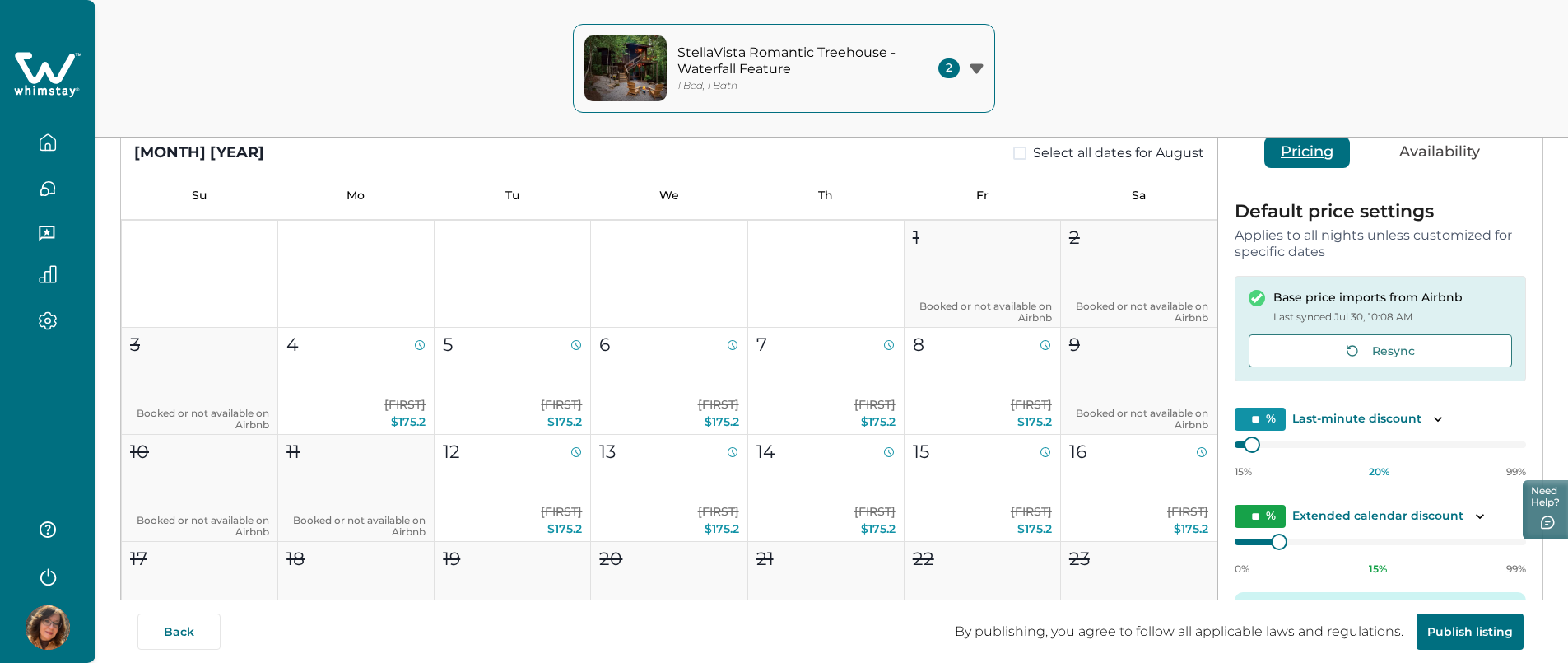 scroll, scrollTop: 161, scrollLeft: 0, axis: vertical 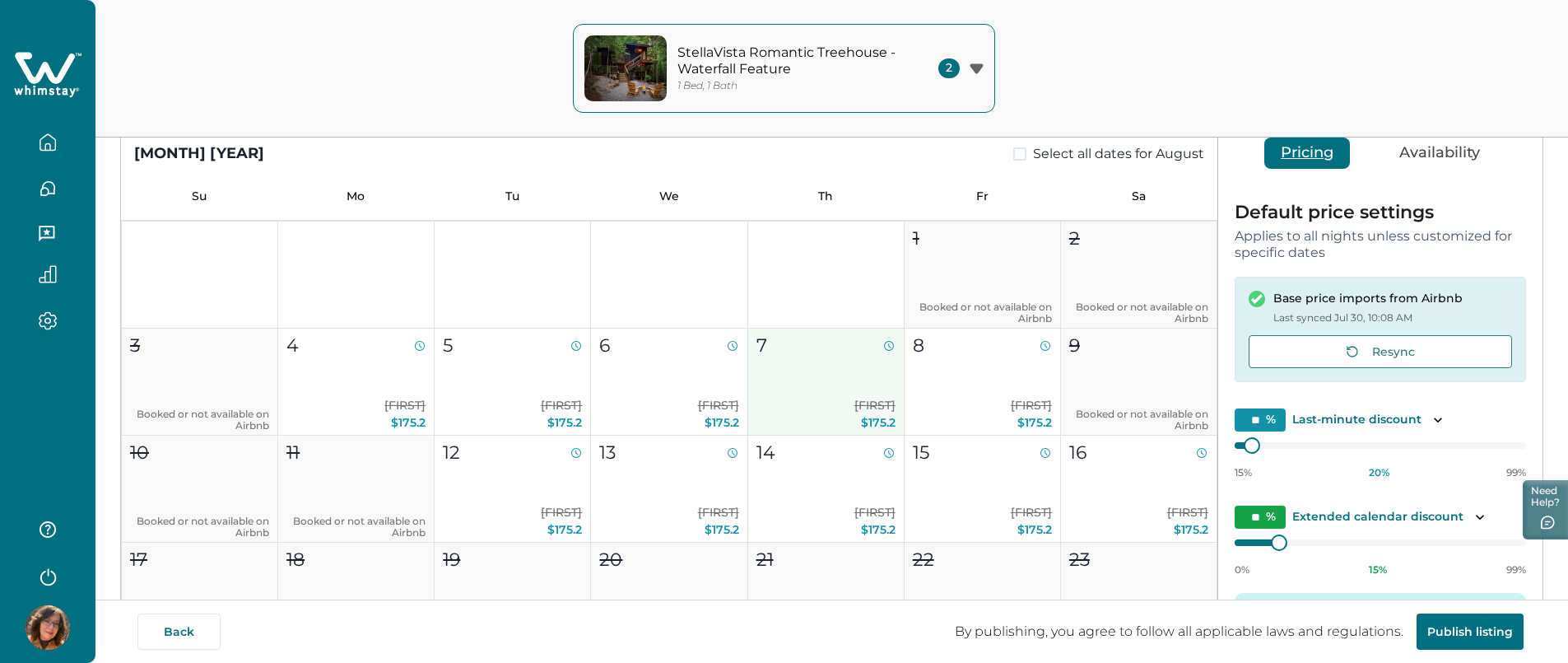 click on "$219" at bounding box center (875, 405) 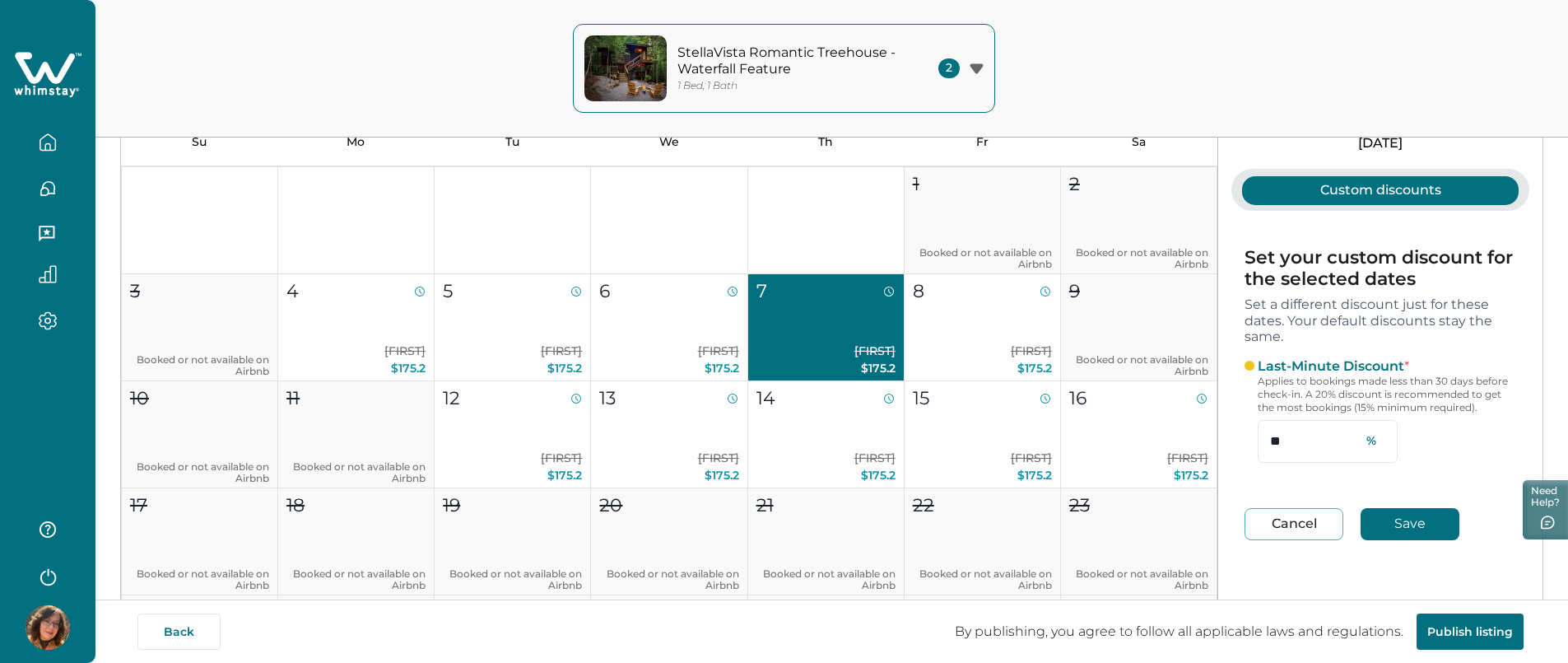 scroll, scrollTop: 244, scrollLeft: 0, axis: vertical 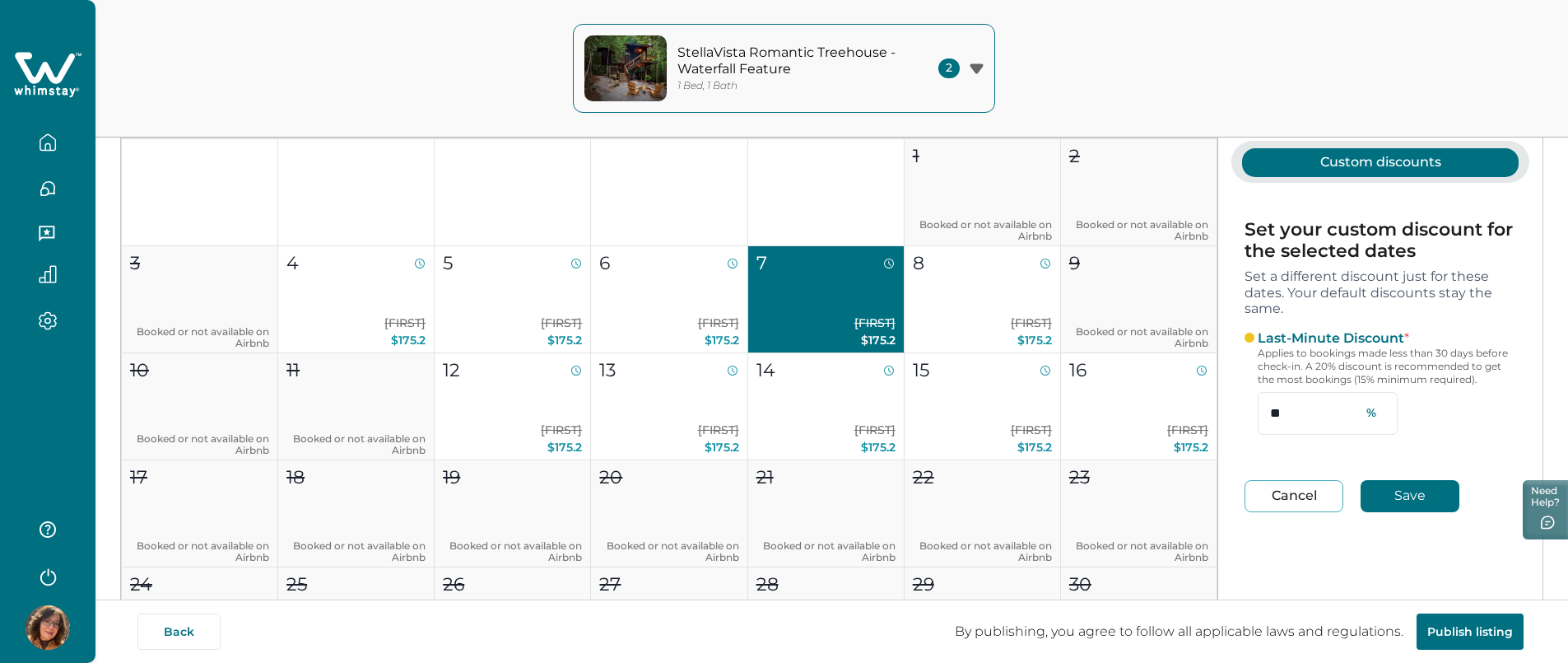 click on "Cancel" at bounding box center [1294, 496] 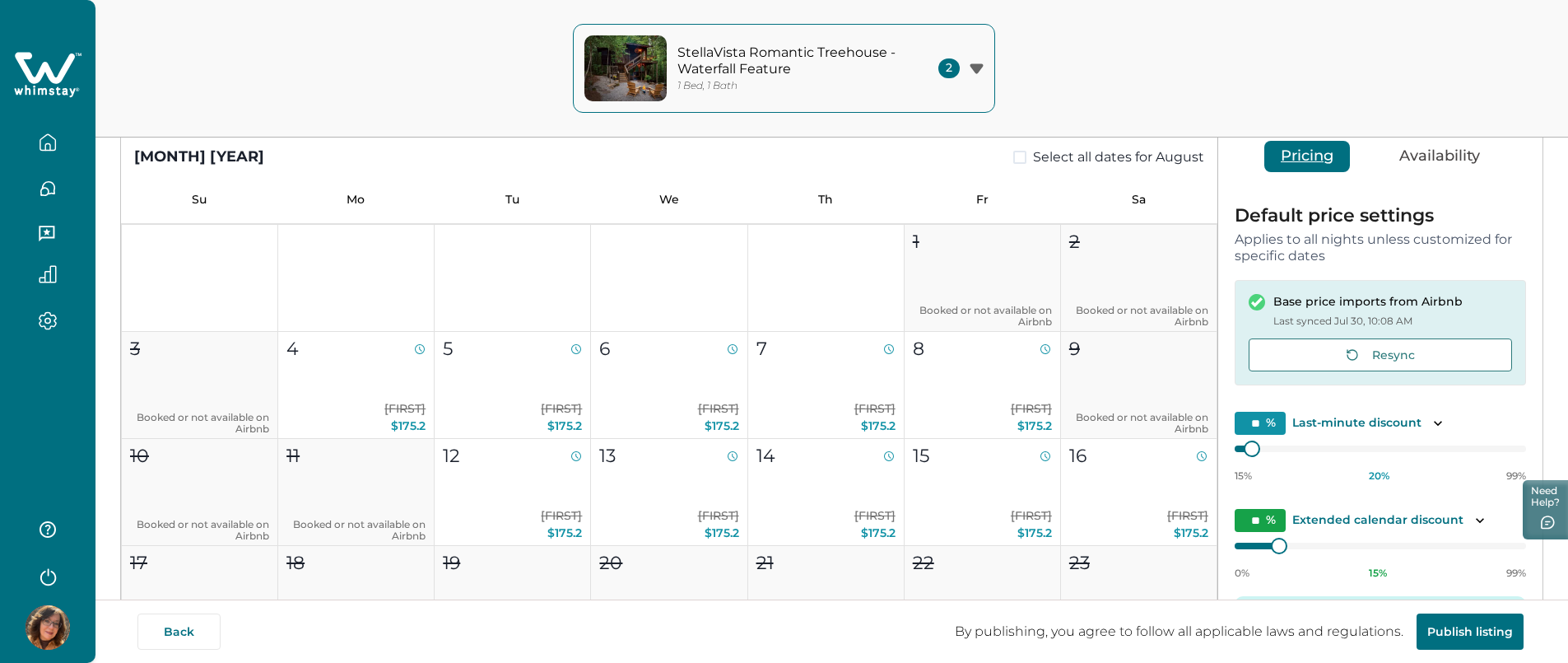 scroll, scrollTop: 79, scrollLeft: 0, axis: vertical 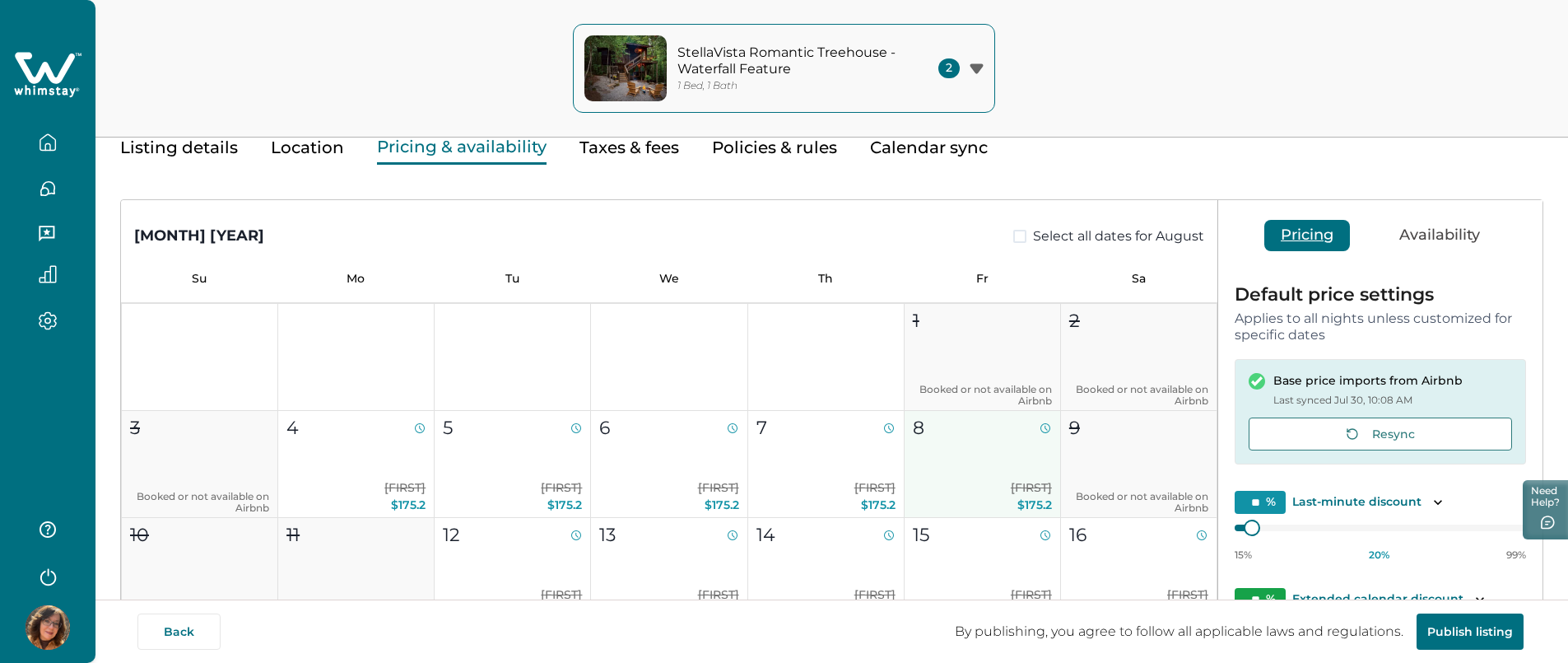 click on "8 $219 $175.2" at bounding box center [983, 465] 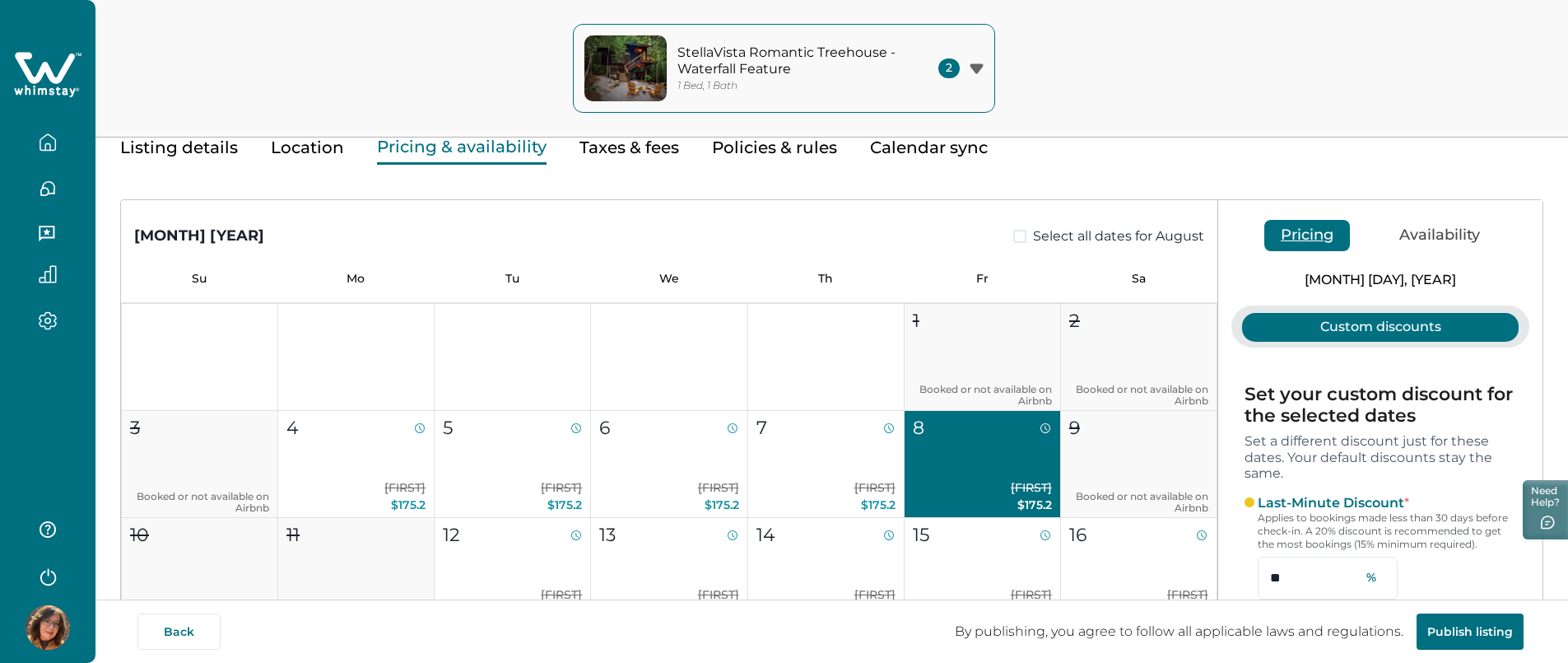 scroll, scrollTop: 244, scrollLeft: 0, axis: vertical 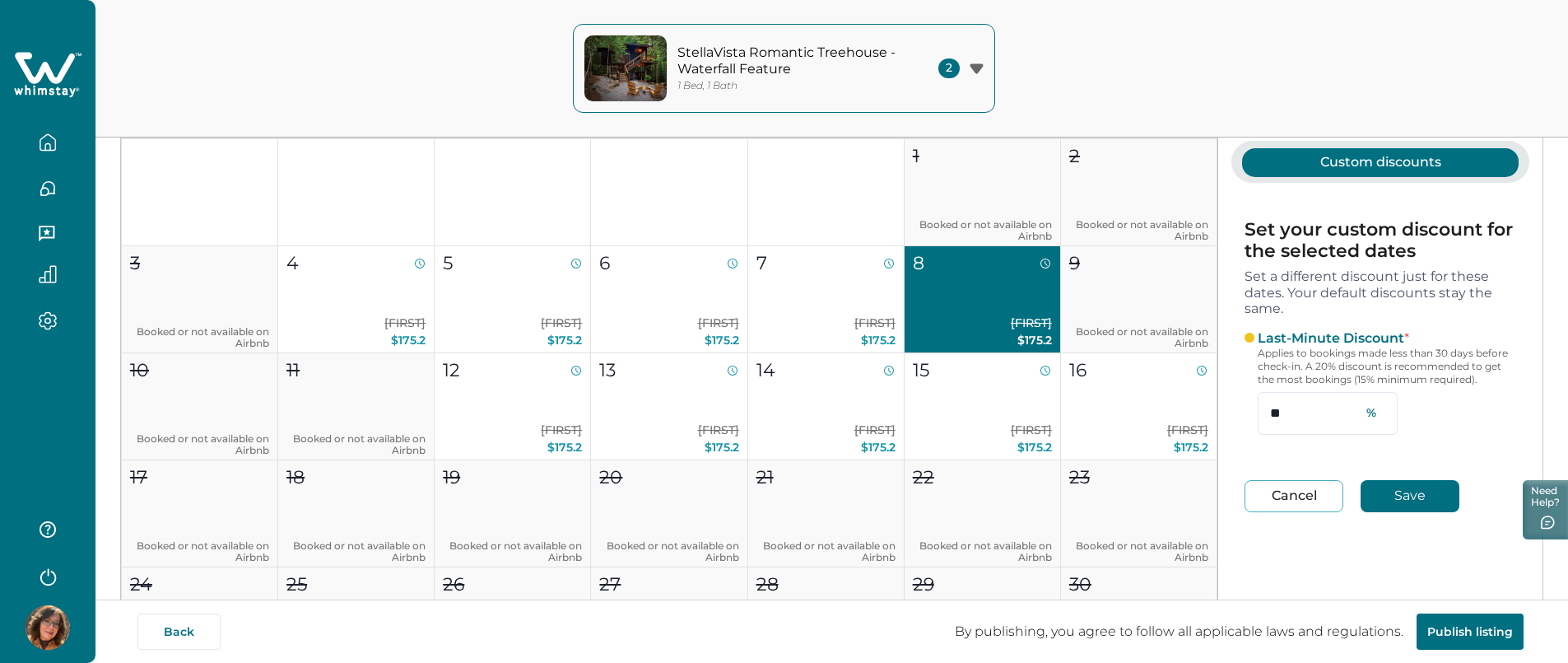 click on "Cancel" at bounding box center (1294, 496) 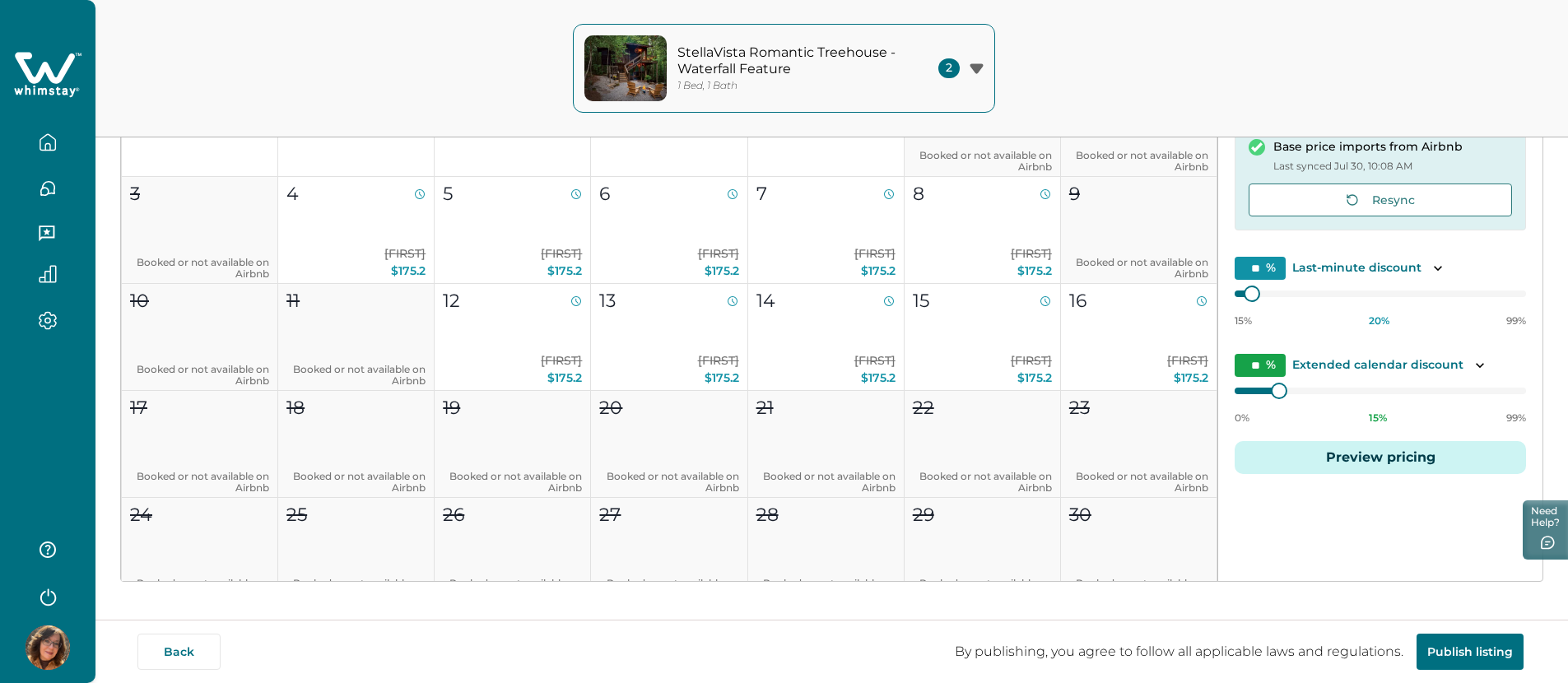 scroll, scrollTop: 323, scrollLeft: 0, axis: vertical 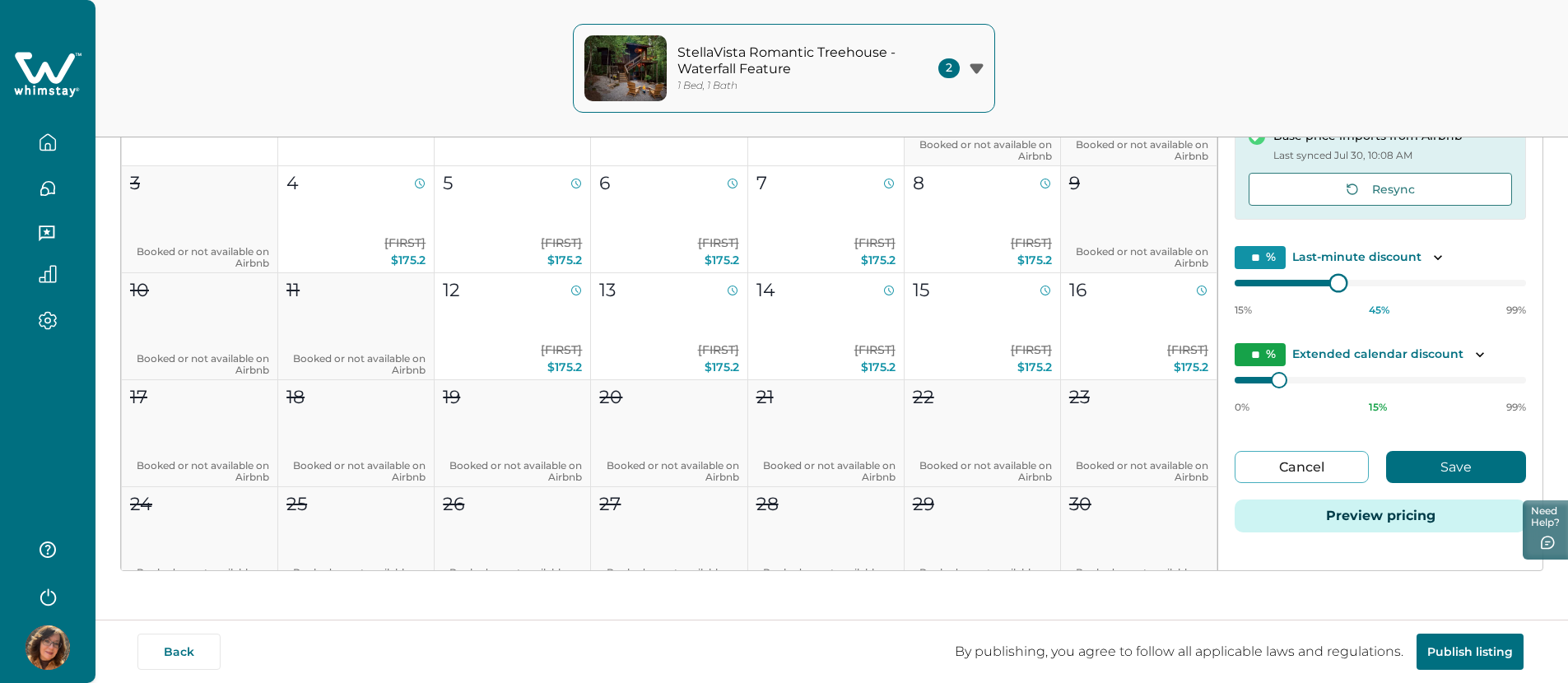 type on "**" 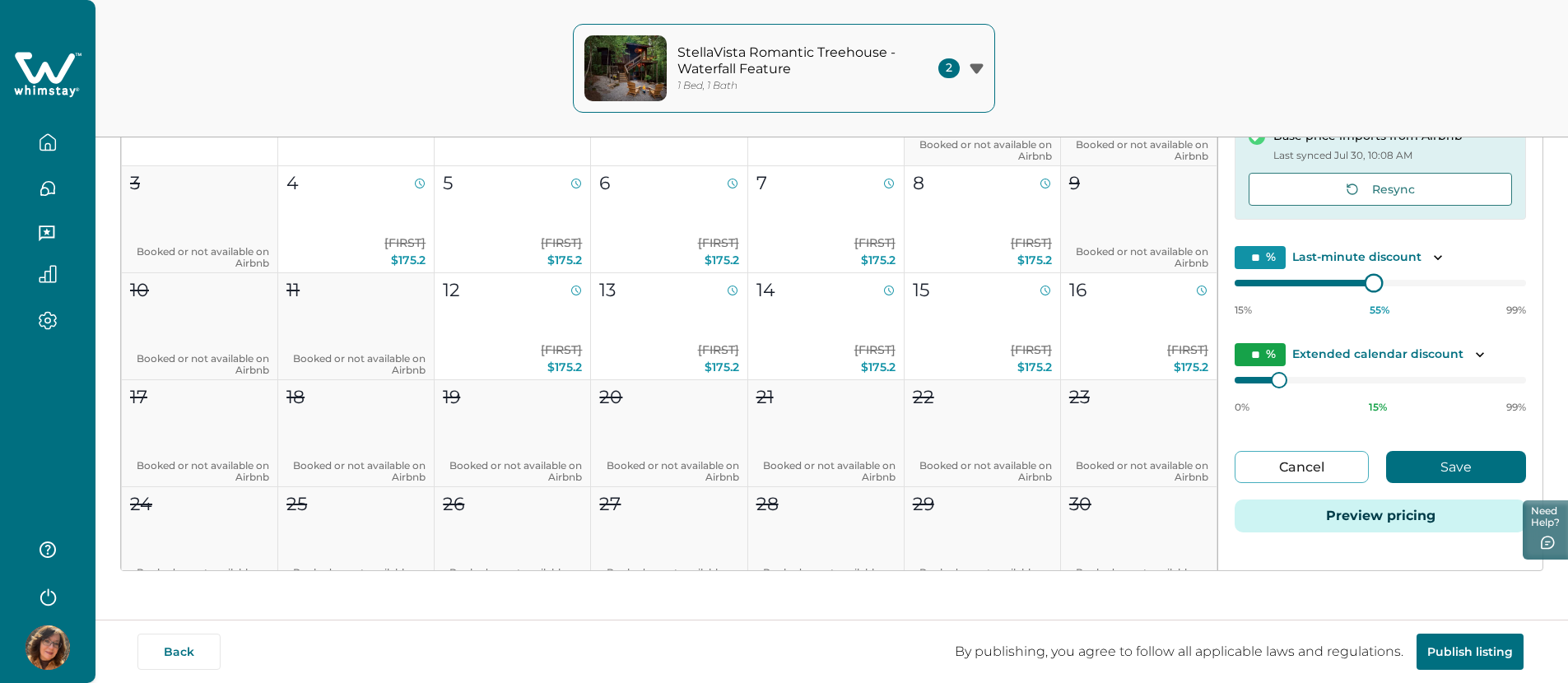 click at bounding box center [1373, 283] 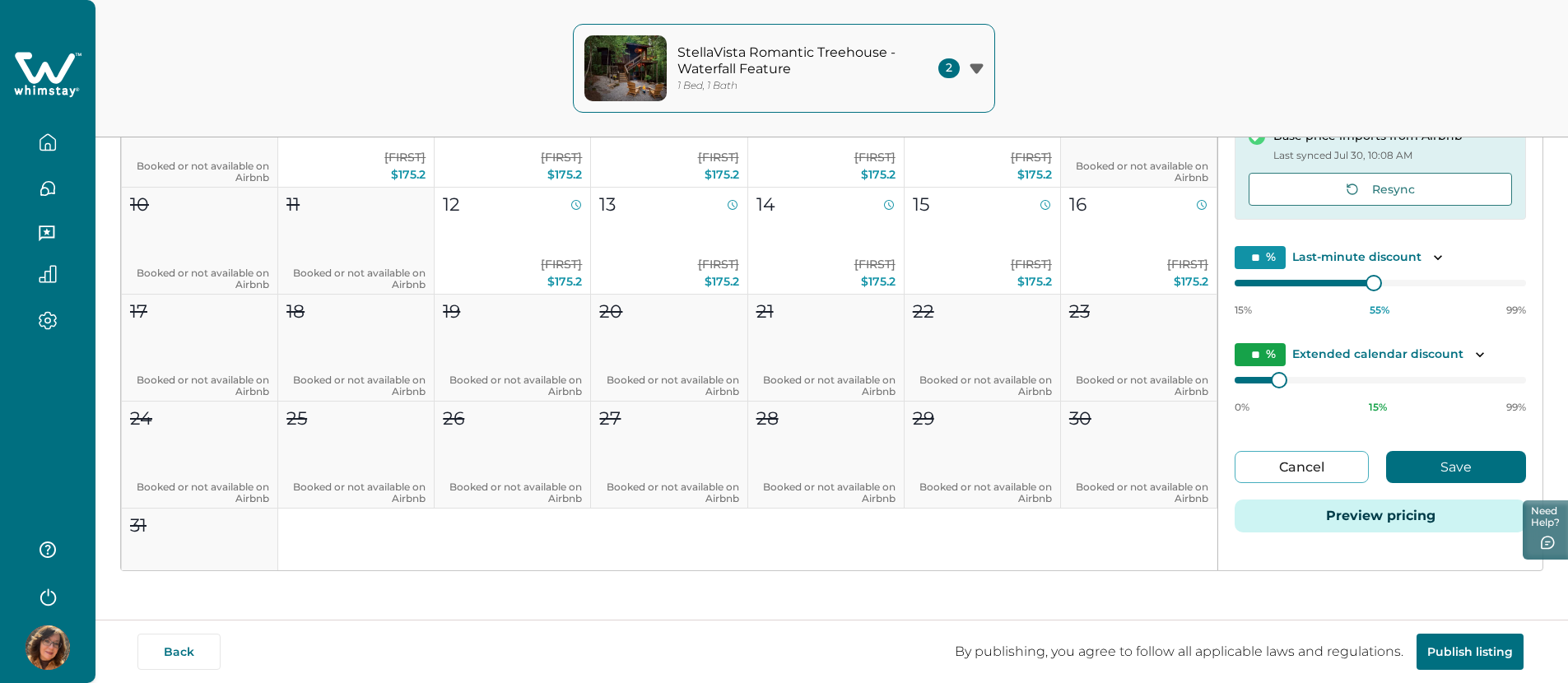 scroll, scrollTop: 0, scrollLeft: 0, axis: both 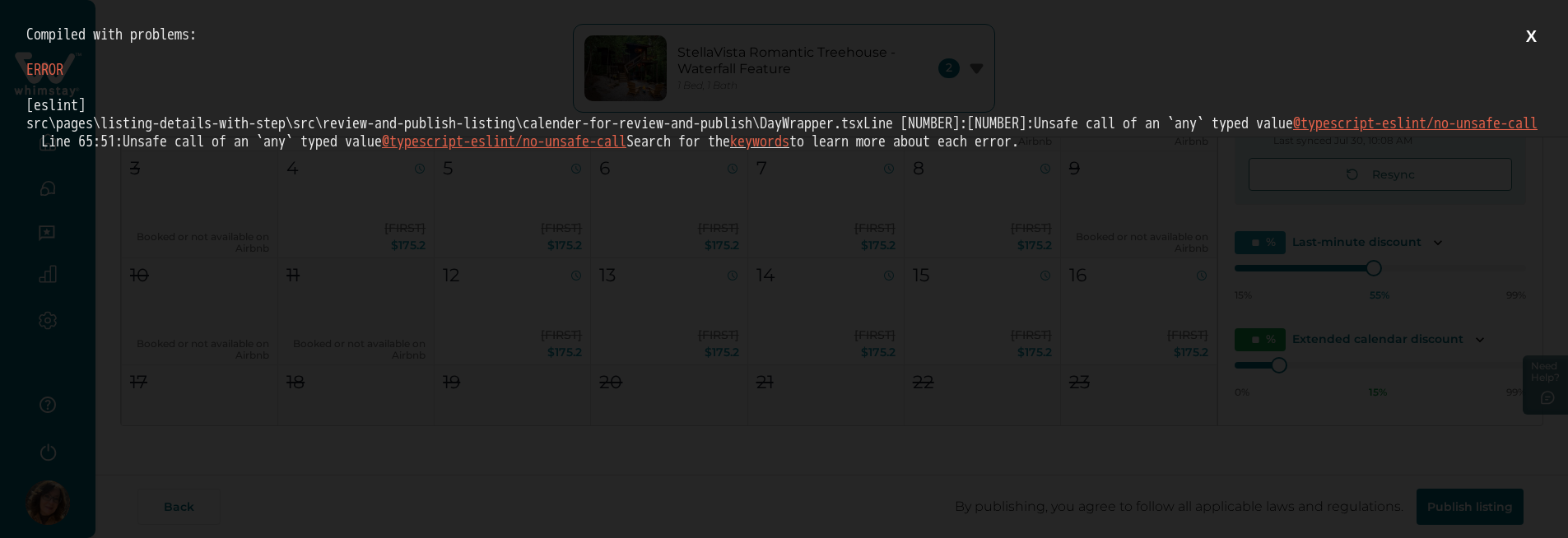 click on "X" at bounding box center (1531, 36) 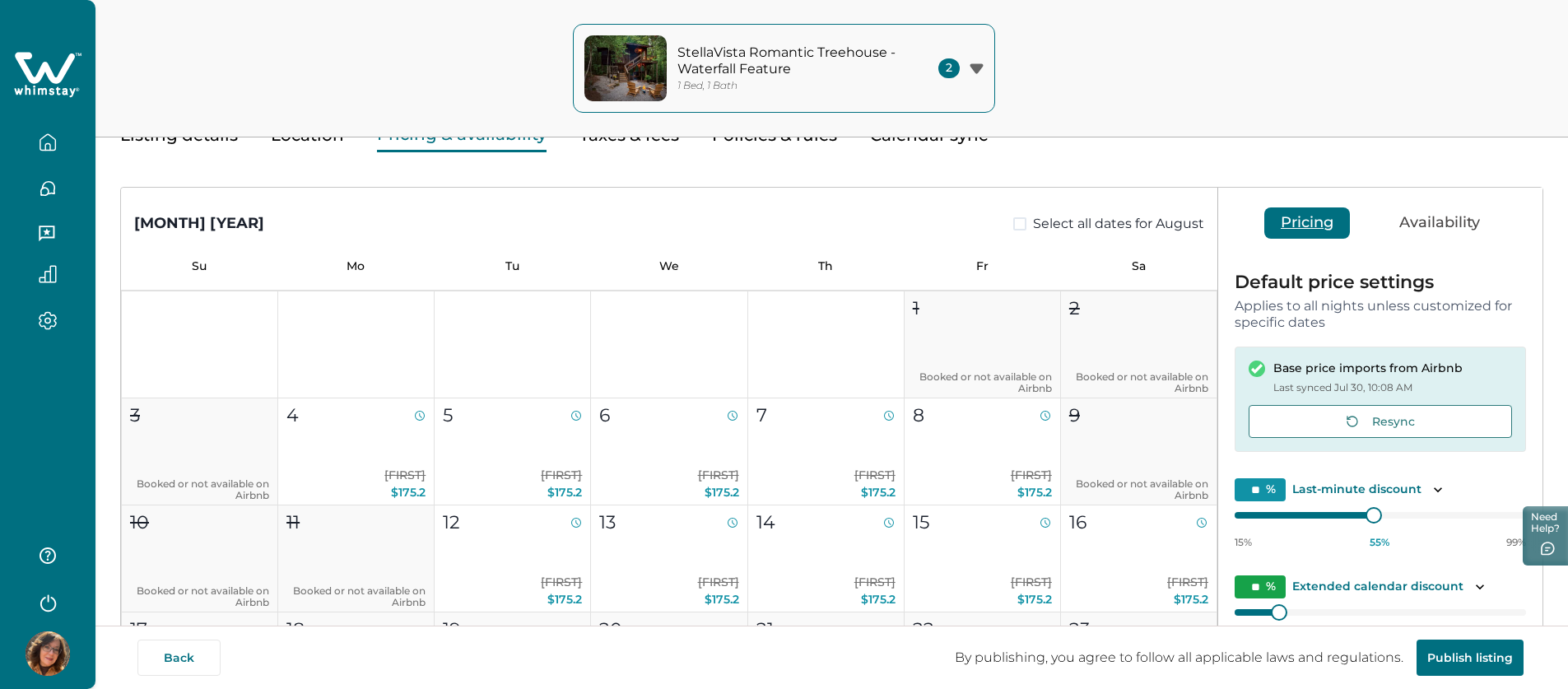 scroll, scrollTop: 9, scrollLeft: 0, axis: vertical 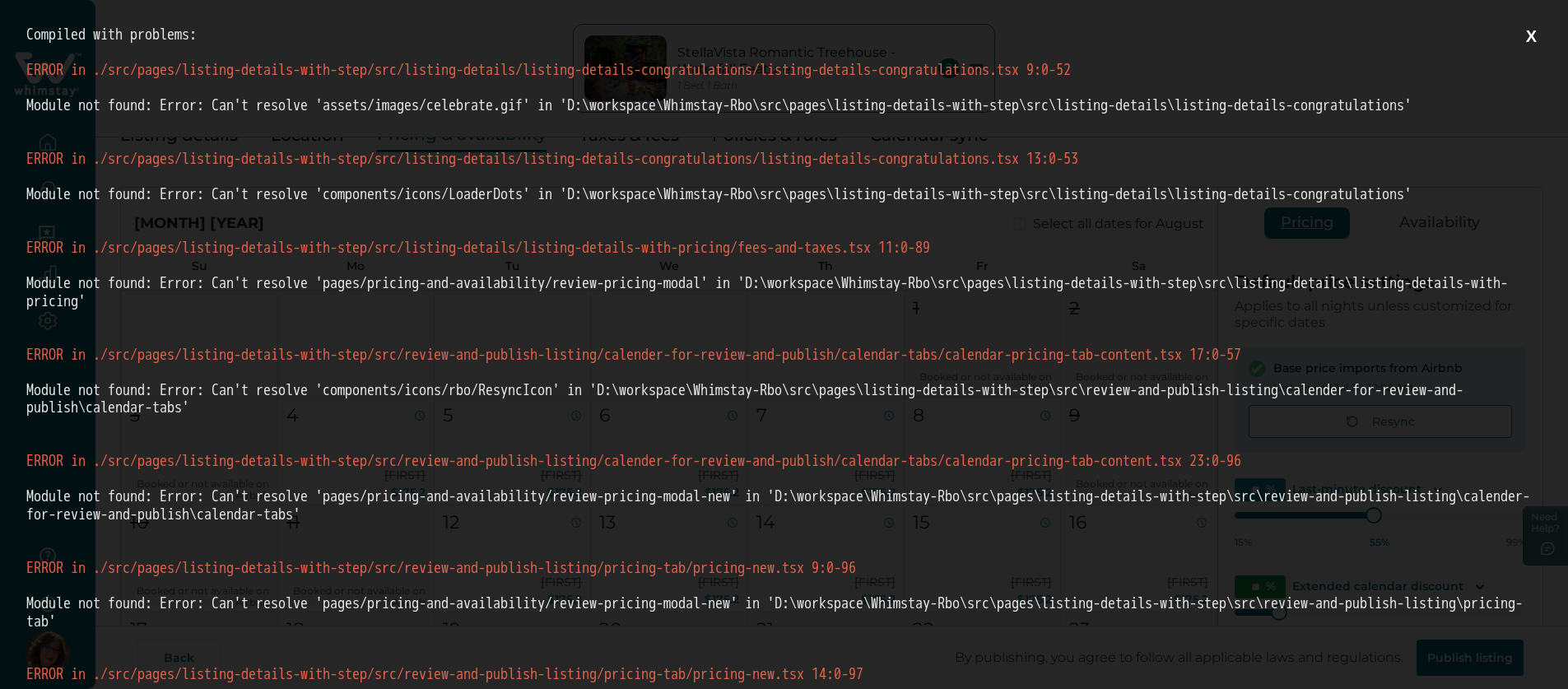 click on "X" at bounding box center [1531, 36] 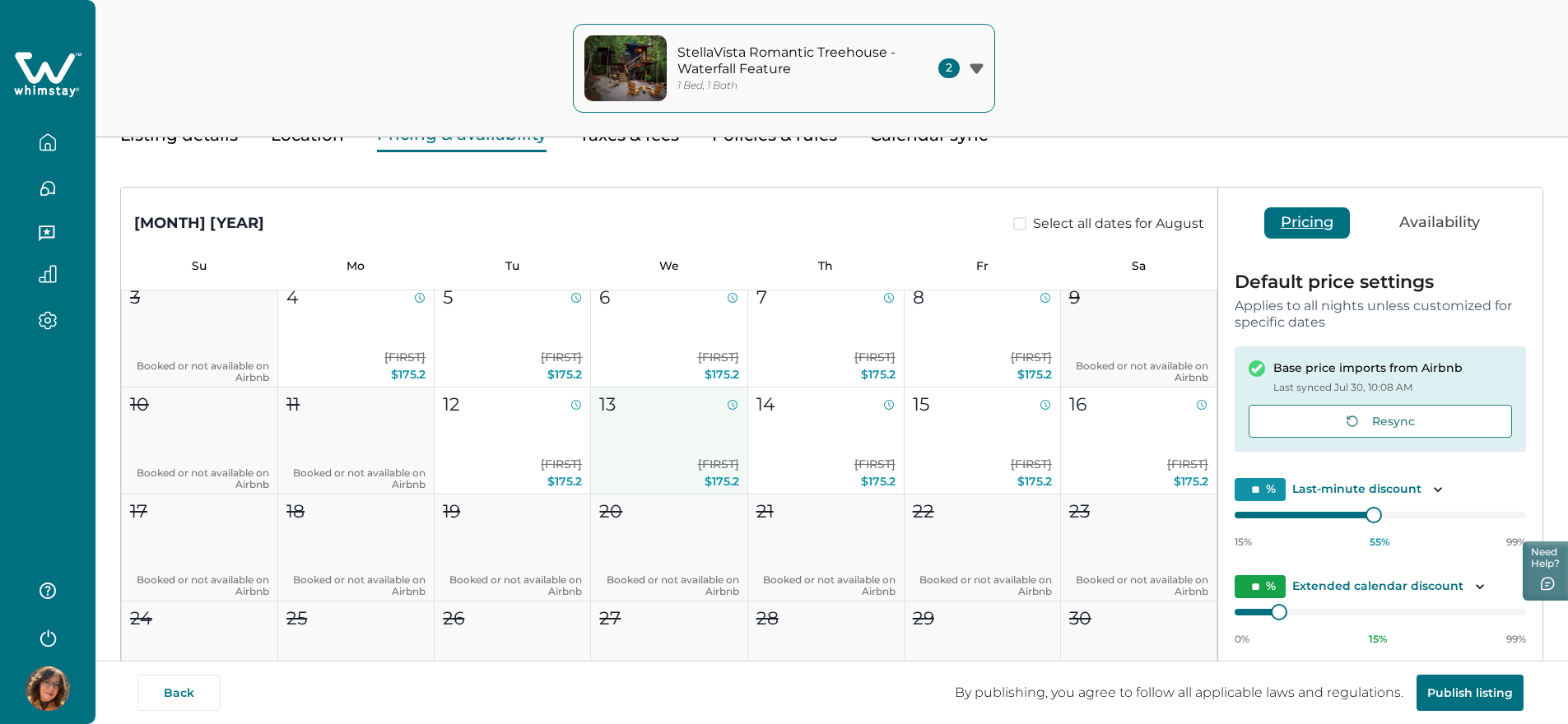 scroll, scrollTop: 125, scrollLeft: 0, axis: vertical 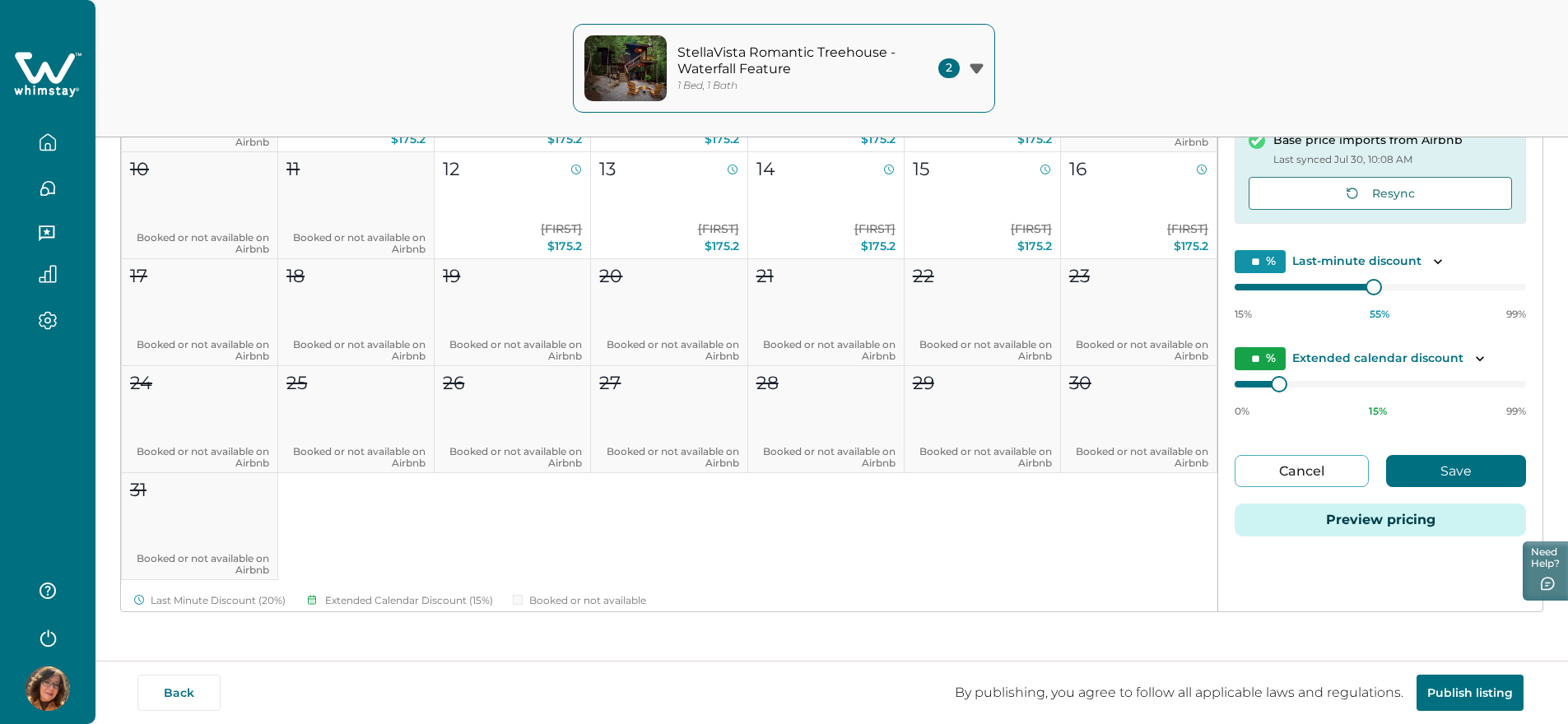 click 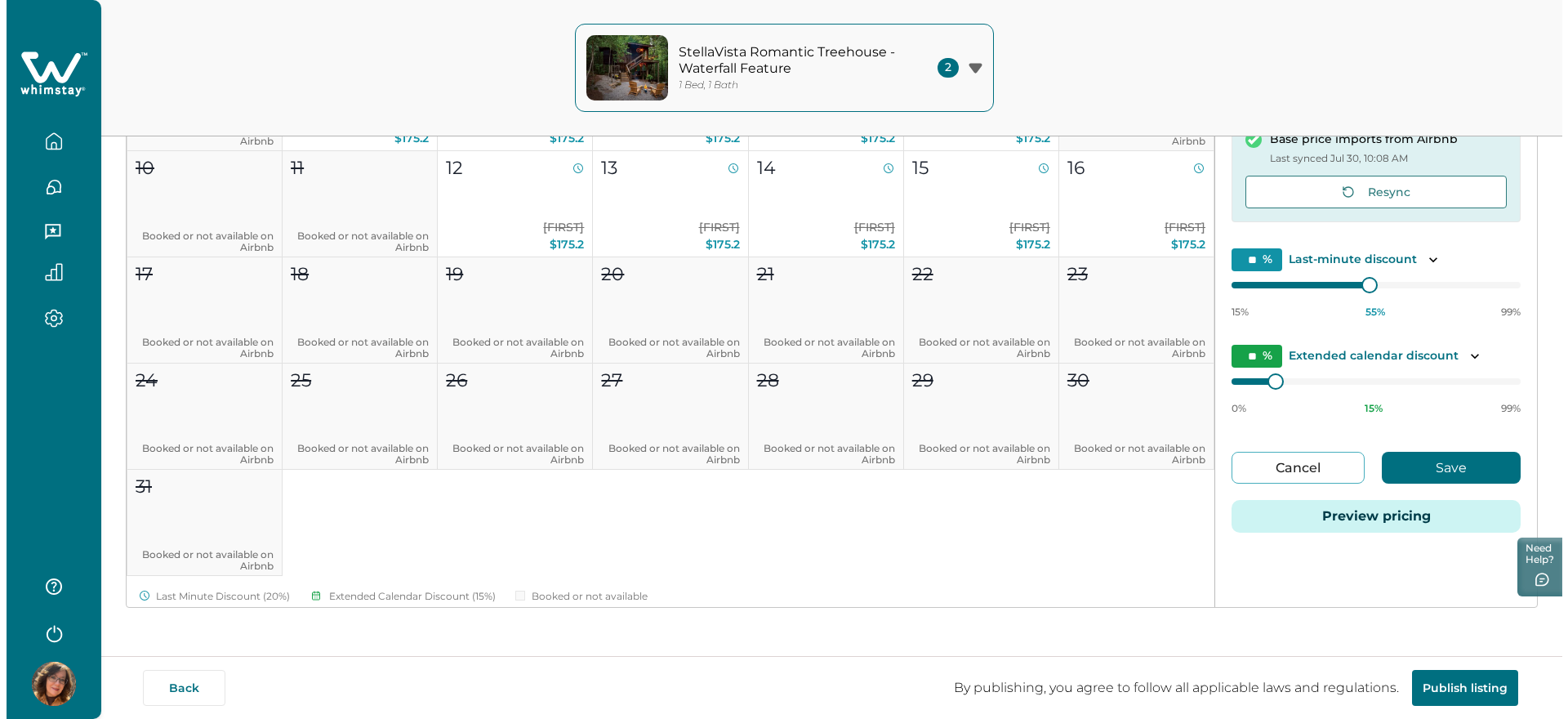scroll, scrollTop: 0, scrollLeft: 0, axis: both 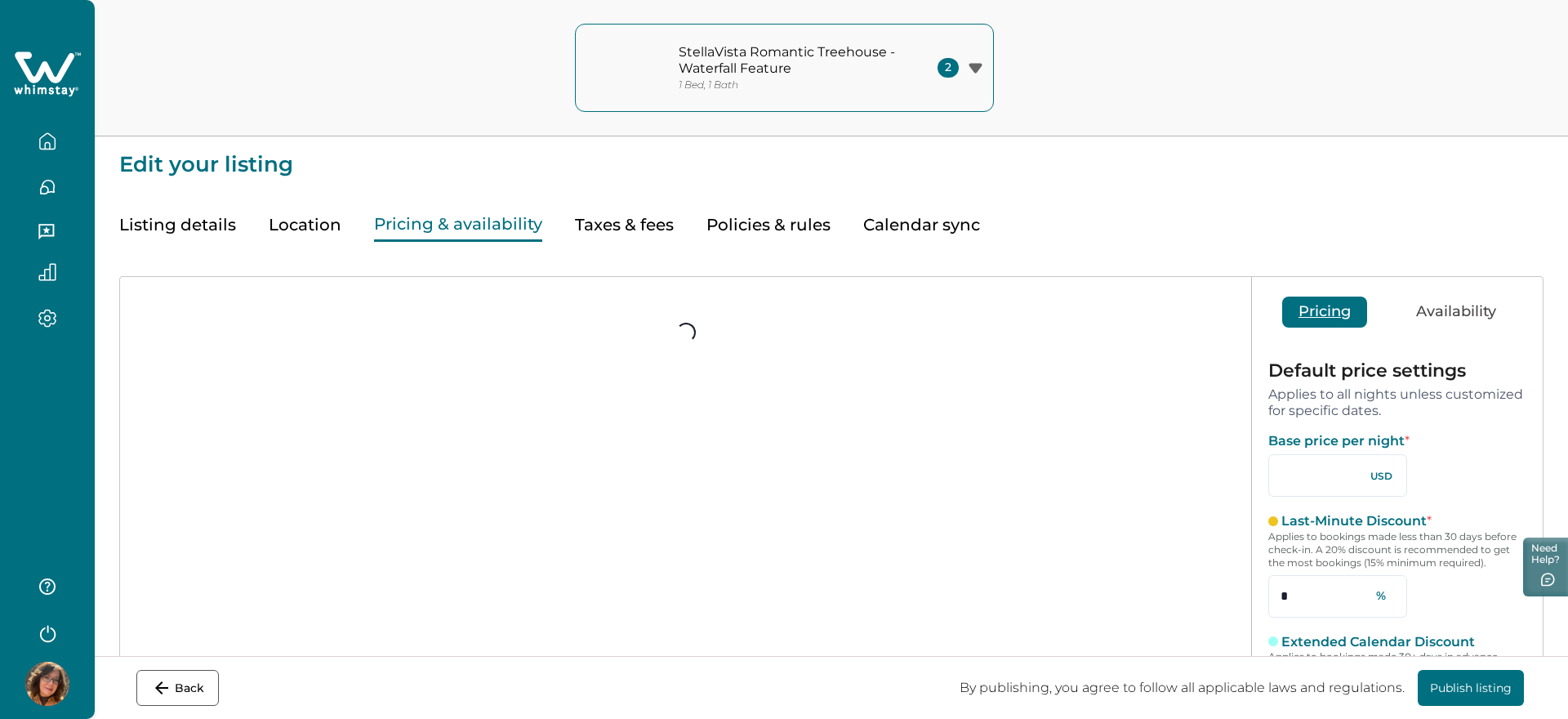 type on "*" 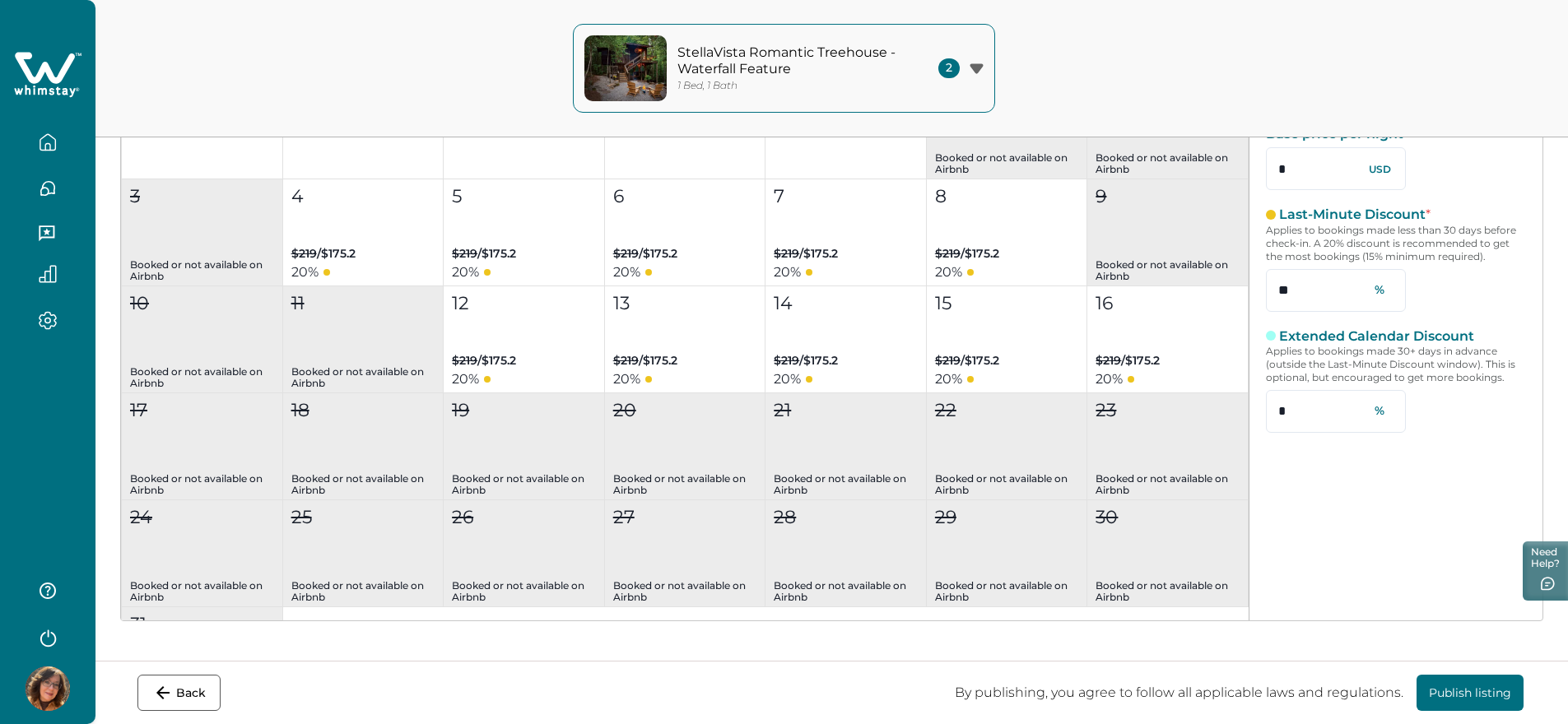 scroll, scrollTop: 319, scrollLeft: 0, axis: vertical 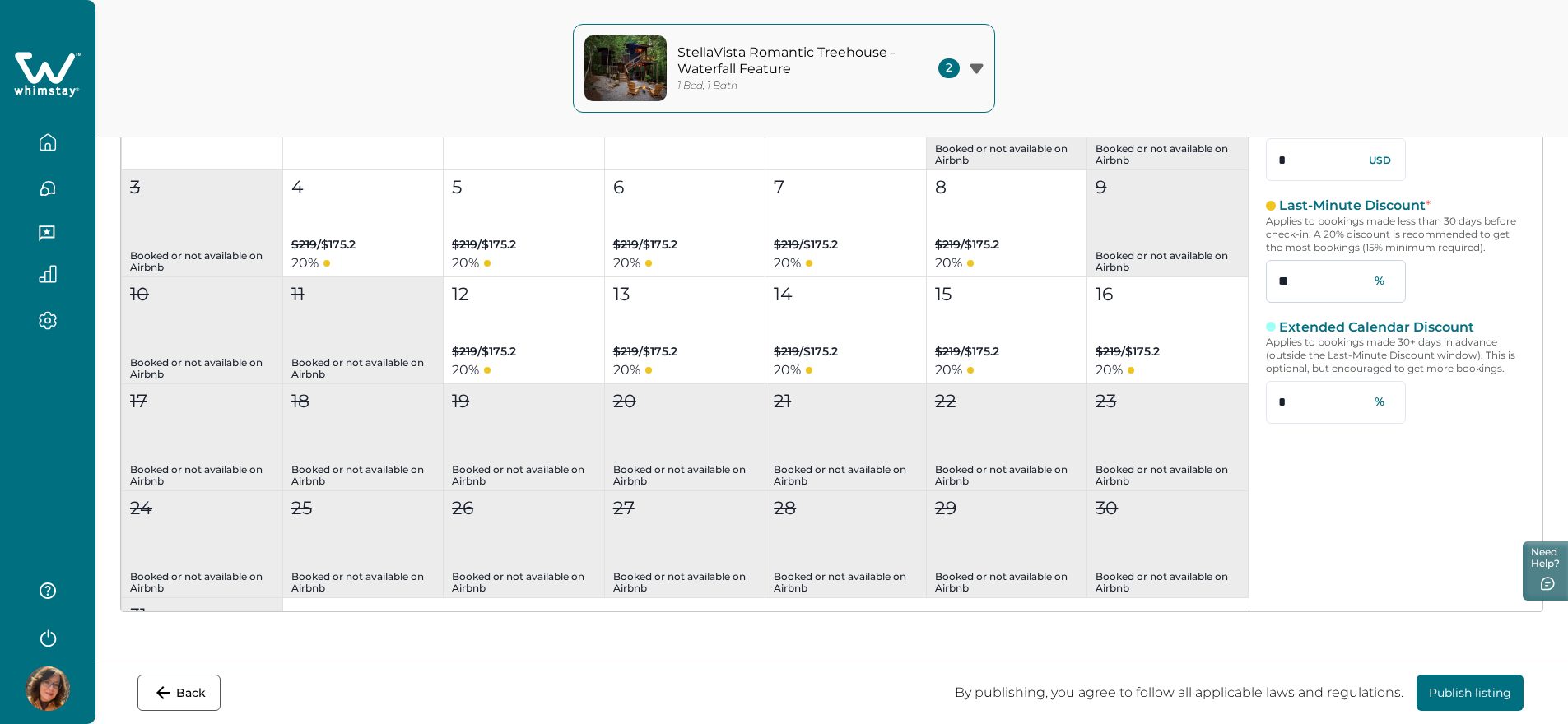 click on "**" at bounding box center [1336, 281] 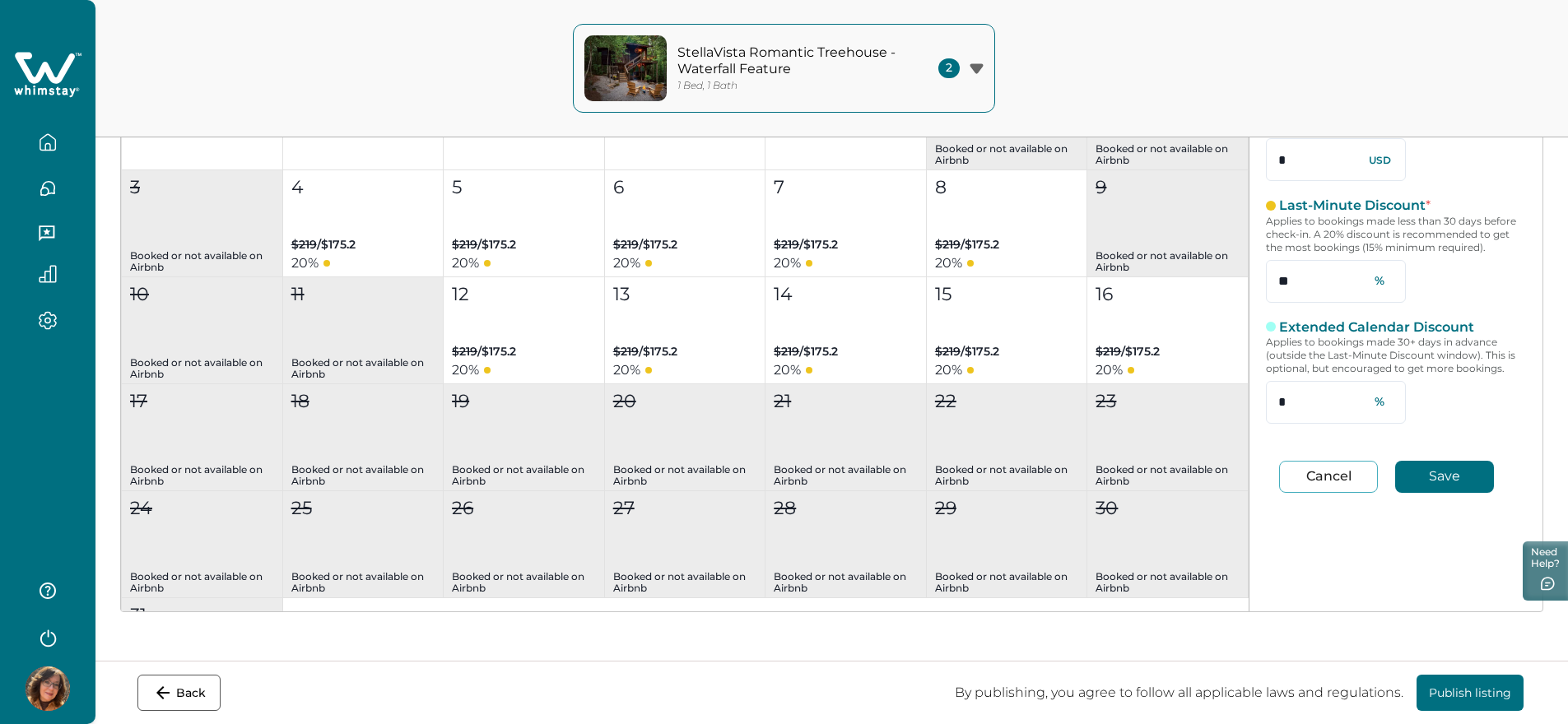 type on "**" 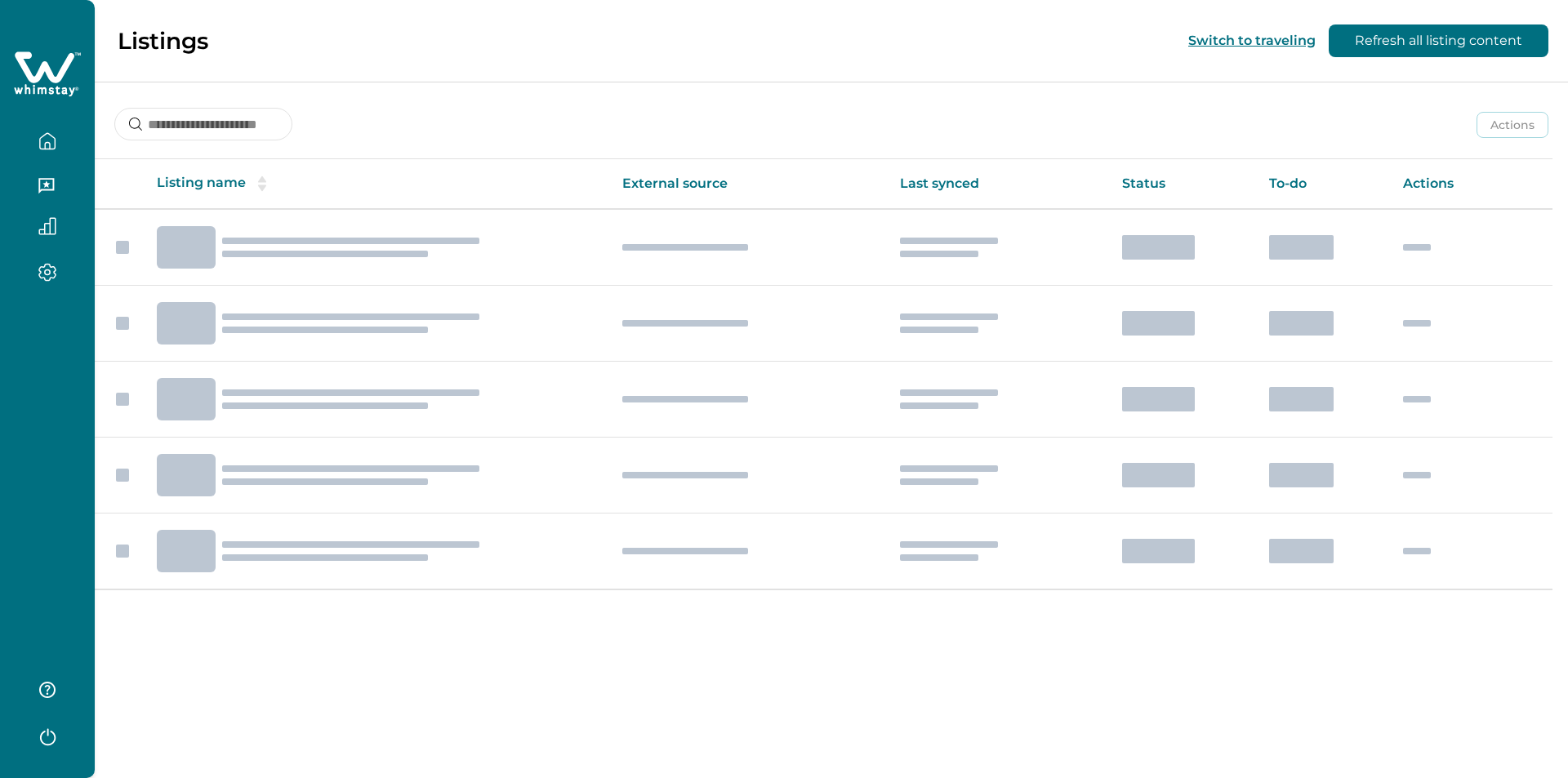 scroll, scrollTop: 0, scrollLeft: 0, axis: both 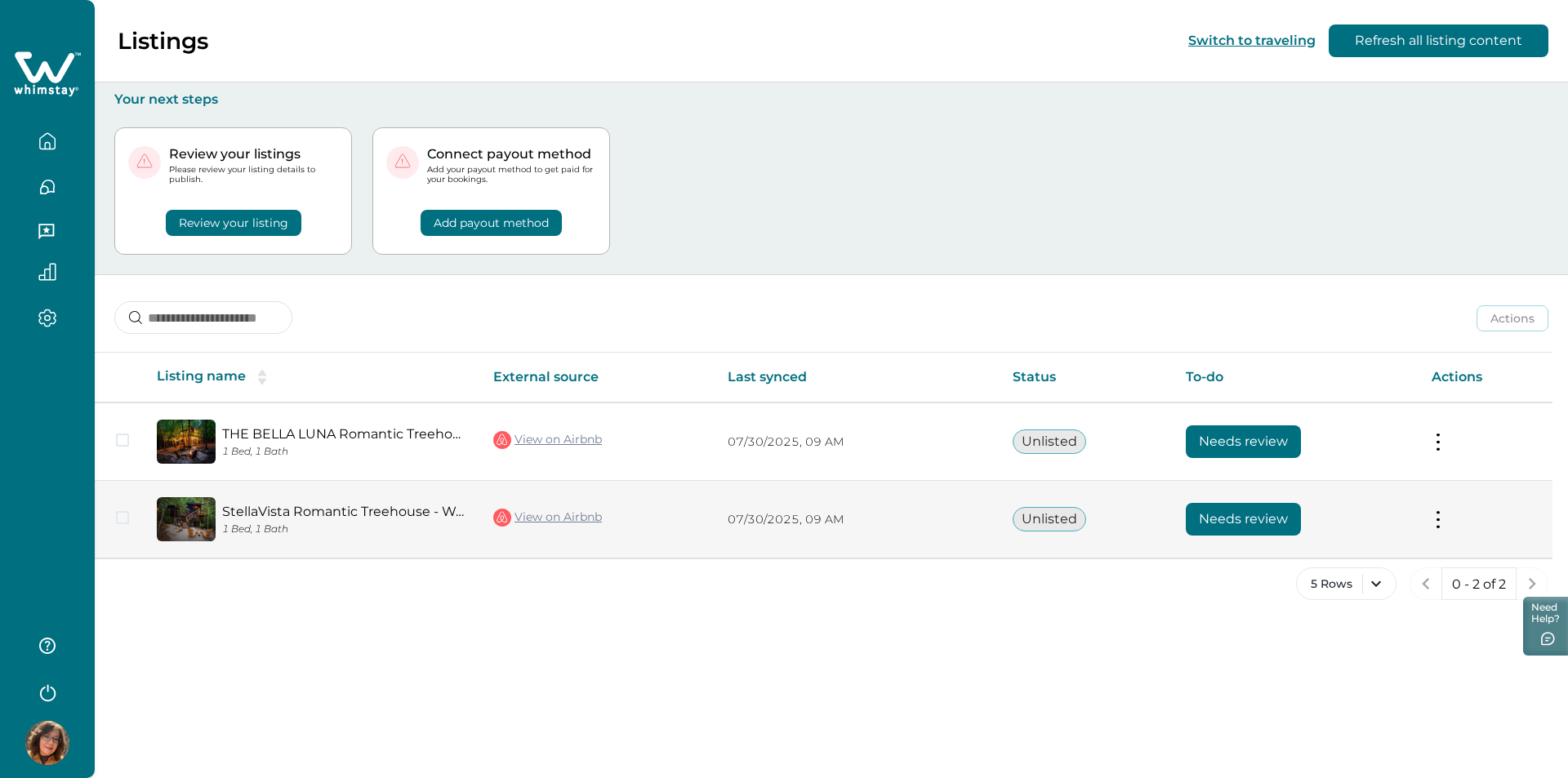 click on "Needs review" at bounding box center [1243, 519] 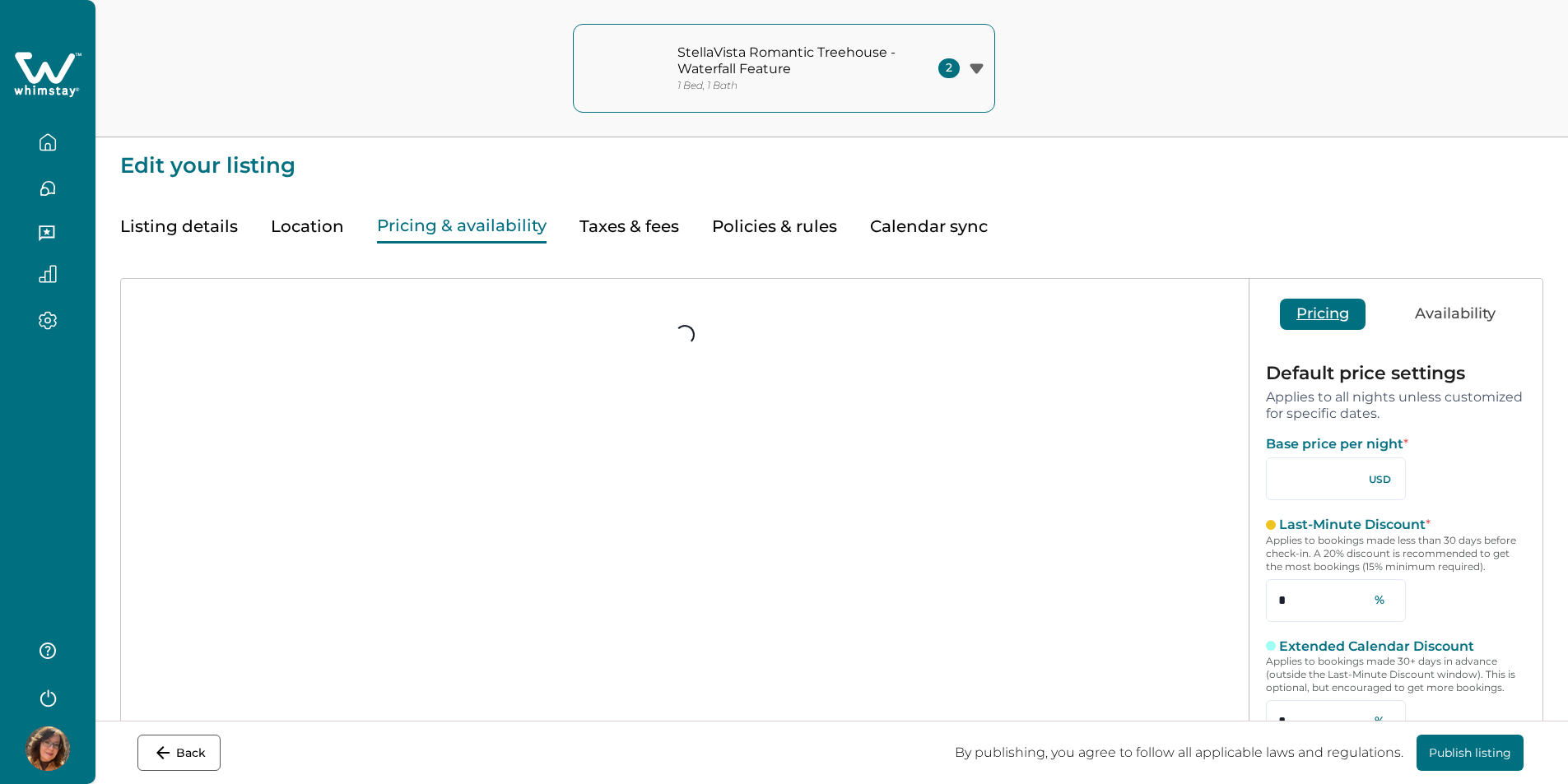 scroll, scrollTop: 0, scrollLeft: 0, axis: both 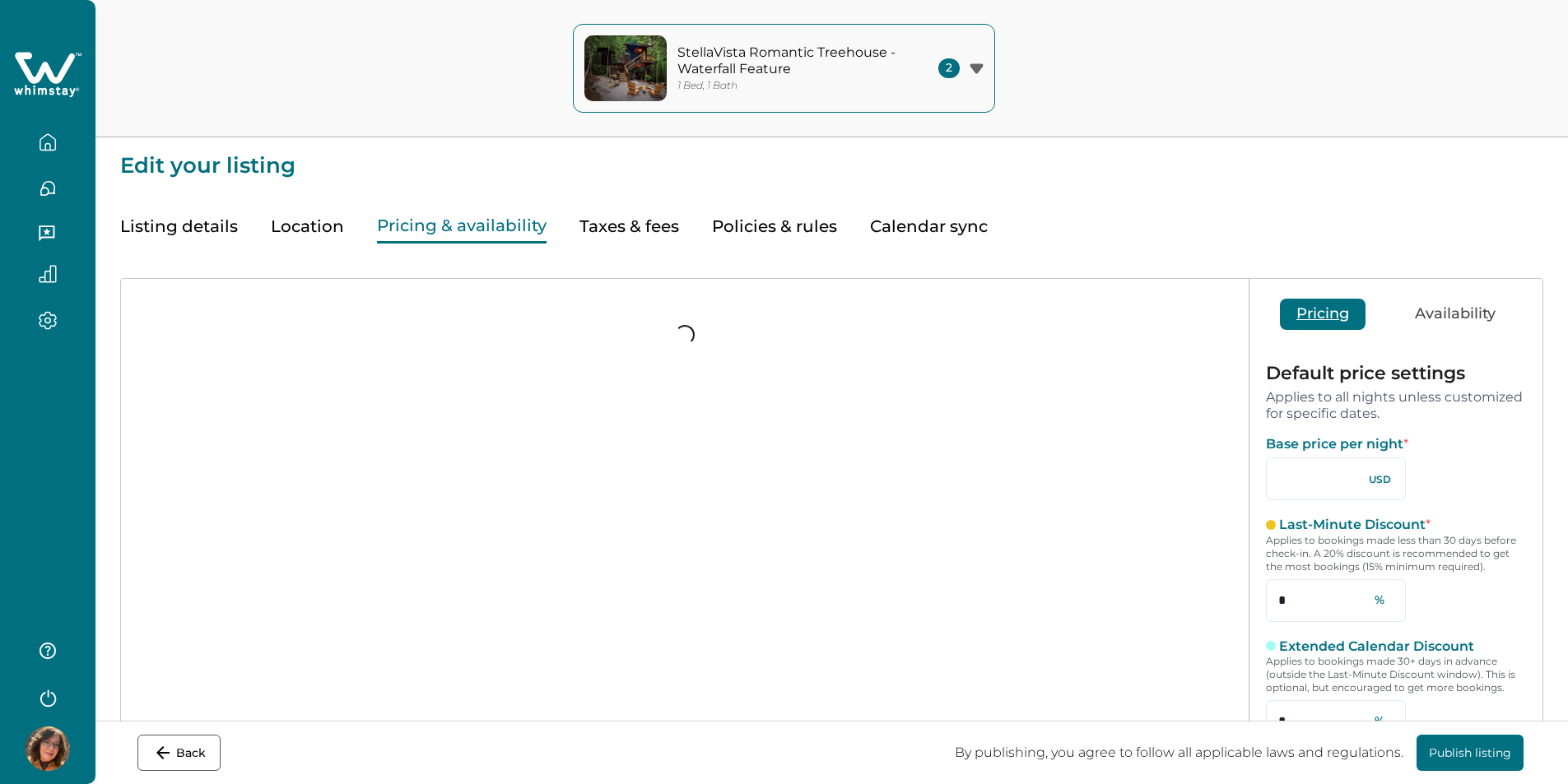 type on "*" 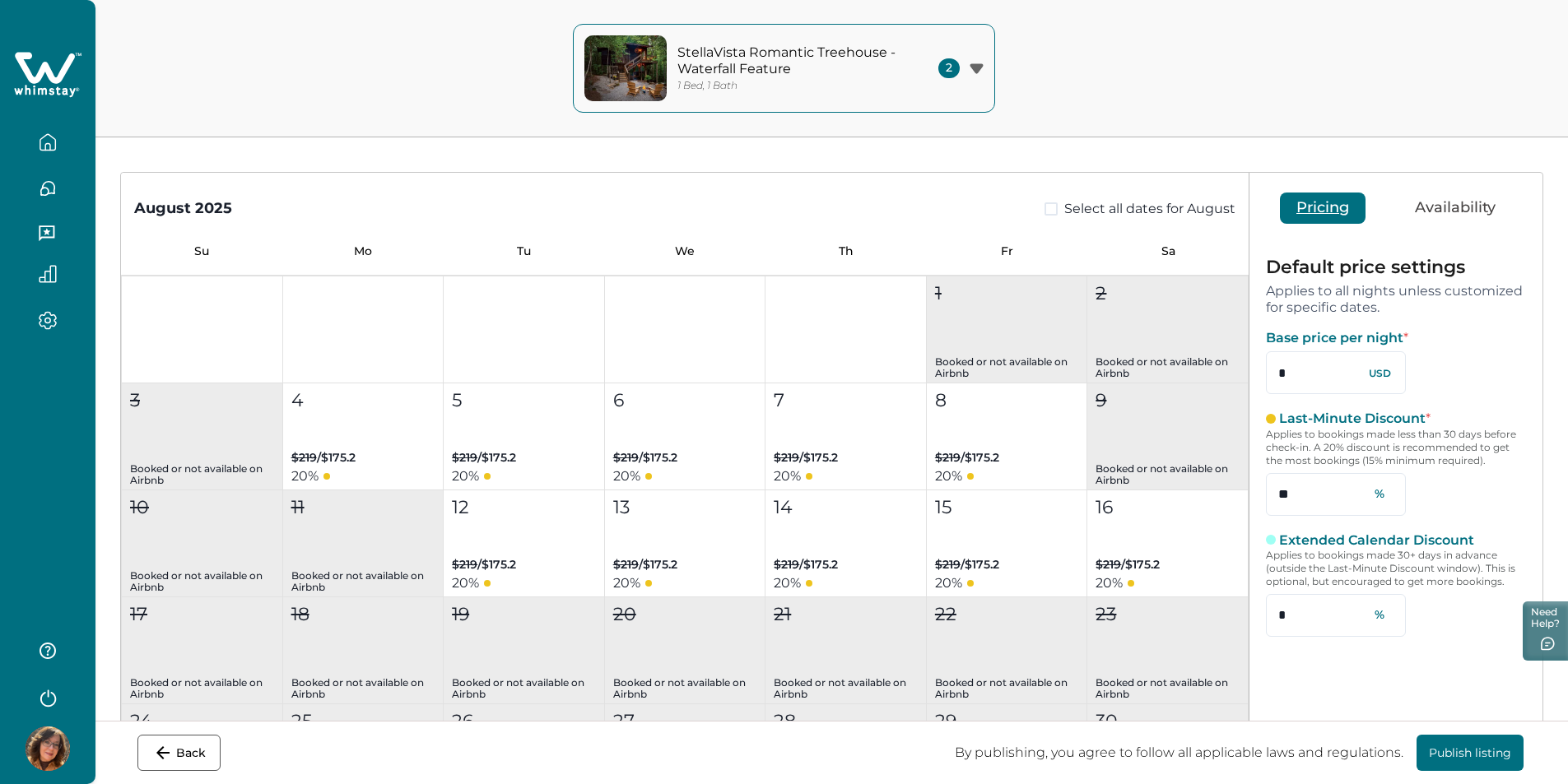 scroll, scrollTop: 0, scrollLeft: 0, axis: both 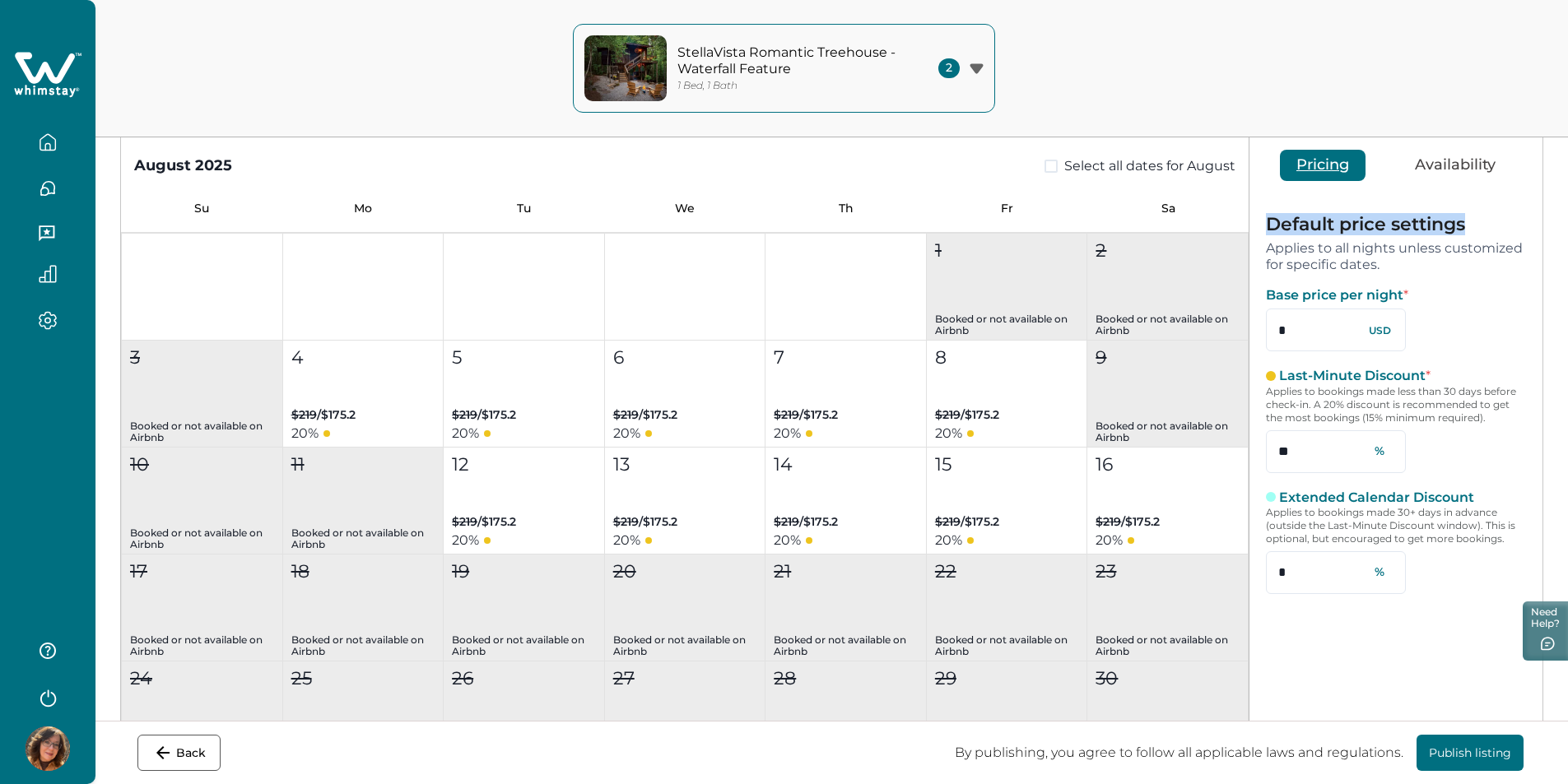 drag, startPoint x: 1470, startPoint y: 226, endPoint x: 1268, endPoint y: 233, distance: 202.12125 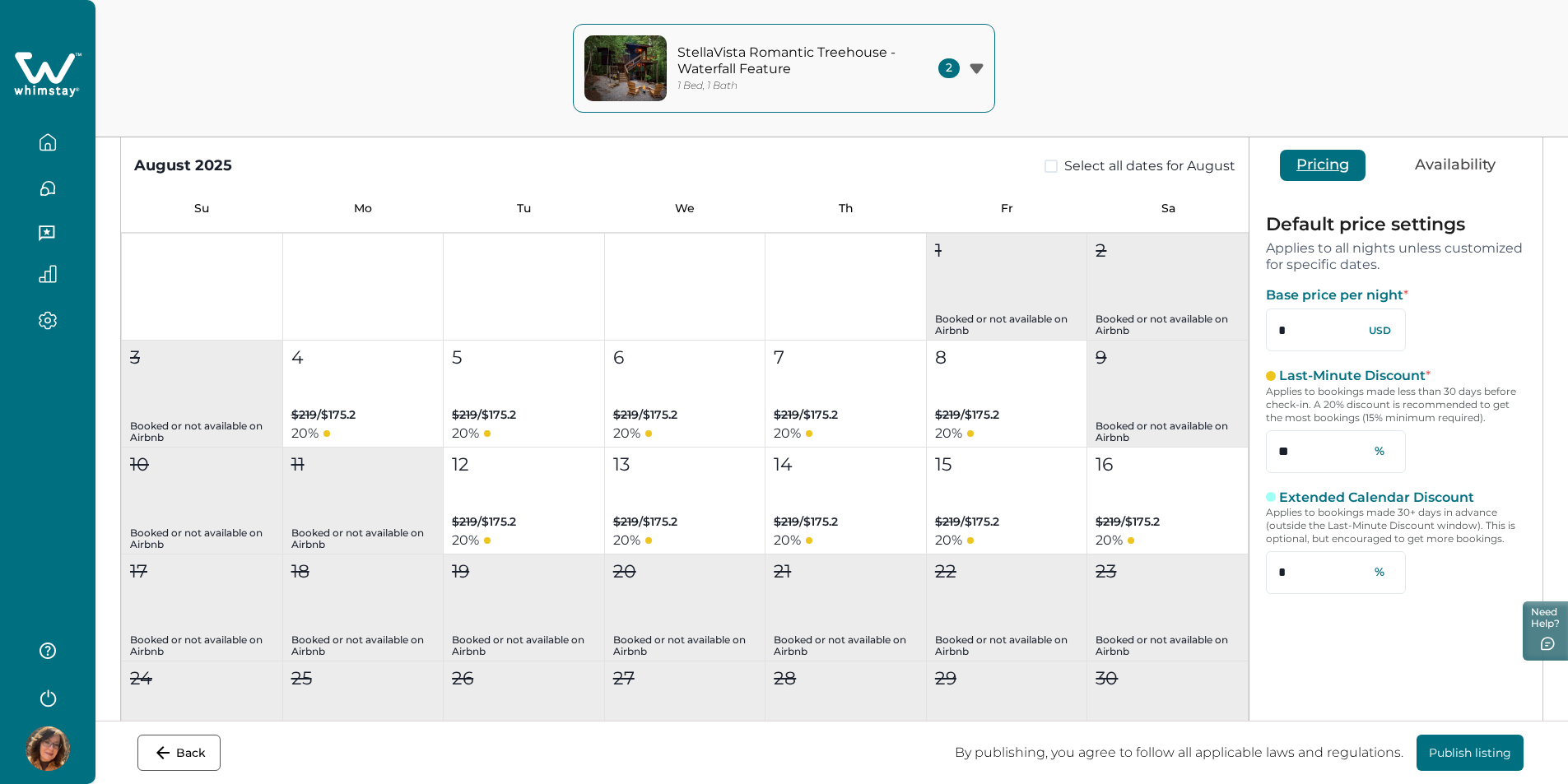 click on "Applies to bookings made less than 30 days before check-in. A 20% discount is recommended to get the most bookings (15% minimum required)." at bounding box center (1396, 405) 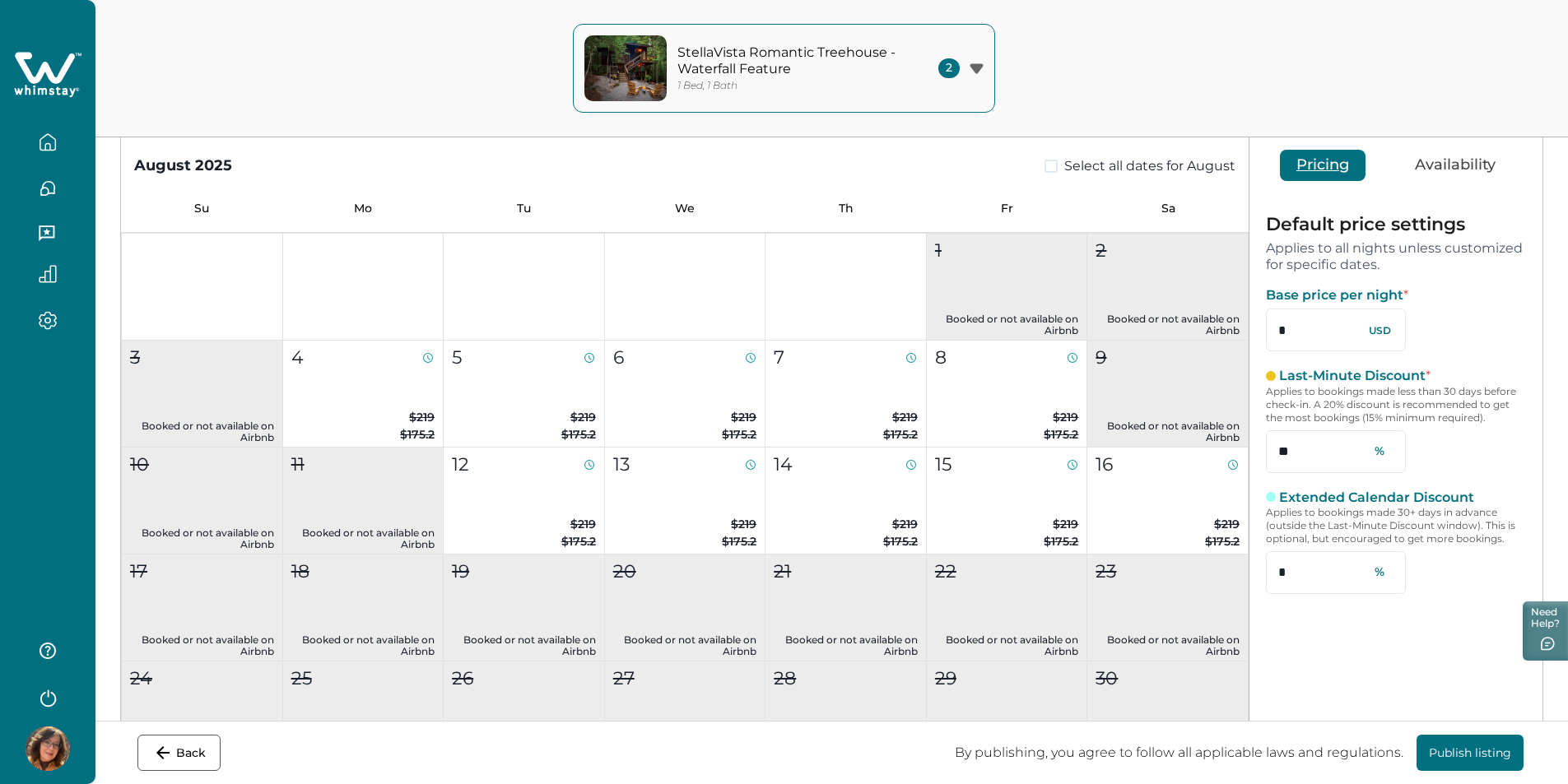 scroll, scrollTop: 0, scrollLeft: 0, axis: both 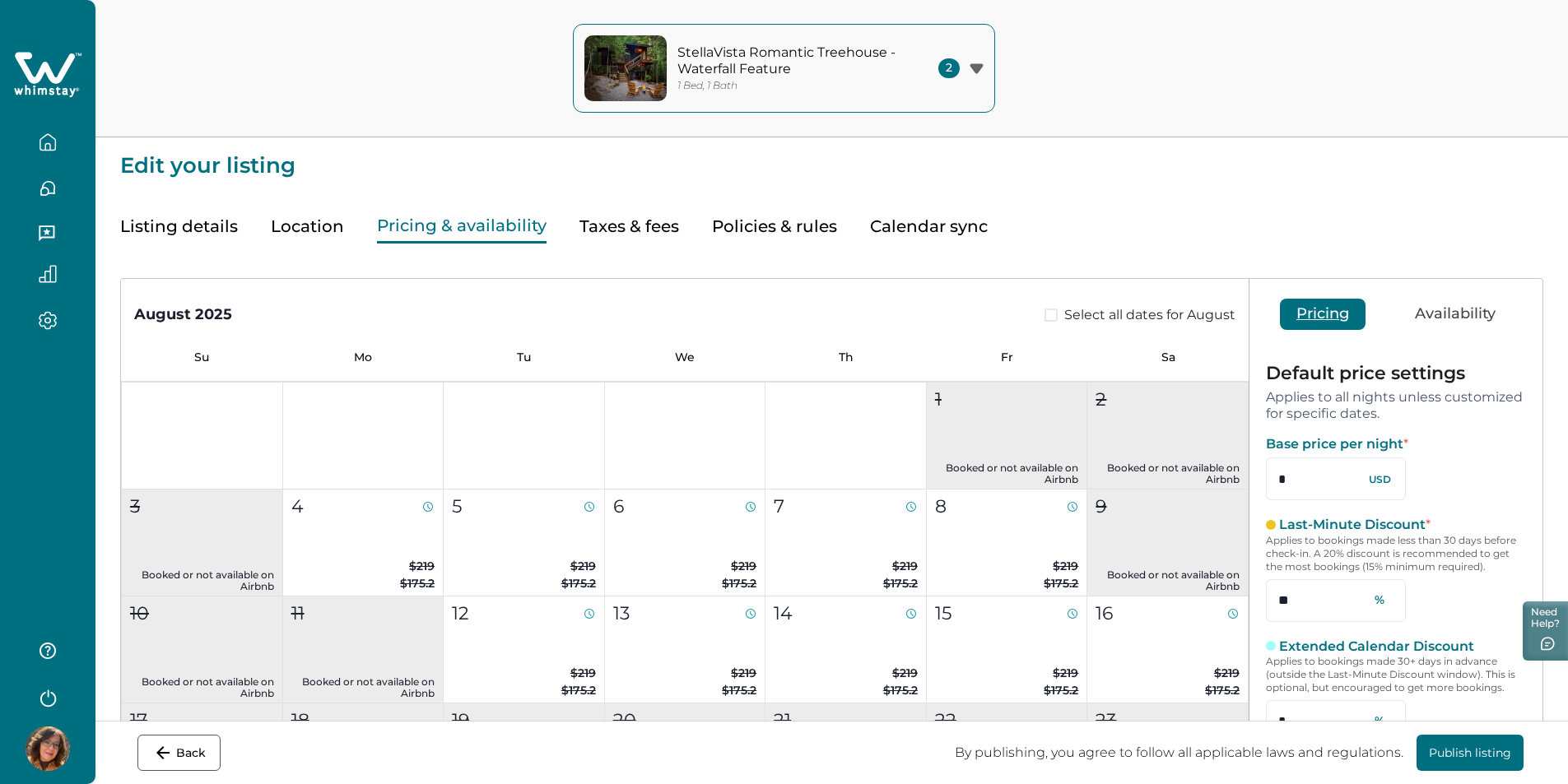type on "**" 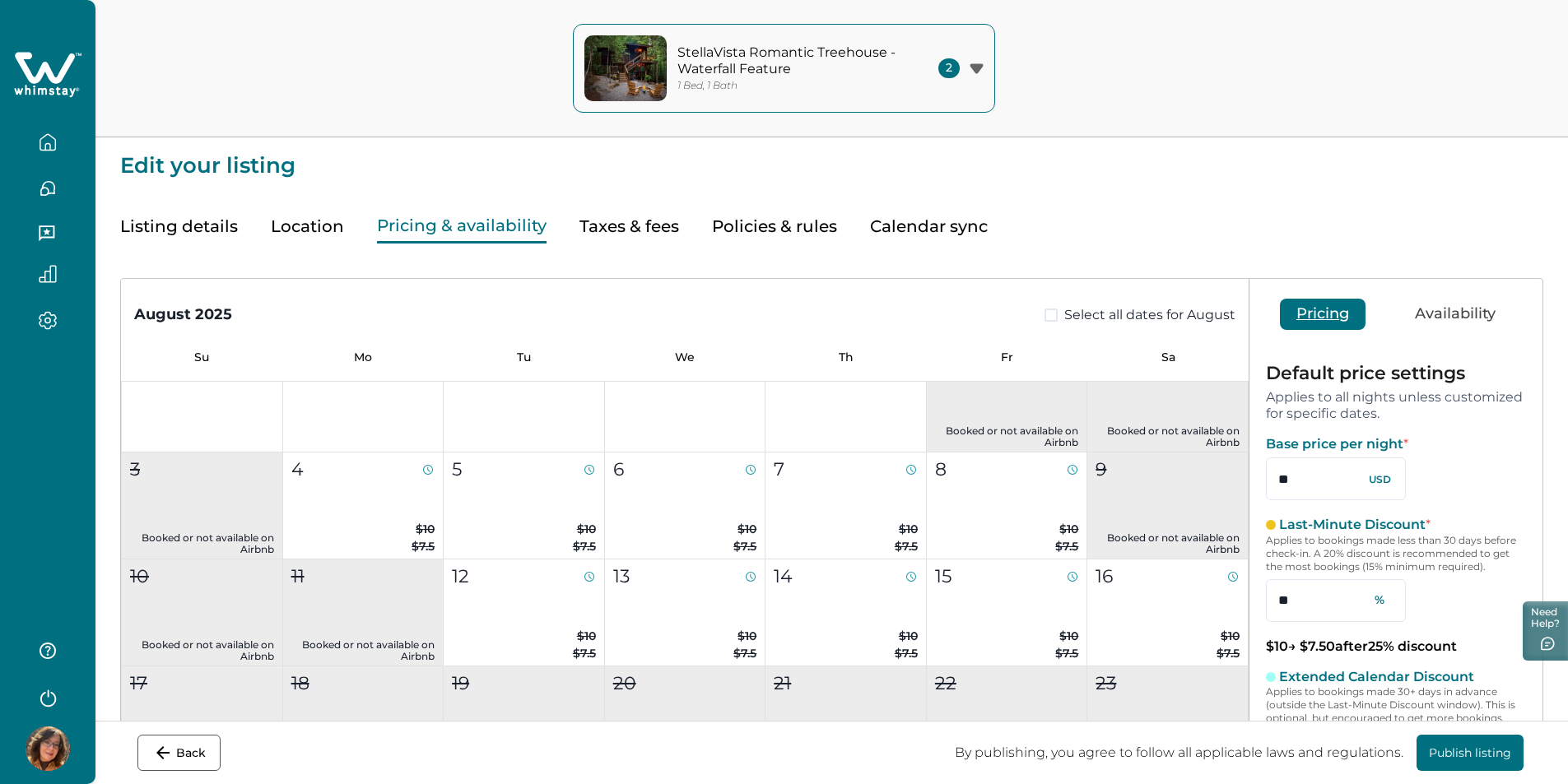 scroll, scrollTop: 71, scrollLeft: 0, axis: vertical 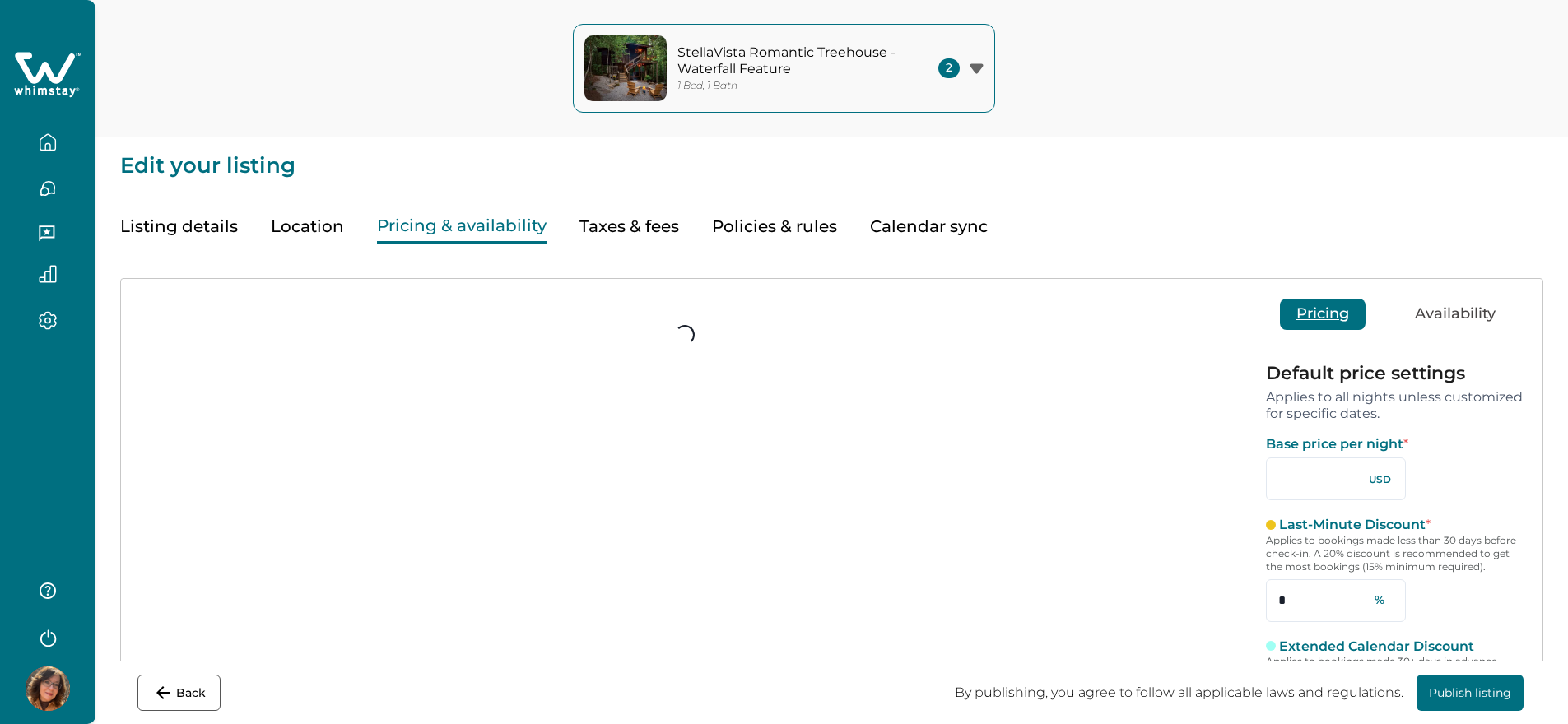 type on "*" 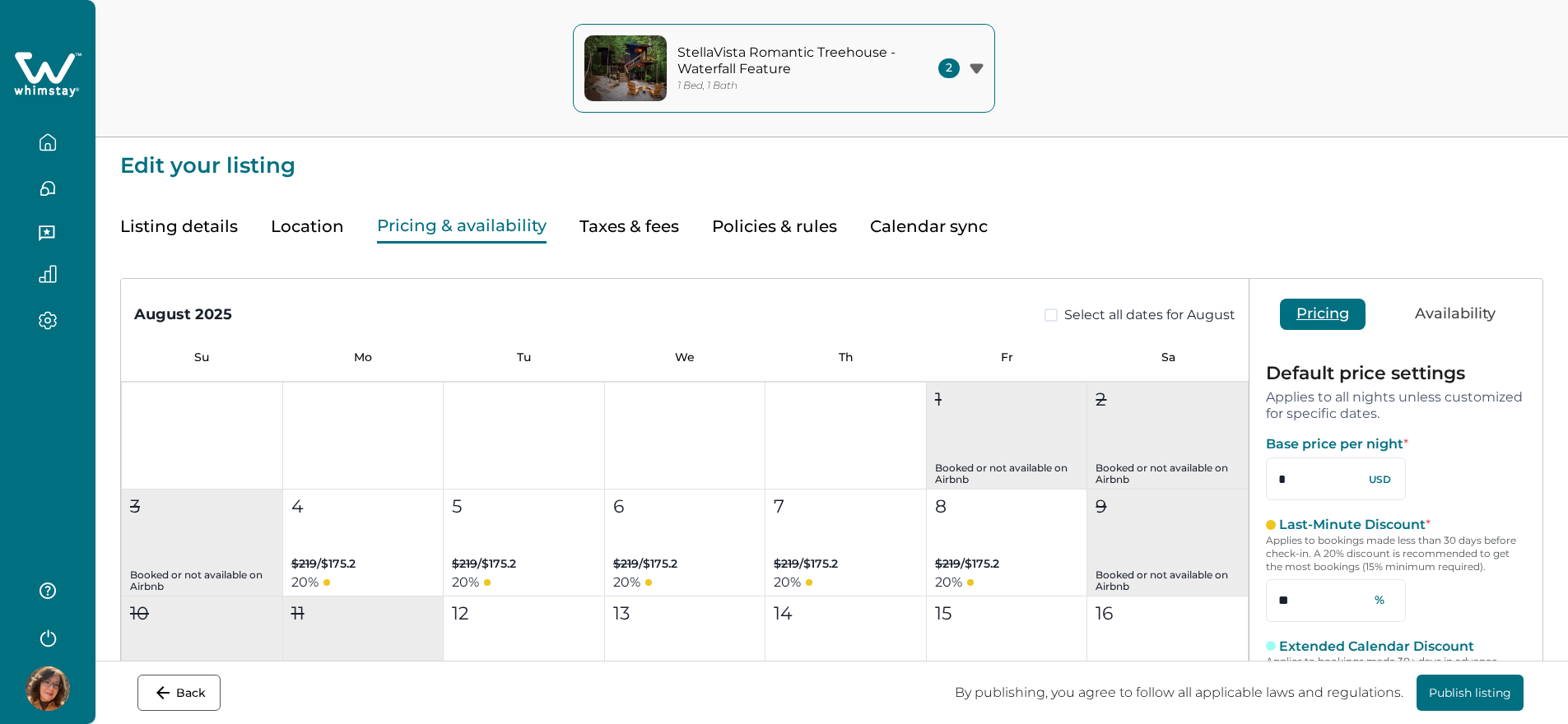 scroll, scrollTop: 247, scrollLeft: 0, axis: vertical 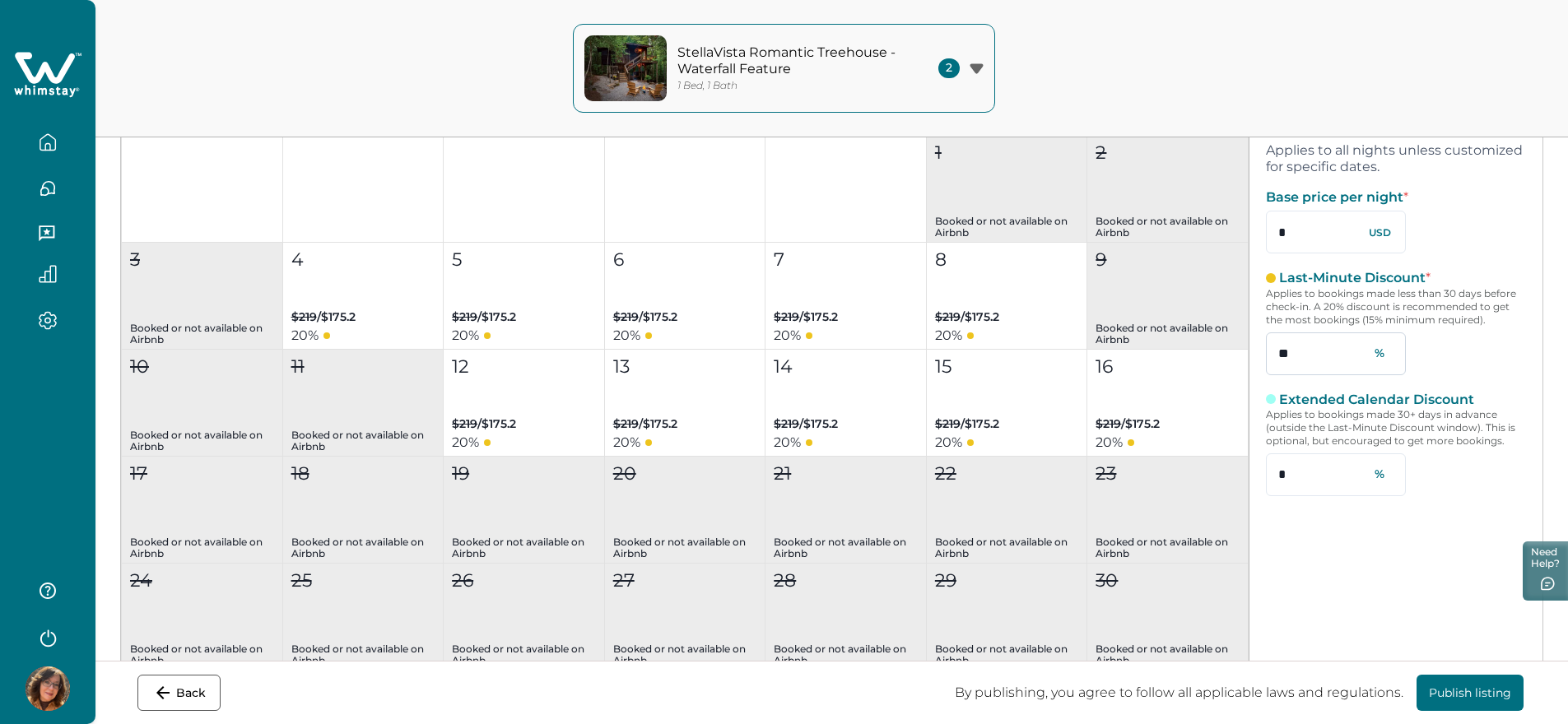 click on "**" at bounding box center [1336, 354] 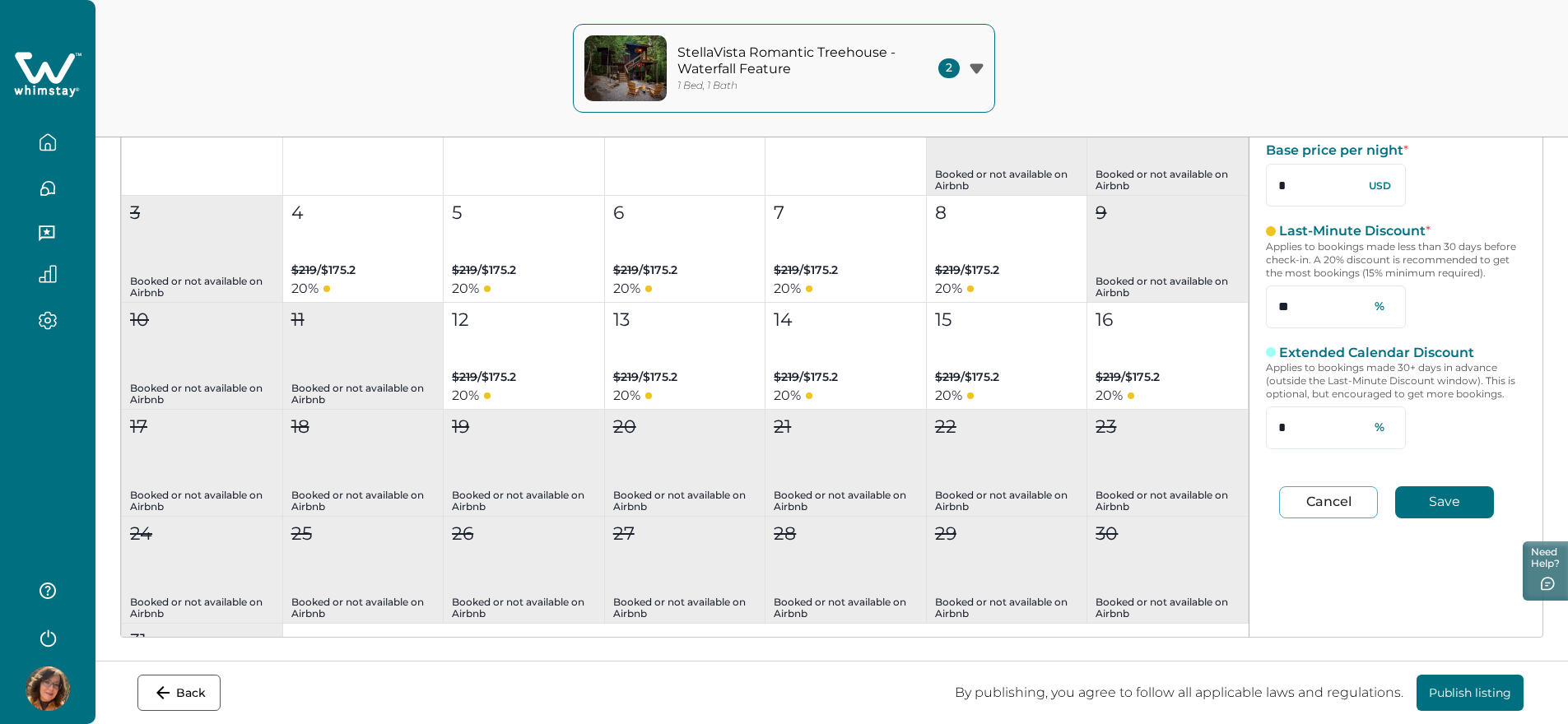 scroll, scrollTop: 319, scrollLeft: 0, axis: vertical 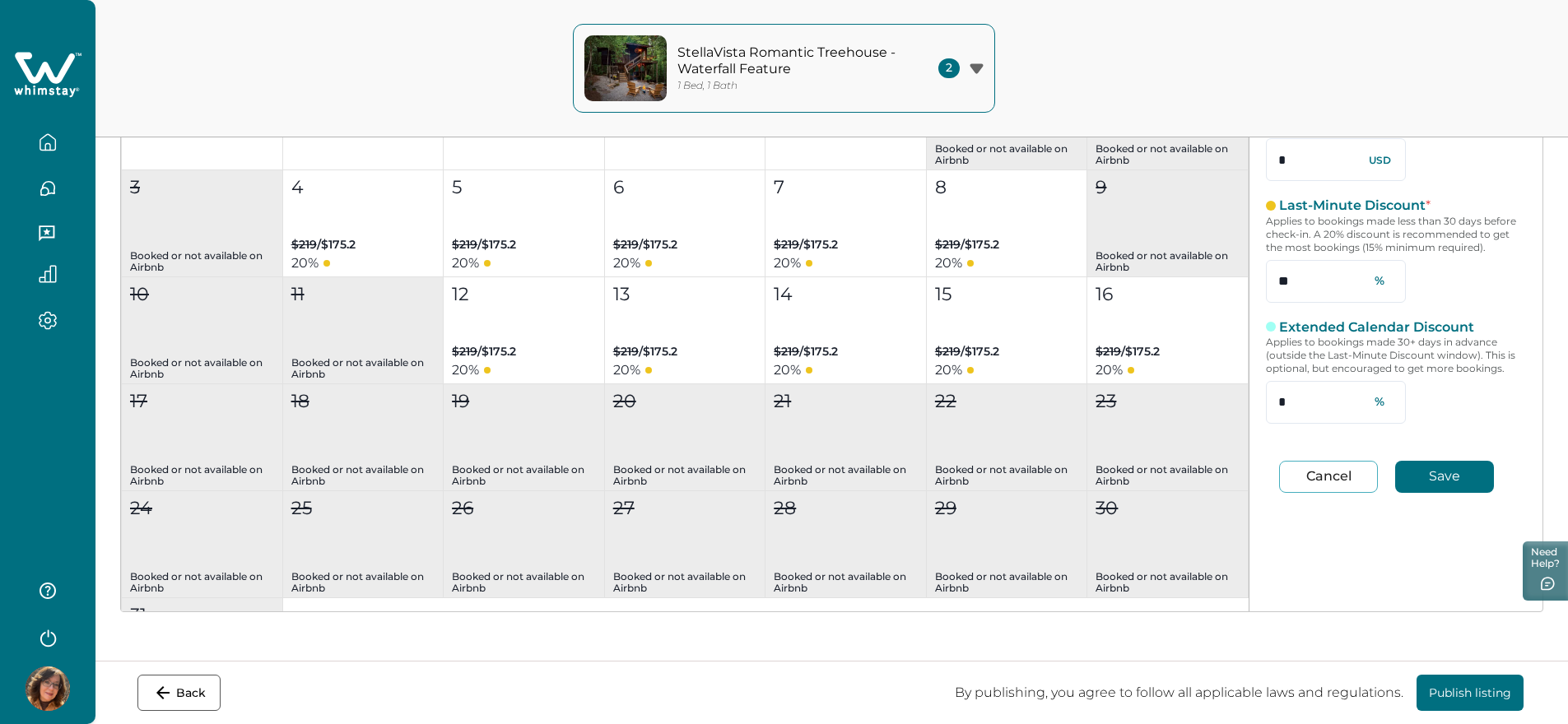 type on "**" 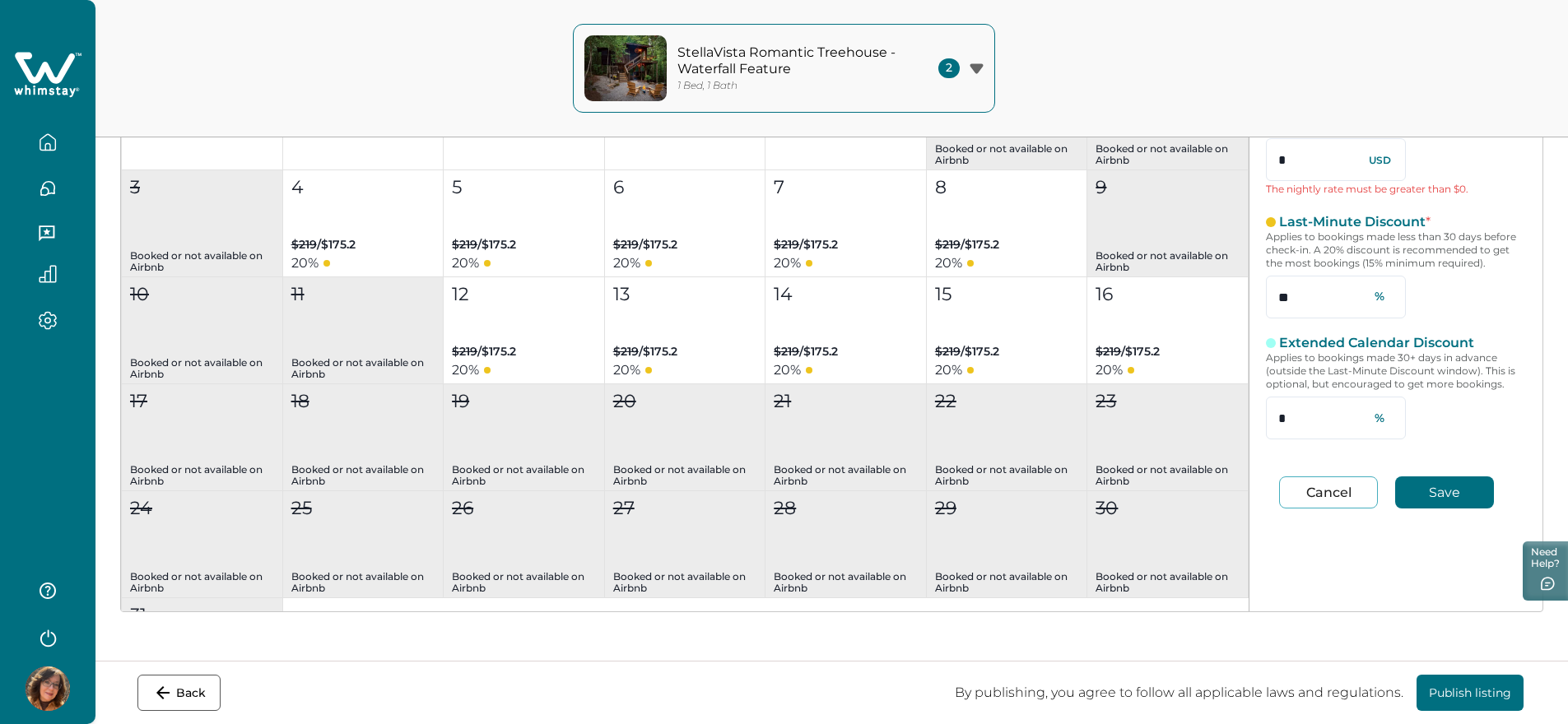 scroll, scrollTop: 237, scrollLeft: 0, axis: vertical 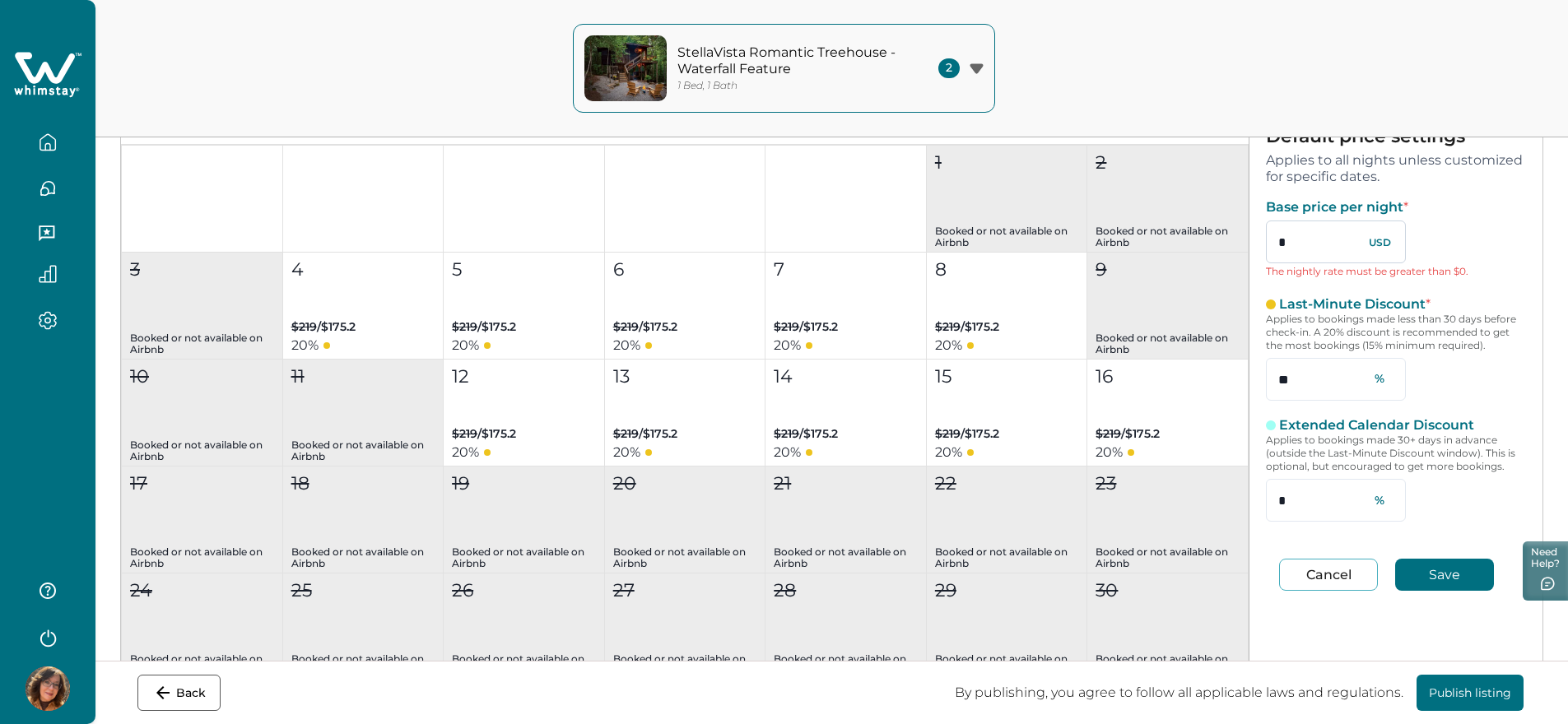 click on "*" at bounding box center (1336, 242) 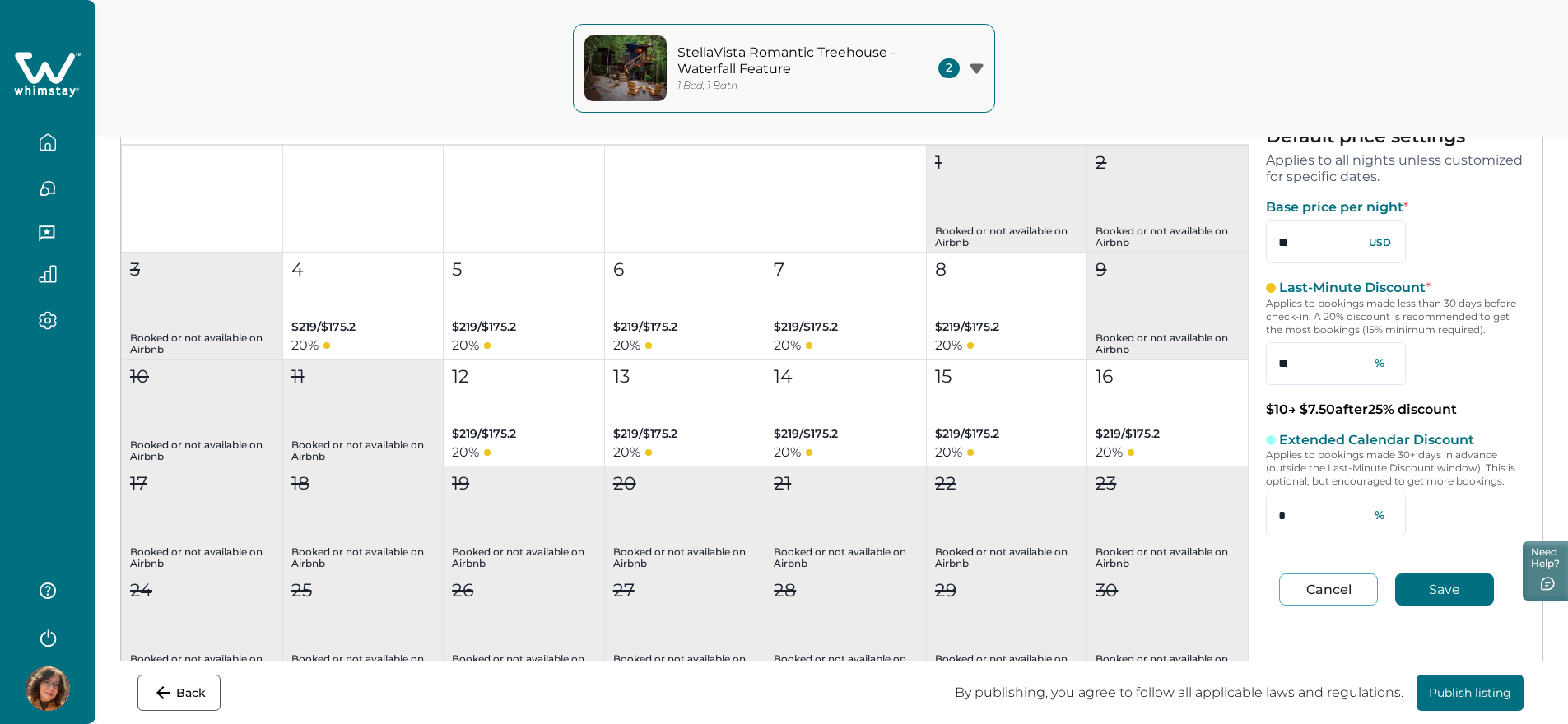 type on "**" 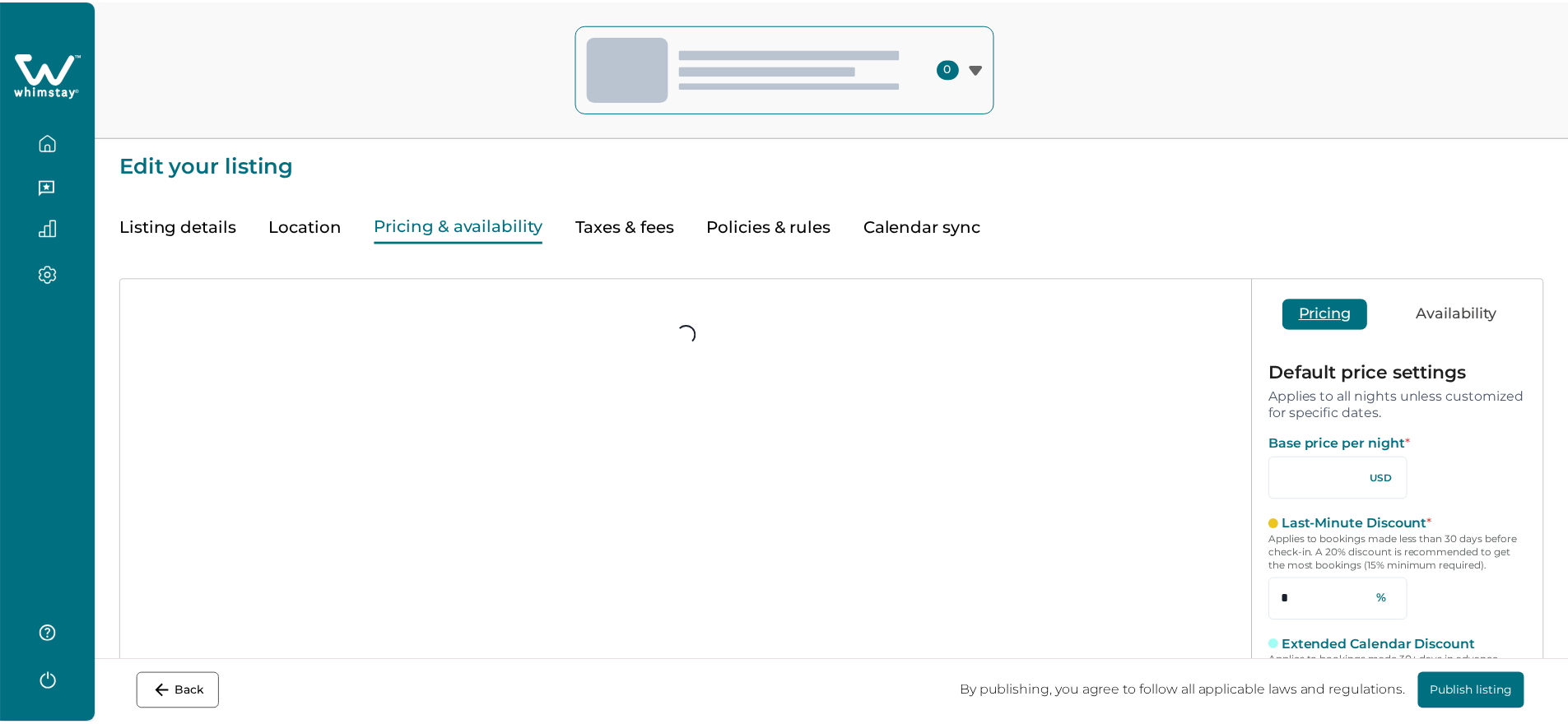 scroll, scrollTop: 0, scrollLeft: 0, axis: both 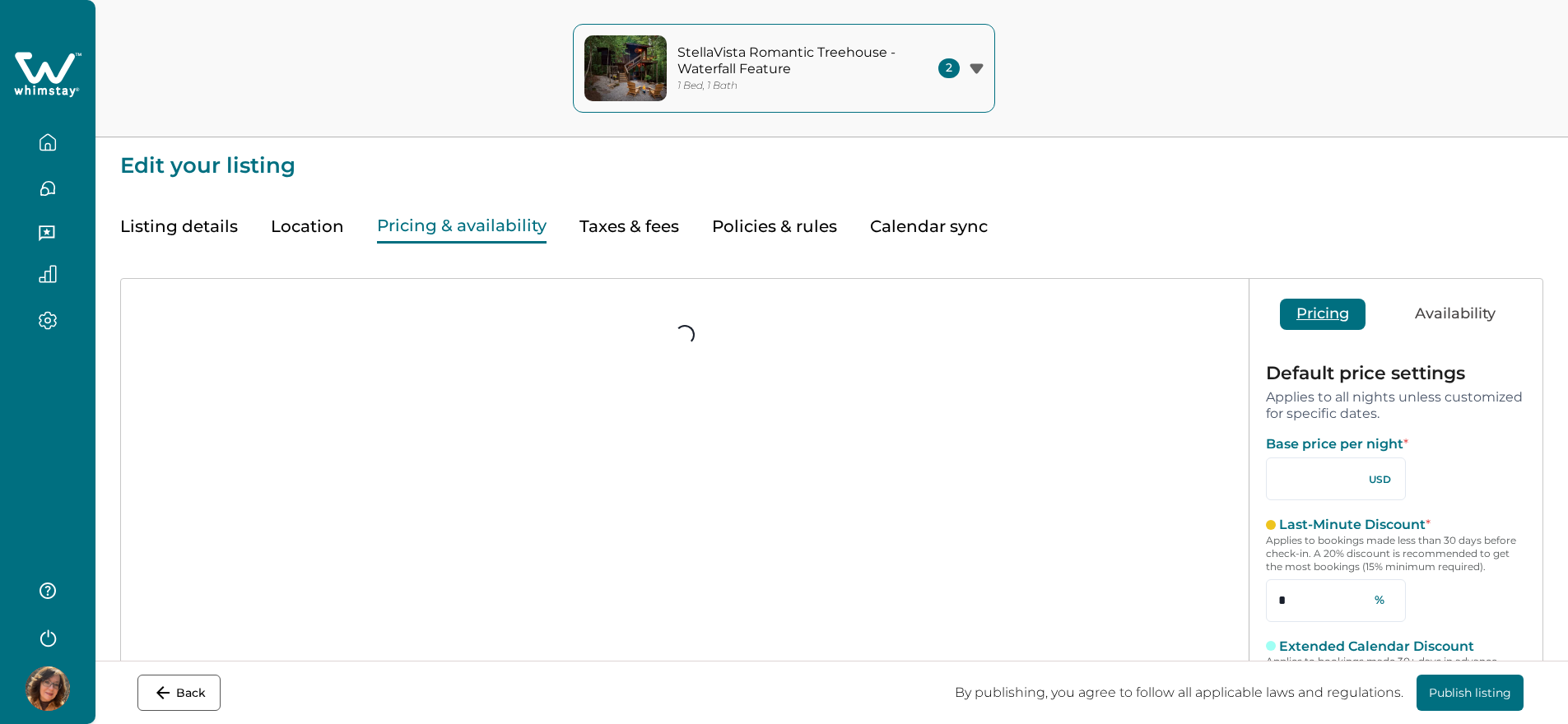 type on "**" 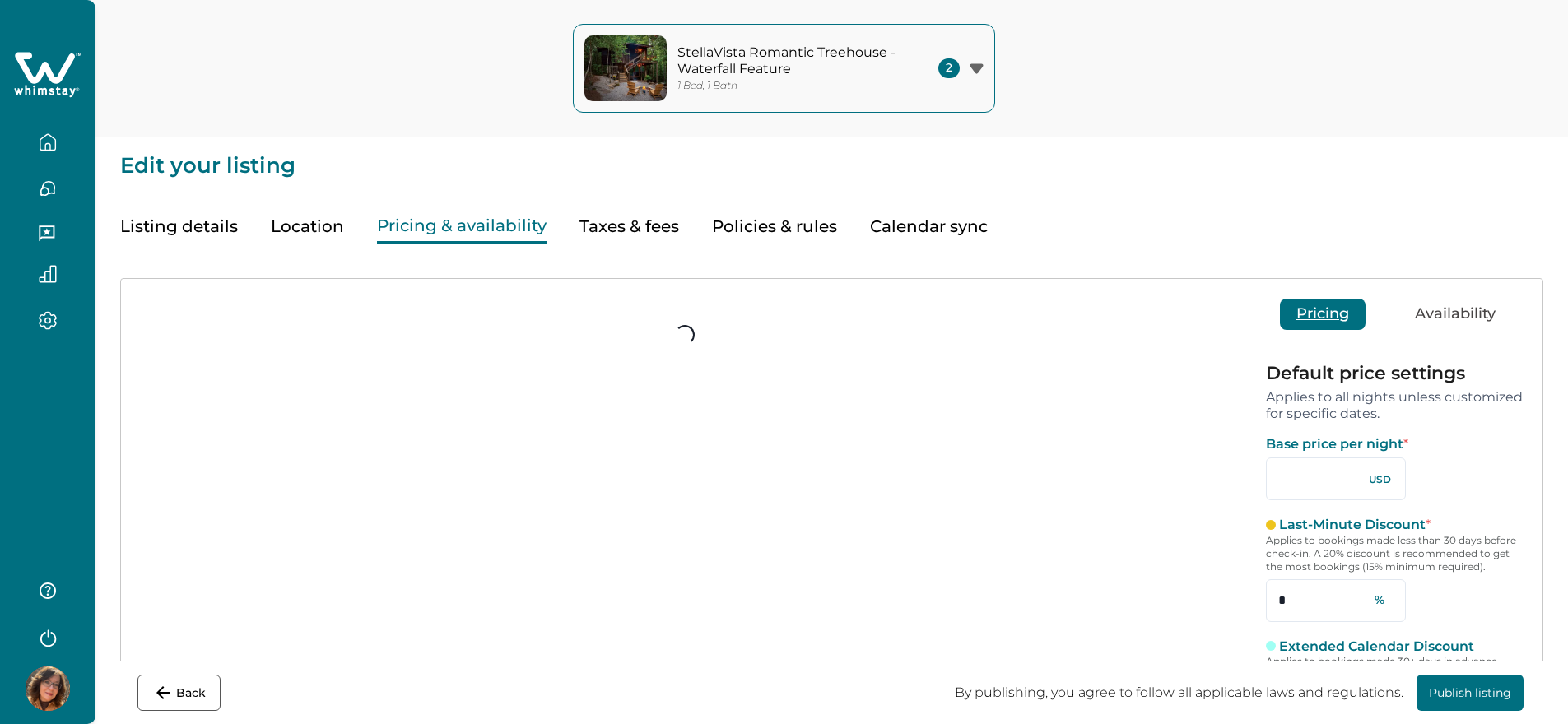 type on "**" 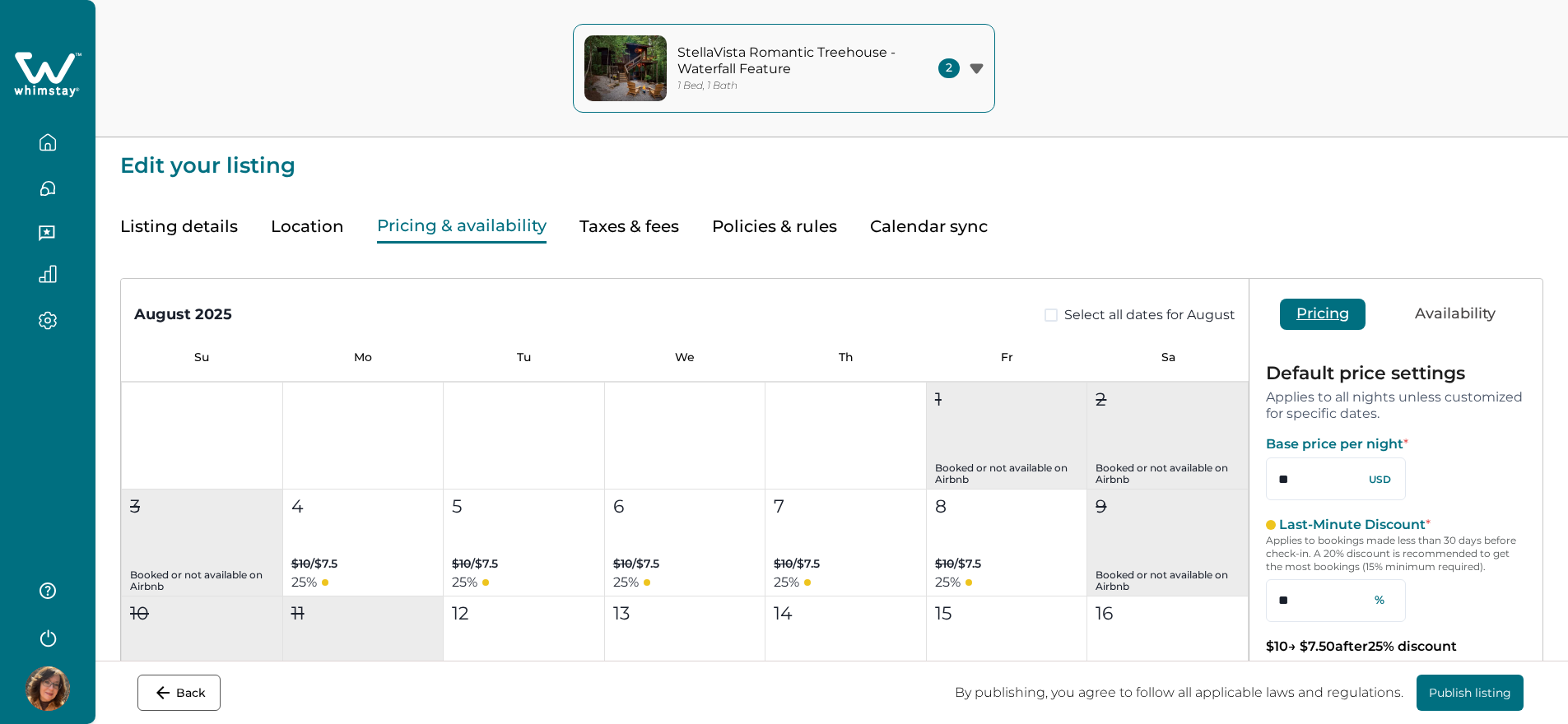 scroll, scrollTop: 319, scrollLeft: 0, axis: vertical 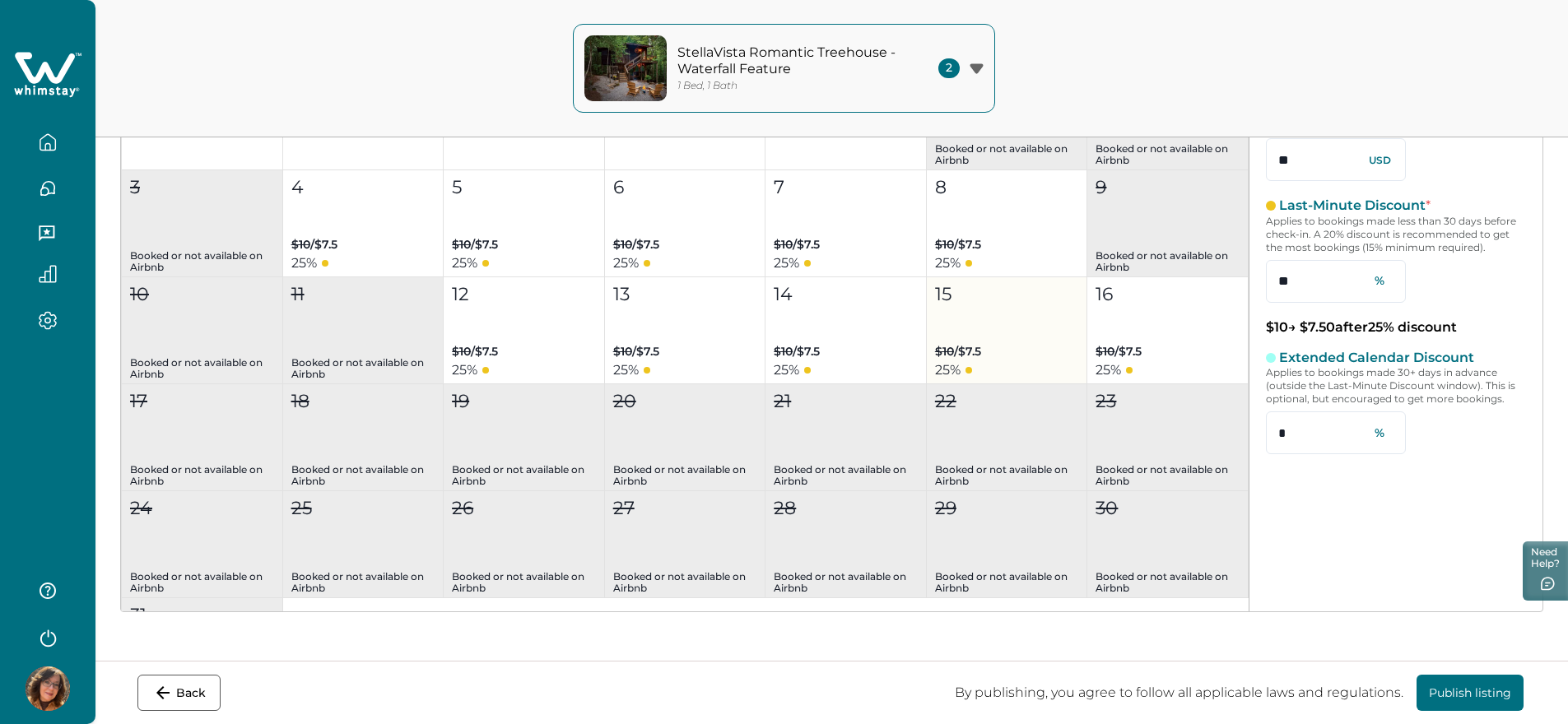 click on "$10  /  $7.5" at bounding box center [958, 351] 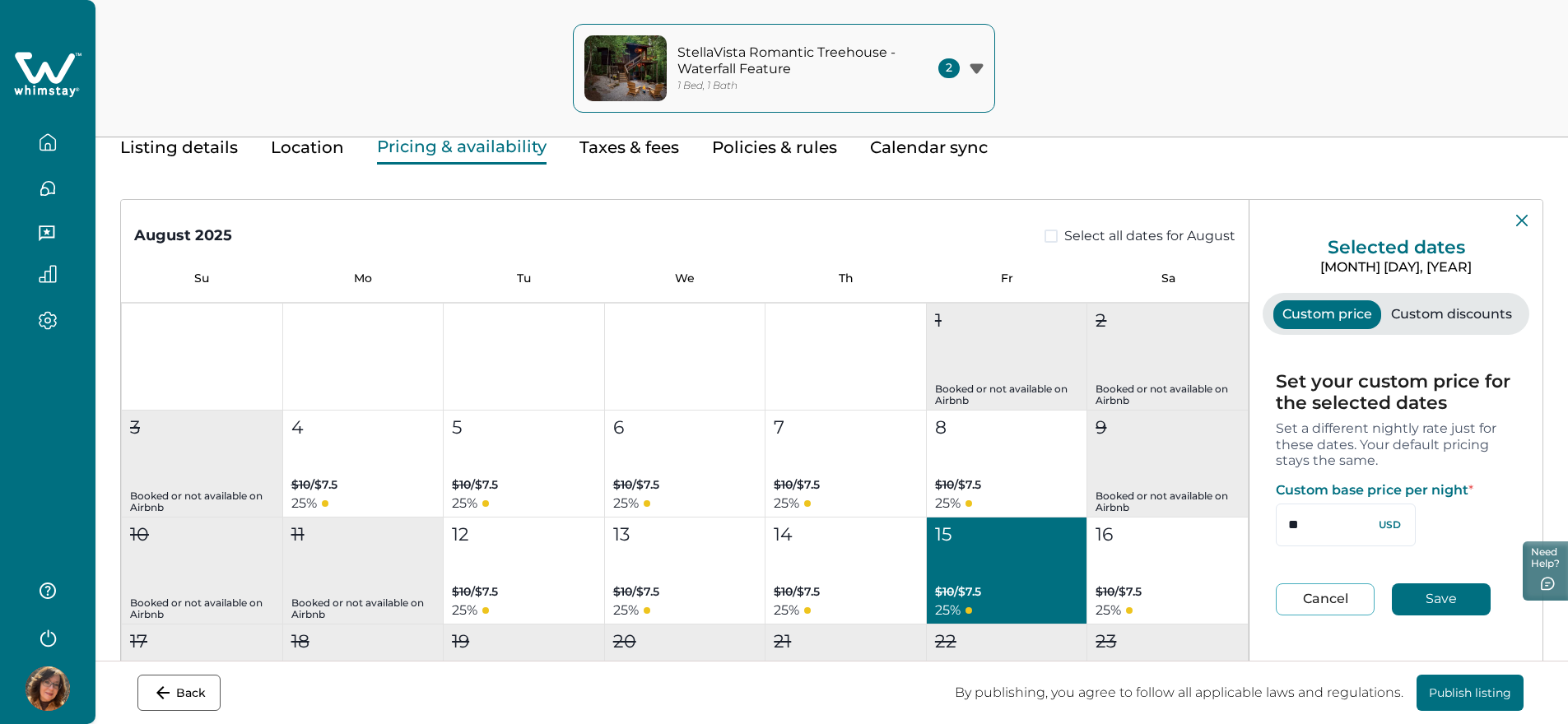 scroll, scrollTop: 72, scrollLeft: 0, axis: vertical 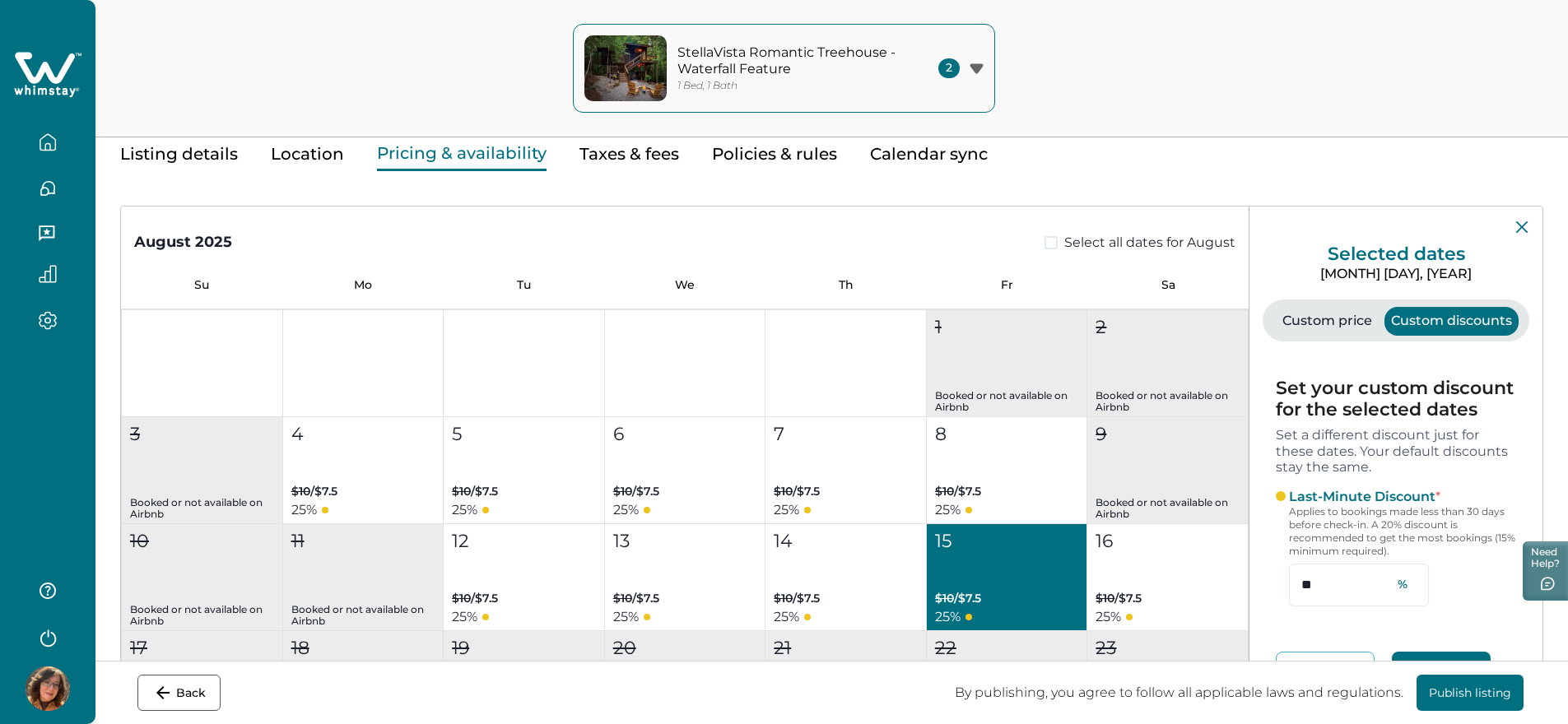 click on "Custom discounts" at bounding box center (1451, 321) 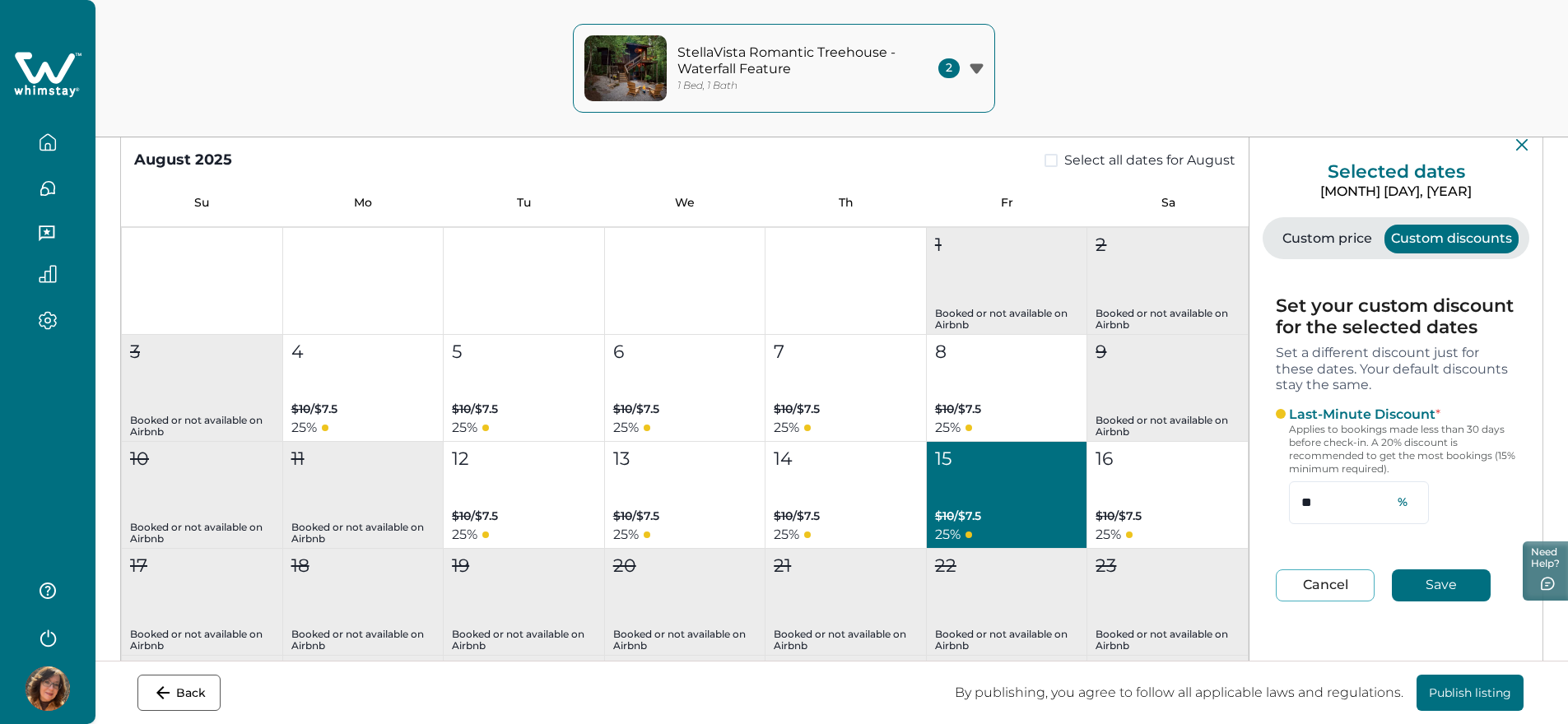 scroll, scrollTop: 72, scrollLeft: 0, axis: vertical 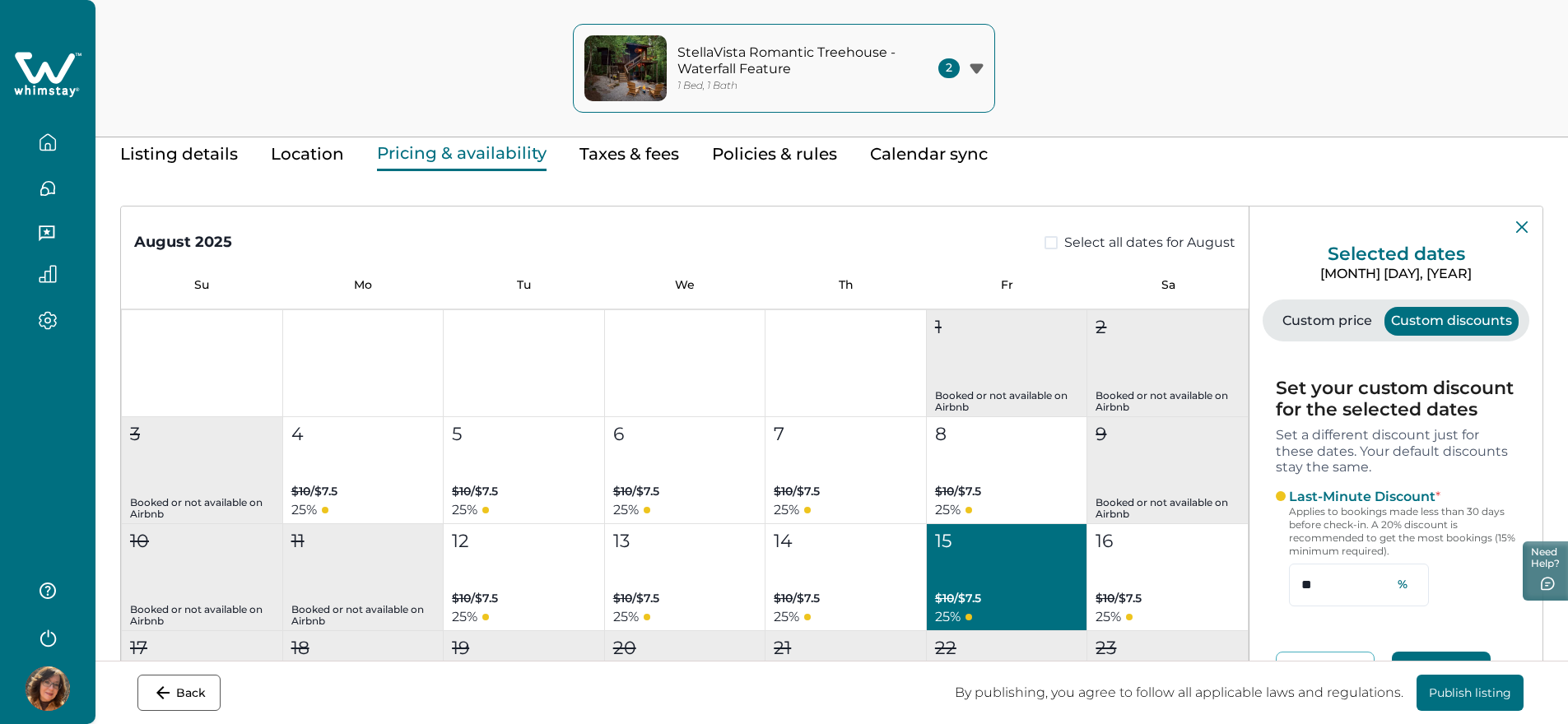 click on "StellaVista Romantic Treehouse - Waterfall Feature" at bounding box center (789, 60) 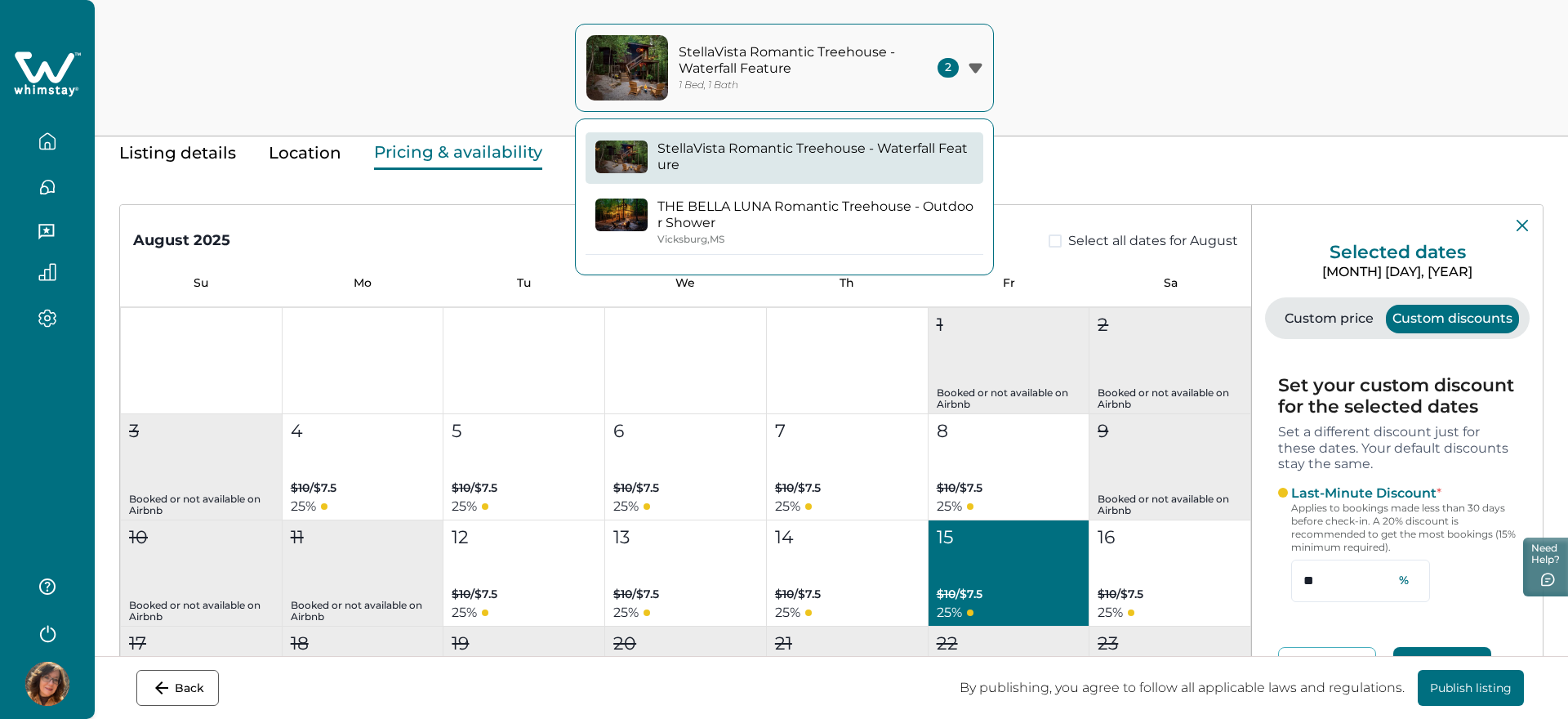click on "THE BELLA LUNA Romantic Treehouse - Outdoor Shower" at bounding box center [815, 214] 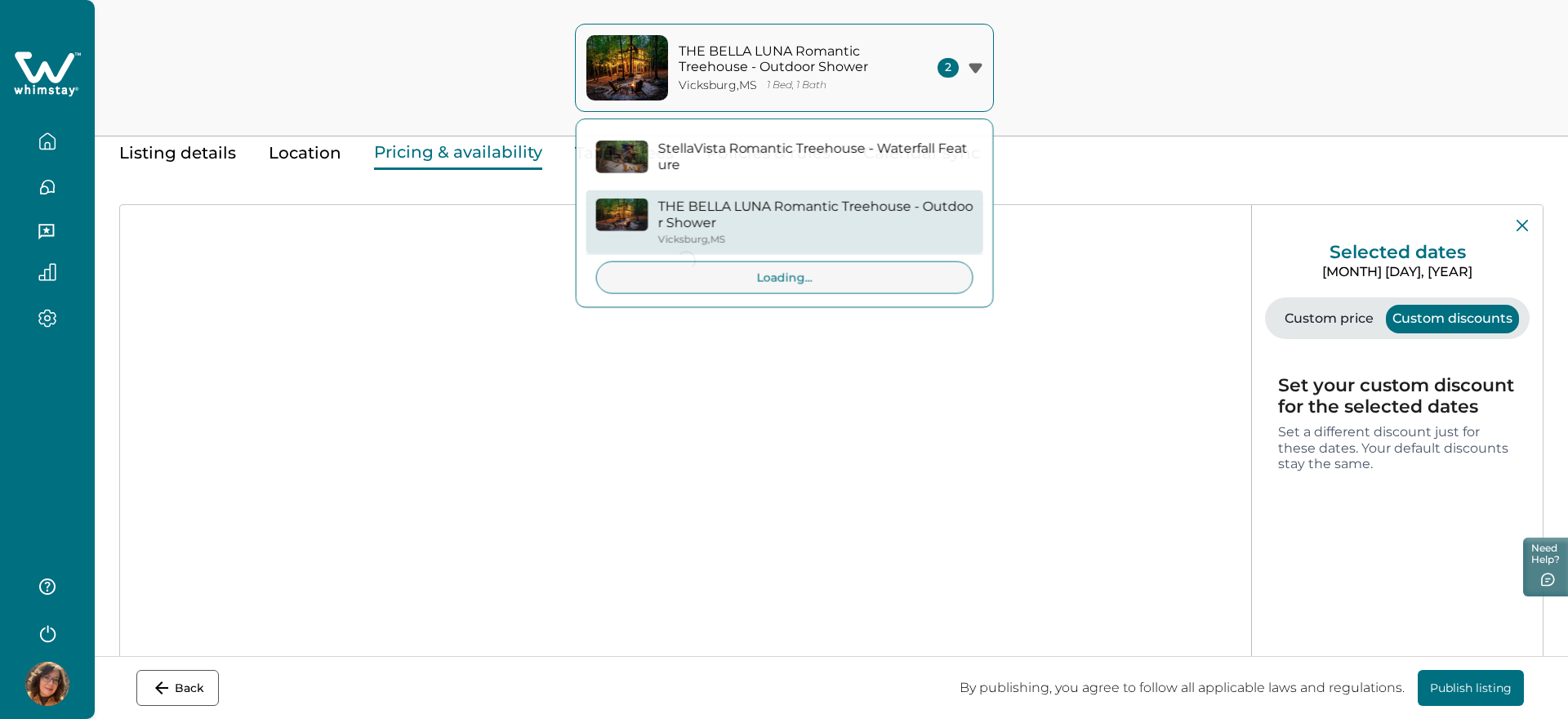 type 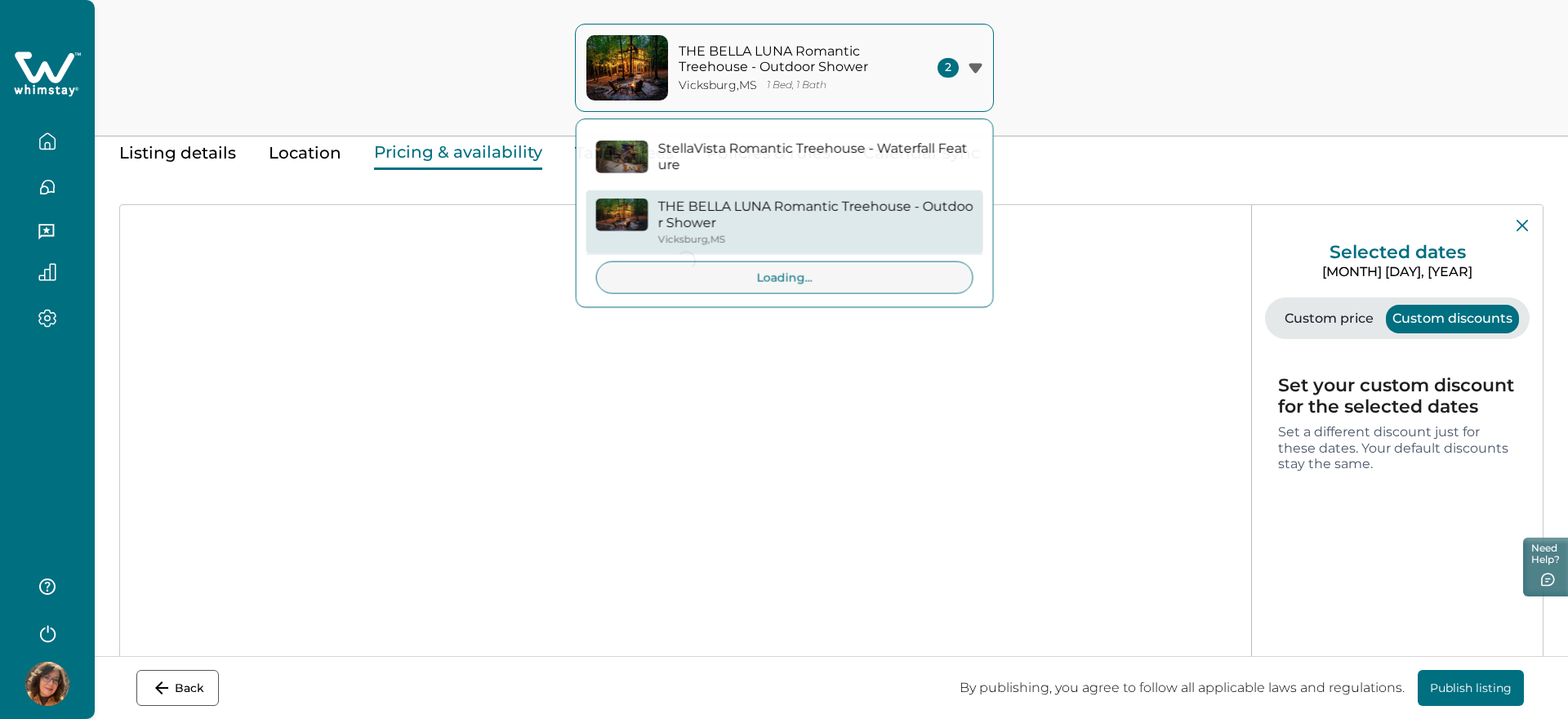 type on "*" 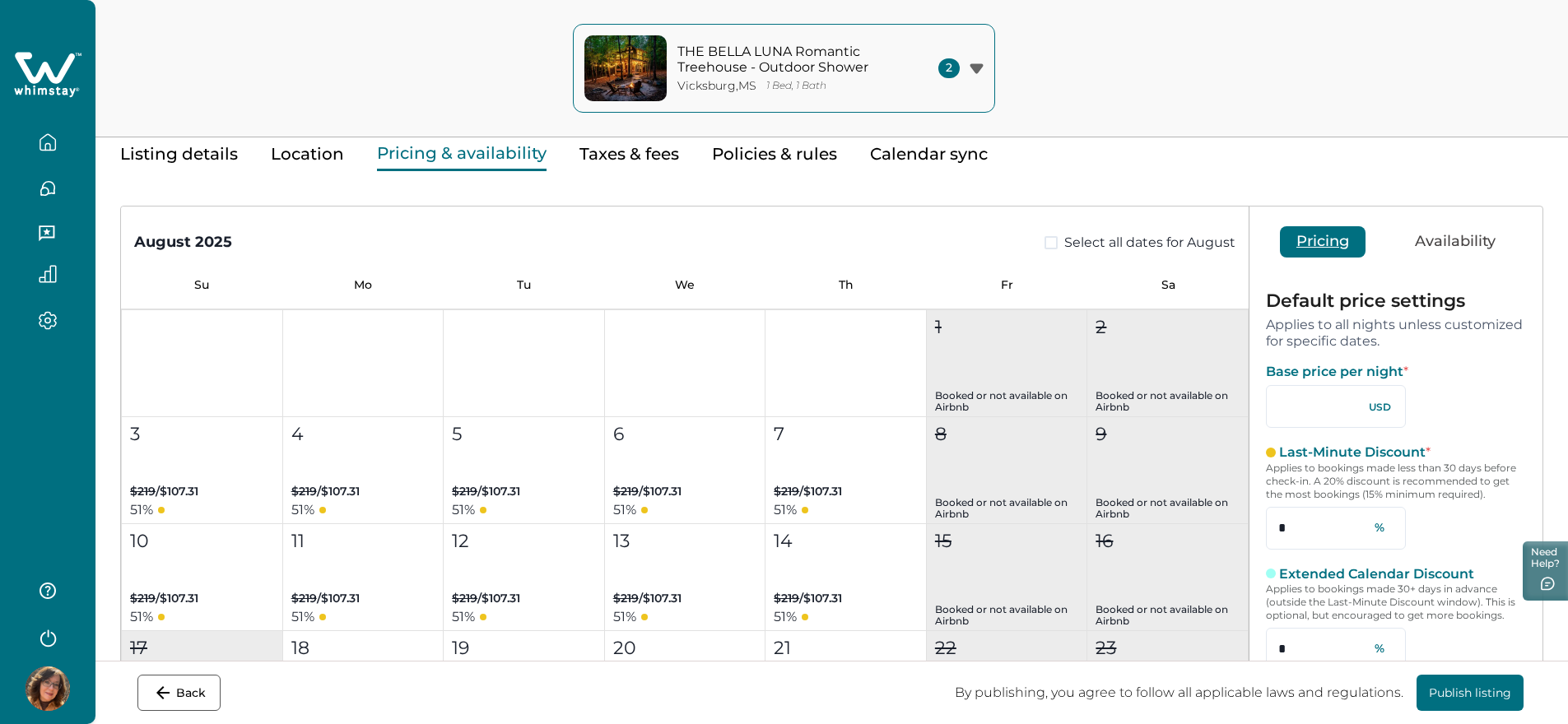 type on "*" 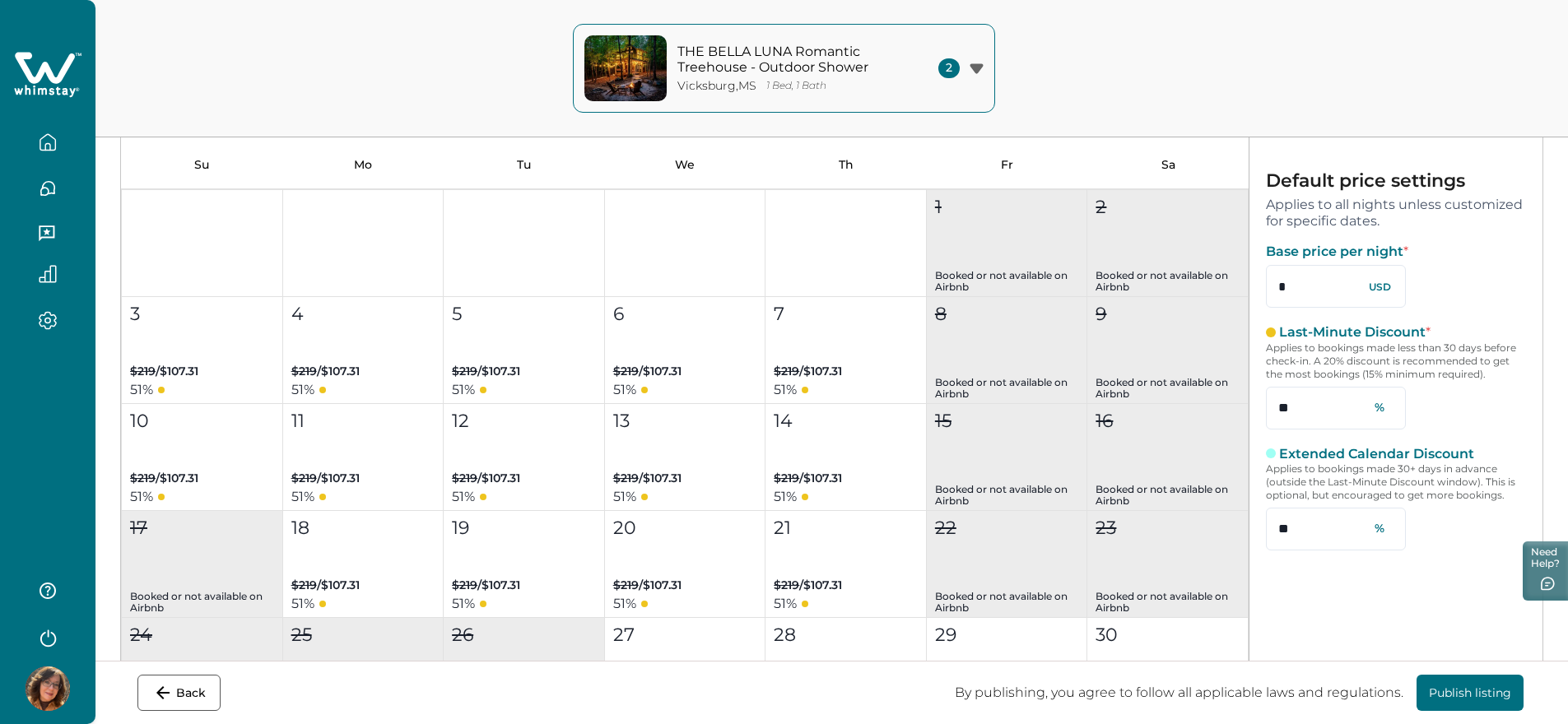 scroll, scrollTop: 155, scrollLeft: 0, axis: vertical 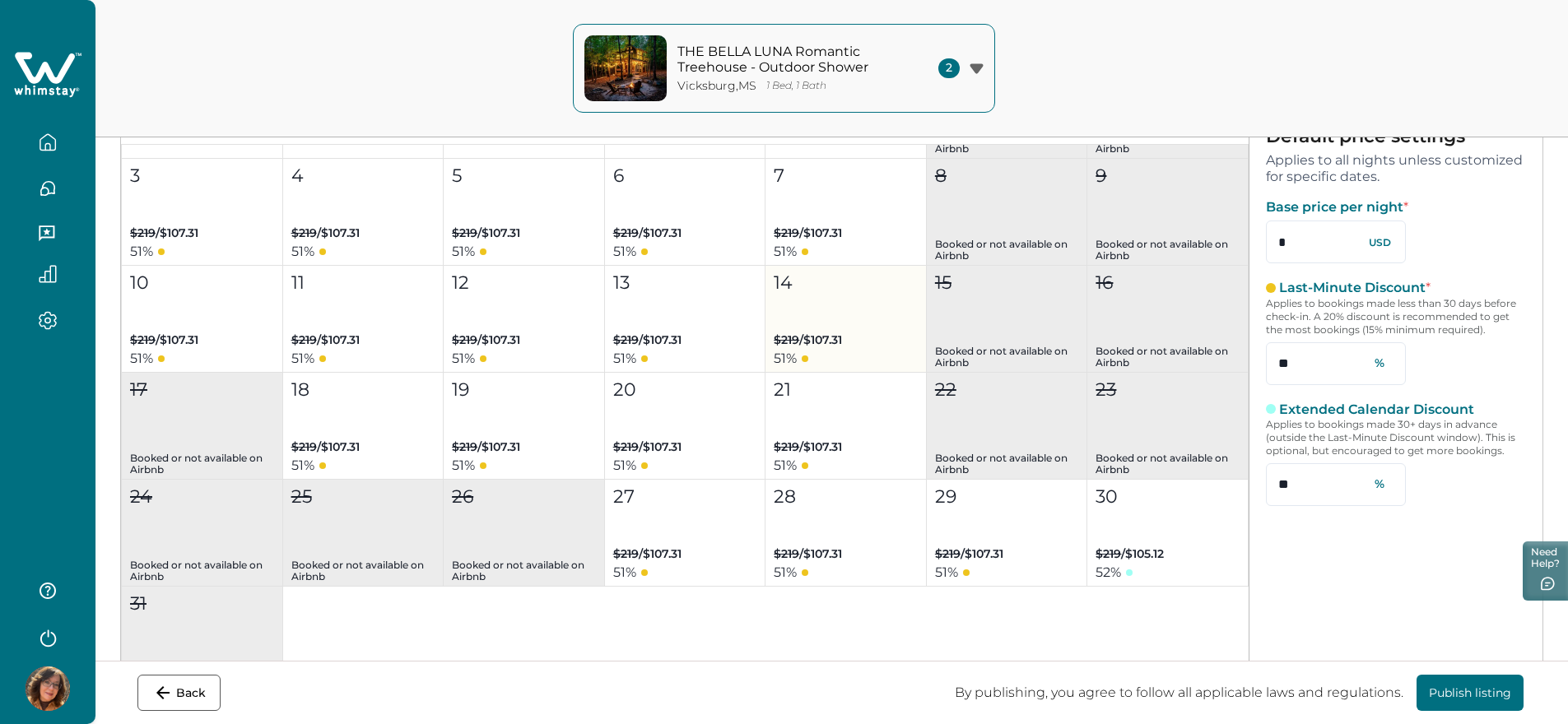 click on "14 $219  /  $107.31 51 %" at bounding box center (846, 319) 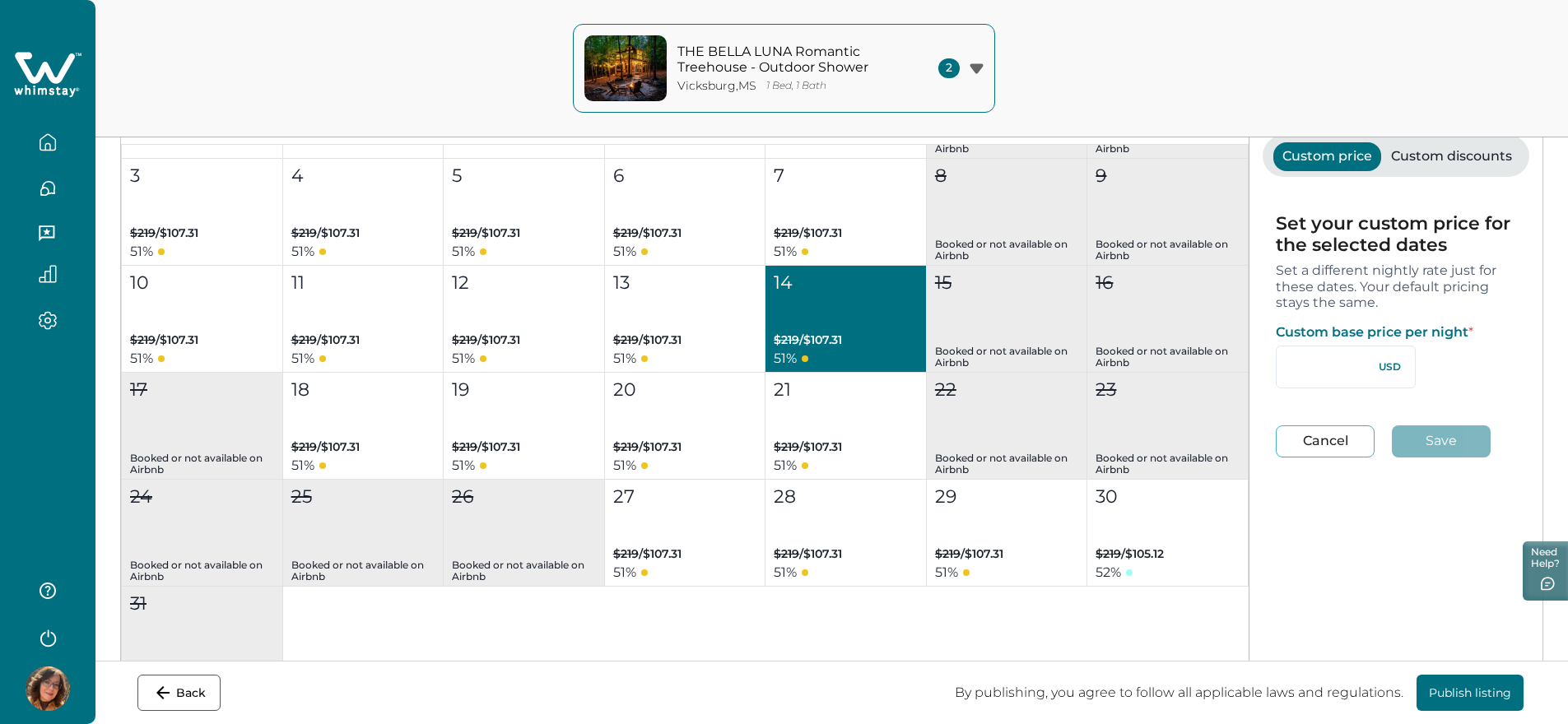 type 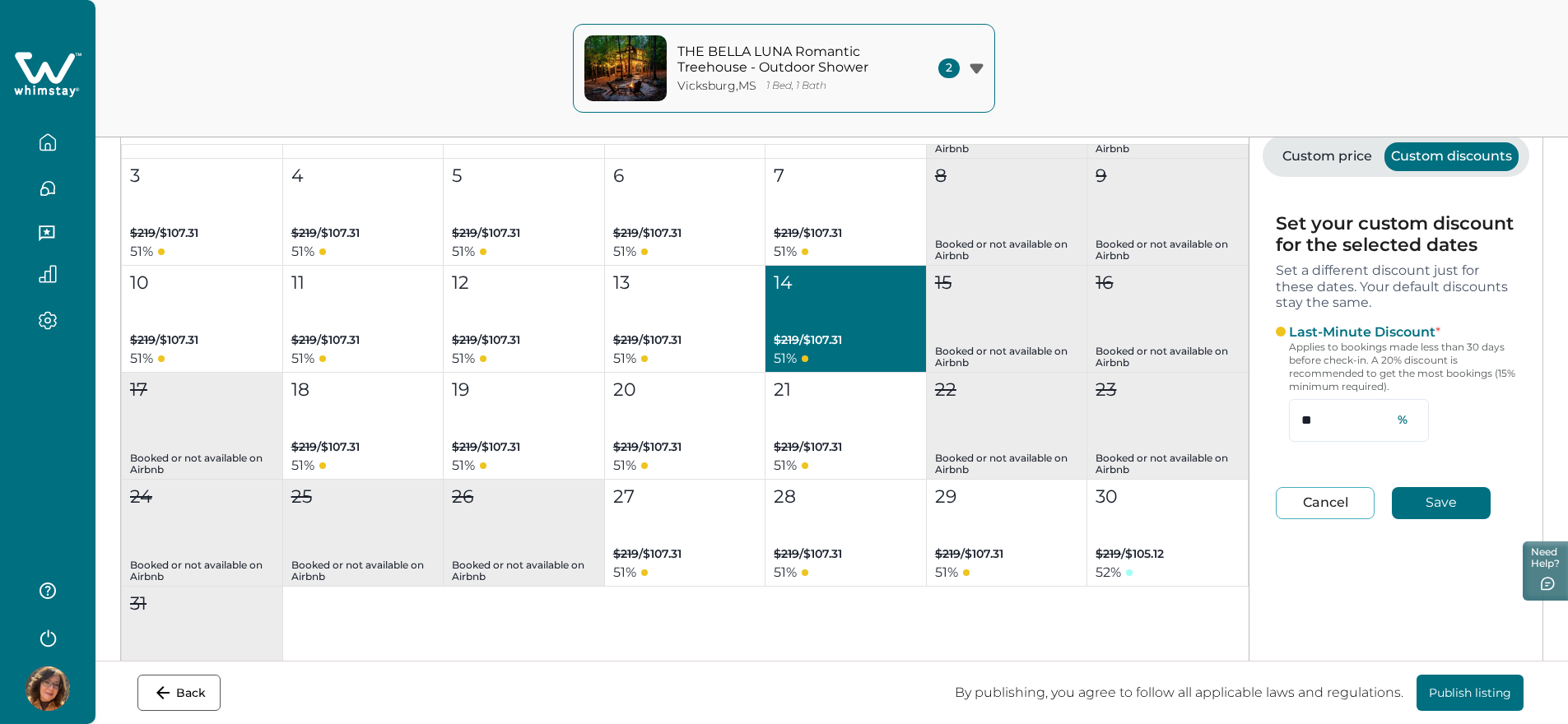 click on "Custom discounts" at bounding box center (1451, 156) 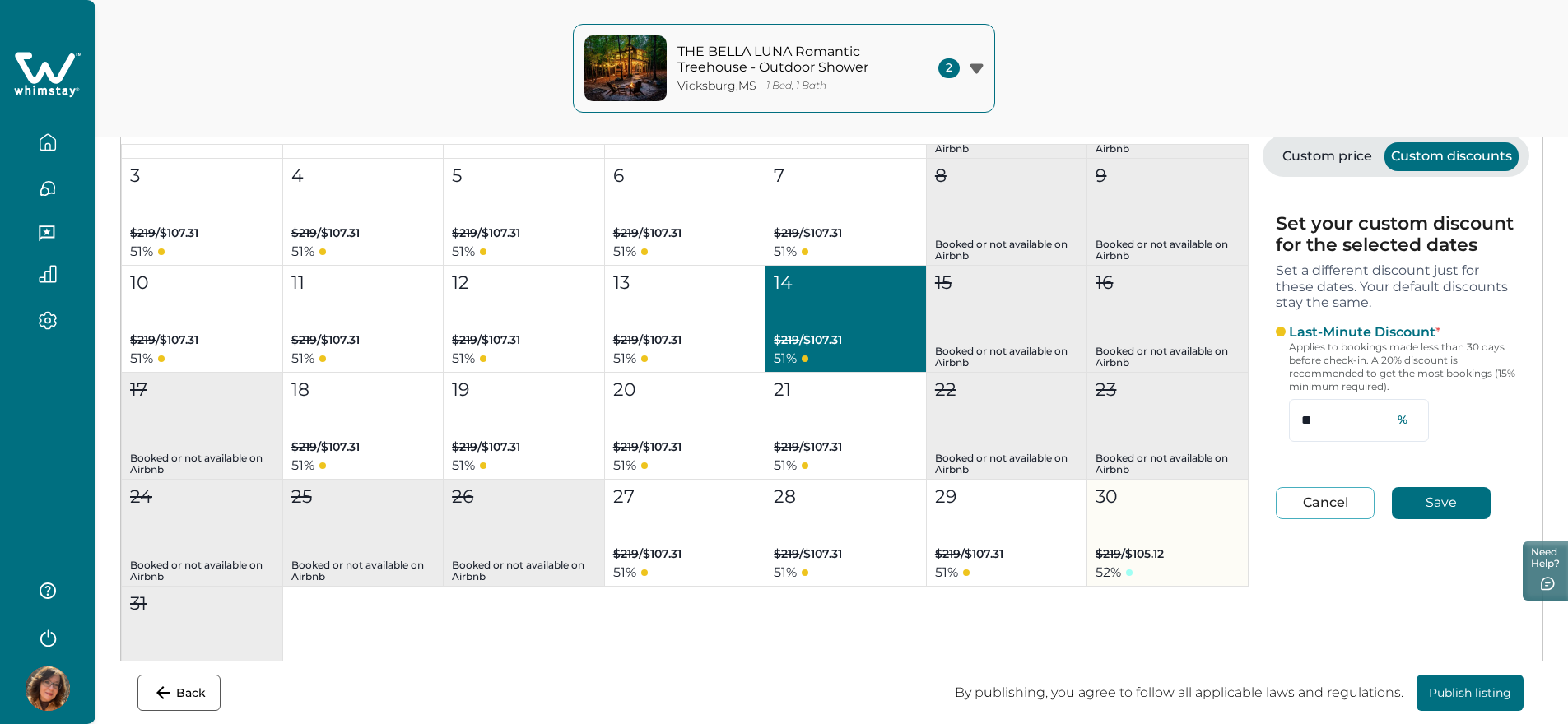 click on "30 $219  /  $105.12 52 %" at bounding box center [1168, 533] 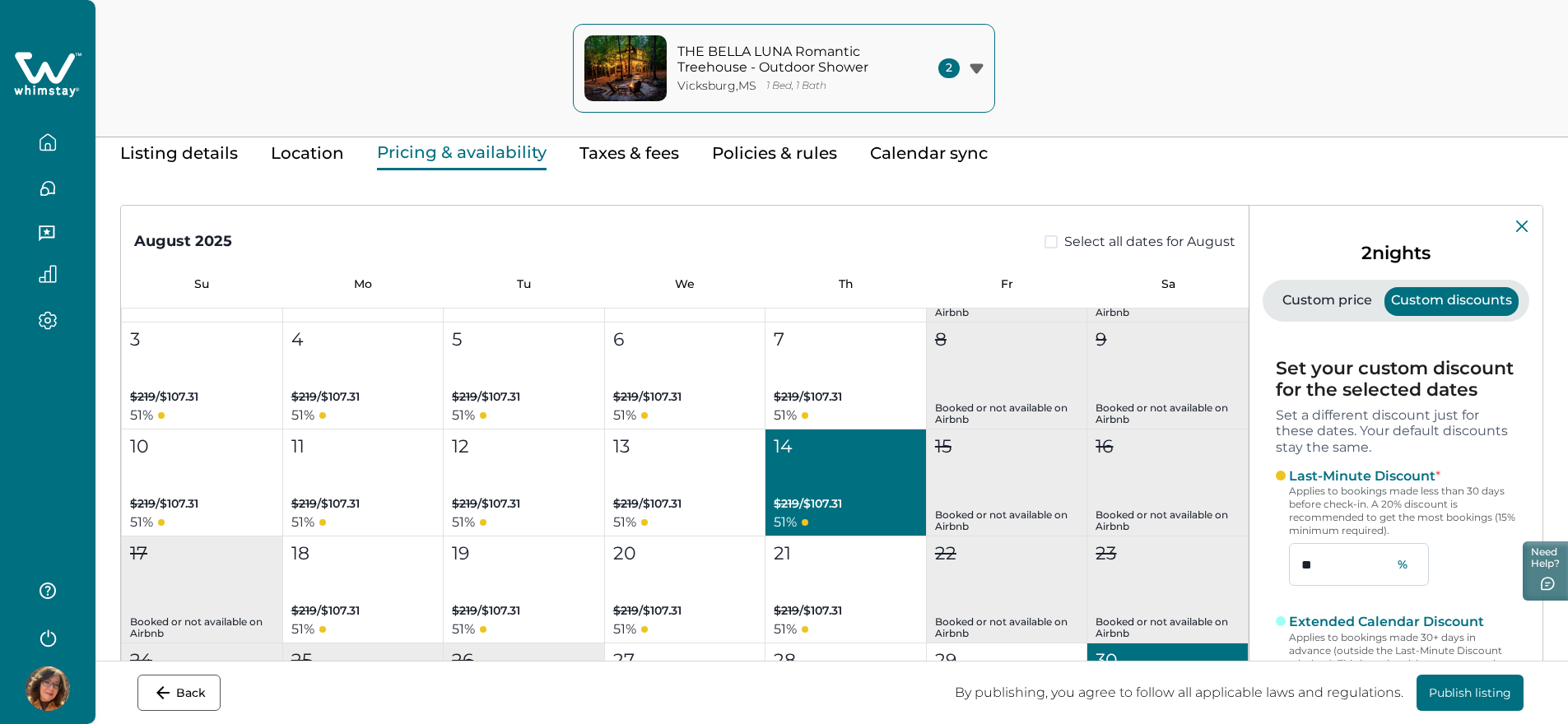 scroll, scrollTop: 72, scrollLeft: 0, axis: vertical 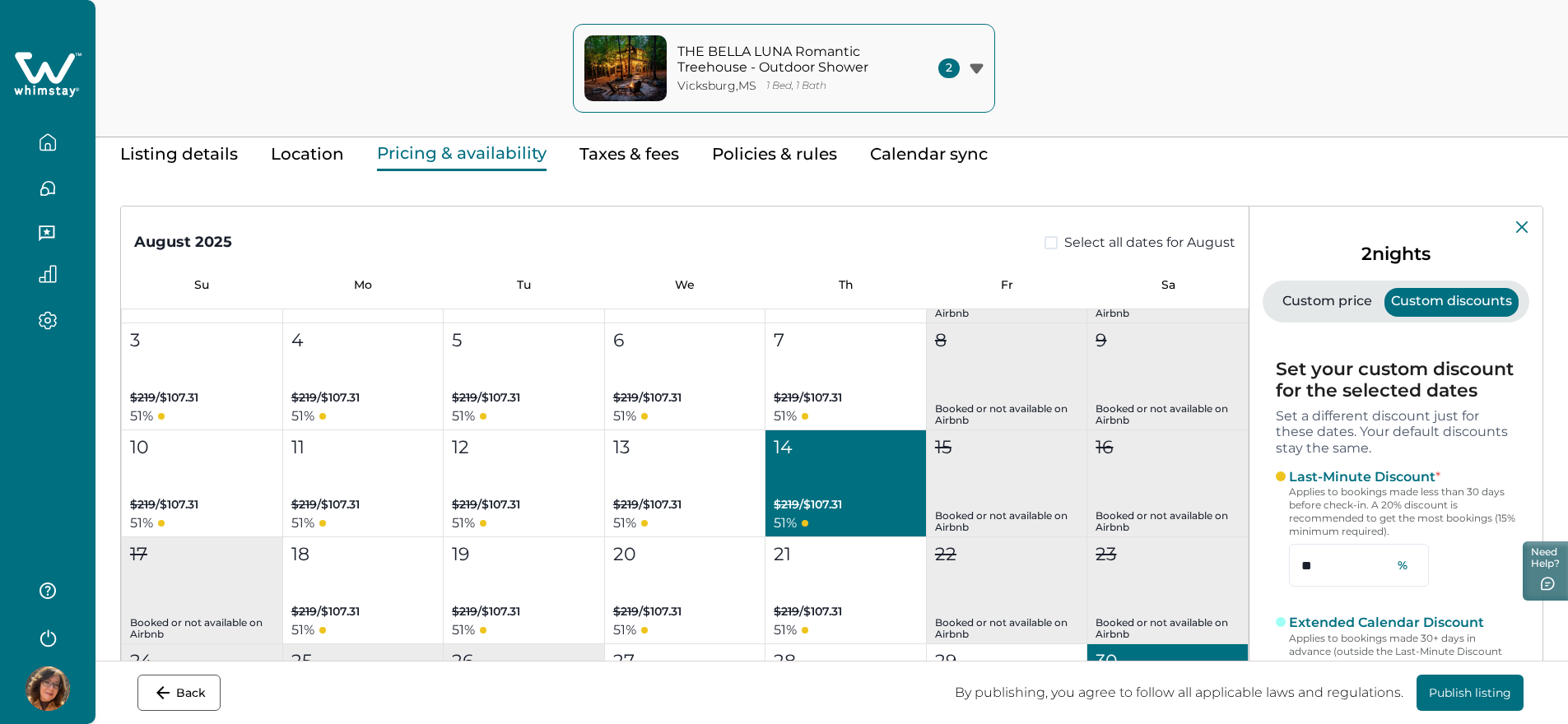 click on "Custom price" at bounding box center (1327, 302) 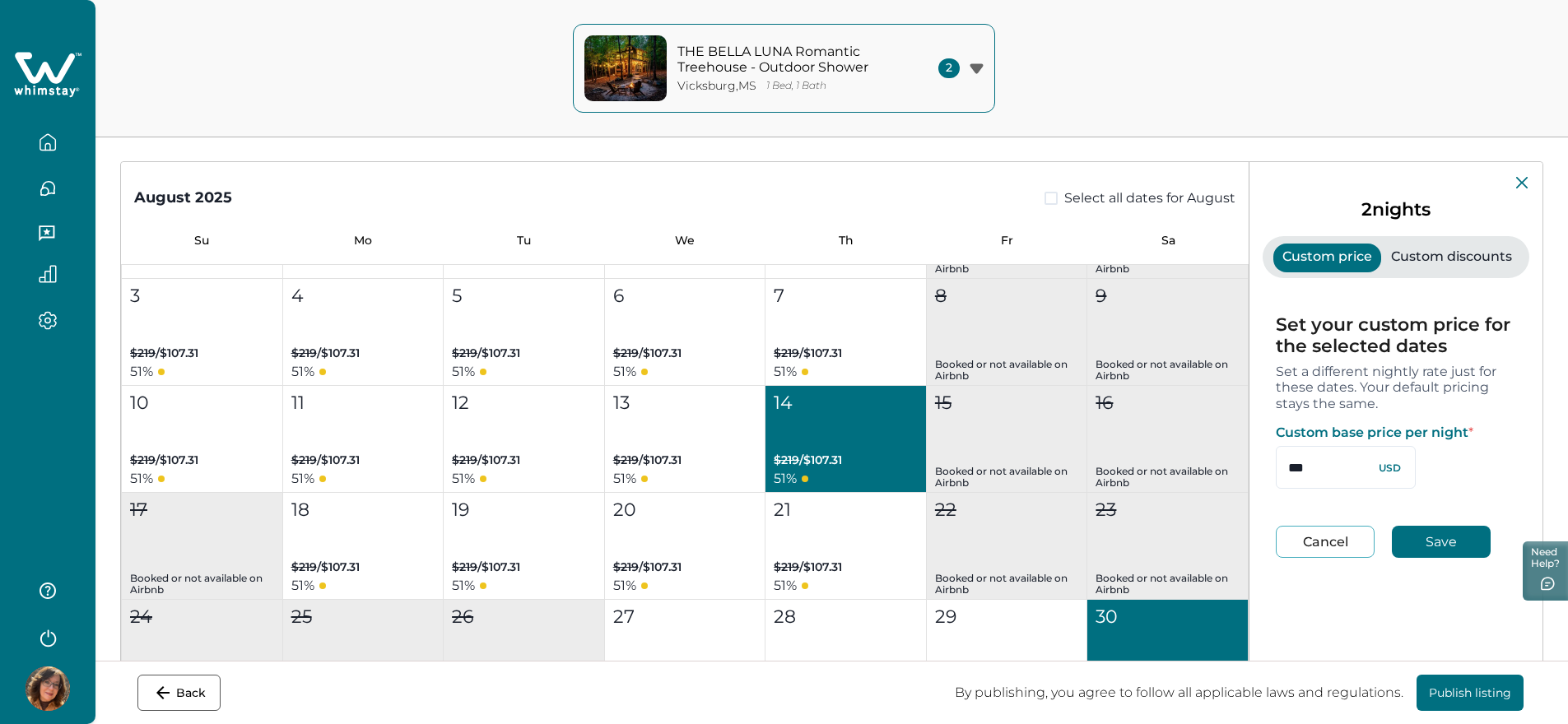 scroll, scrollTop: 155, scrollLeft: 0, axis: vertical 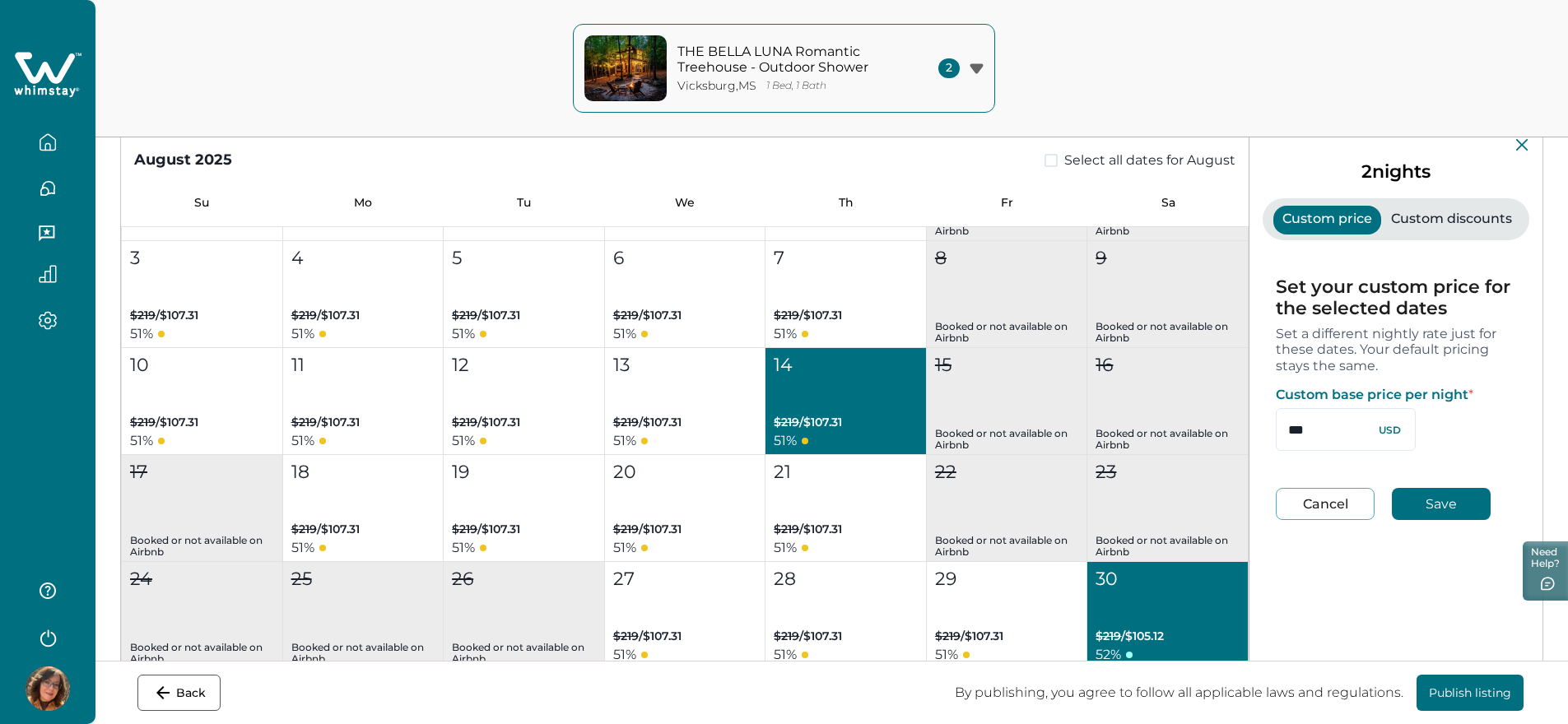 click on "Custom discounts" at bounding box center (1451, 220) 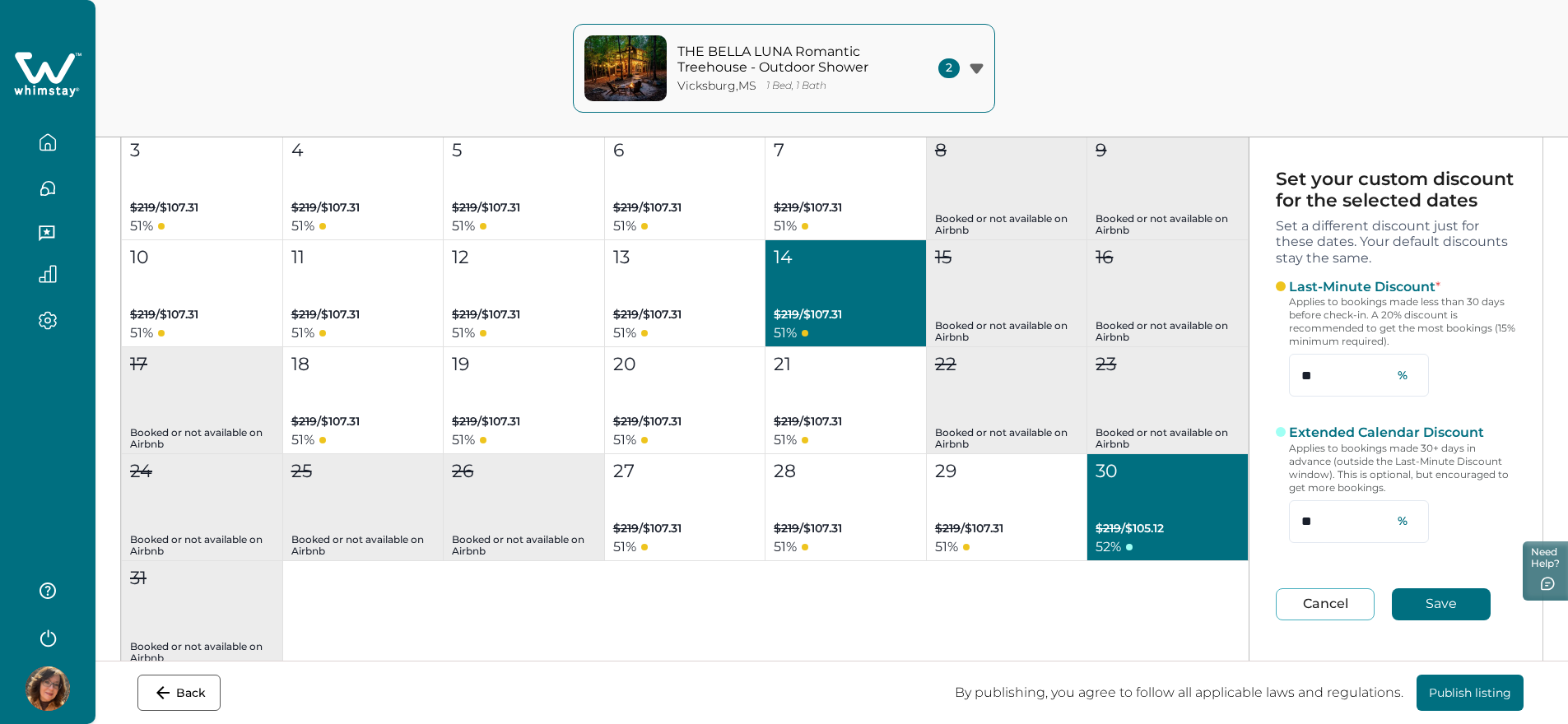 scroll, scrollTop: 237, scrollLeft: 0, axis: vertical 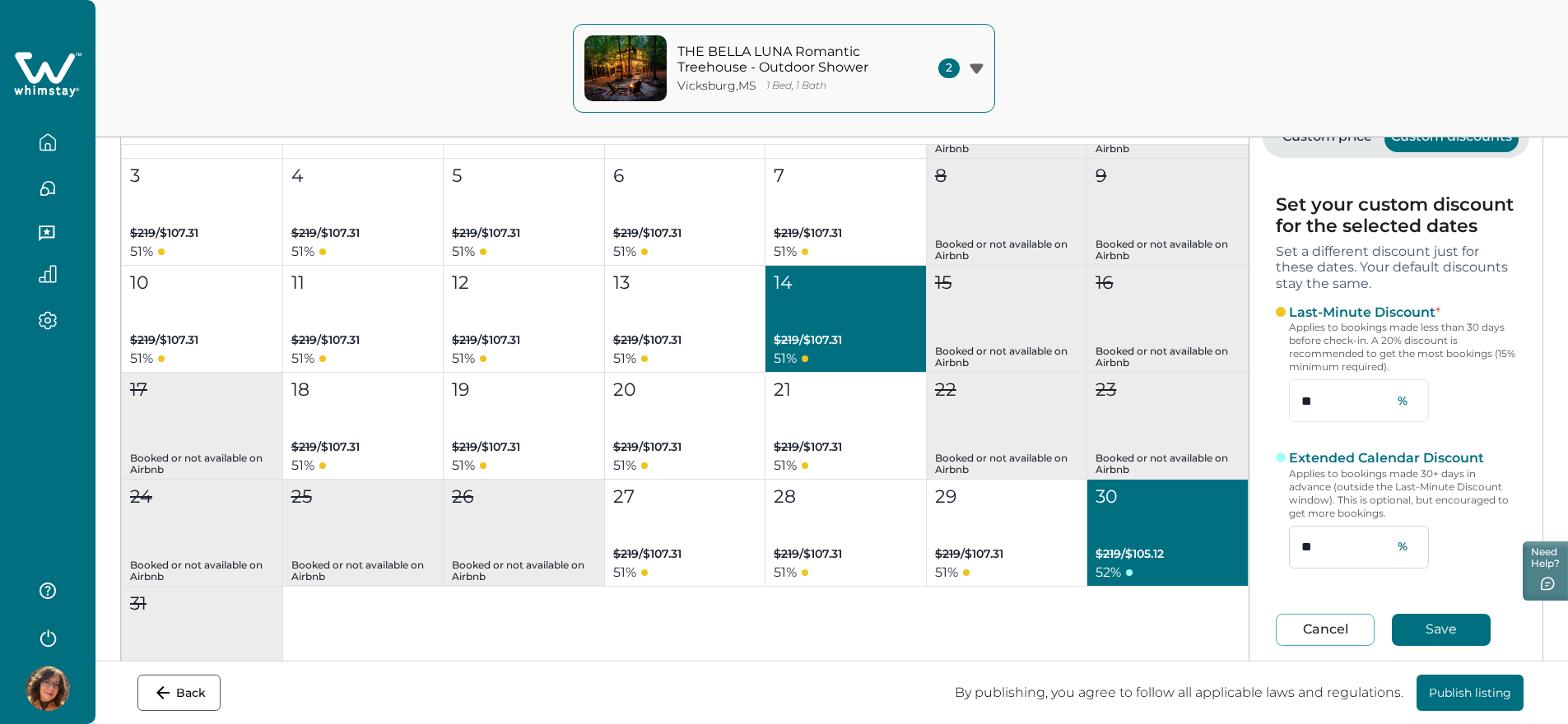 click on "**" at bounding box center (1359, 547) 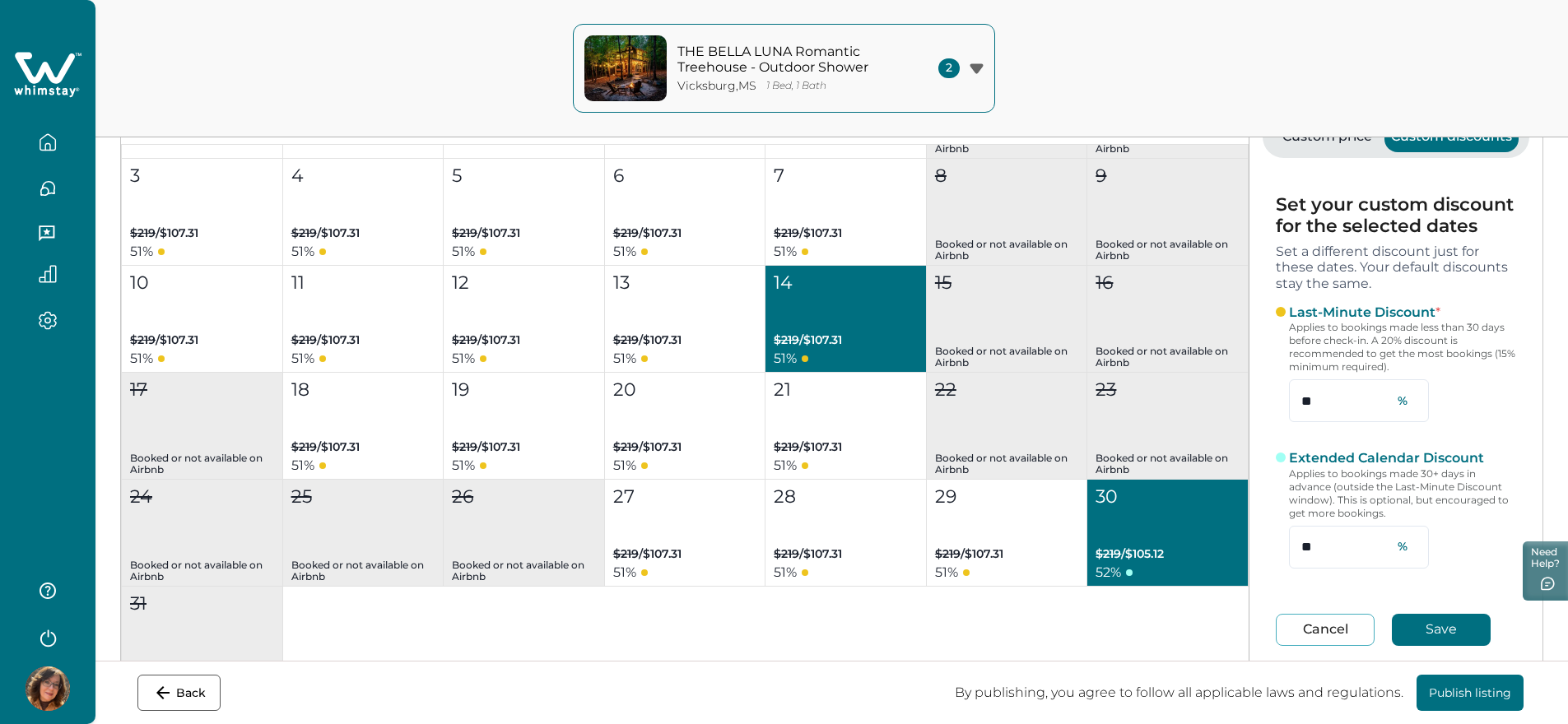 type on "**" 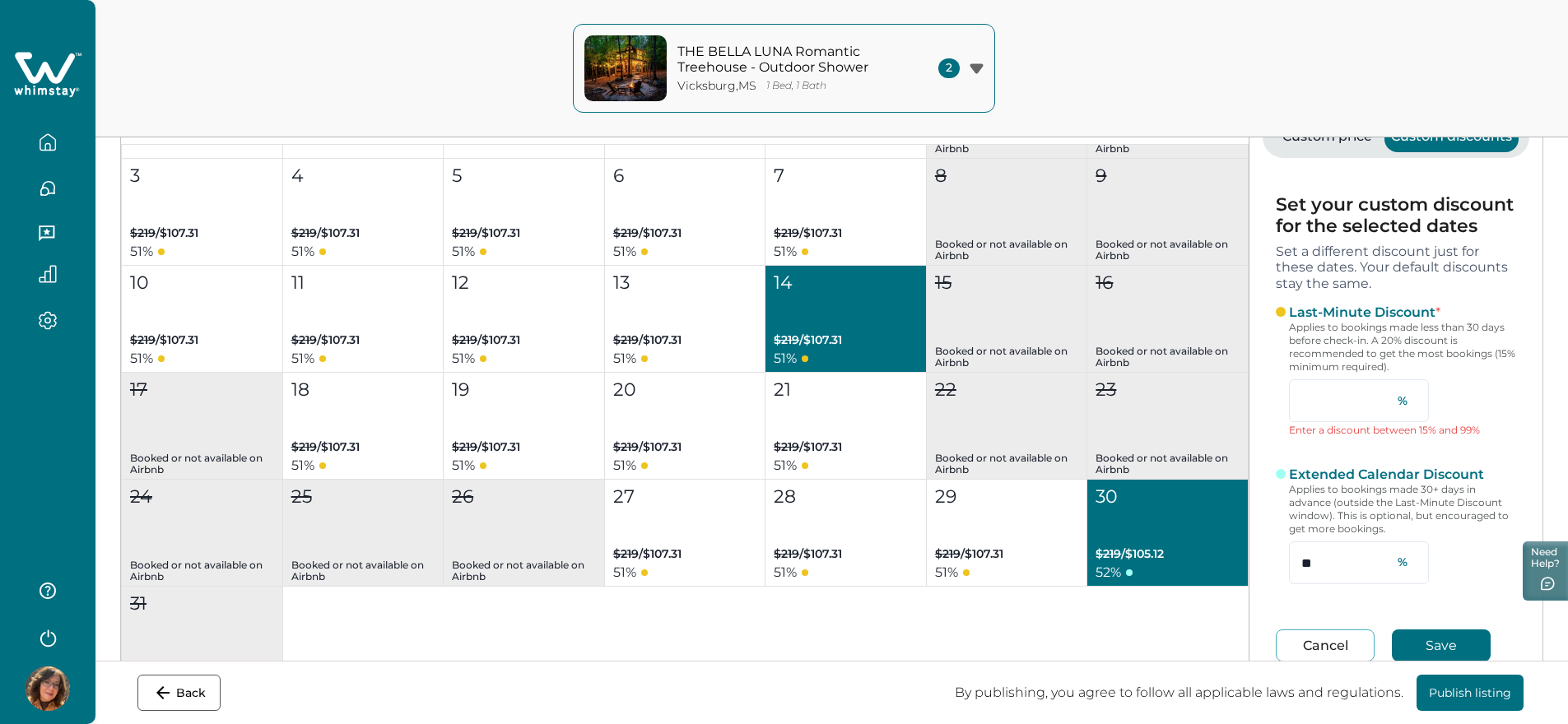 type 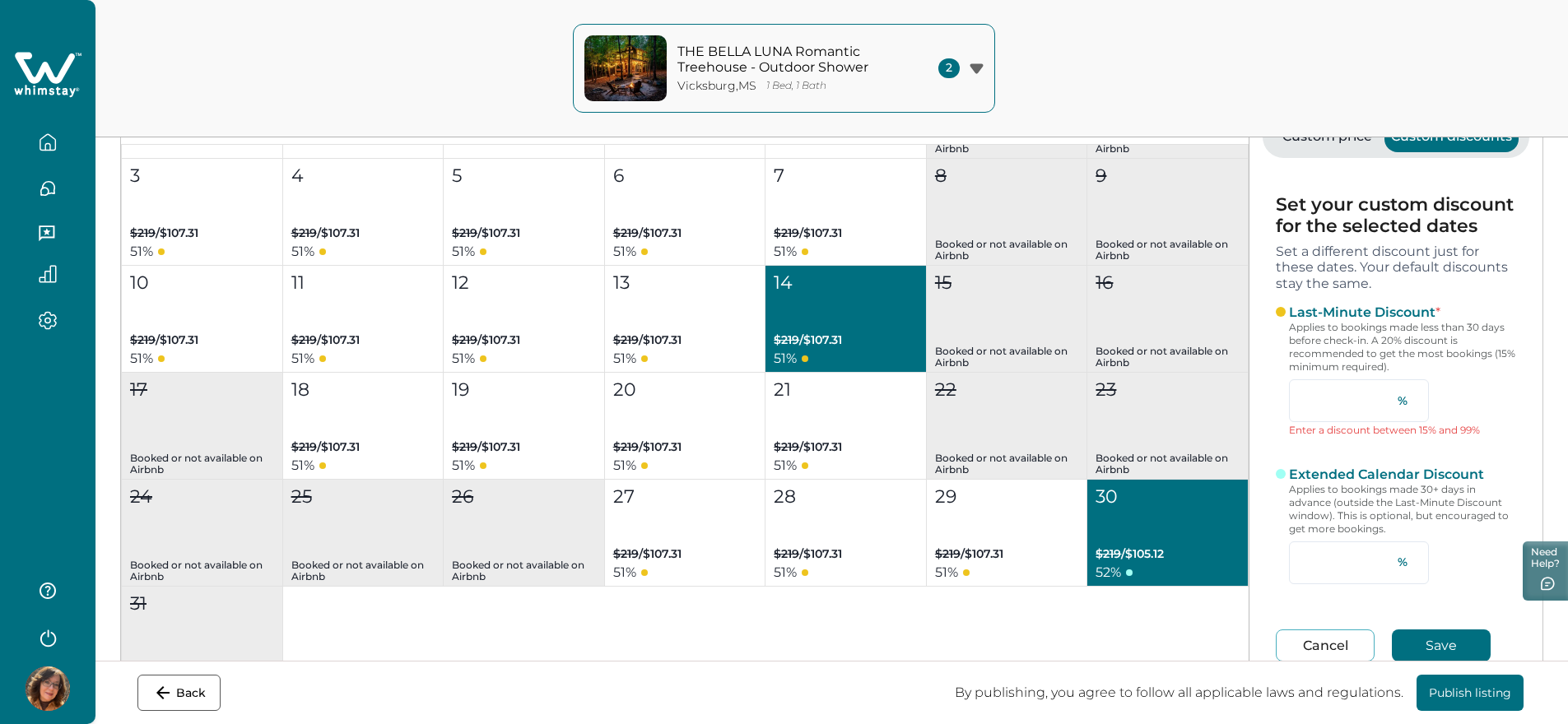 scroll, scrollTop: 10, scrollLeft: 0, axis: vertical 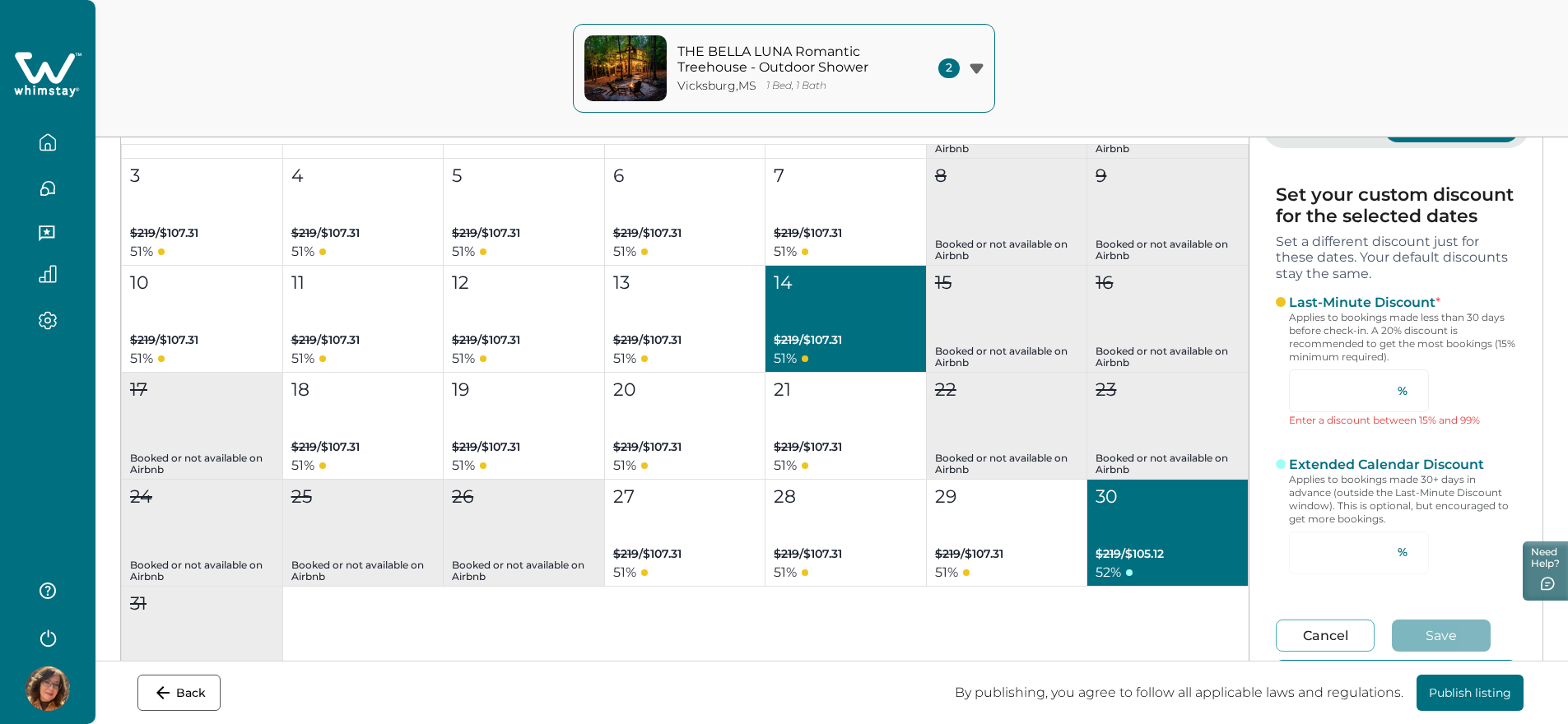 type on "**" 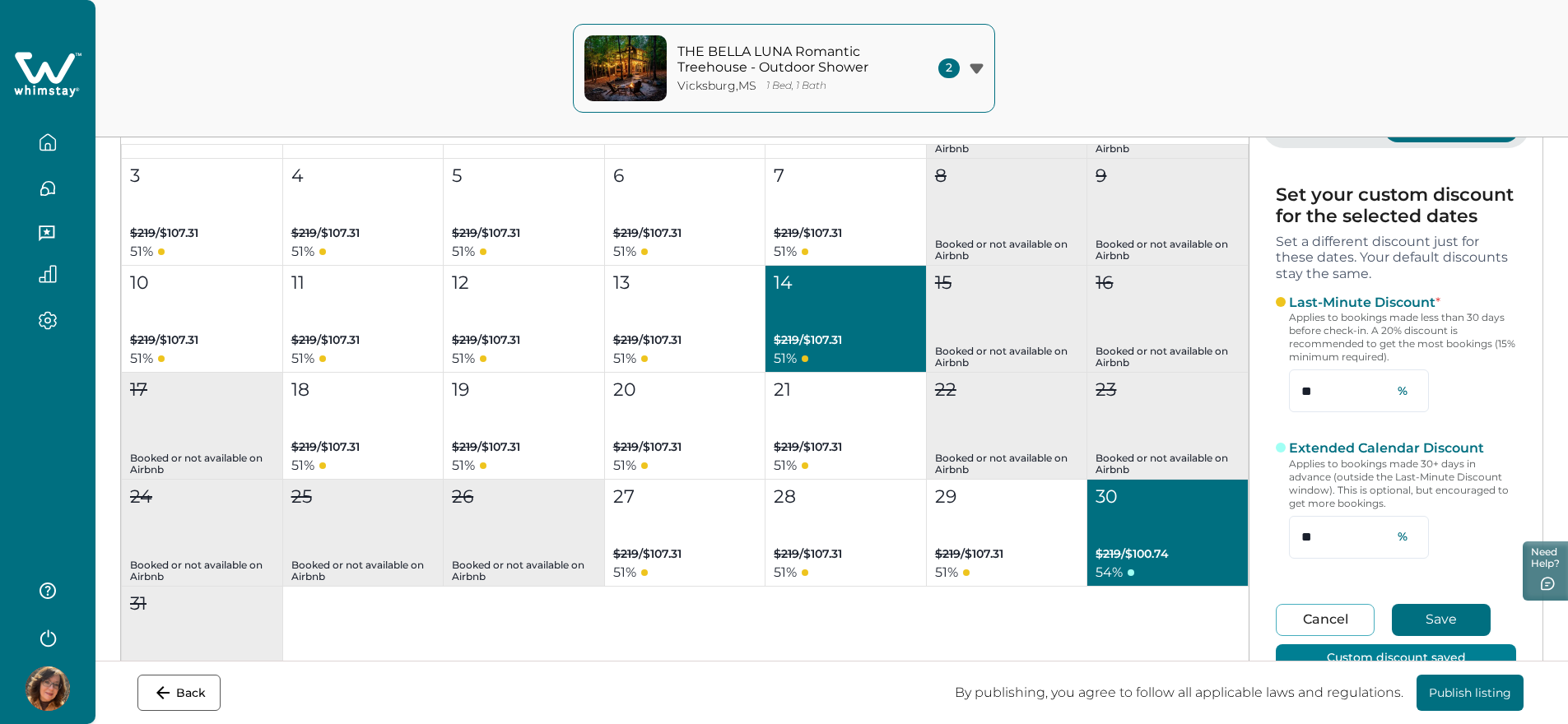 type on "*" 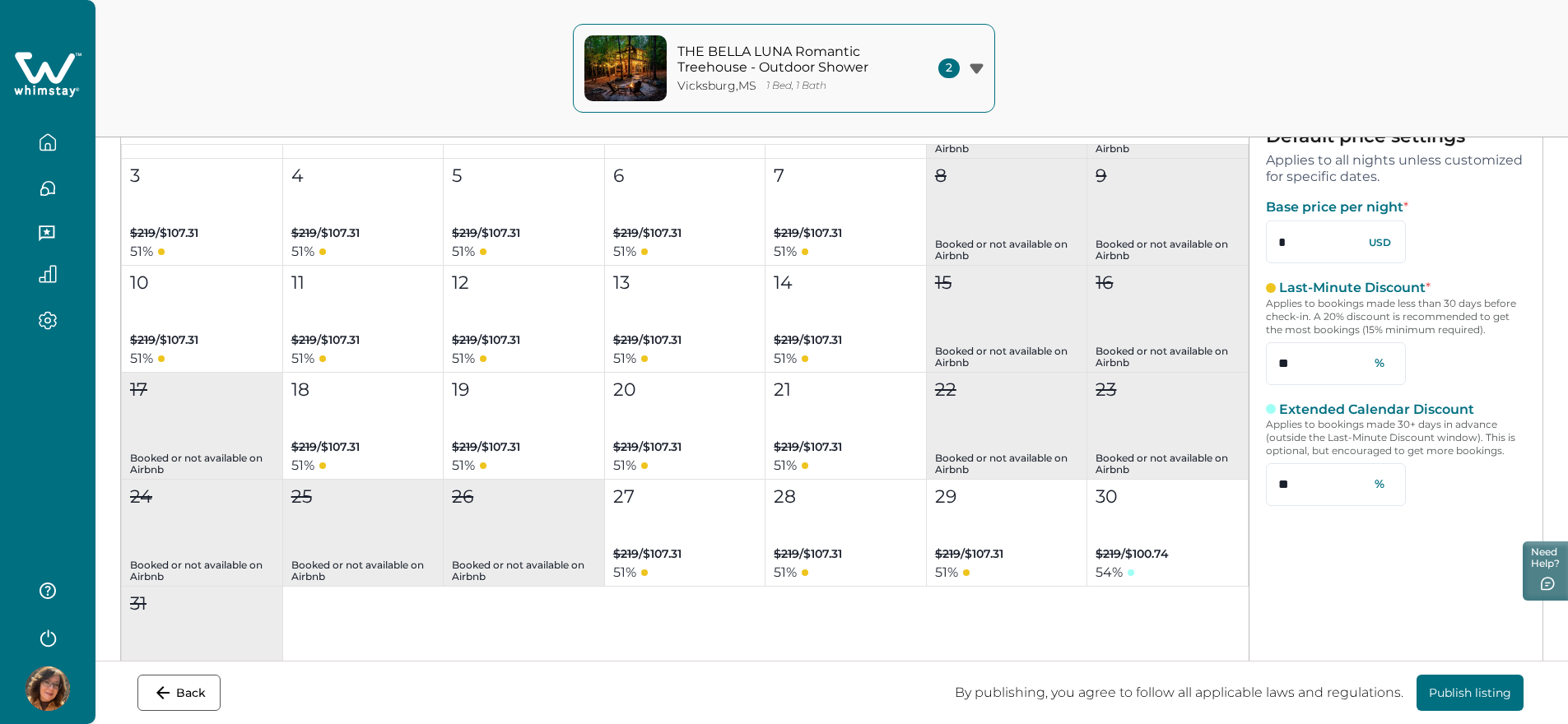 scroll, scrollTop: 0, scrollLeft: 0, axis: both 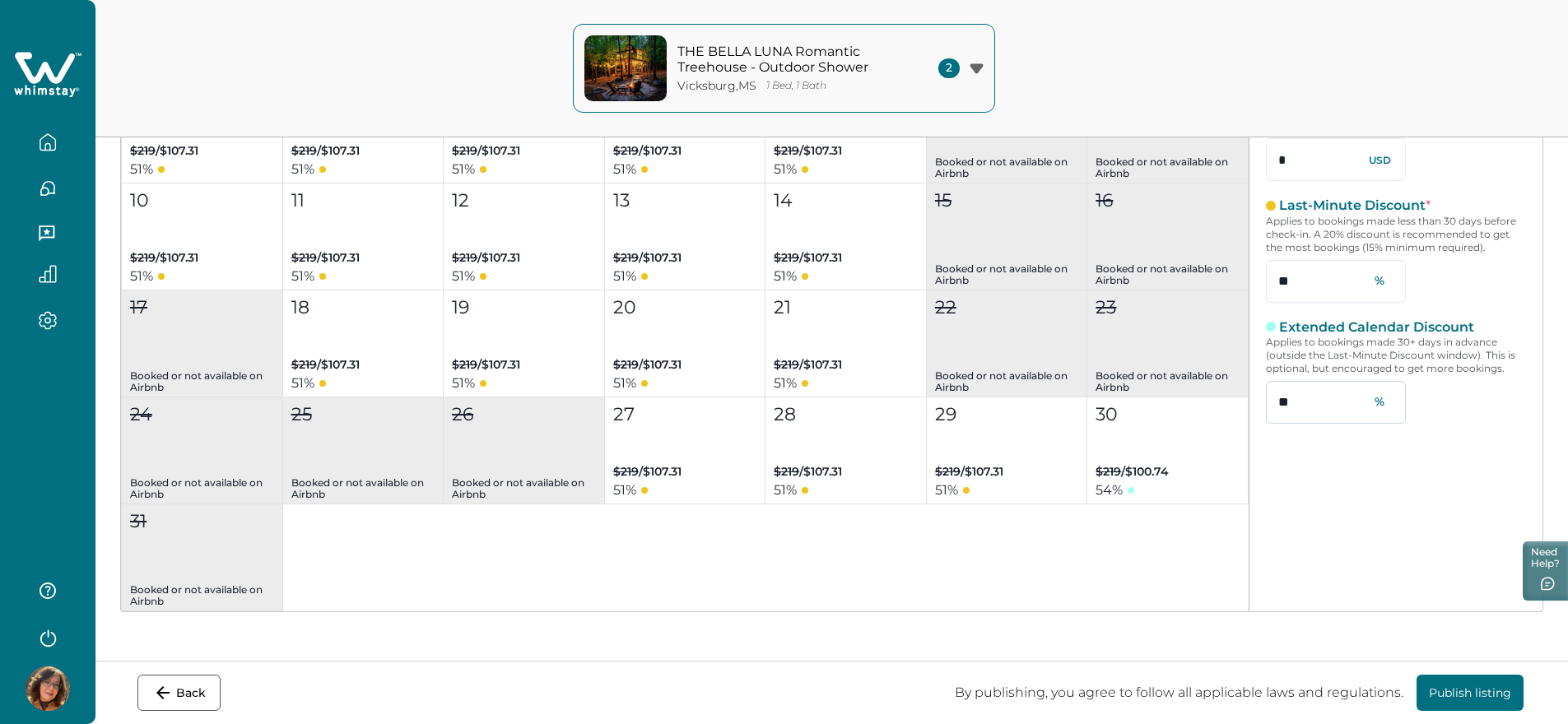 click on "**" at bounding box center [1336, 402] 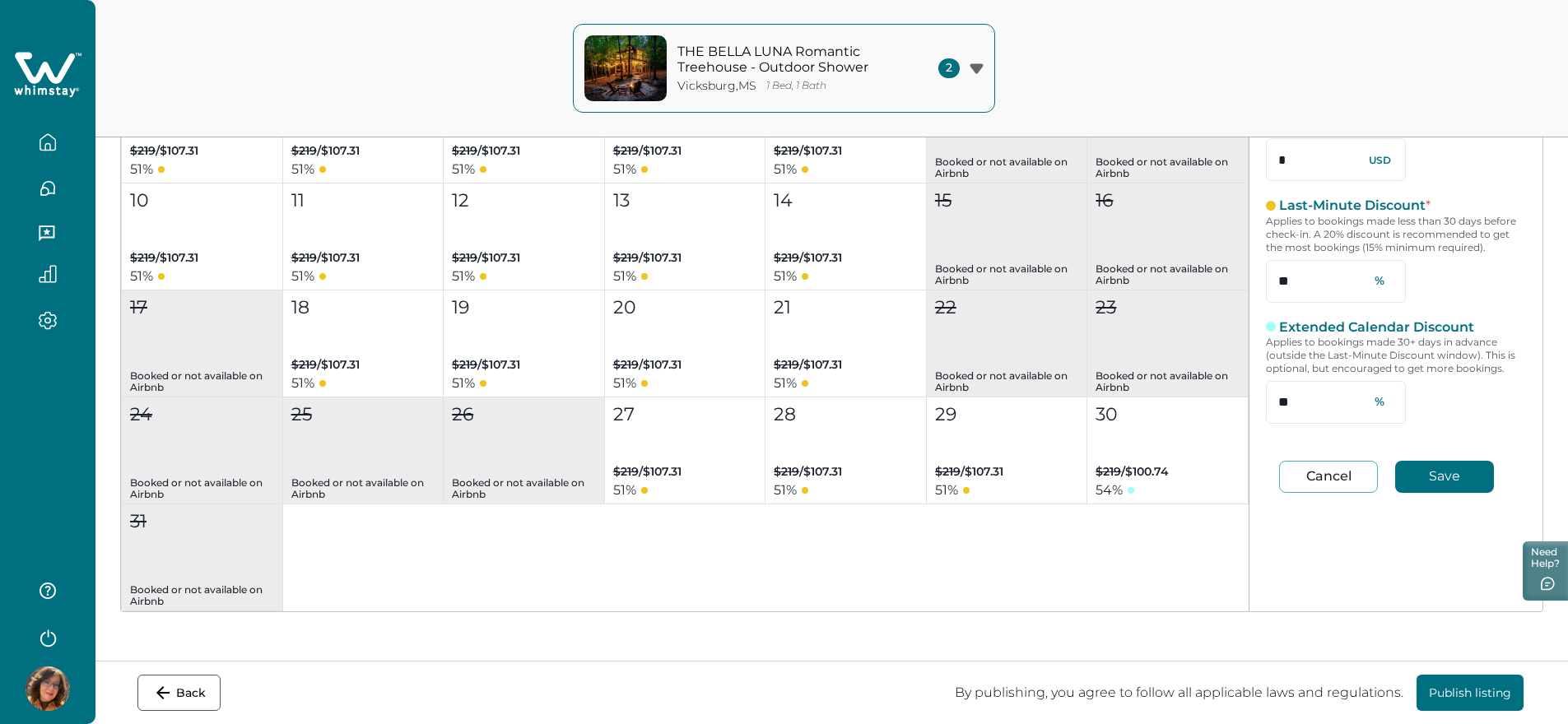 type on "**" 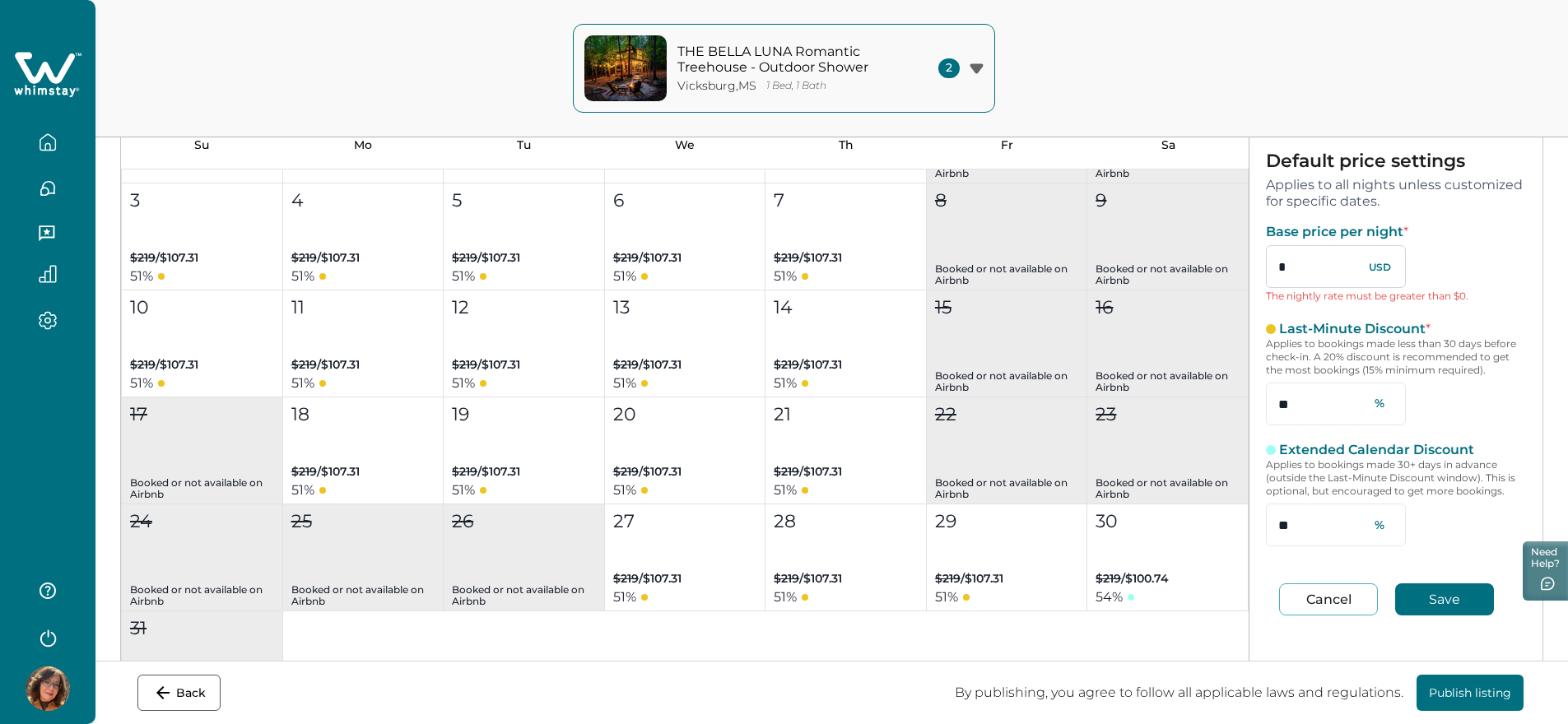 scroll, scrollTop: 155, scrollLeft: 0, axis: vertical 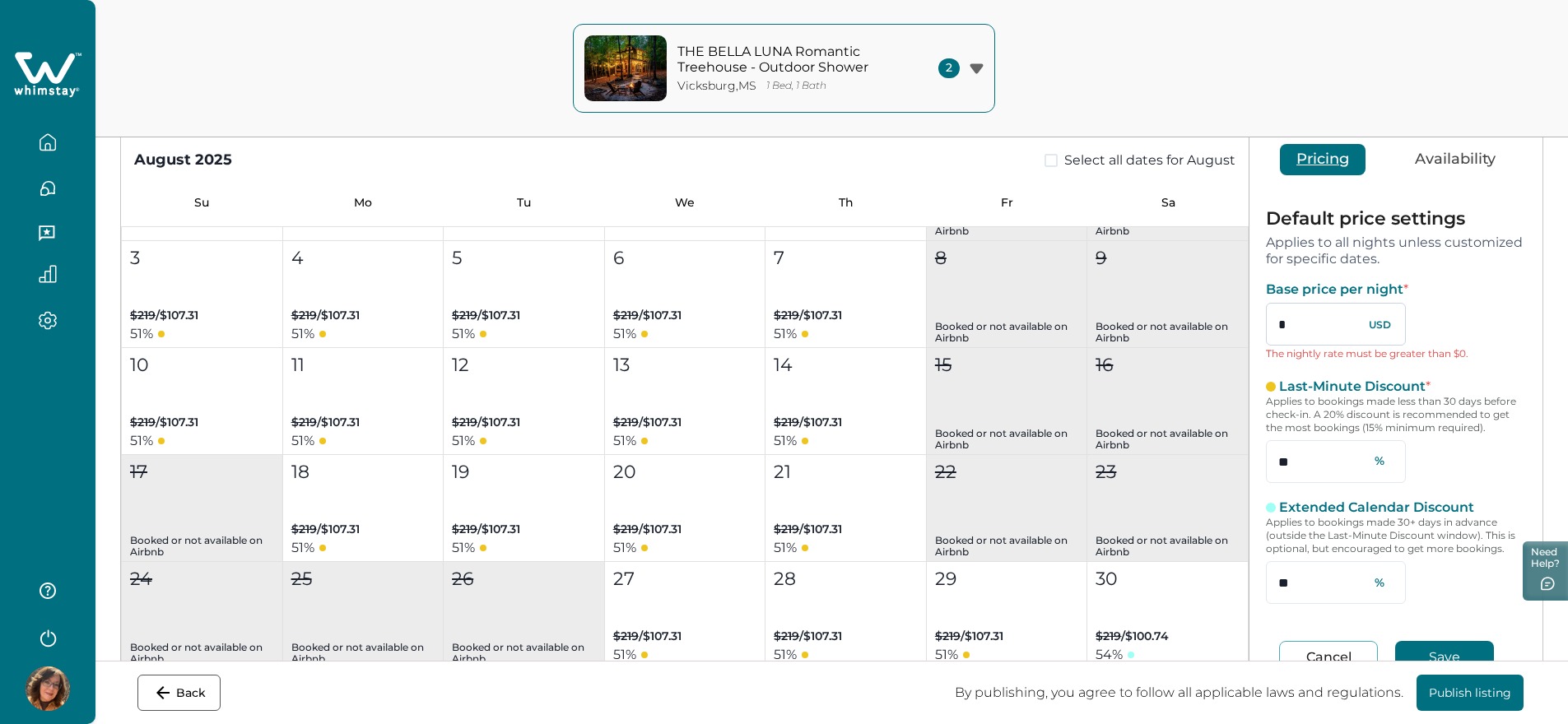 click on "*" at bounding box center [1336, 324] 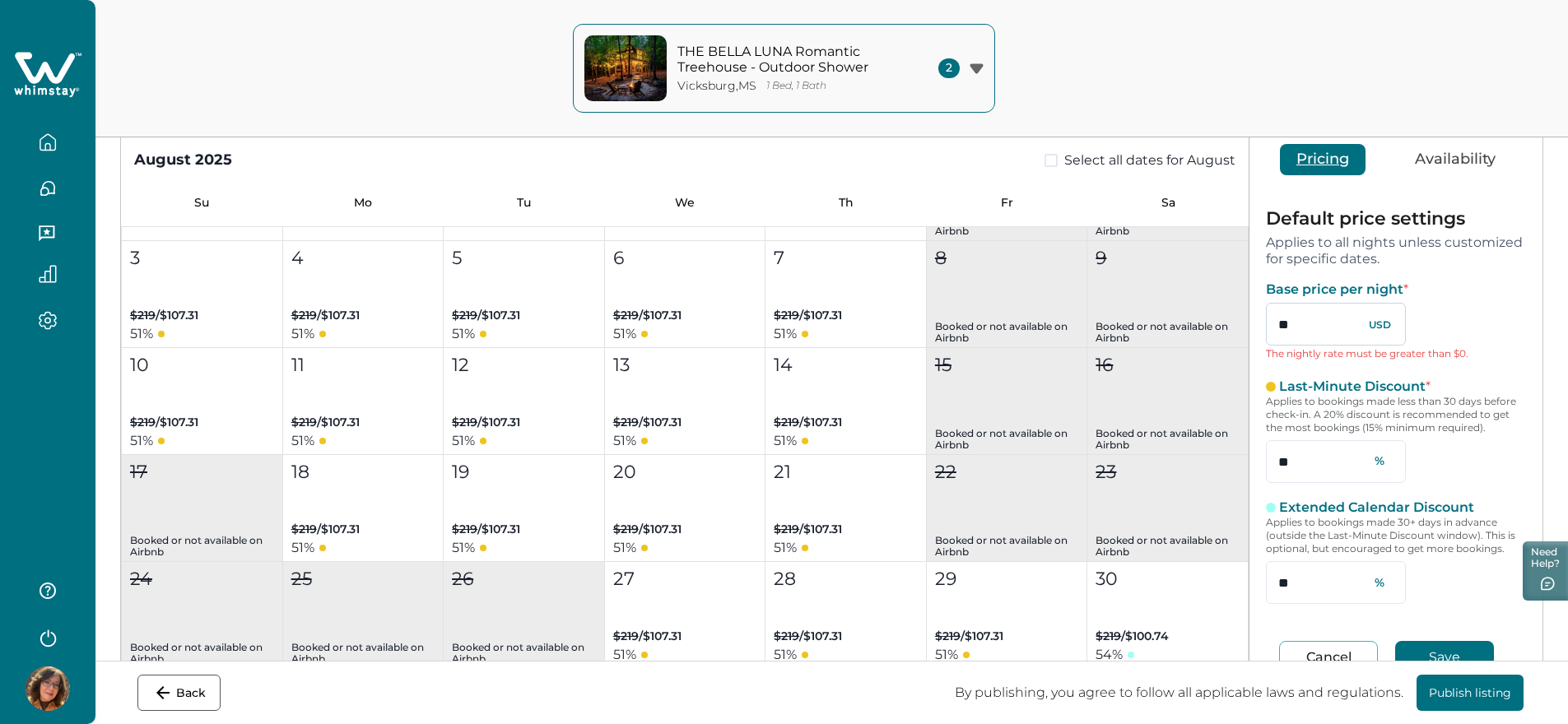 click on "**" at bounding box center [1336, 324] 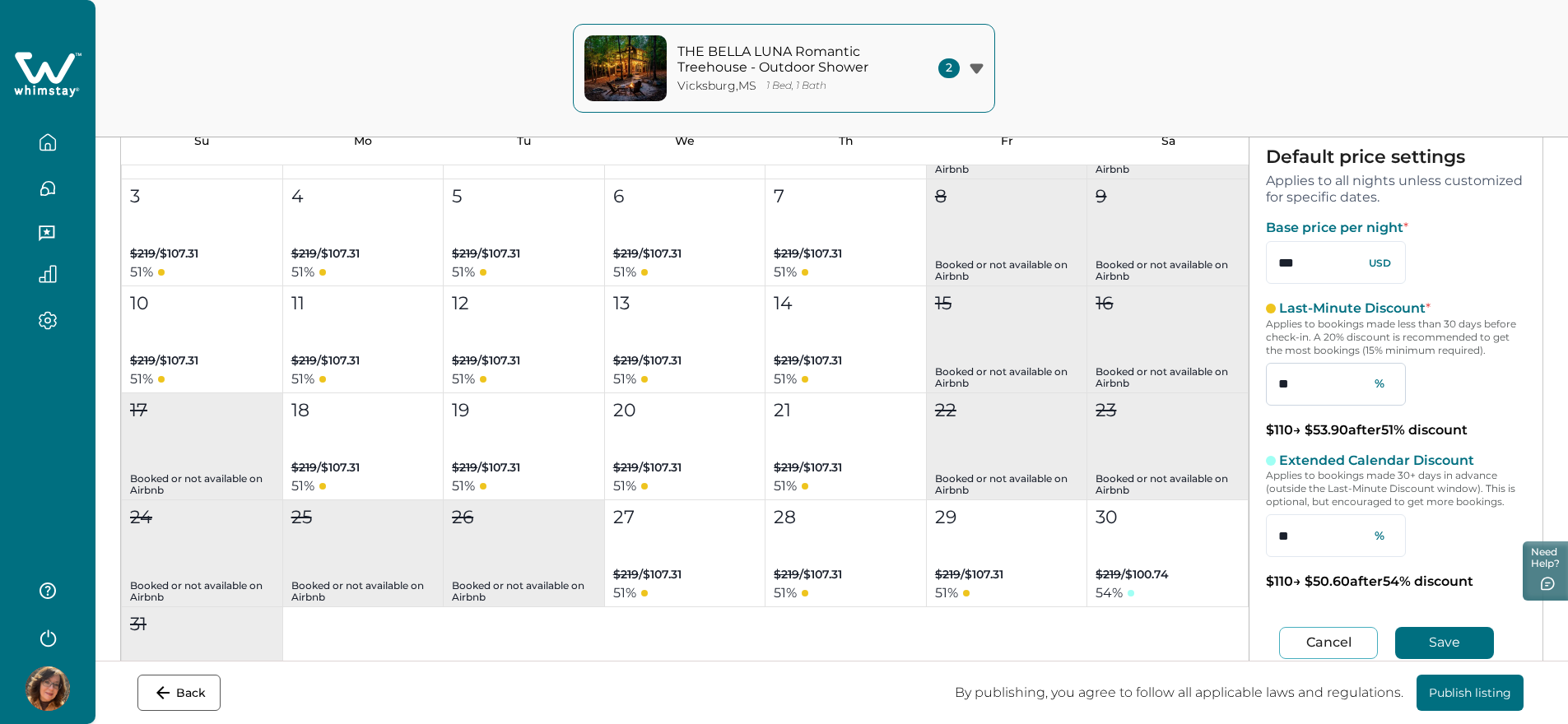 scroll, scrollTop: 319, scrollLeft: 0, axis: vertical 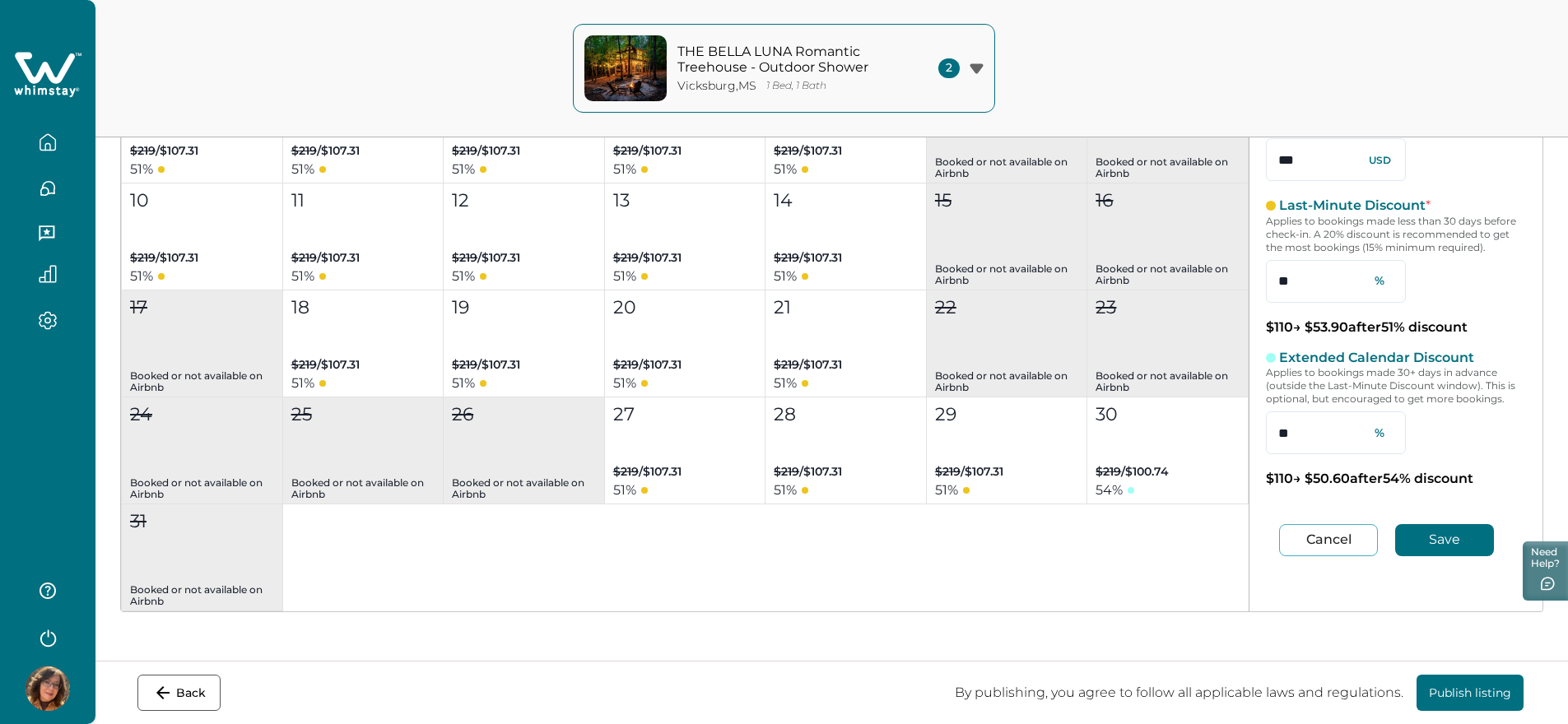 type on "***" 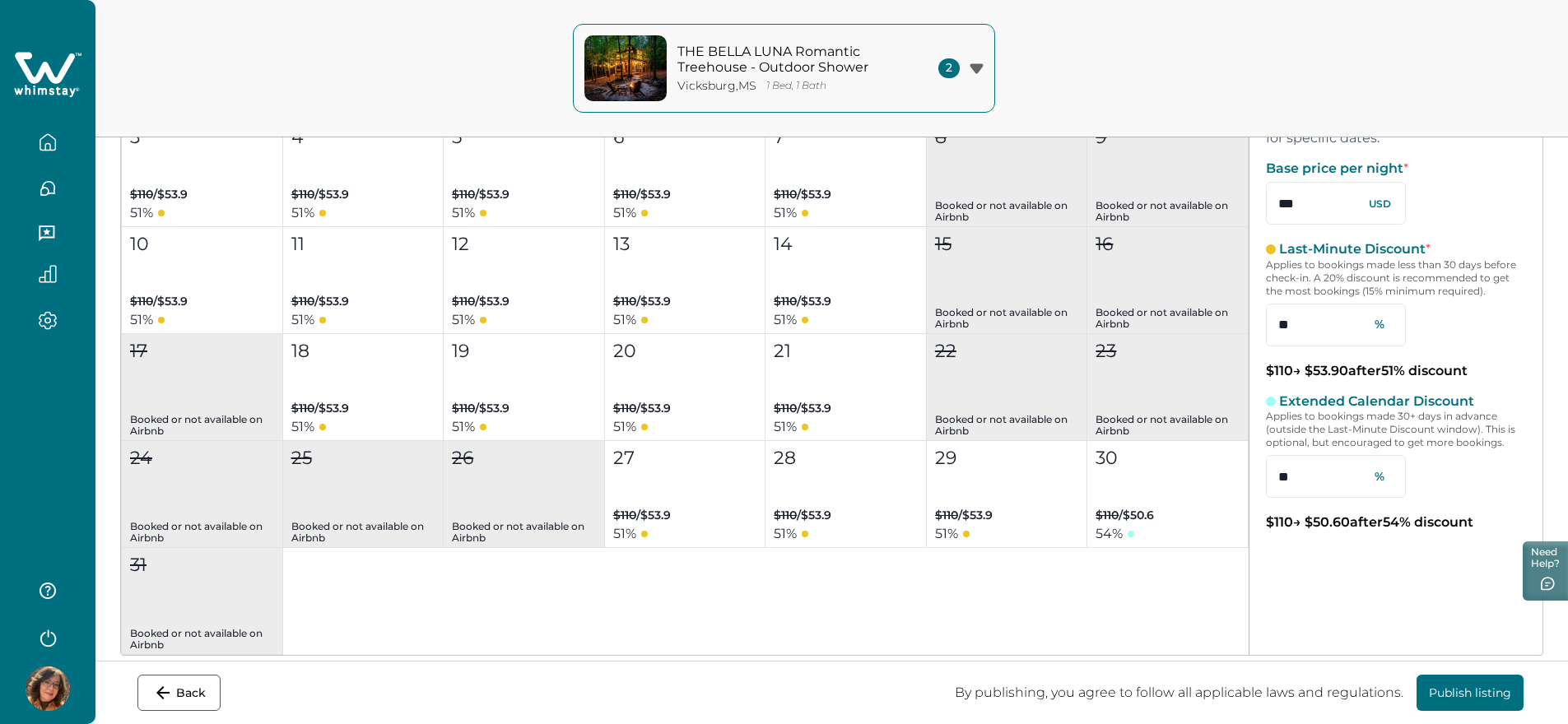 scroll, scrollTop: 237, scrollLeft: 0, axis: vertical 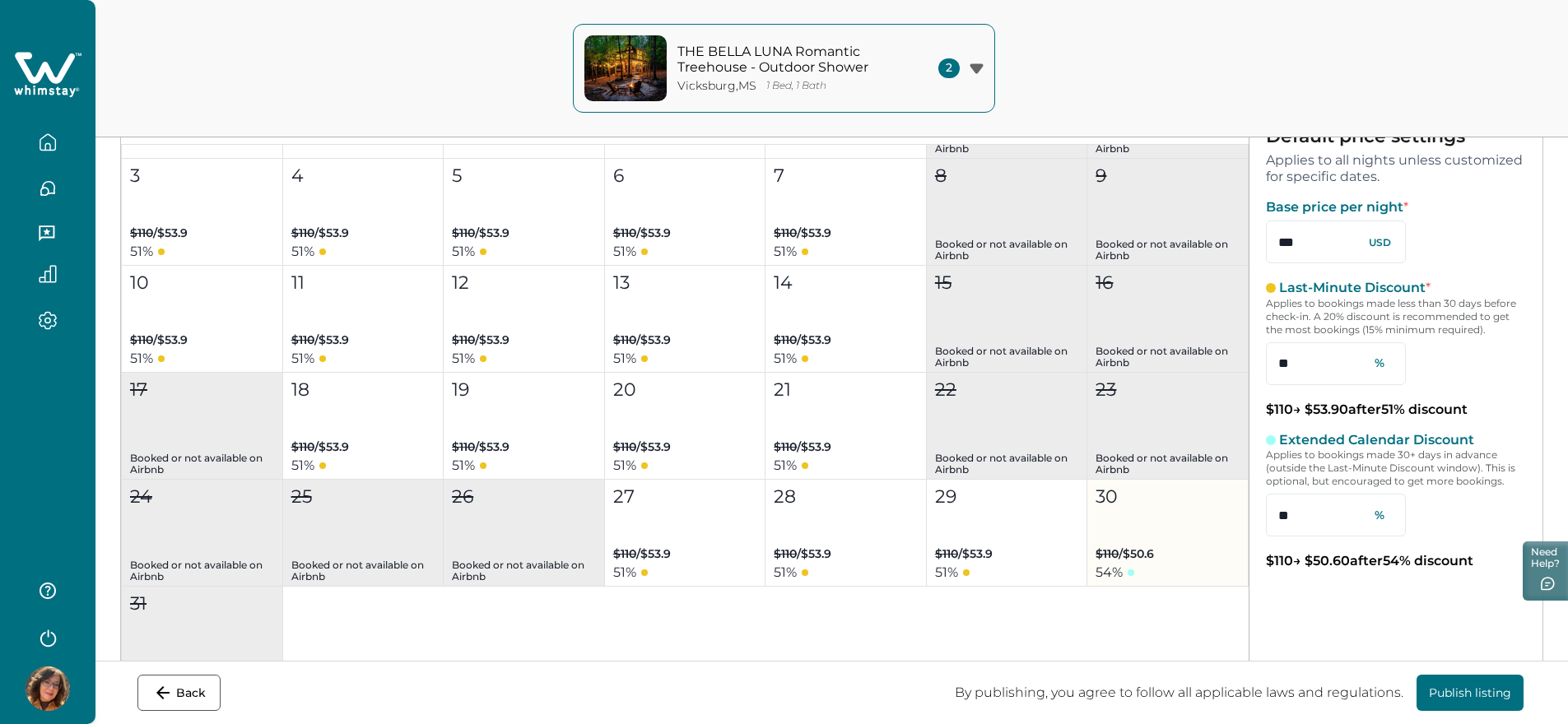 click on "30 $110  /  $50.6 54 %" at bounding box center (1168, 533) 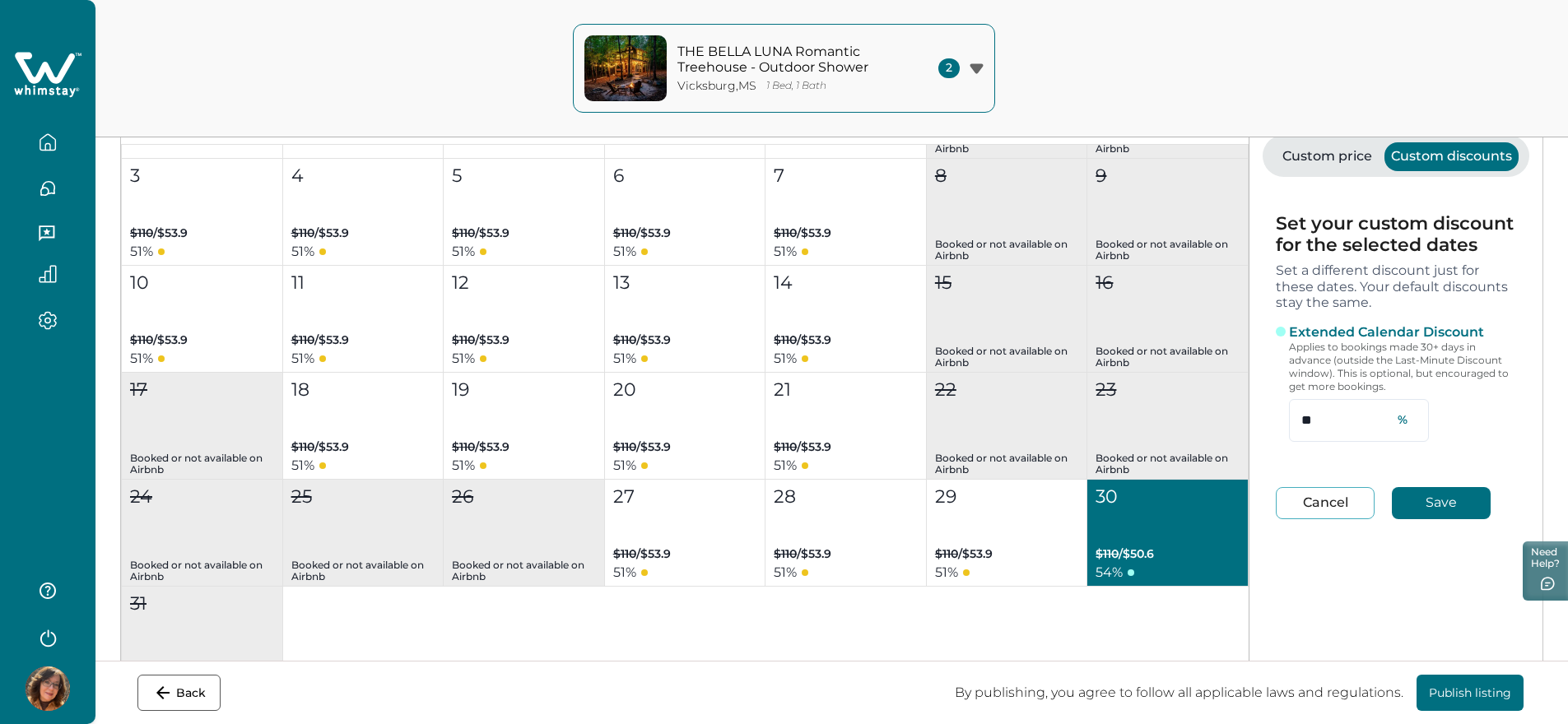 click on "Custom discounts" at bounding box center (1451, 156) 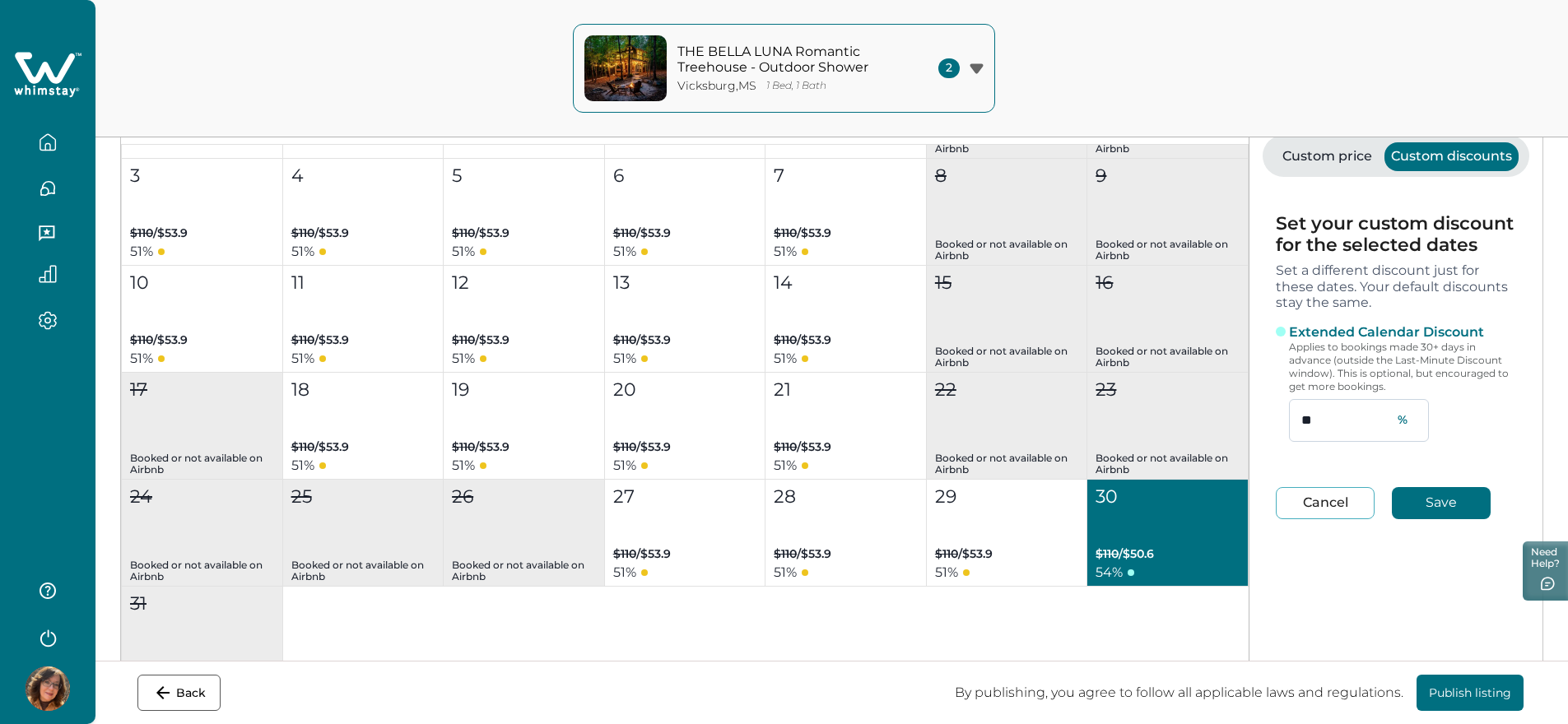 click on "**" at bounding box center [1359, 420] 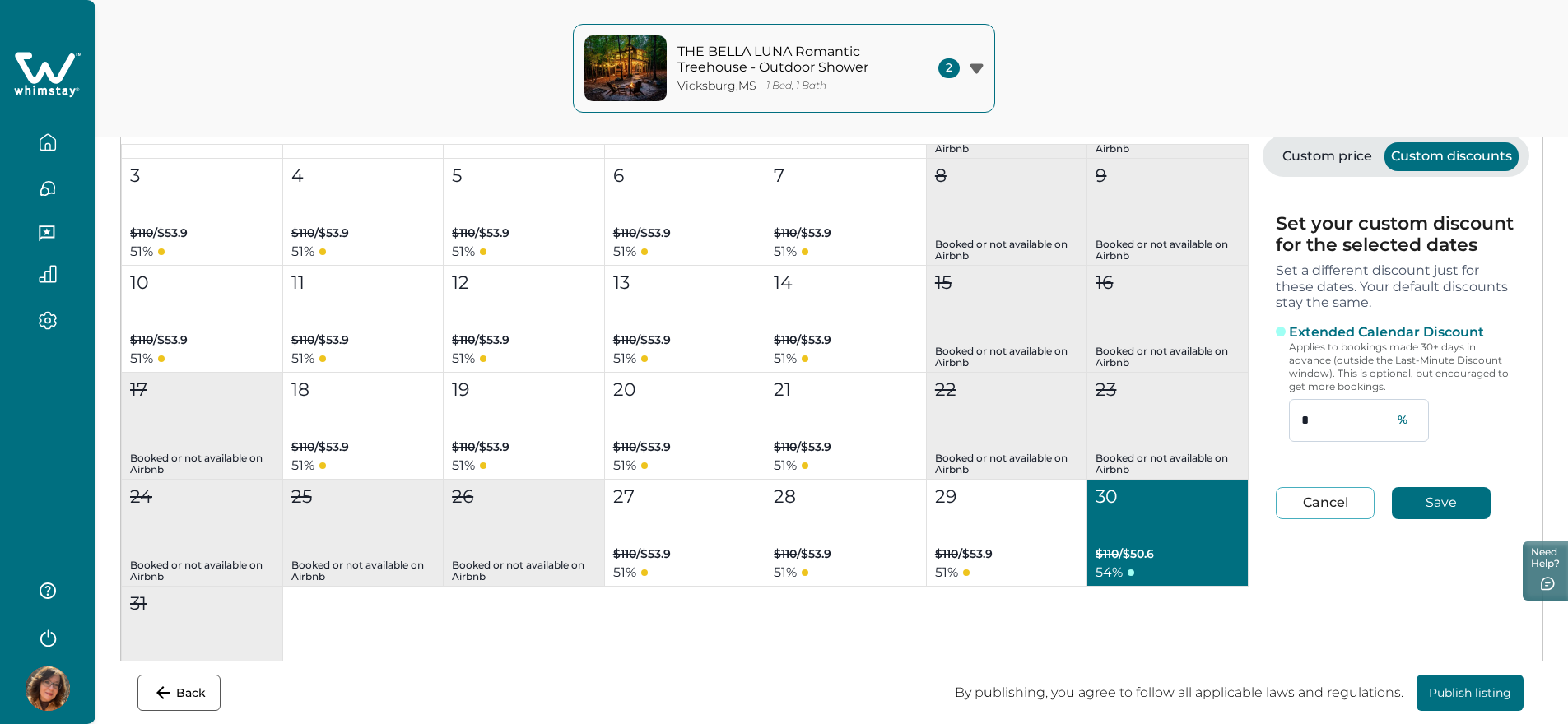 type on "*" 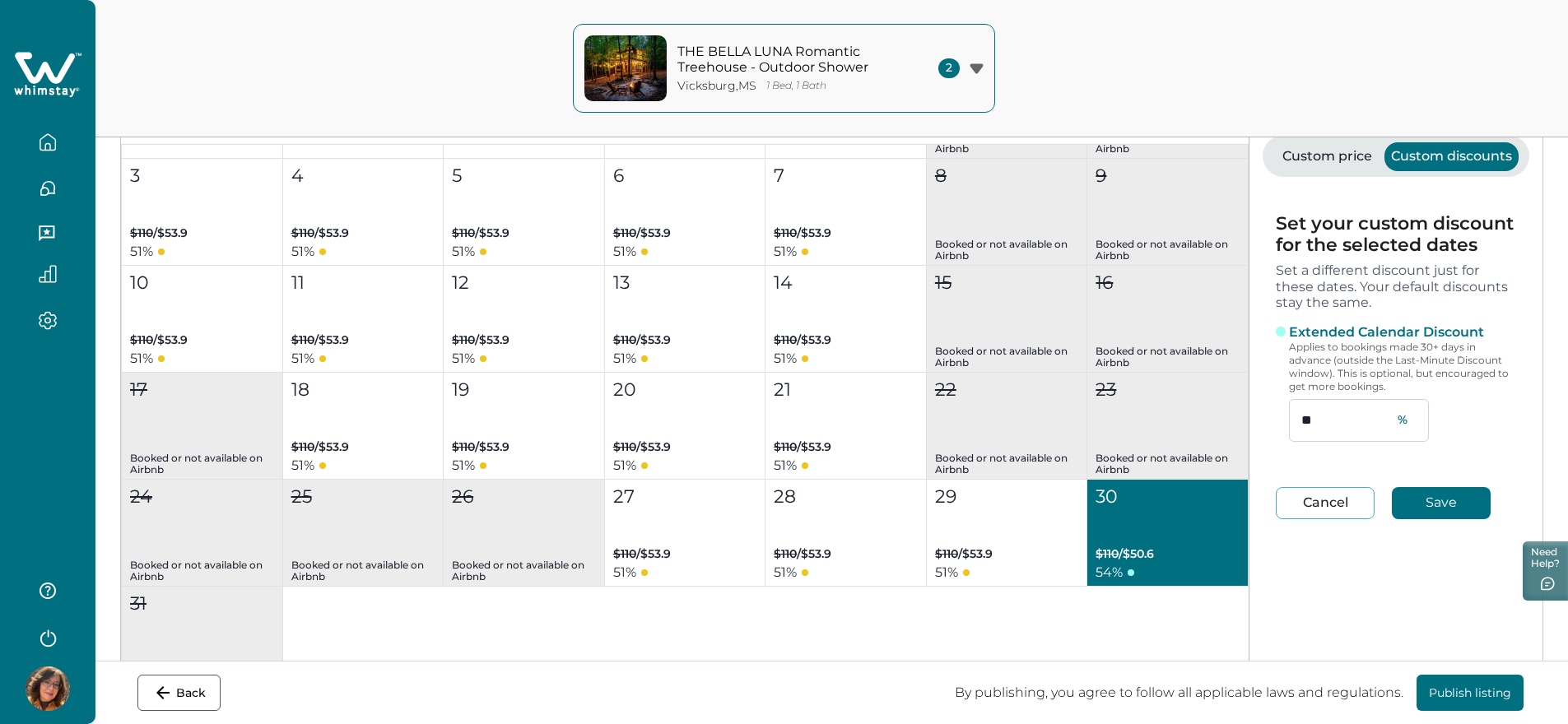 type on "**" 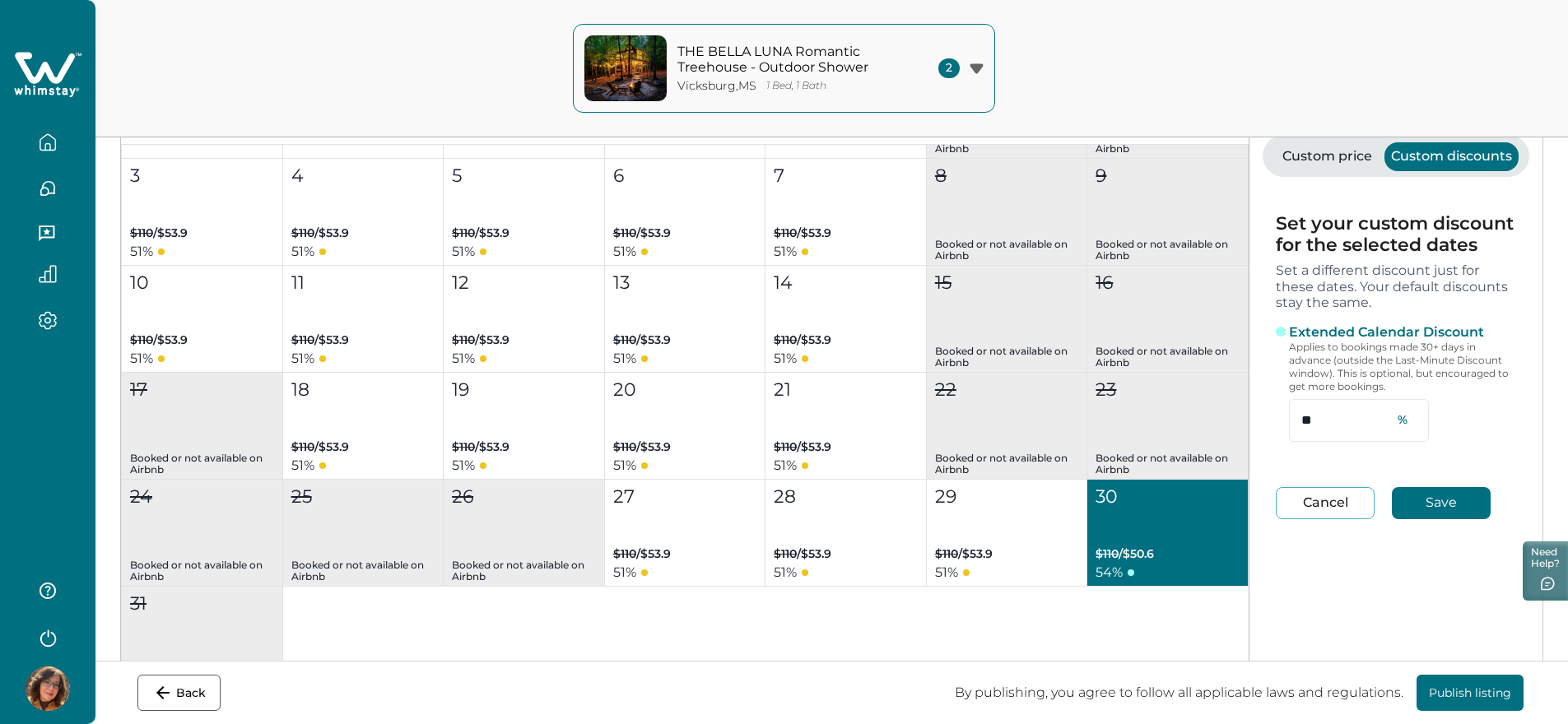 type on "**" 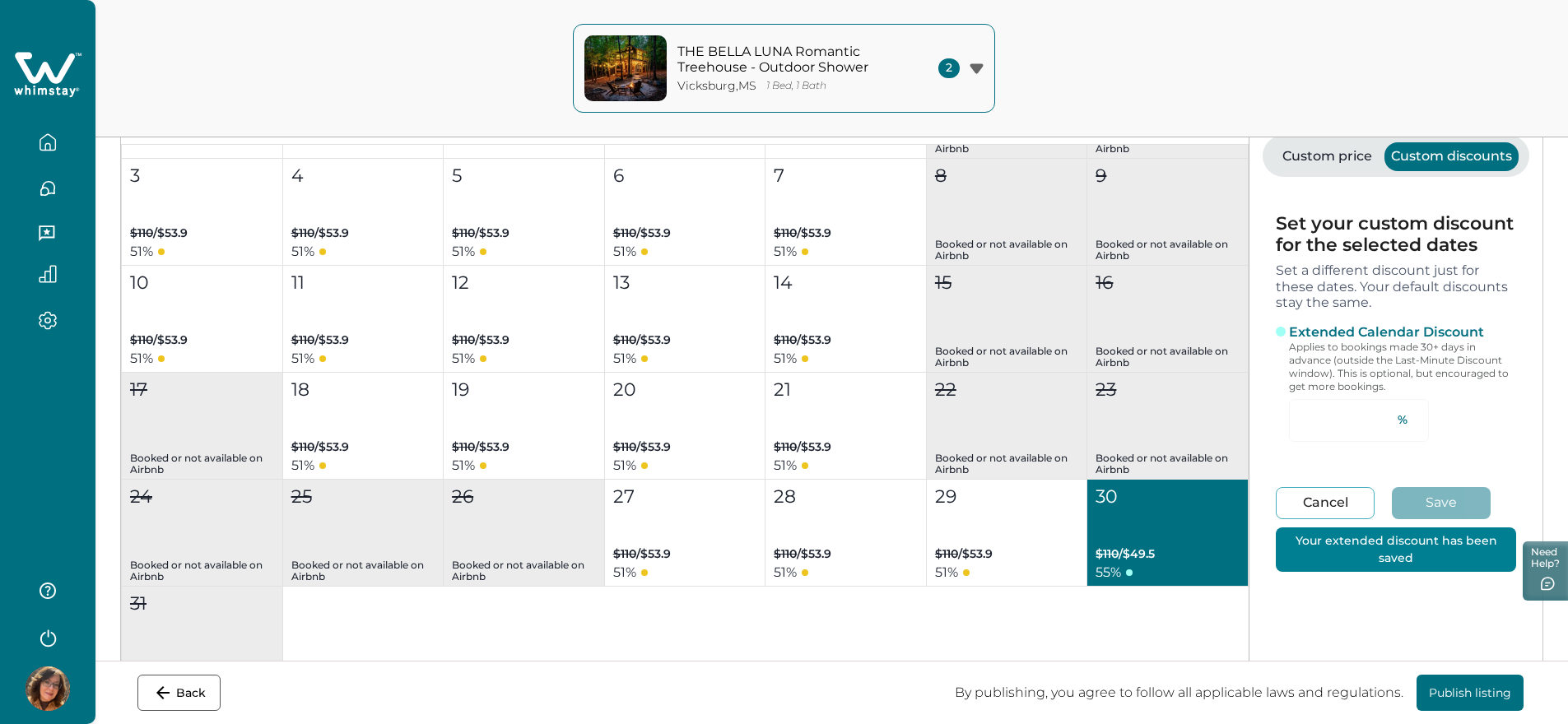 type on "**" 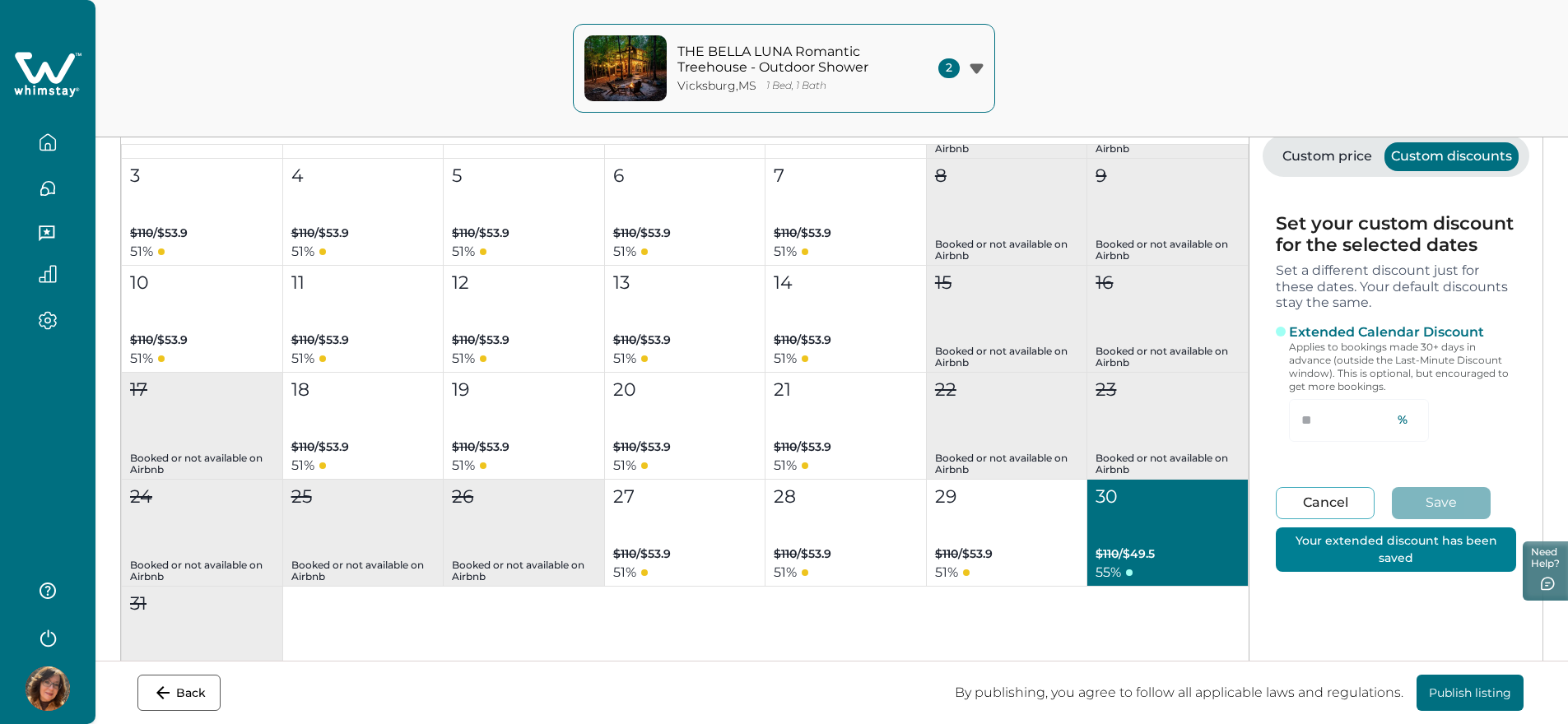 type on "***" 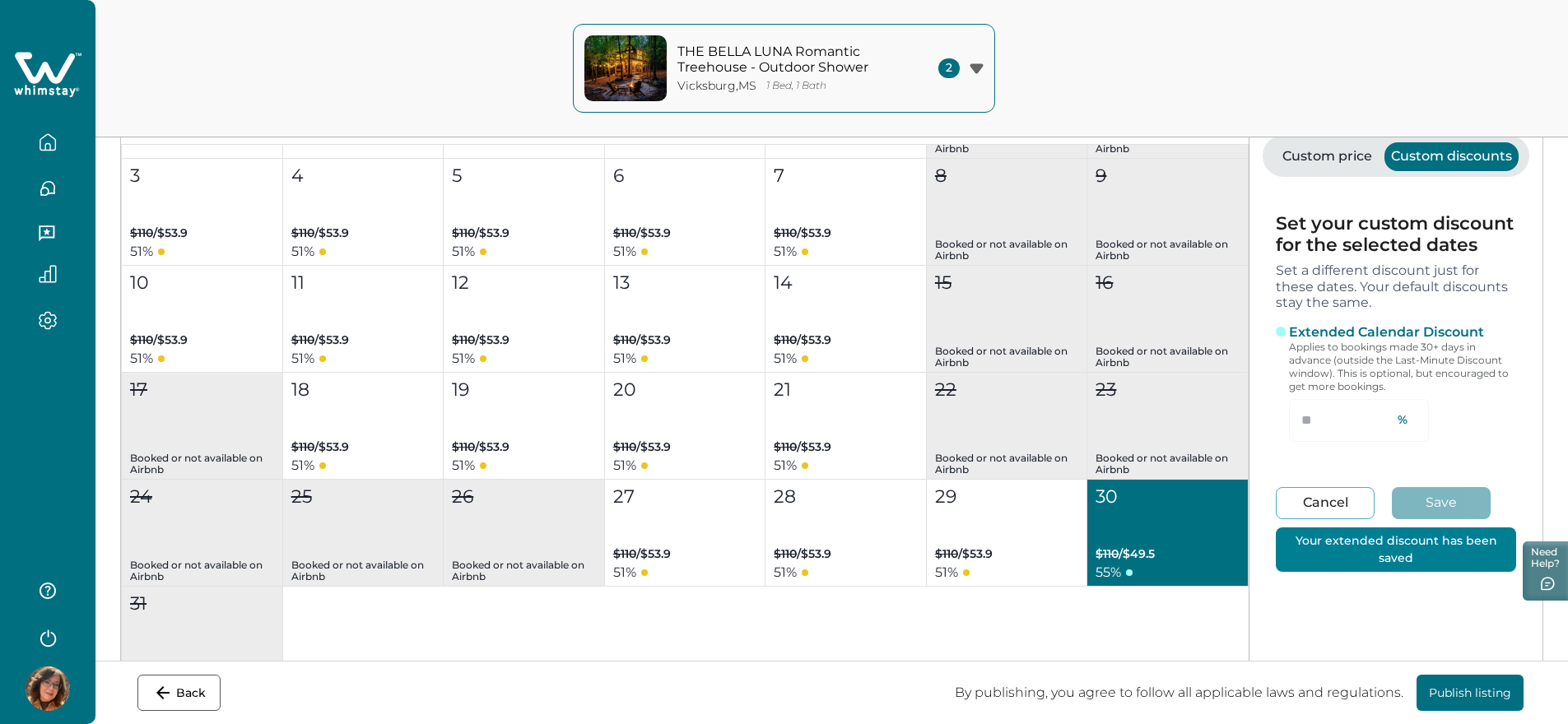 type on "**" 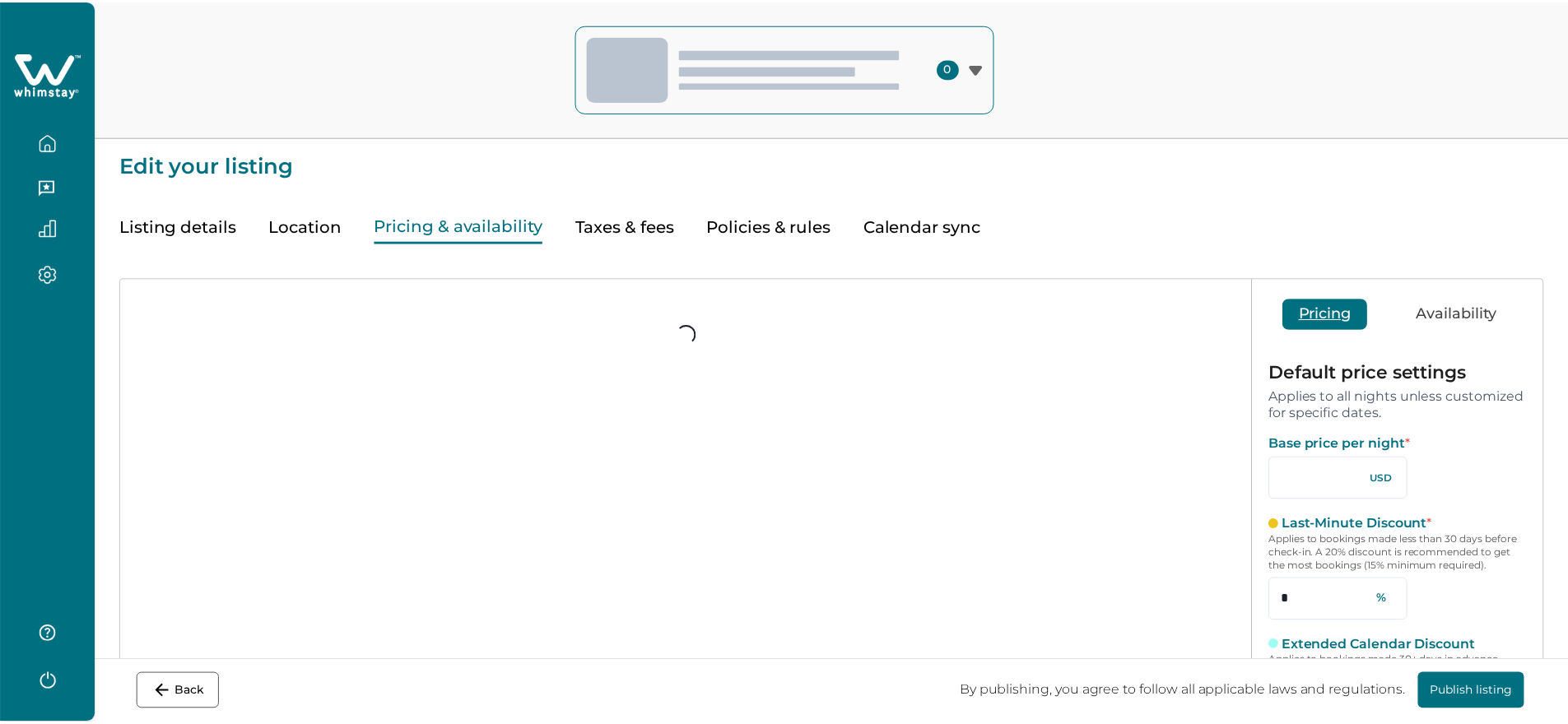 scroll, scrollTop: 0, scrollLeft: 0, axis: both 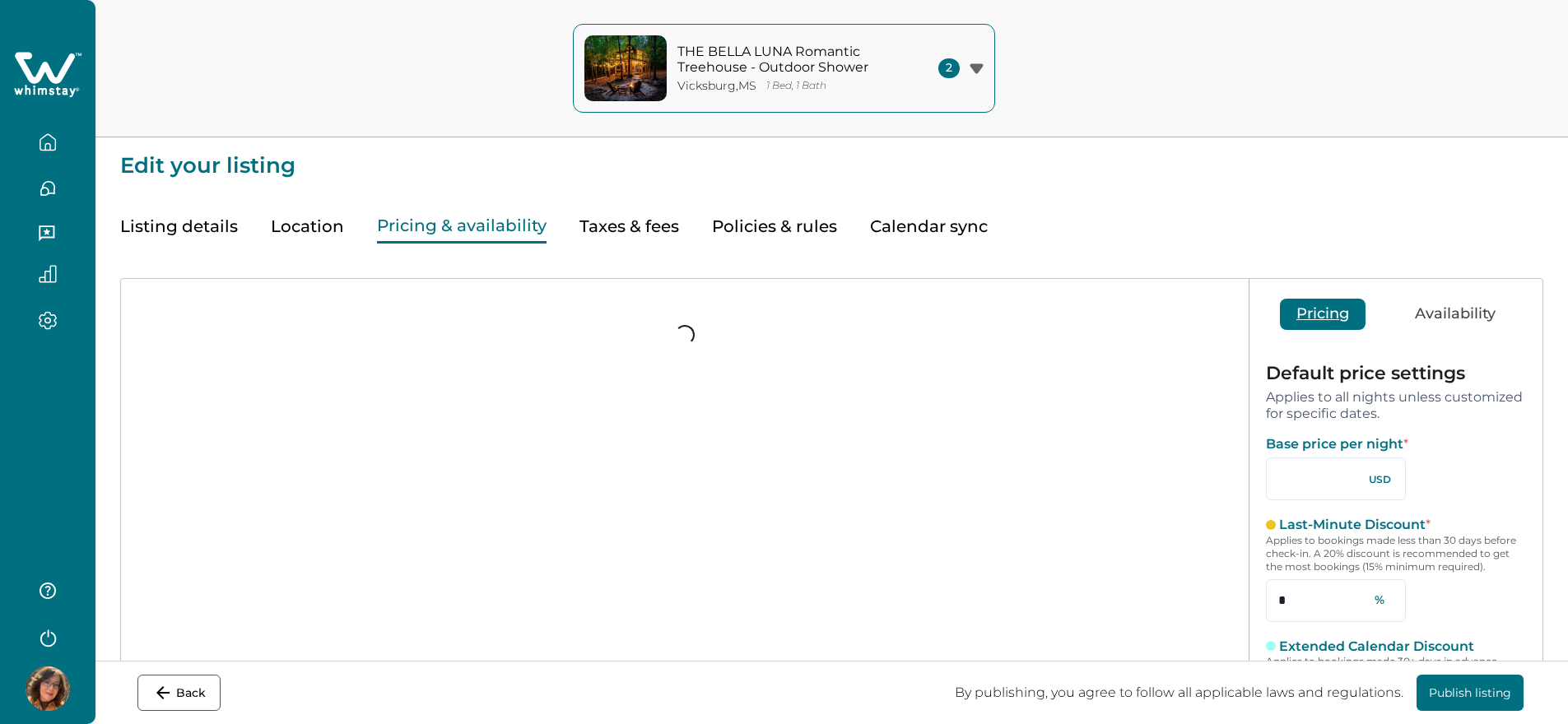type on "***" 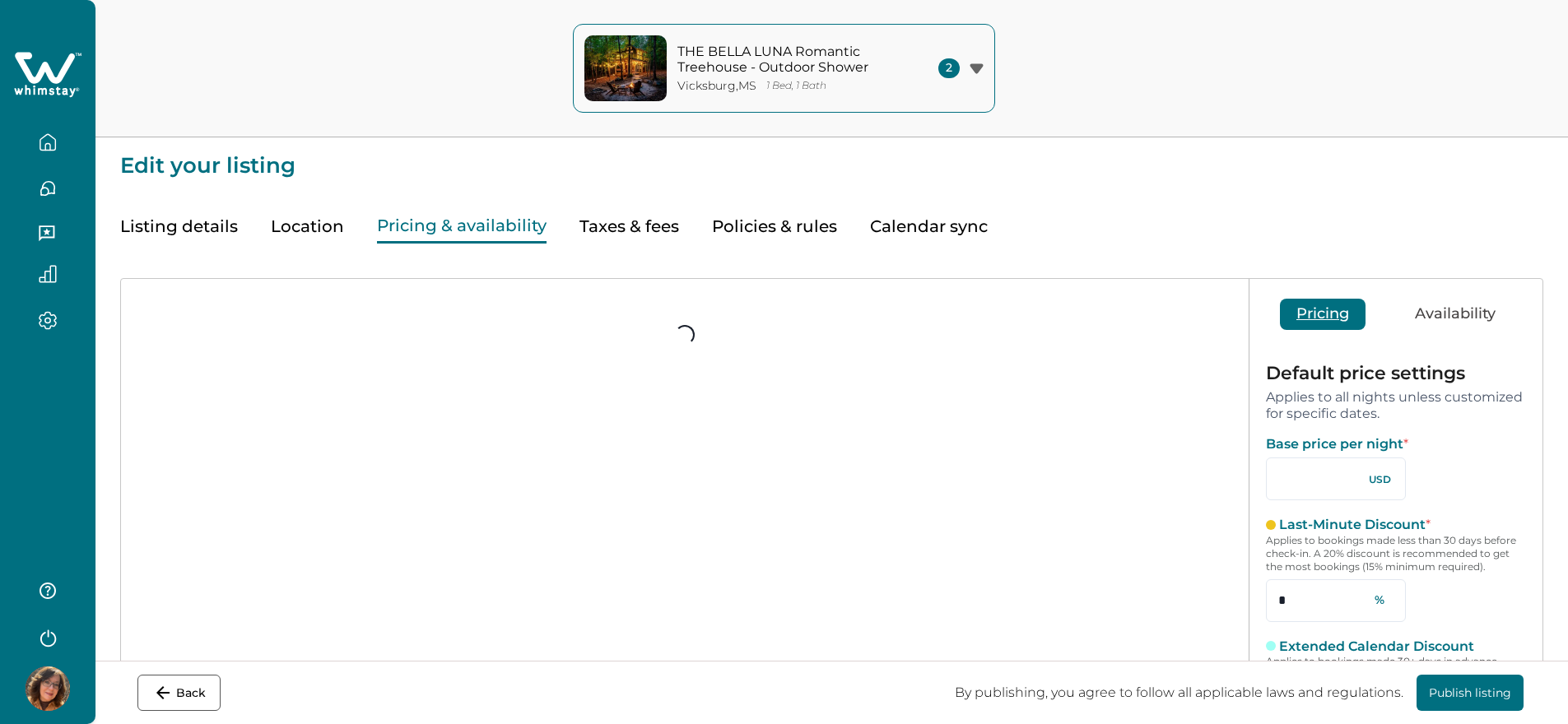 type on "**" 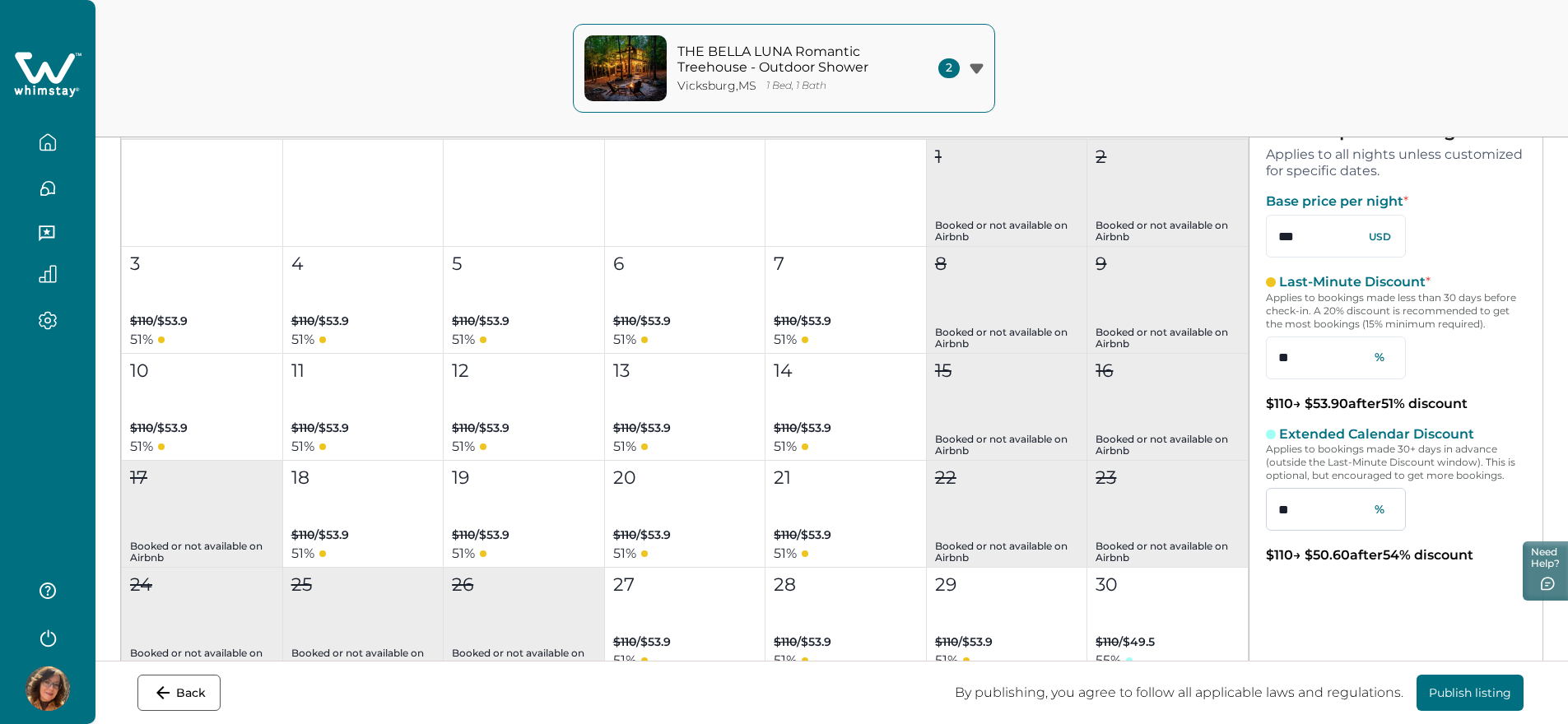 scroll, scrollTop: 319, scrollLeft: 0, axis: vertical 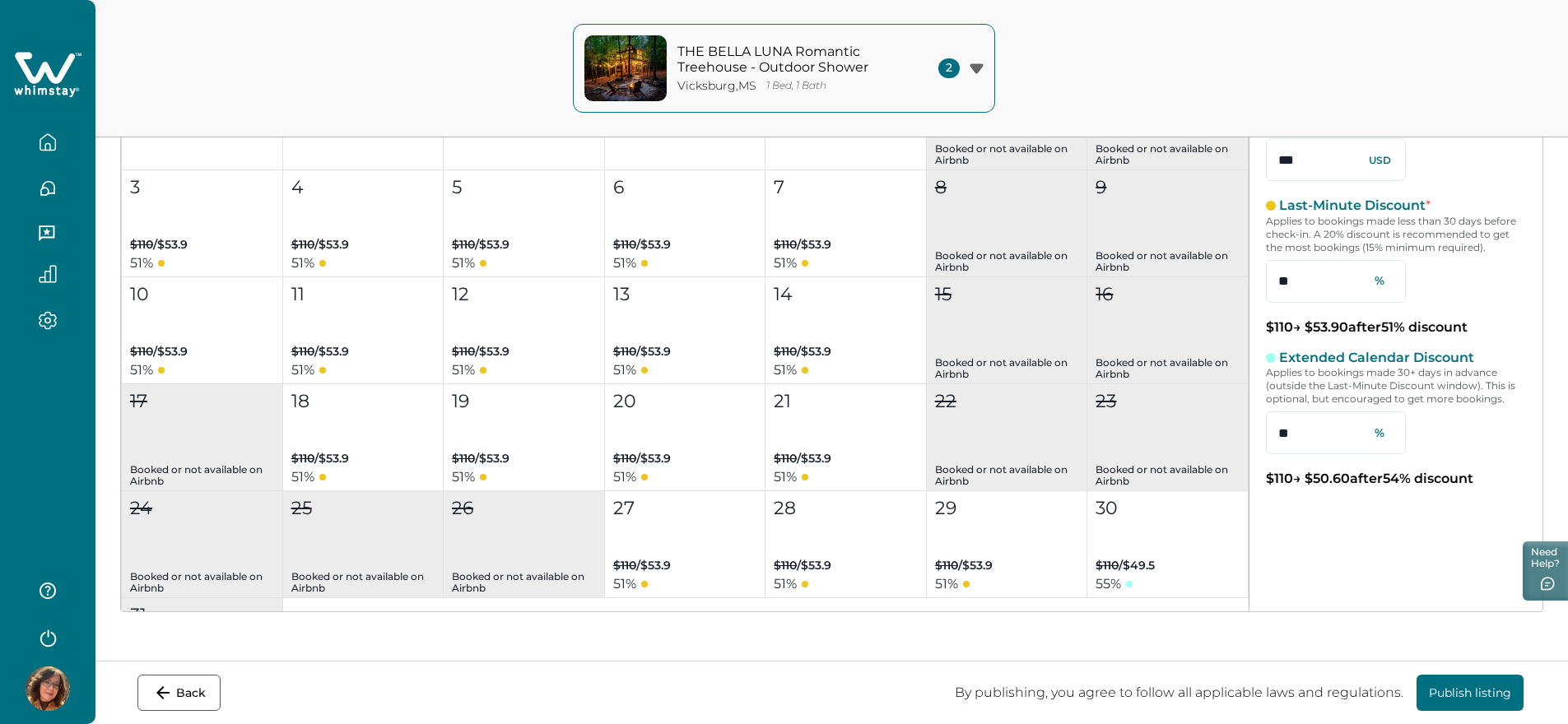 click on "30 $110  /  $49.5 55 %" at bounding box center (1168, 545) 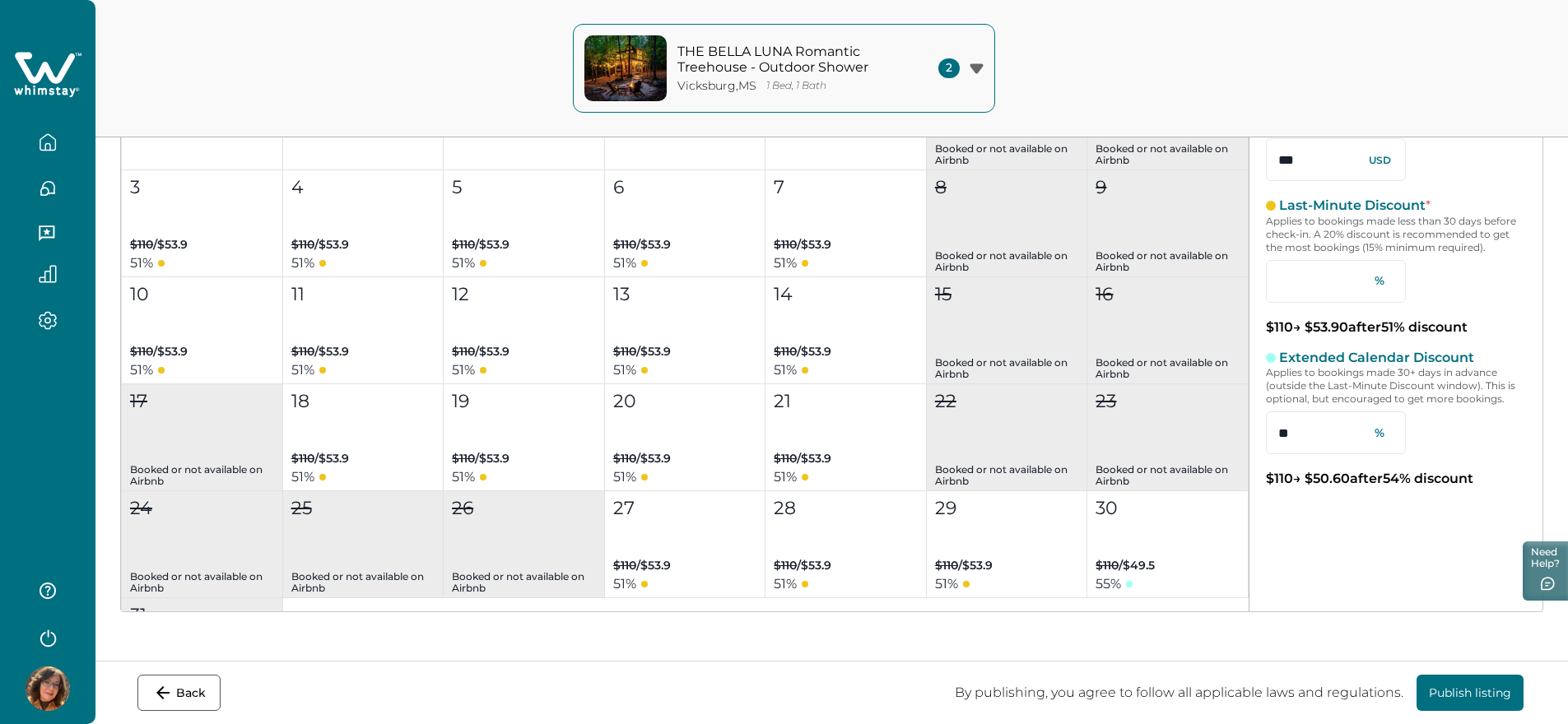 type on "**" 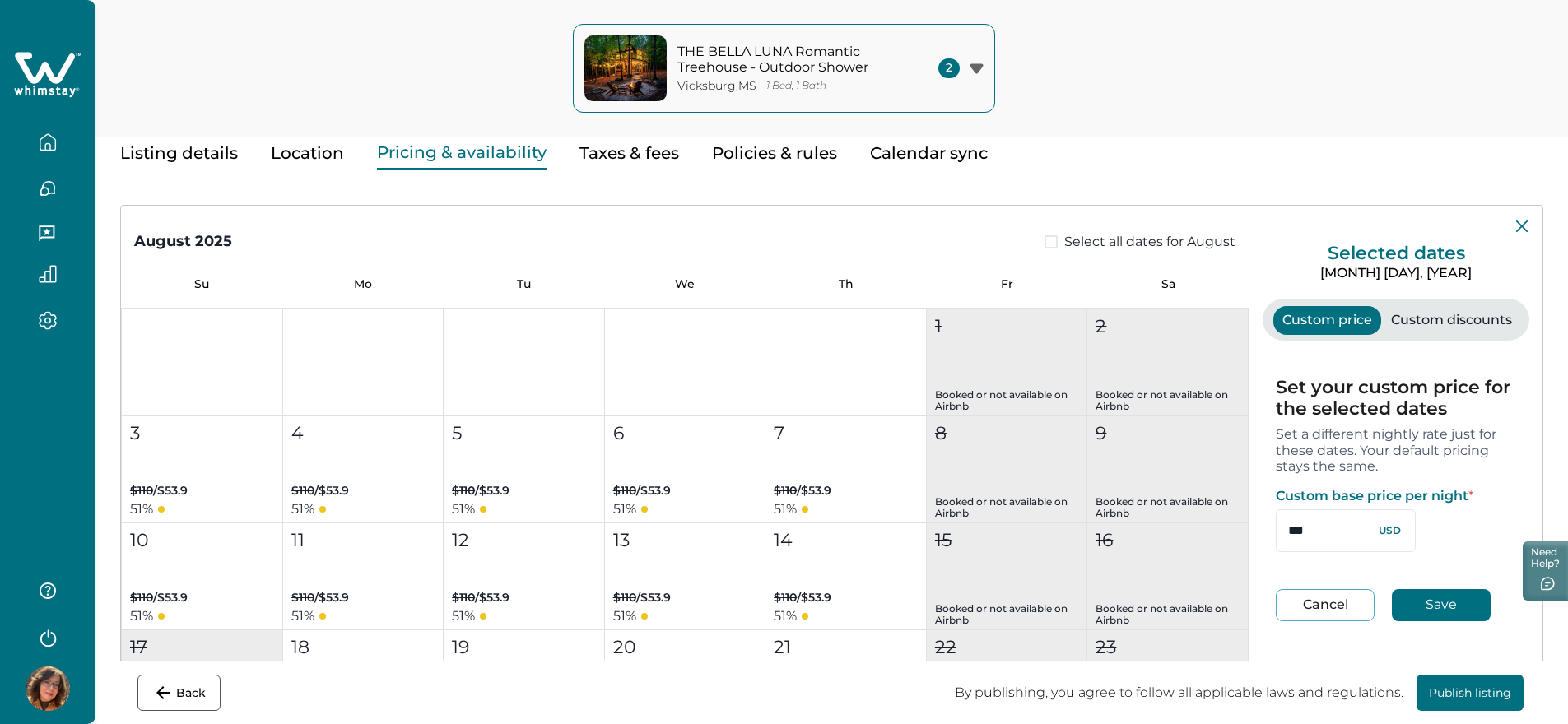 scroll, scrollTop: 72, scrollLeft: 0, axis: vertical 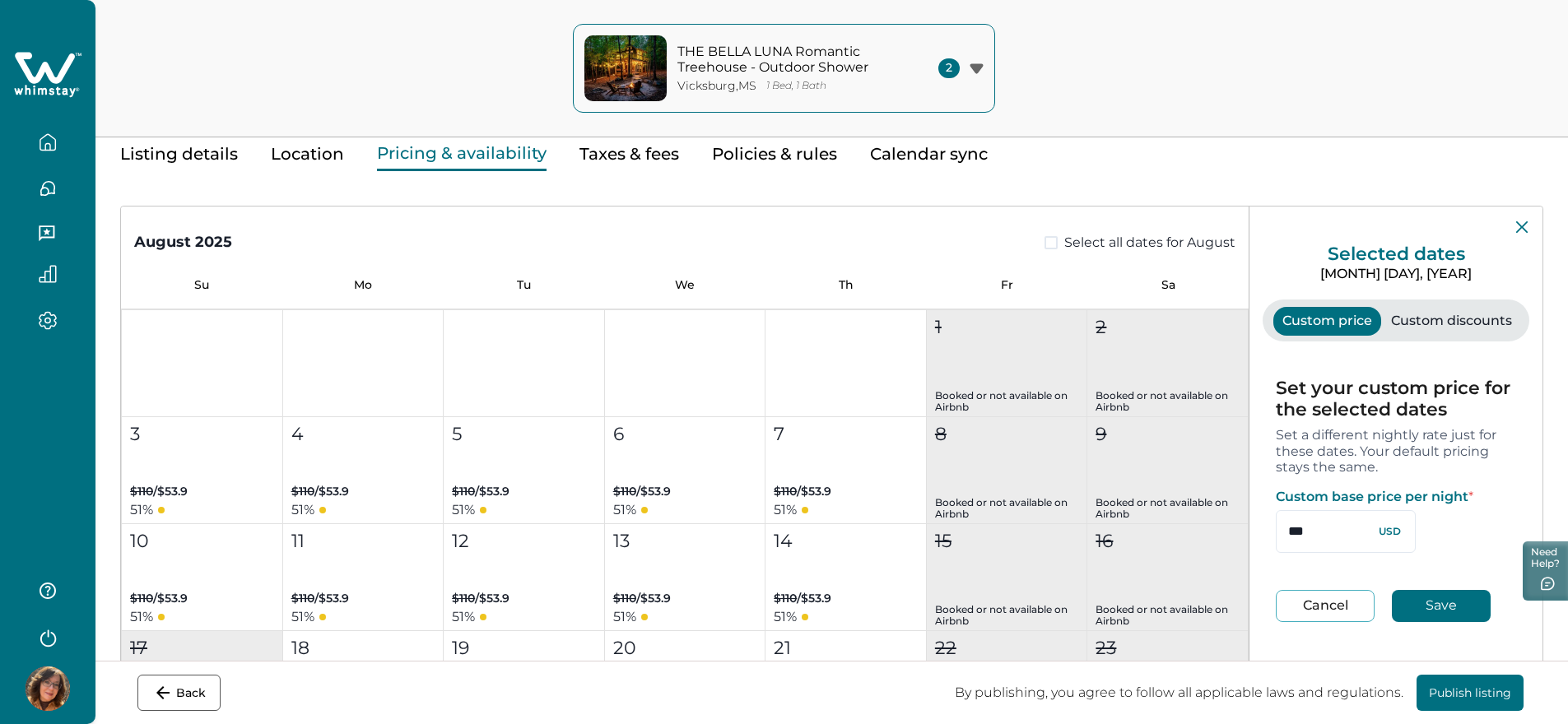 click on "Custom price Custom discounts" at bounding box center (1396, 320) 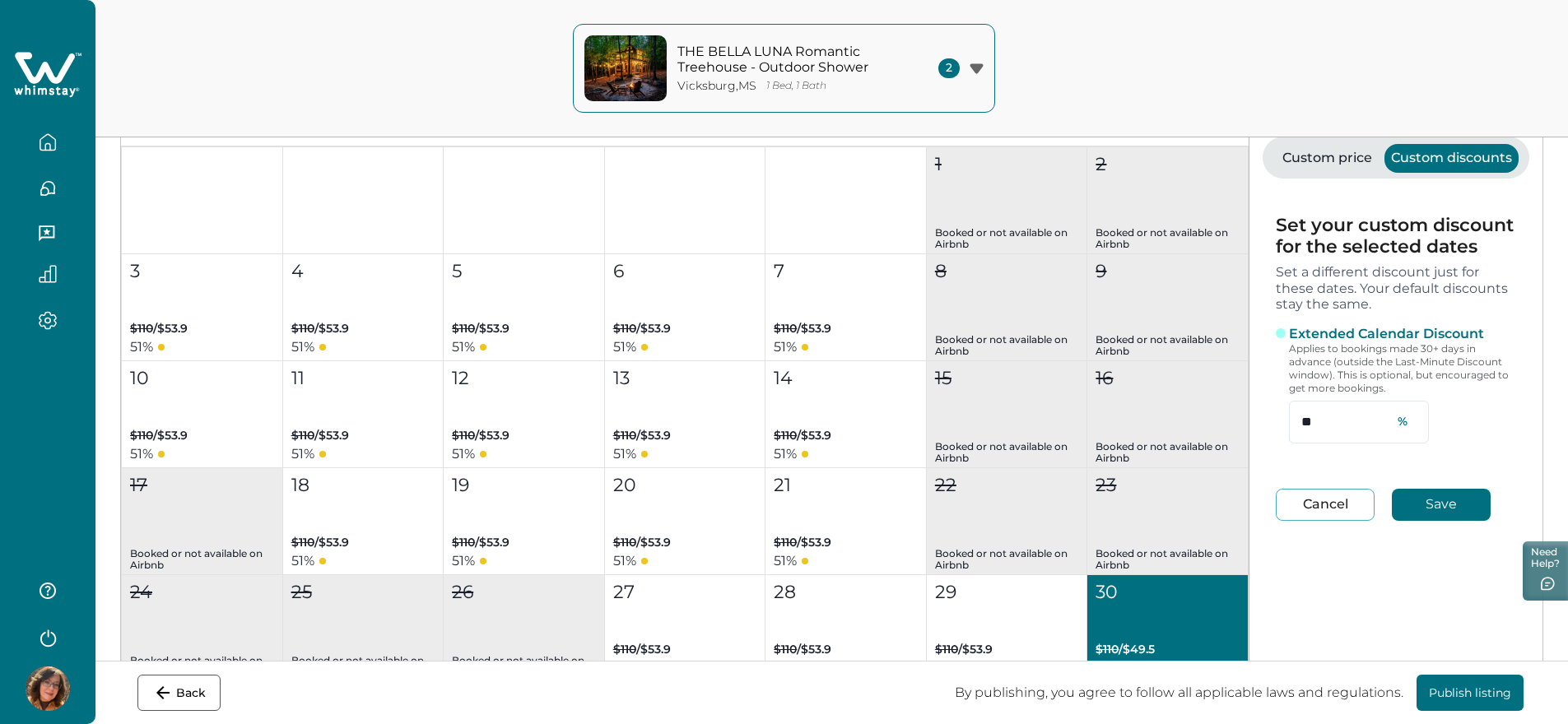 scroll, scrollTop: 237, scrollLeft: 0, axis: vertical 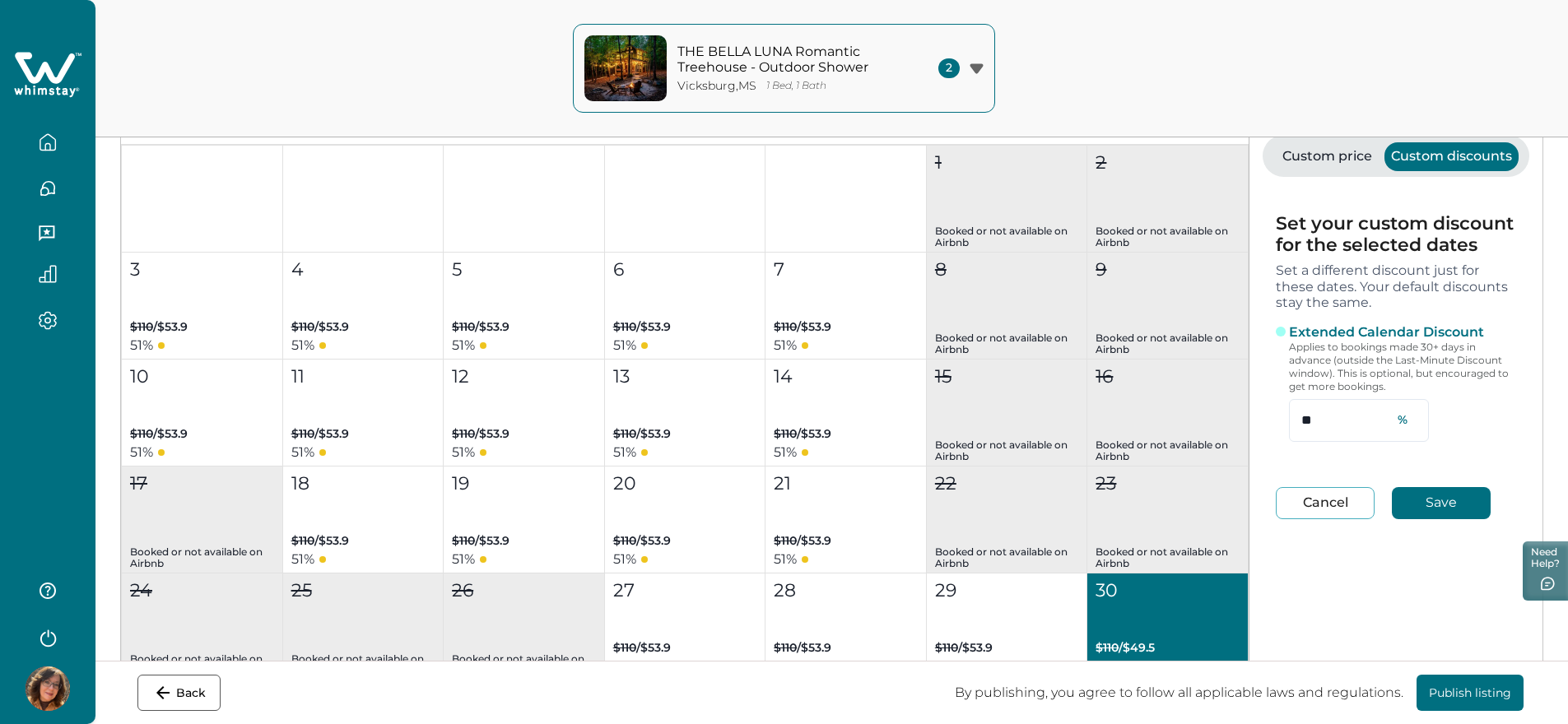 click on "Cancel" at bounding box center (1325, 503) 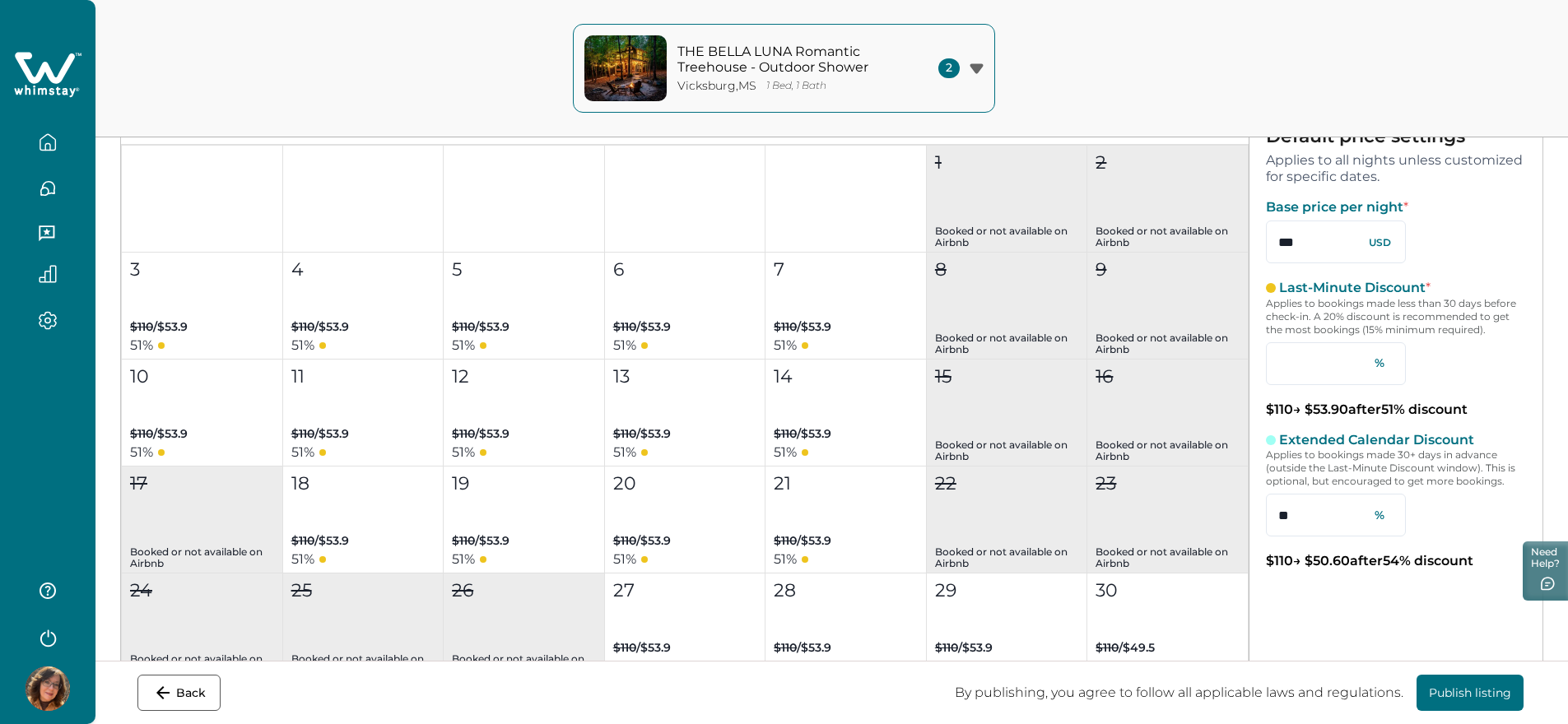 type on "***" 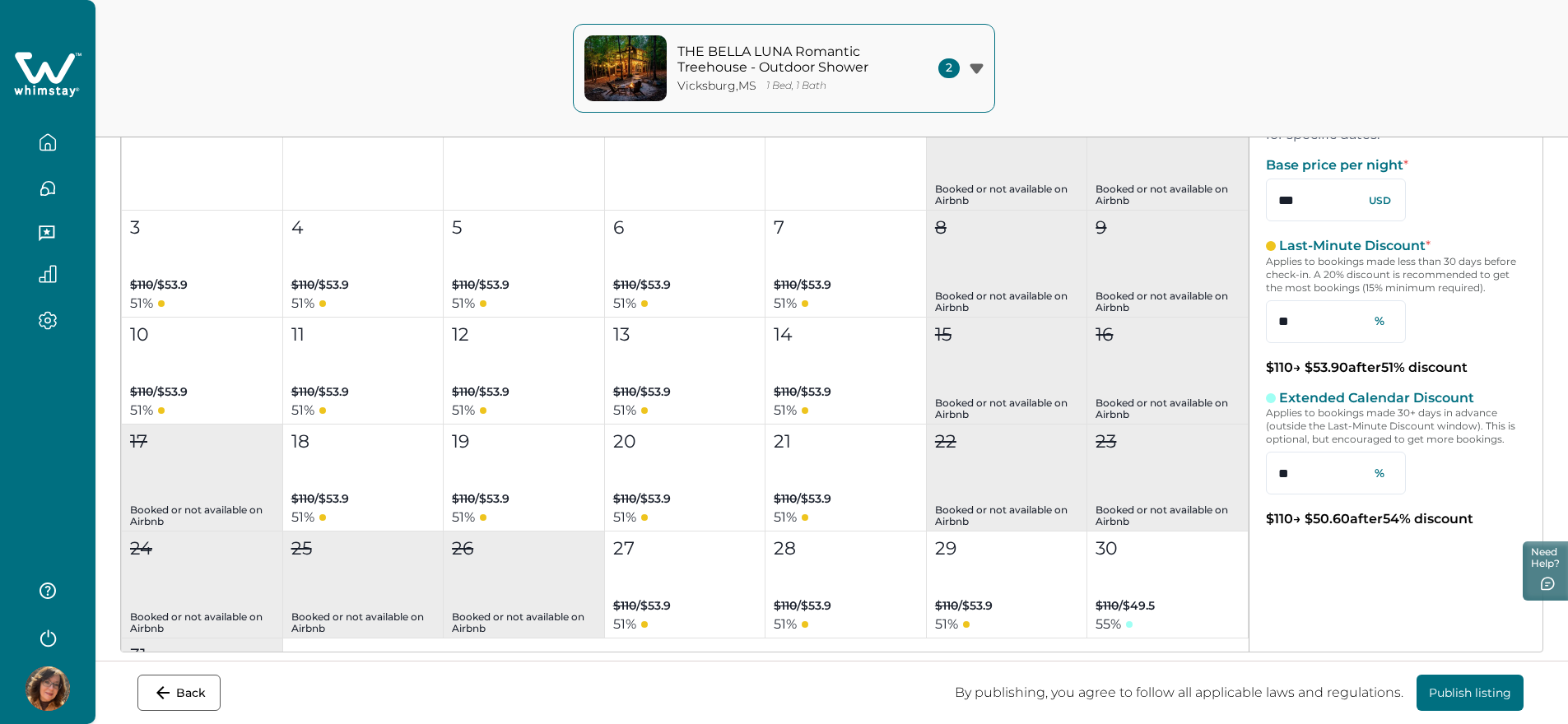 scroll, scrollTop: 319, scrollLeft: 0, axis: vertical 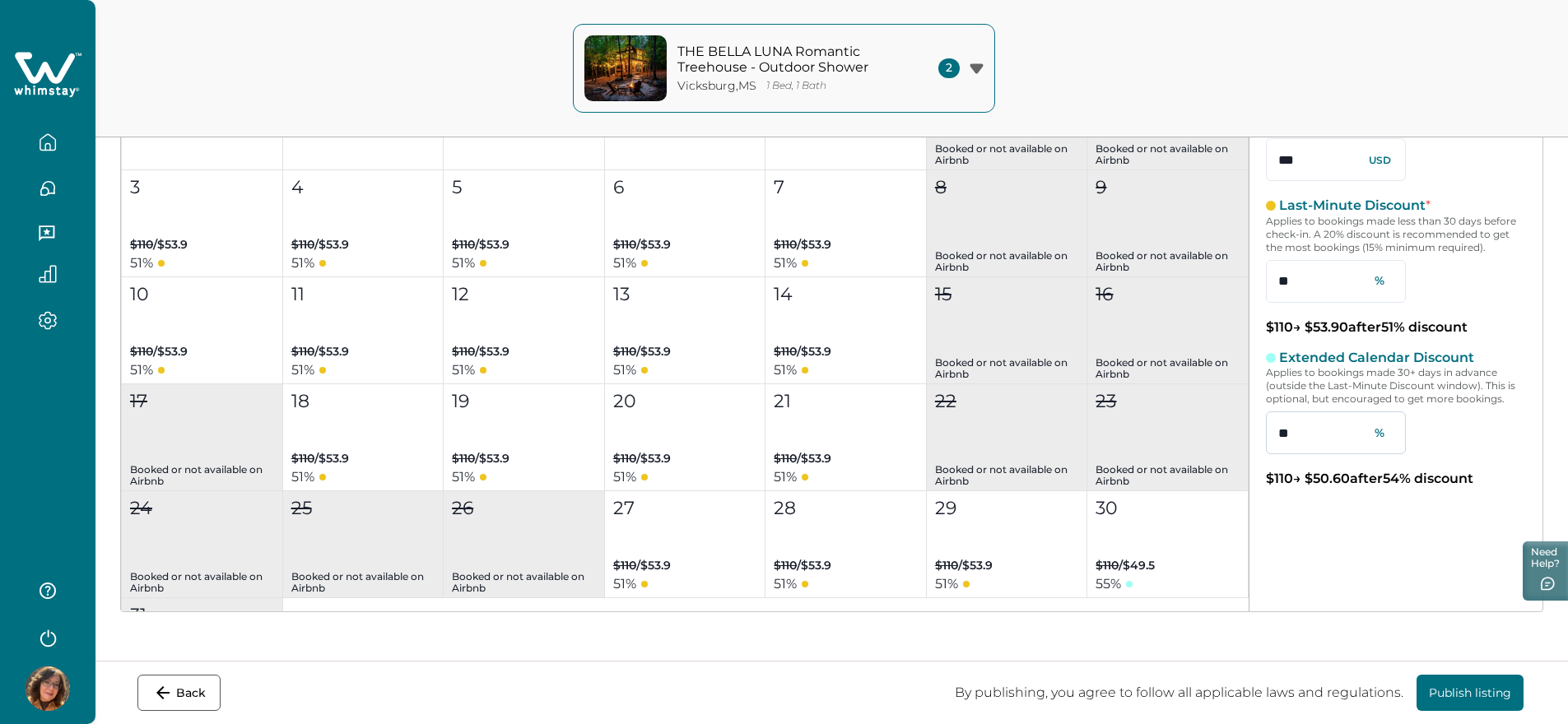 click on "**" at bounding box center (1336, 433) 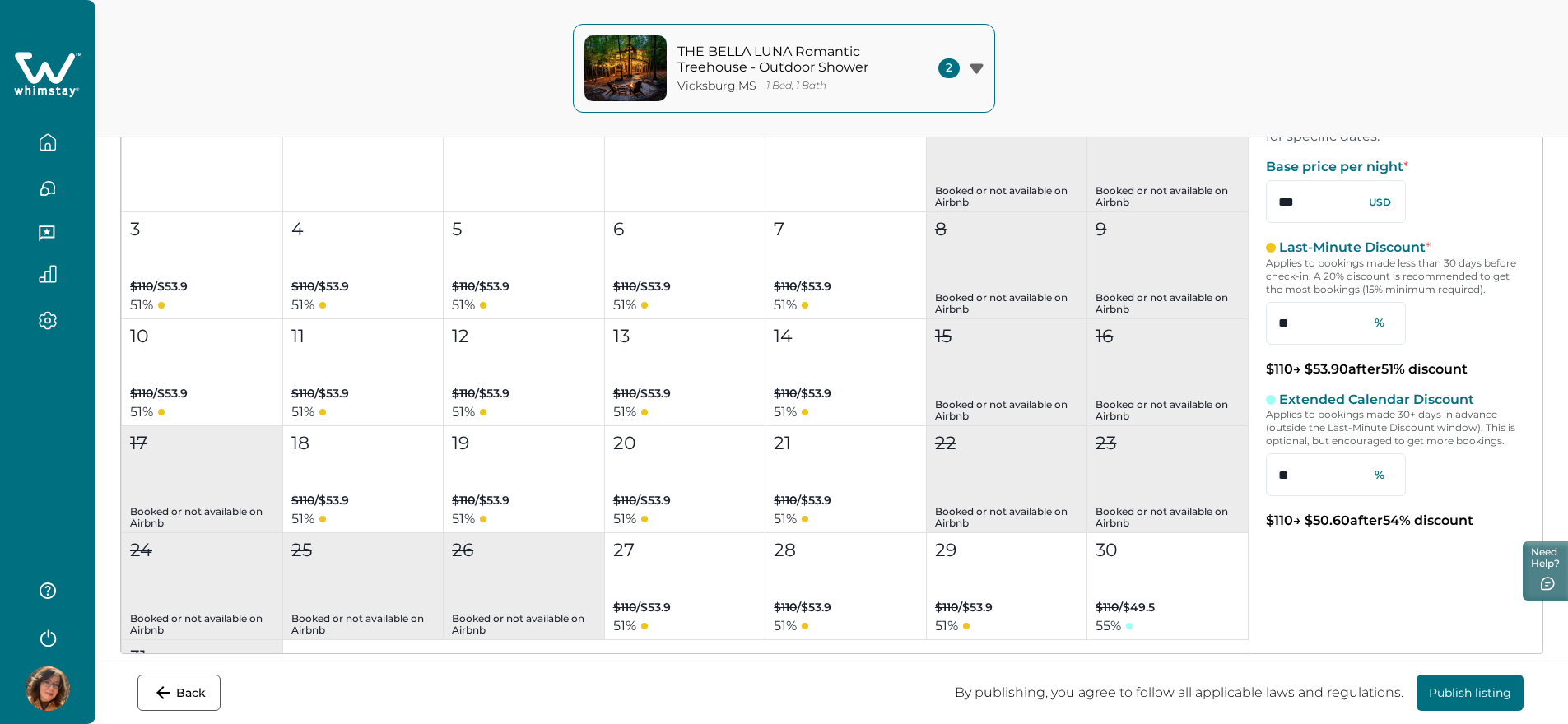 scroll, scrollTop: 237, scrollLeft: 0, axis: vertical 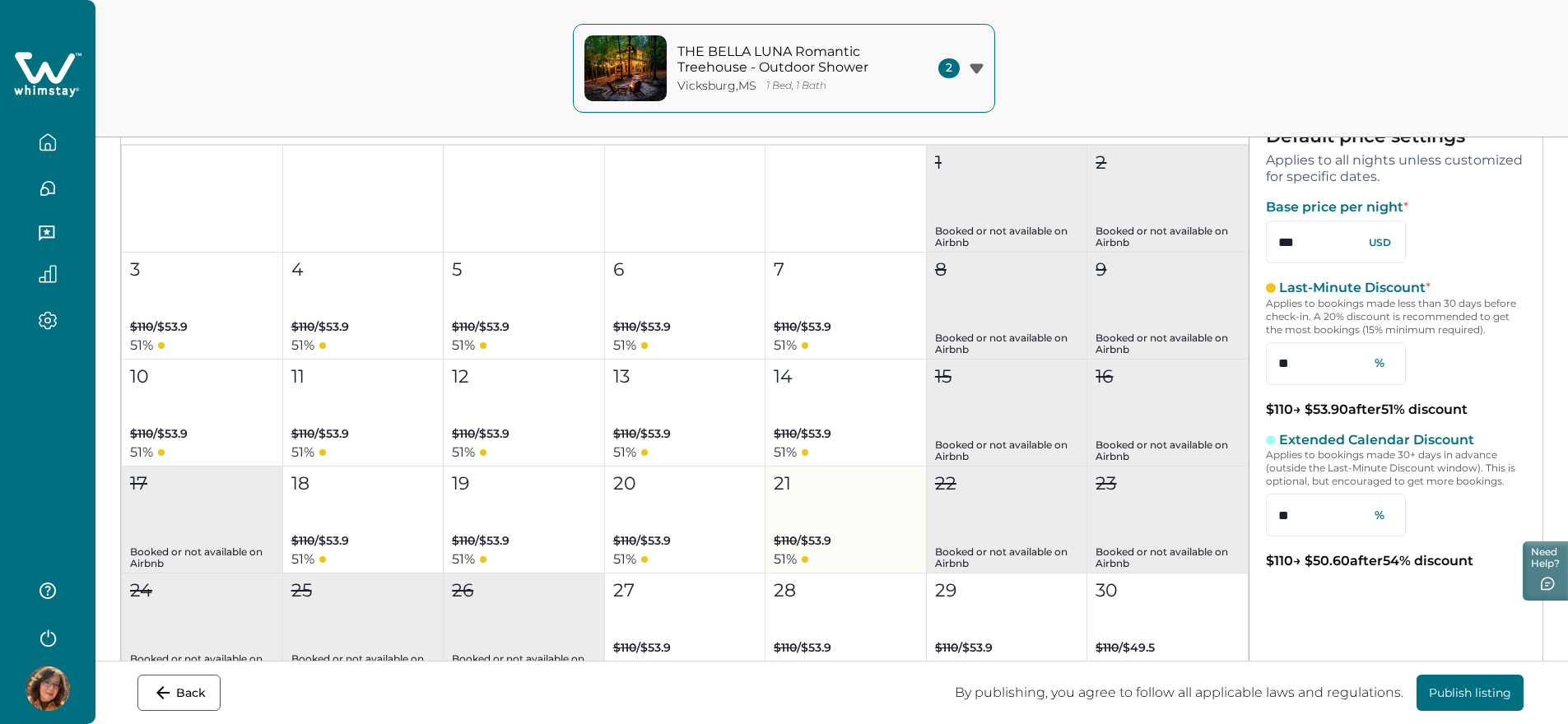 click on "21 $110  /  $53.9 51 %" at bounding box center [846, 520] 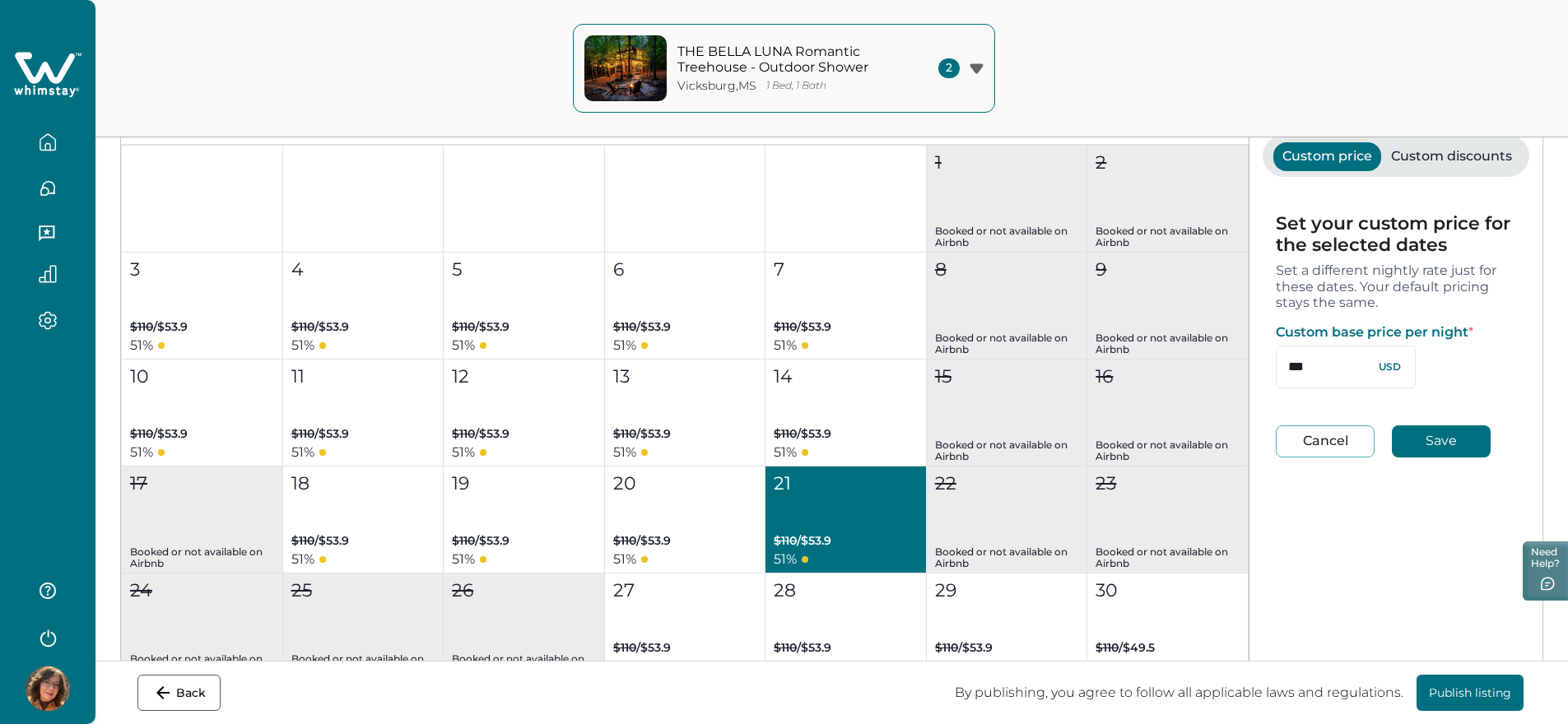 click on "Custom discounts" at bounding box center [1451, 156] 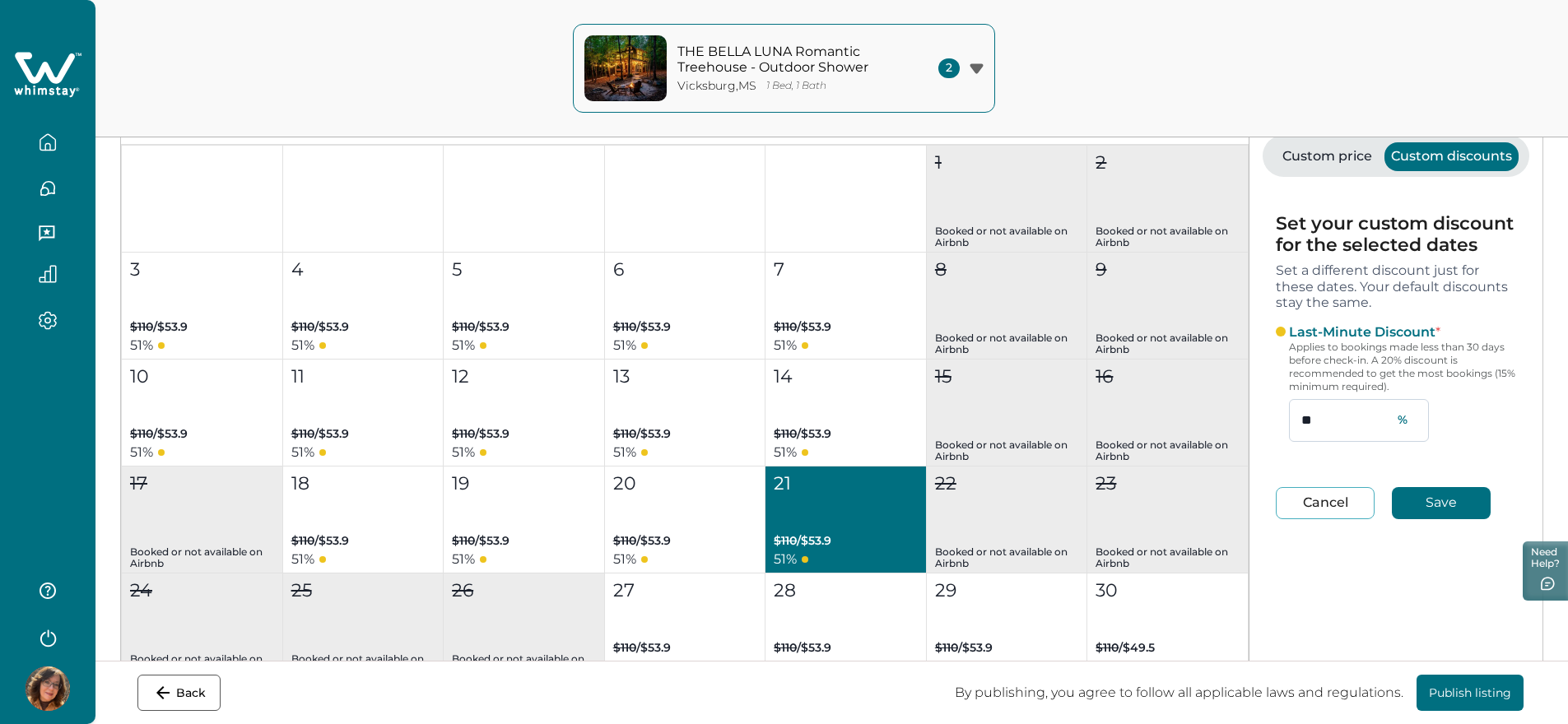 click on "**" at bounding box center [1359, 420] 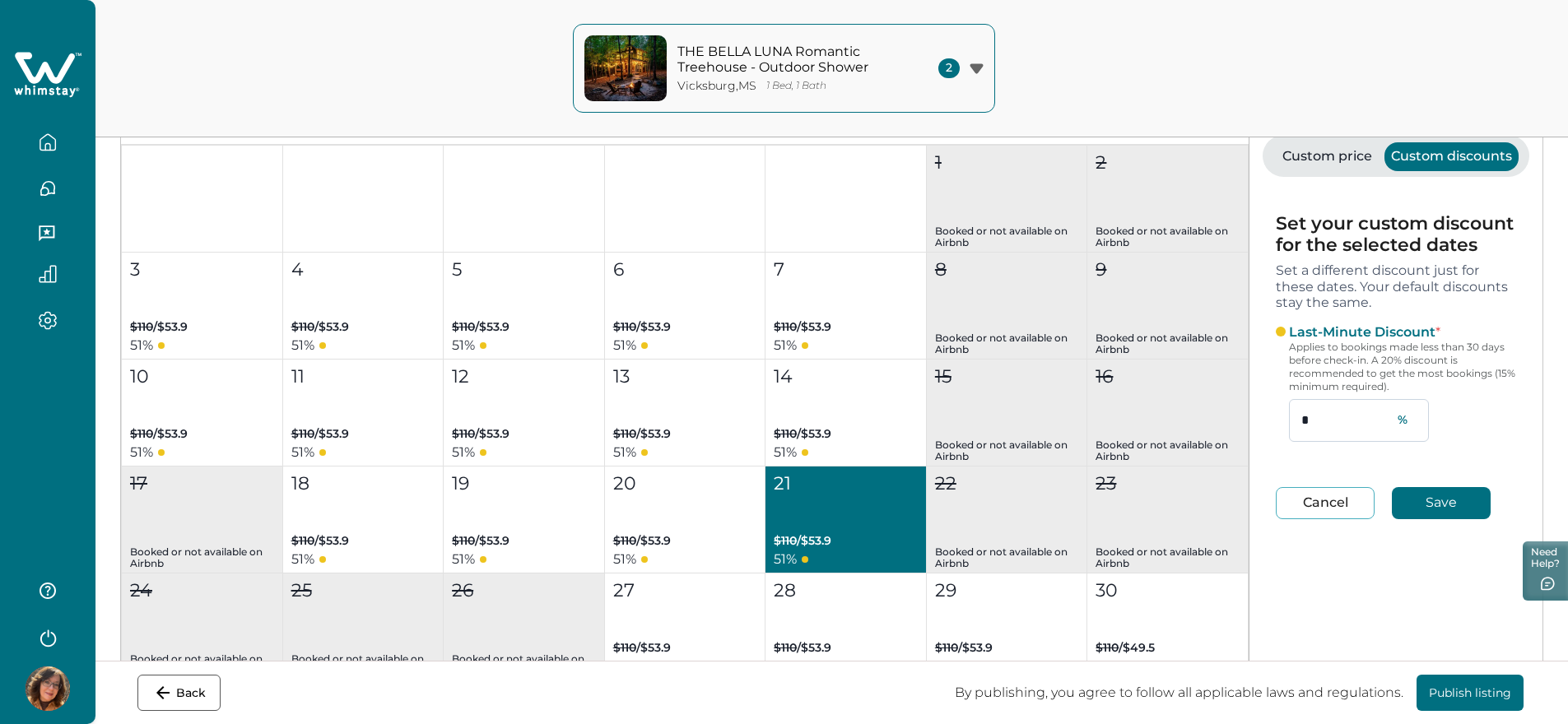 type on "**" 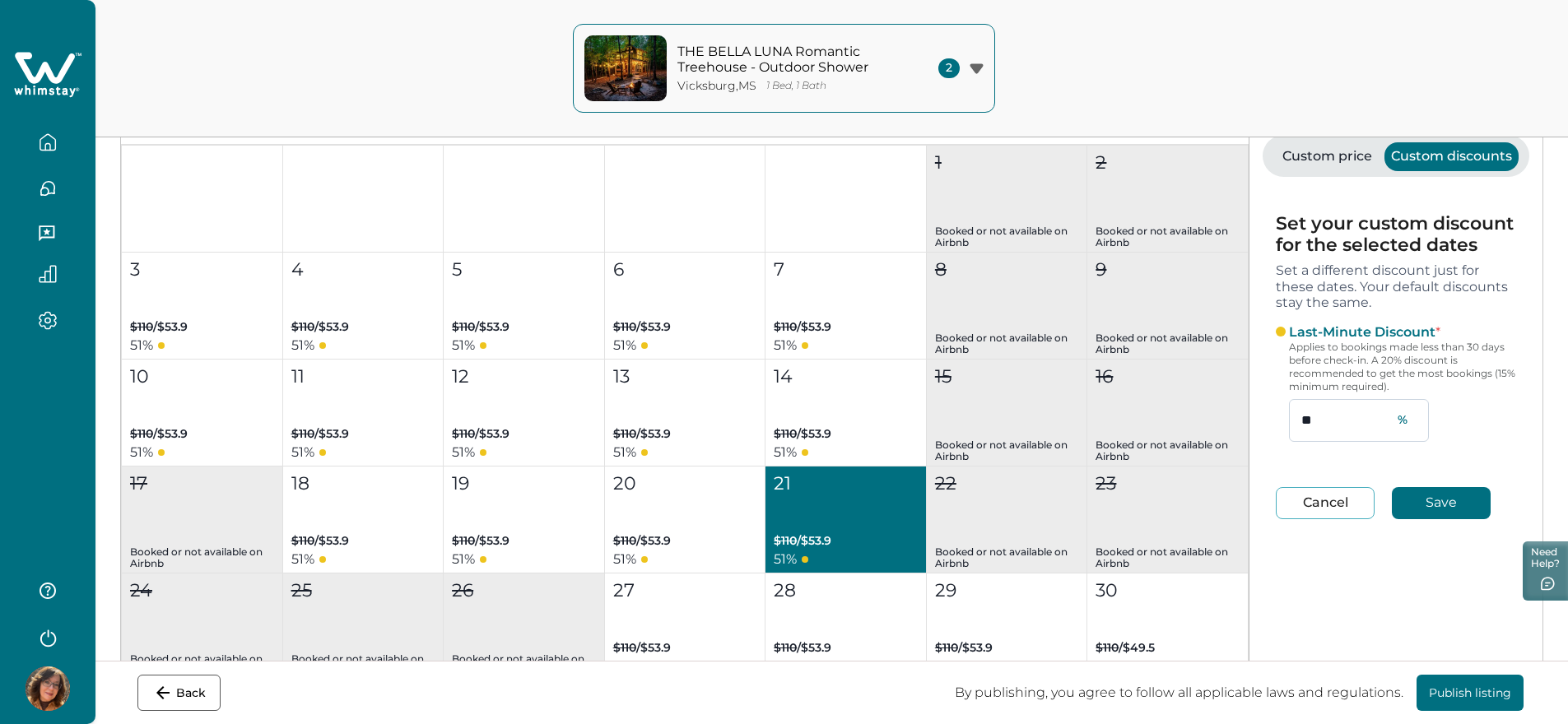 type on "**" 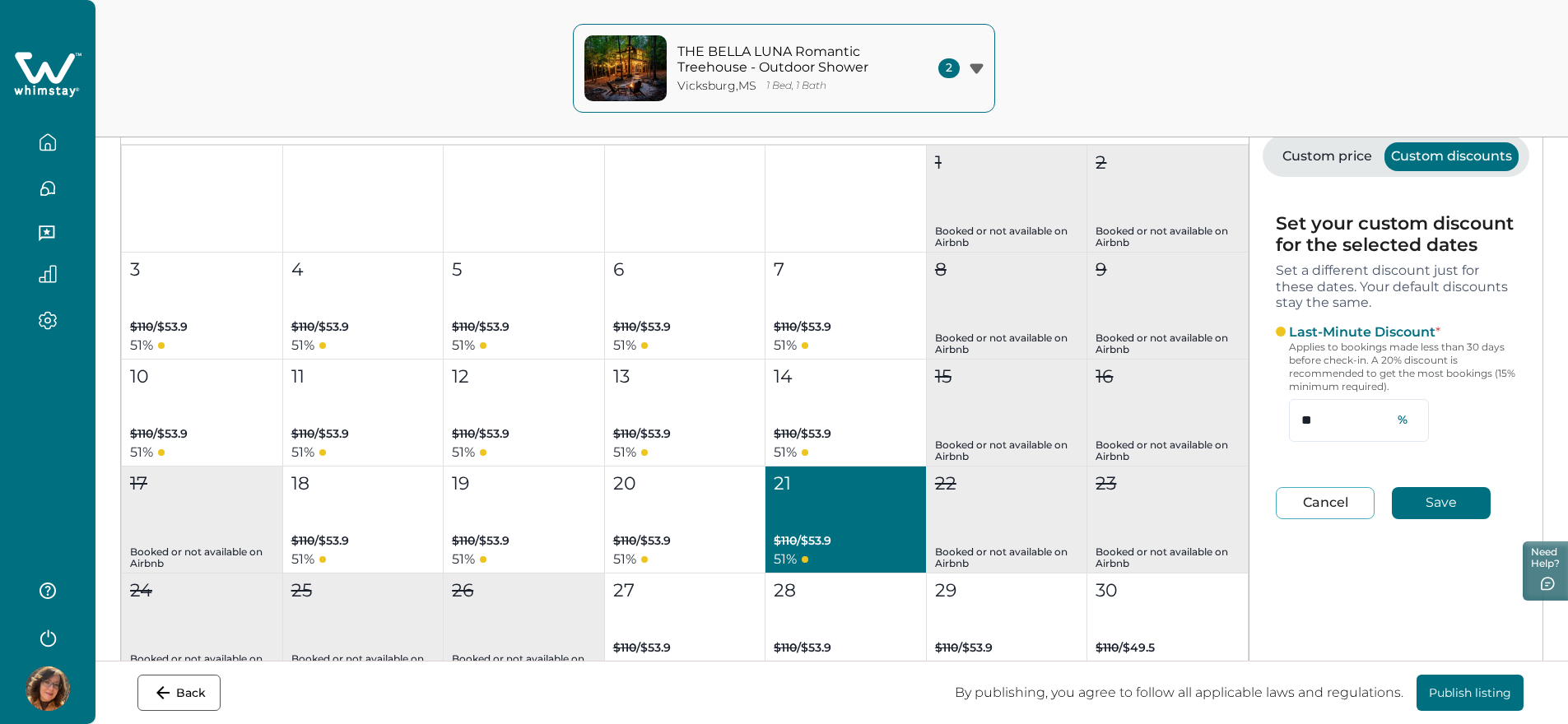 type on "**" 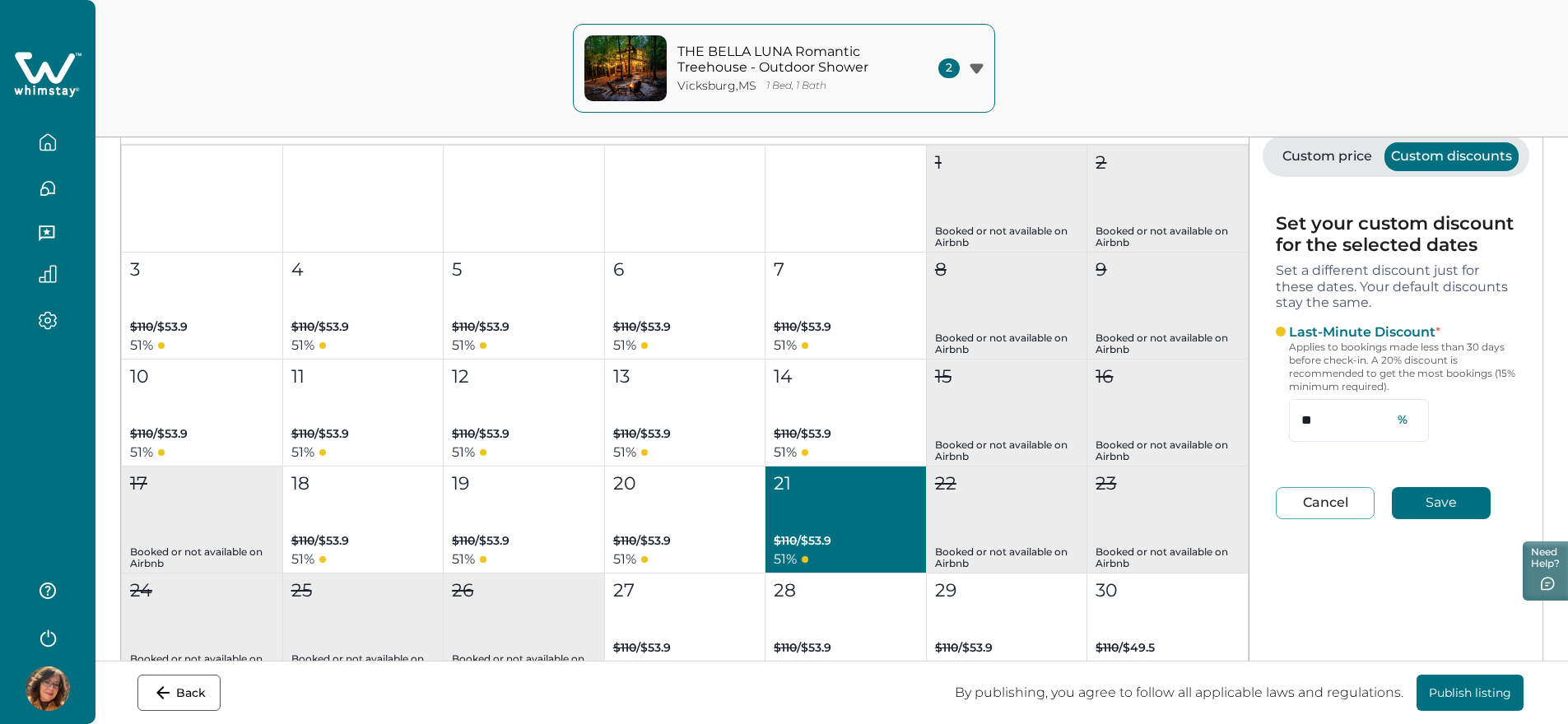 type 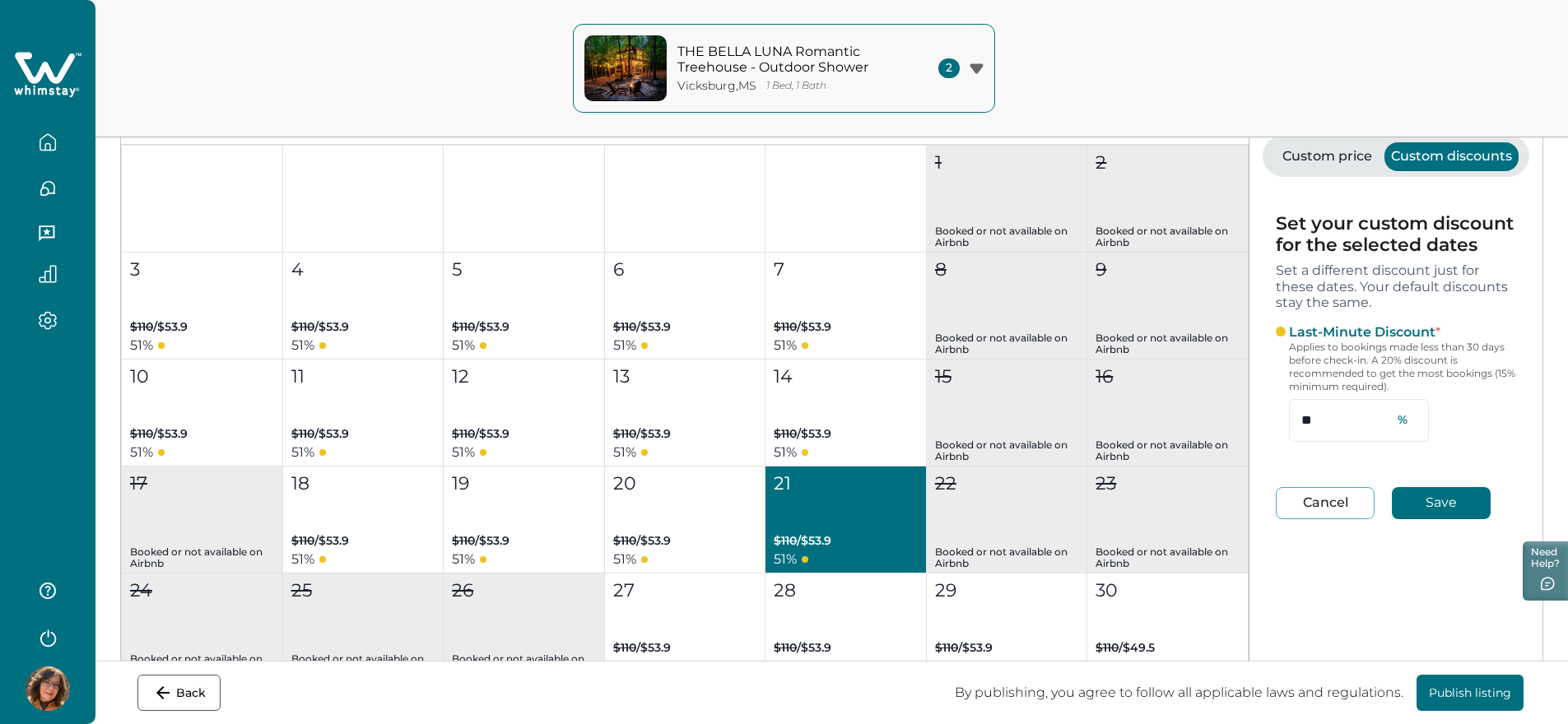 type 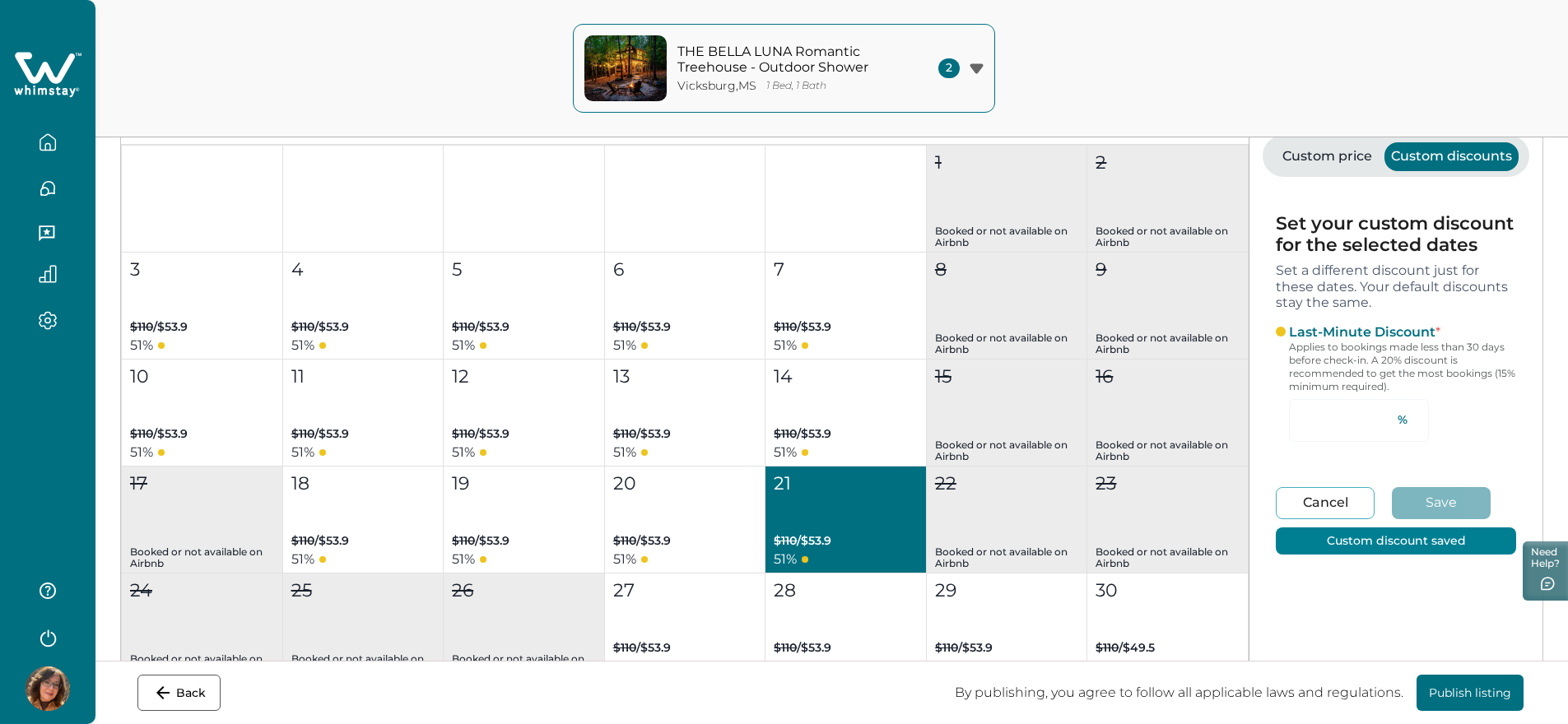 type on "**" 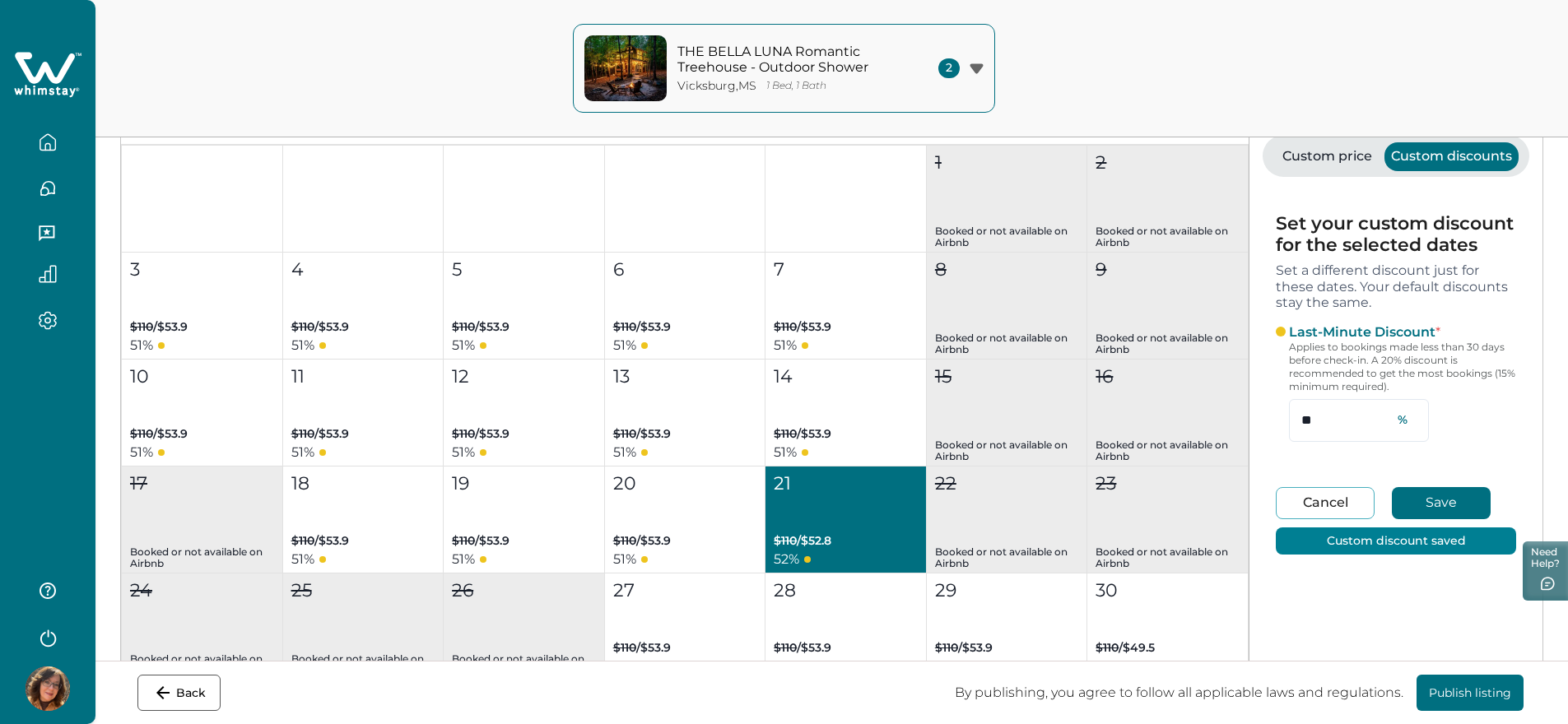 type on "***" 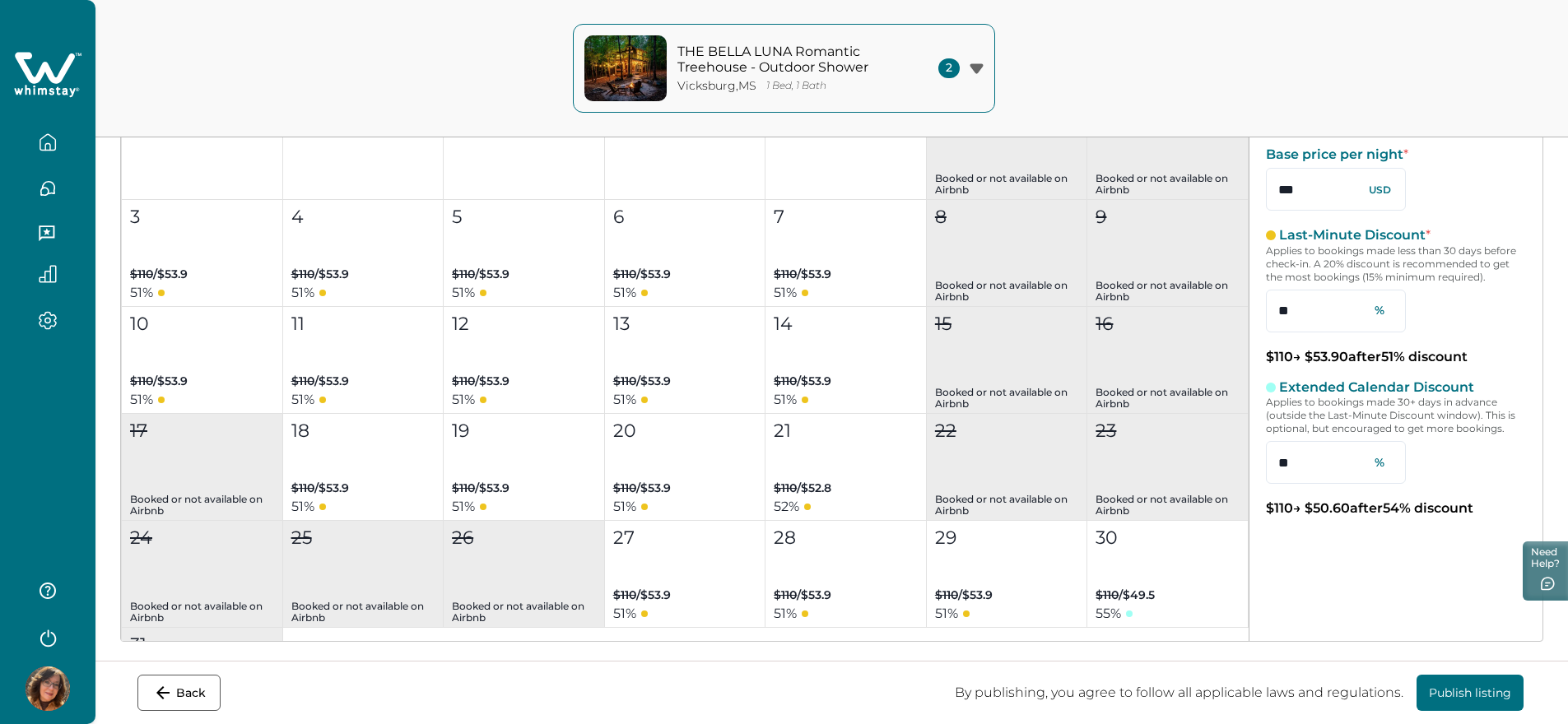 scroll, scrollTop: 319, scrollLeft: 0, axis: vertical 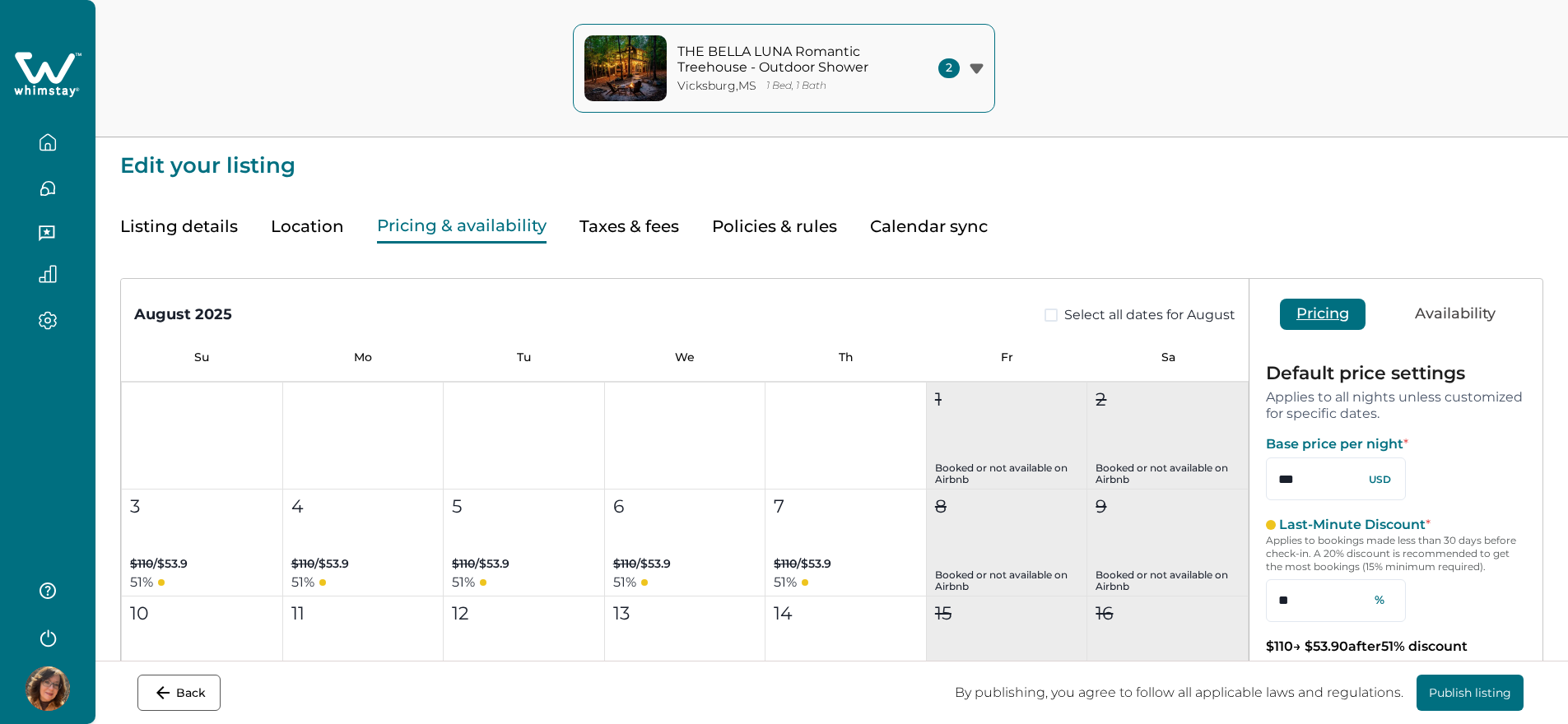 type on "***" 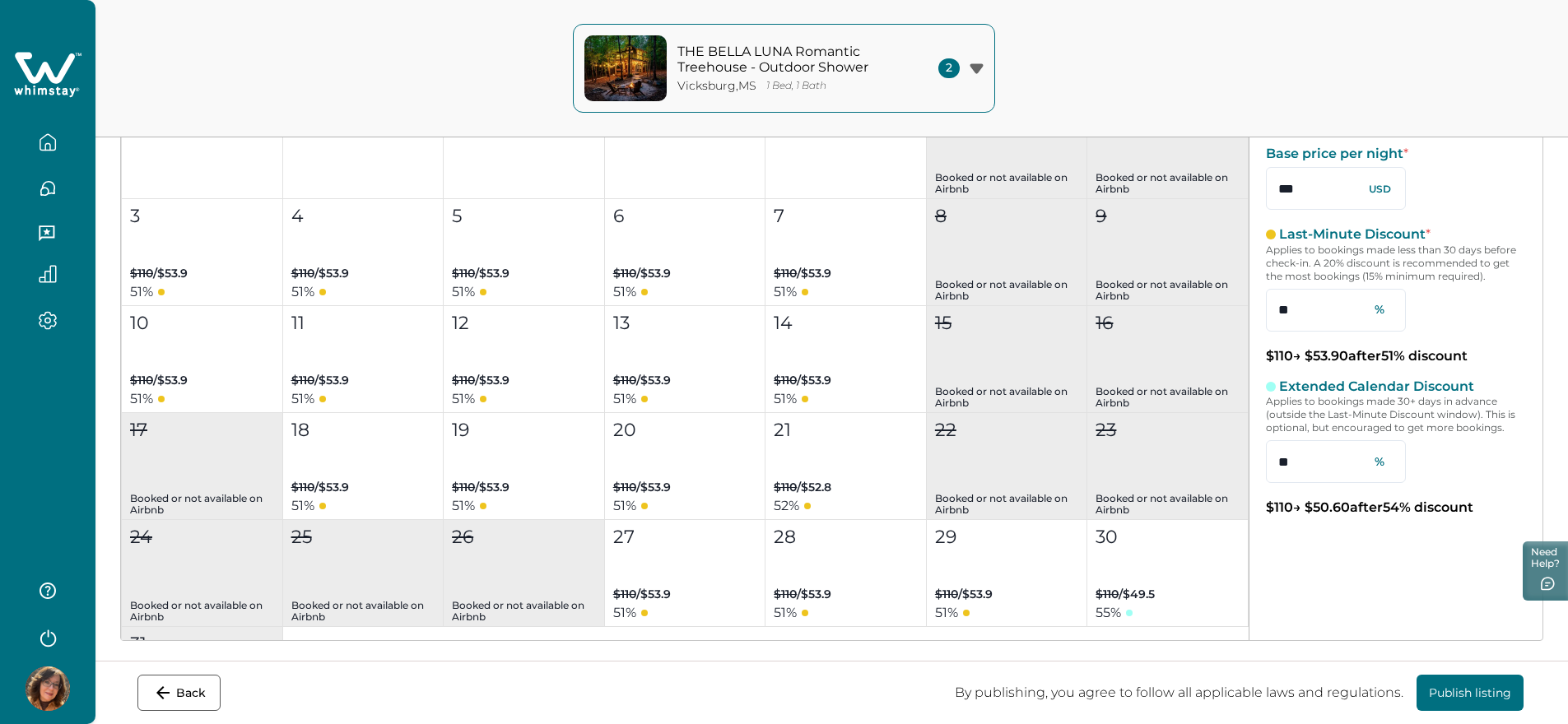 scroll, scrollTop: 319, scrollLeft: 0, axis: vertical 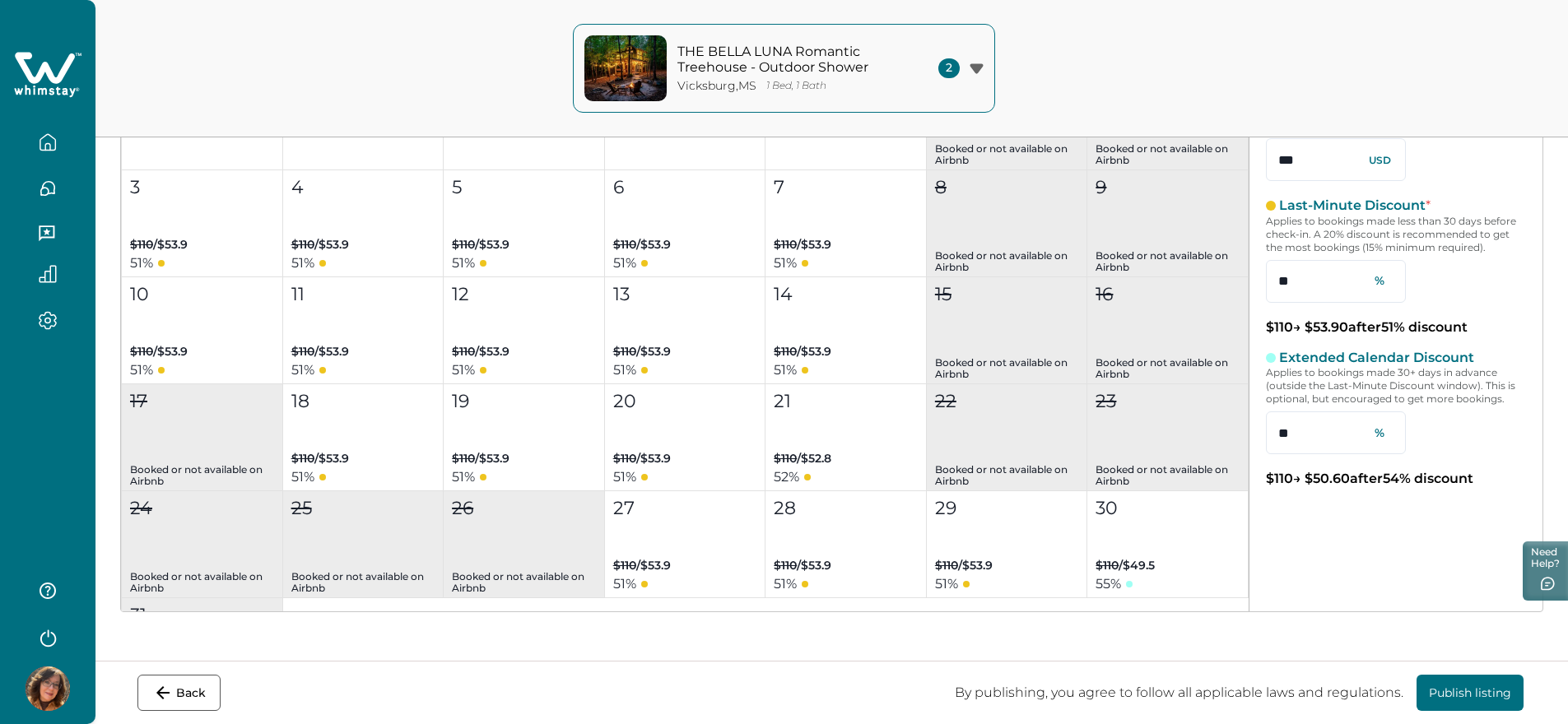 drag, startPoint x: 1142, startPoint y: 541, endPoint x: 1390, endPoint y: 471, distance: 257.68974 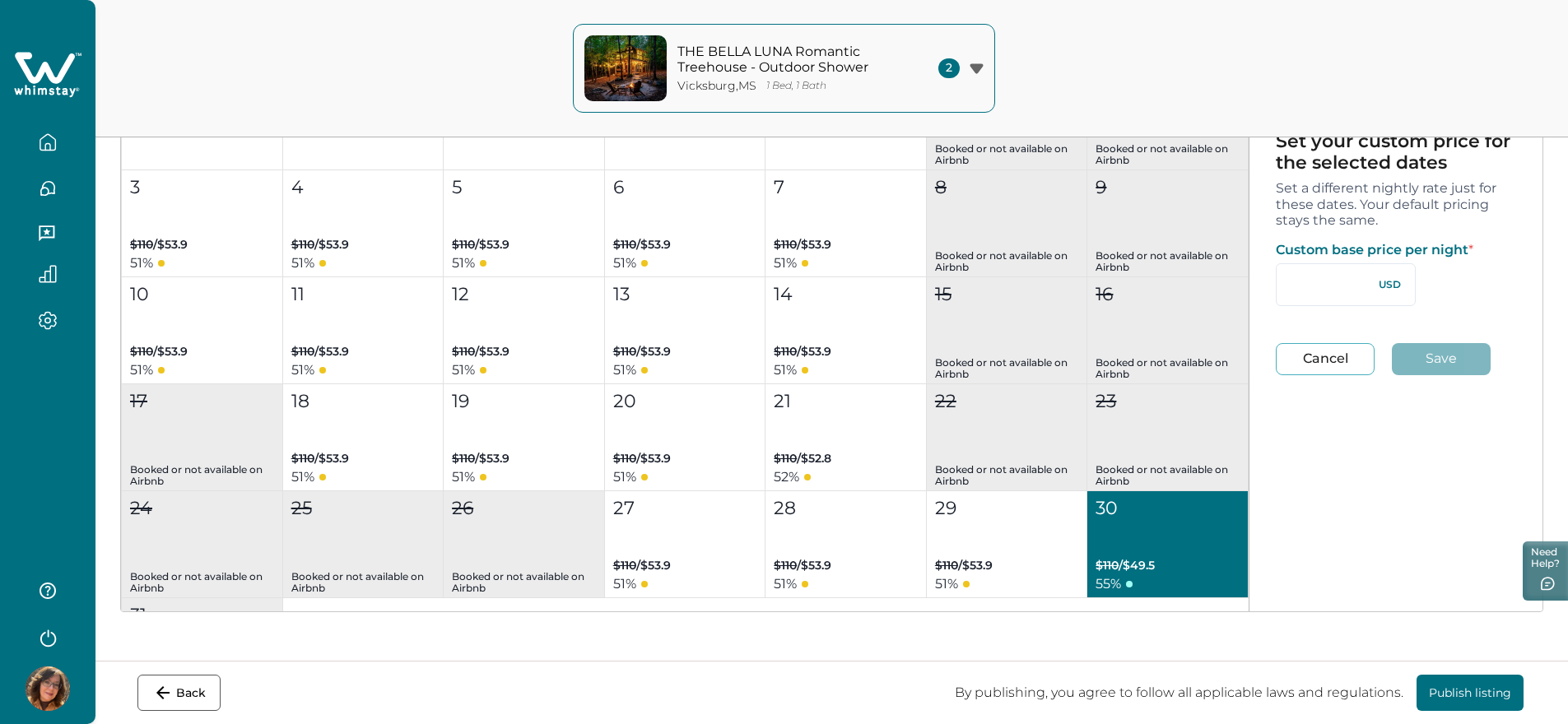 type 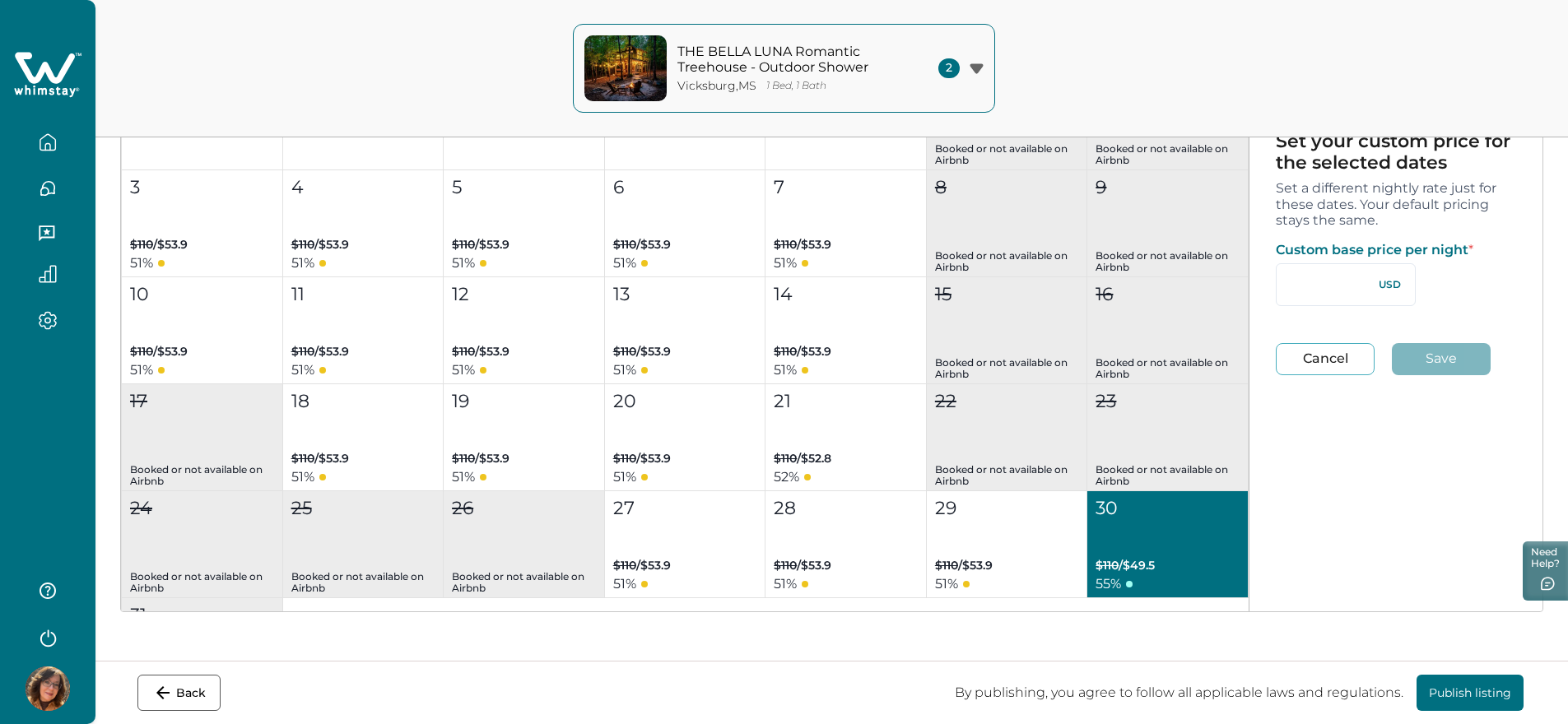 type on "**" 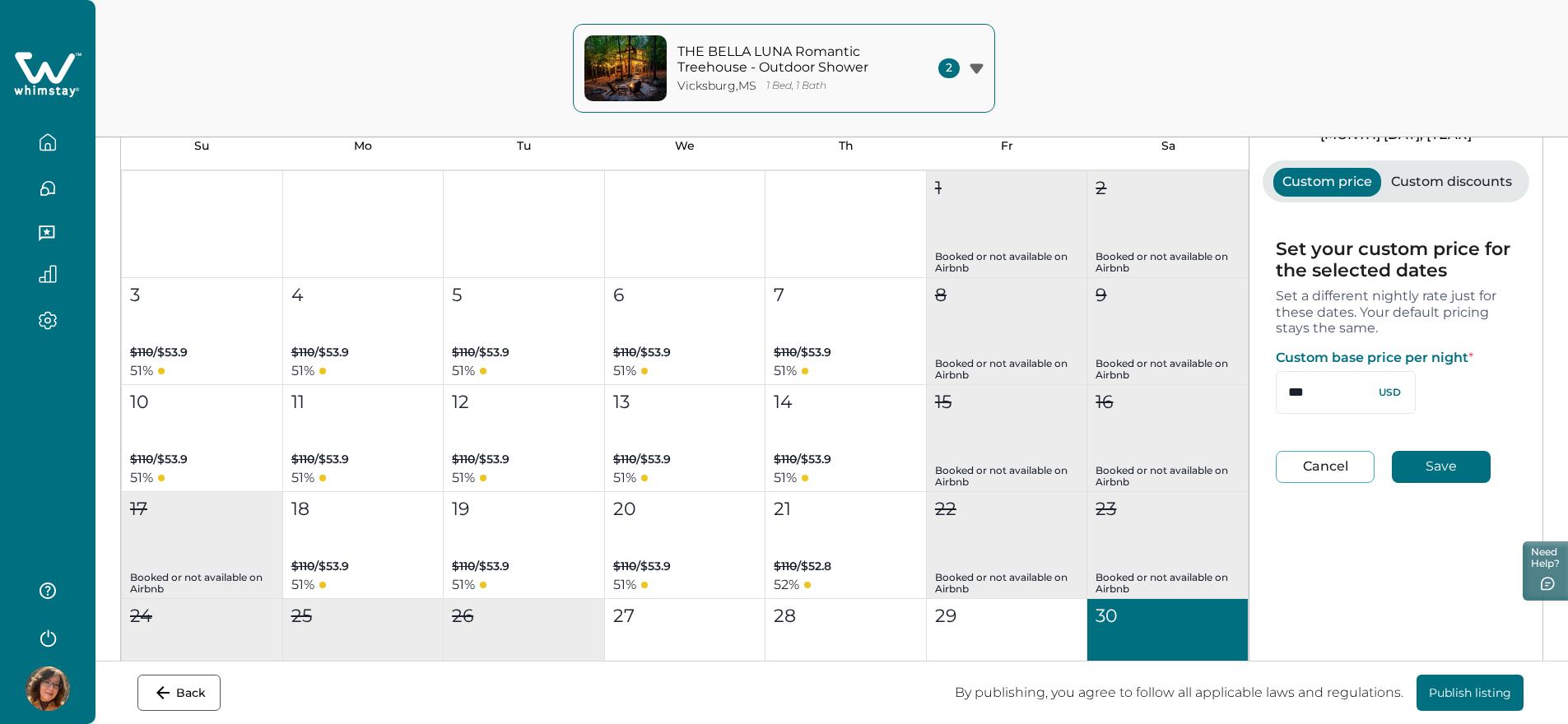 scroll, scrollTop: 72, scrollLeft: 0, axis: vertical 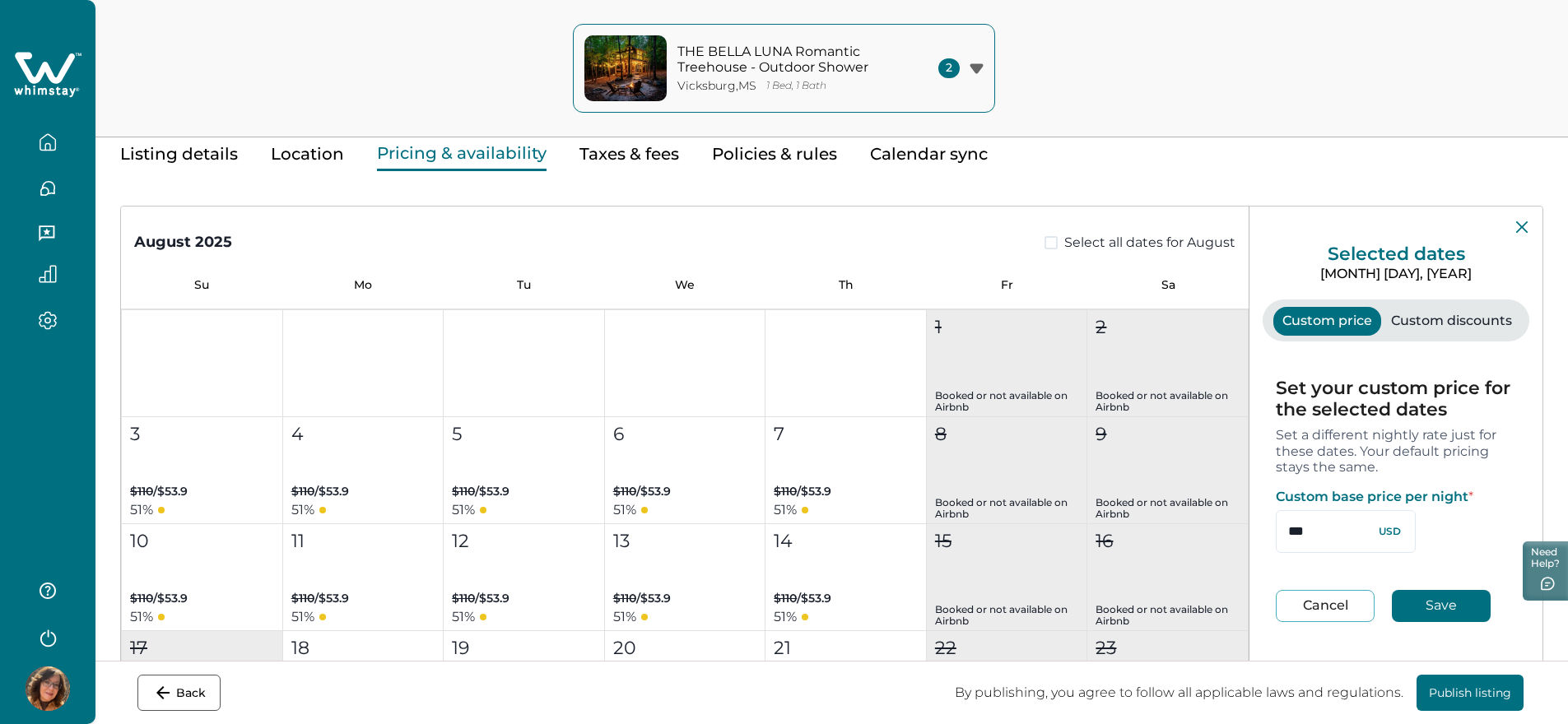 click on "Custom discounts" at bounding box center (1451, 321) 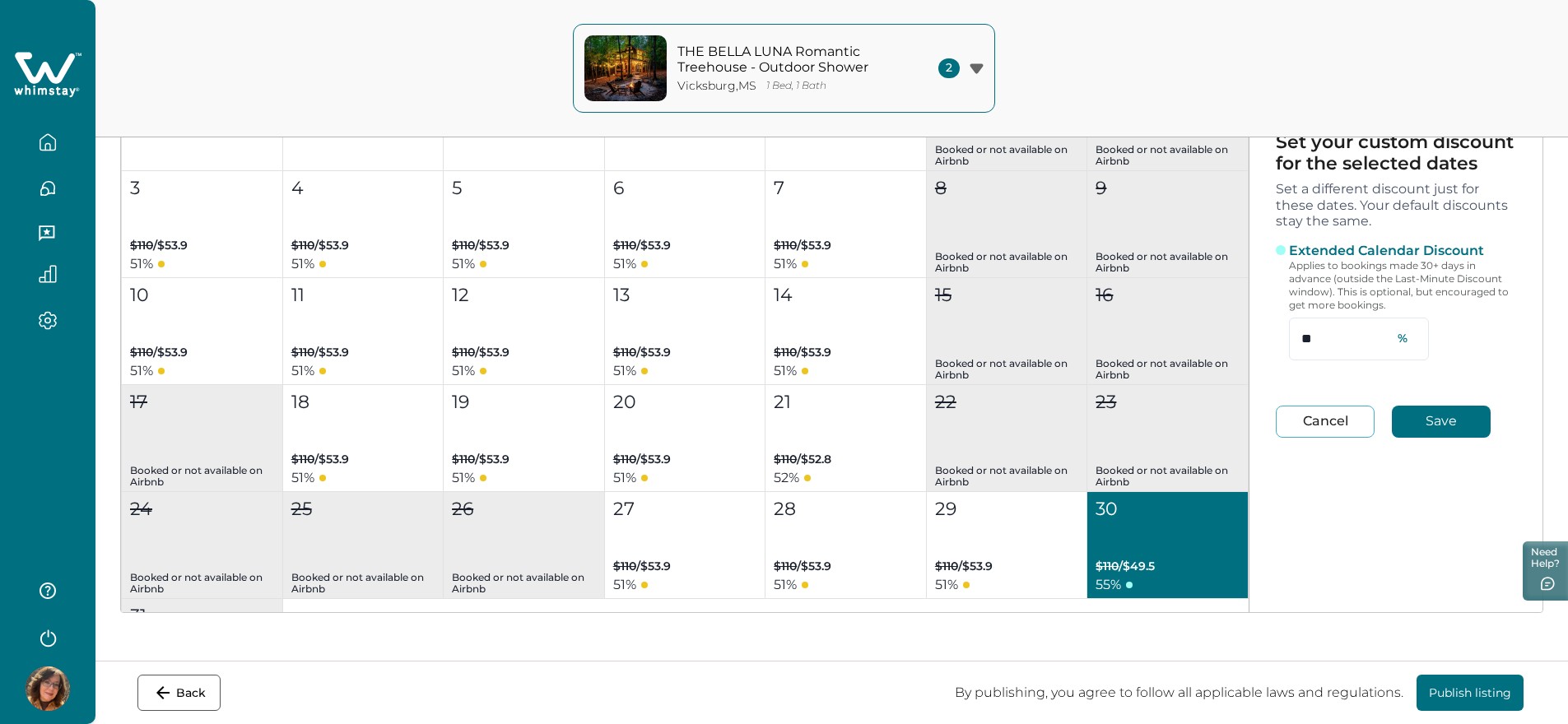 scroll, scrollTop: 319, scrollLeft: 0, axis: vertical 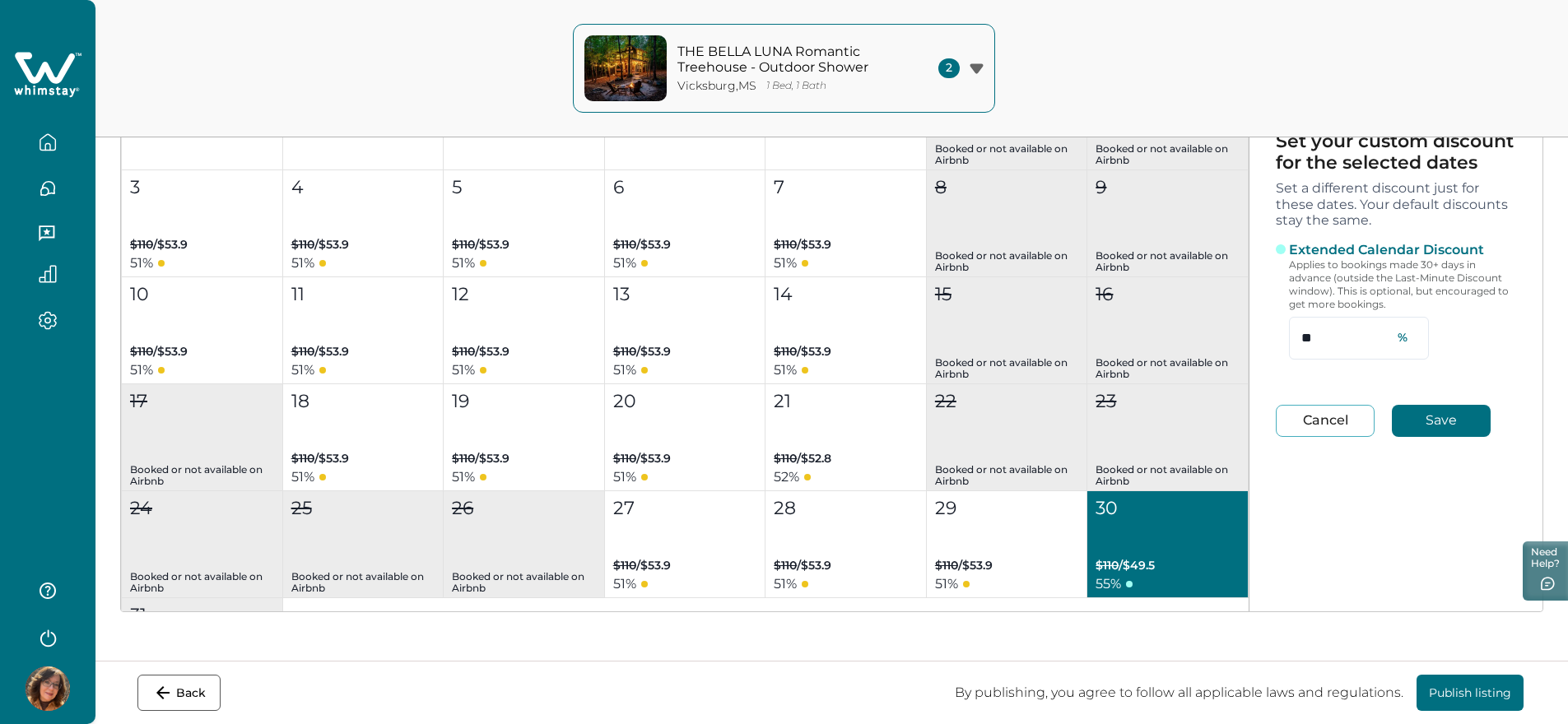 type 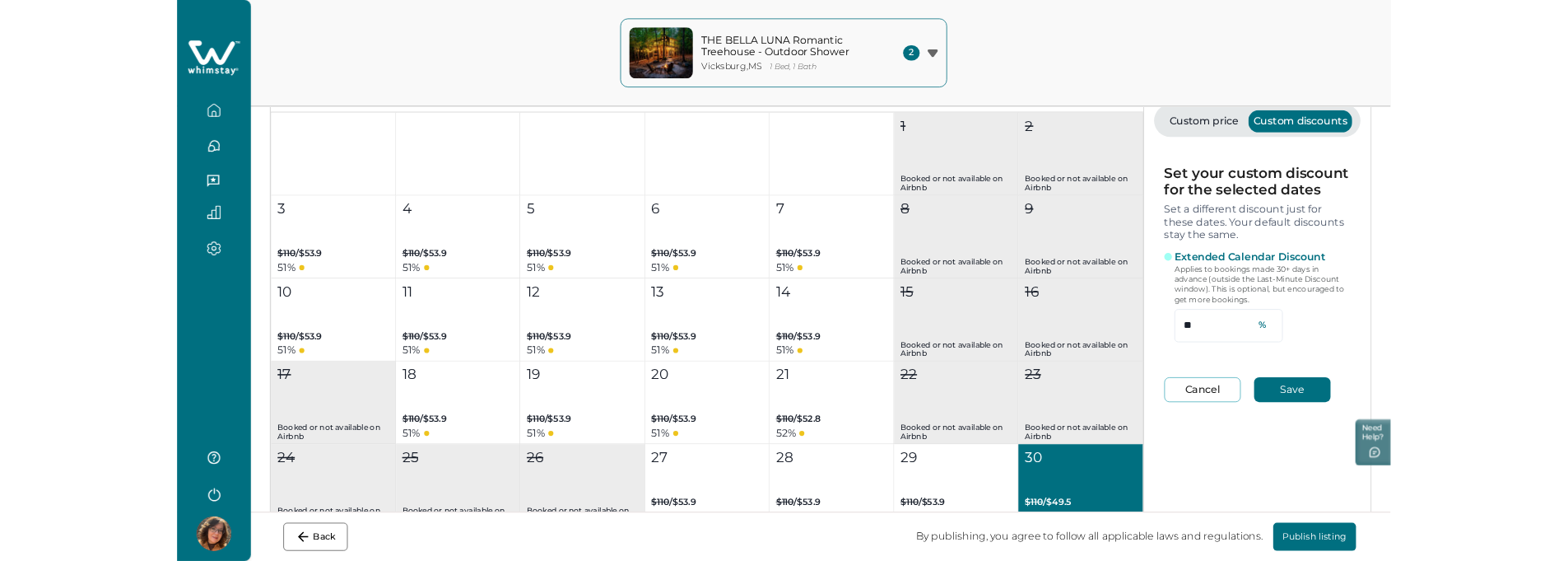 scroll, scrollTop: 155, scrollLeft: 0, axis: vertical 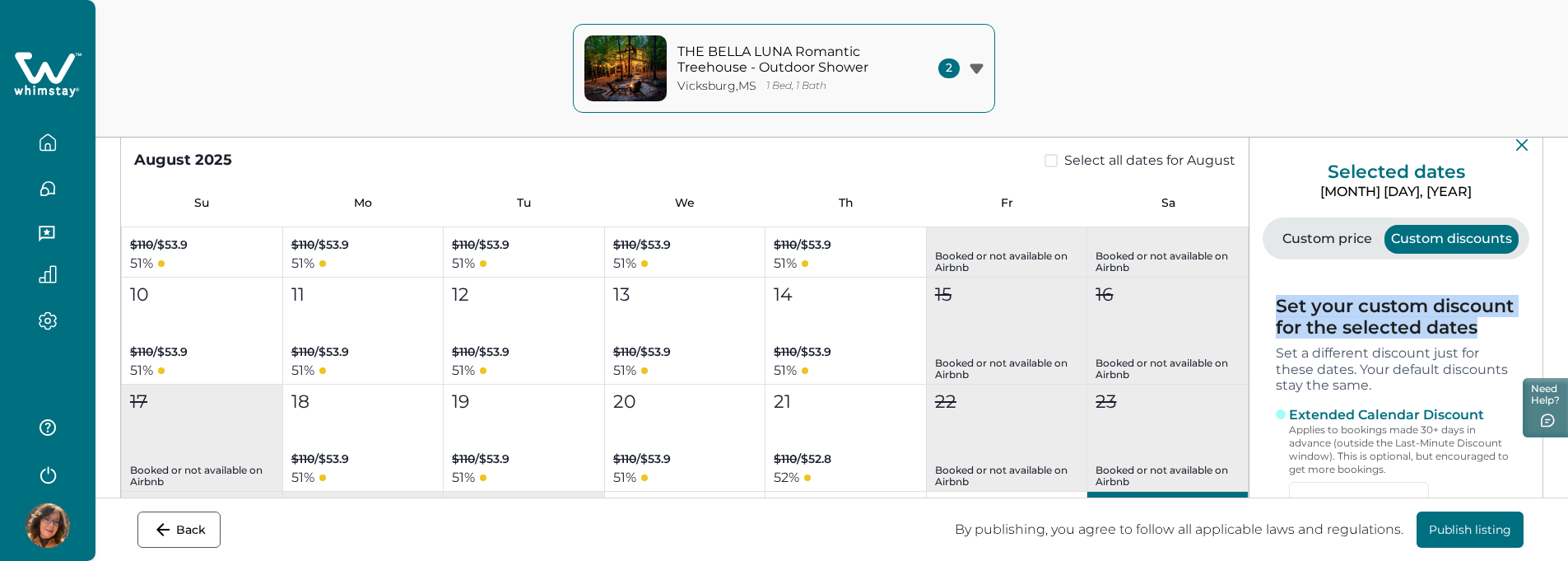 drag, startPoint x: 1452, startPoint y: 328, endPoint x: 1277, endPoint y: 314, distance: 175.55911 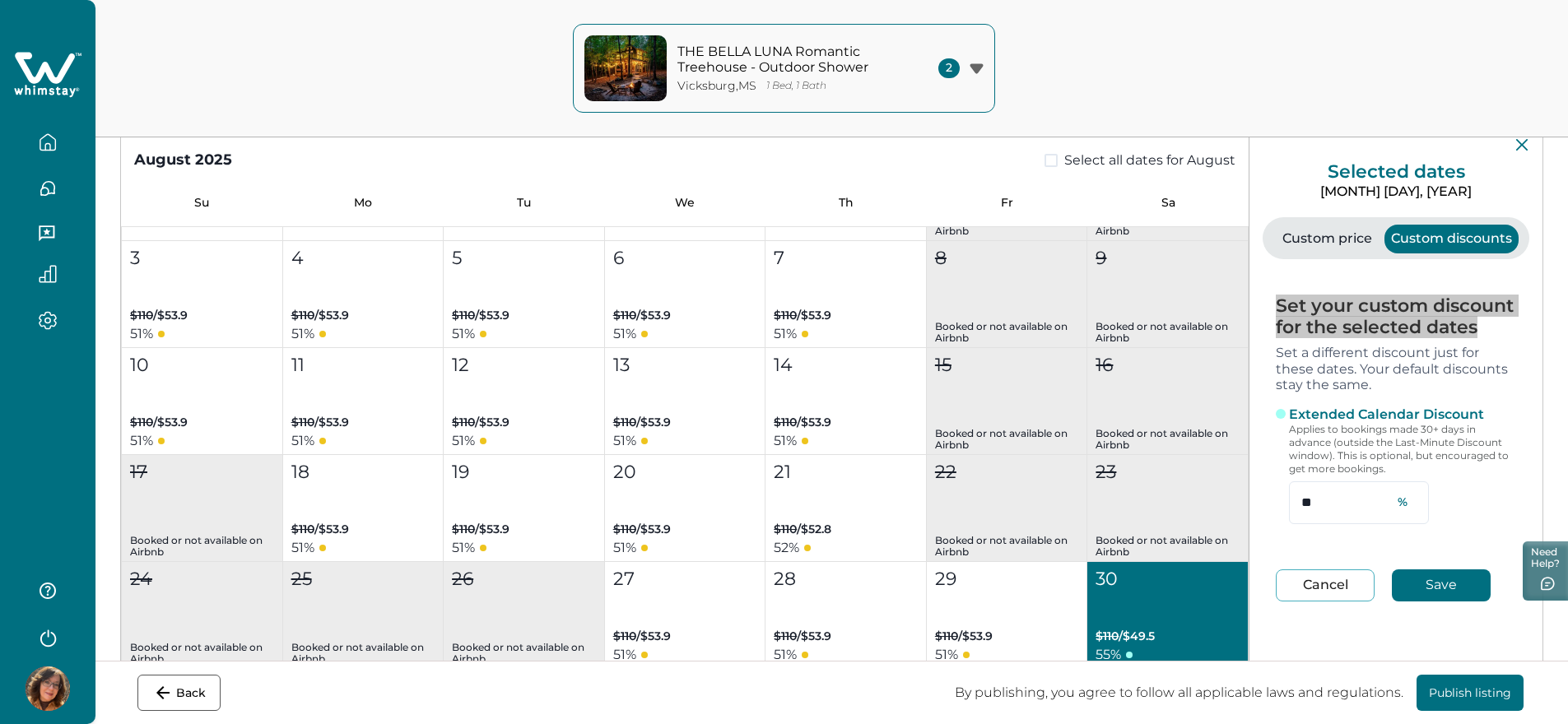 scroll, scrollTop: 94, scrollLeft: 0, axis: vertical 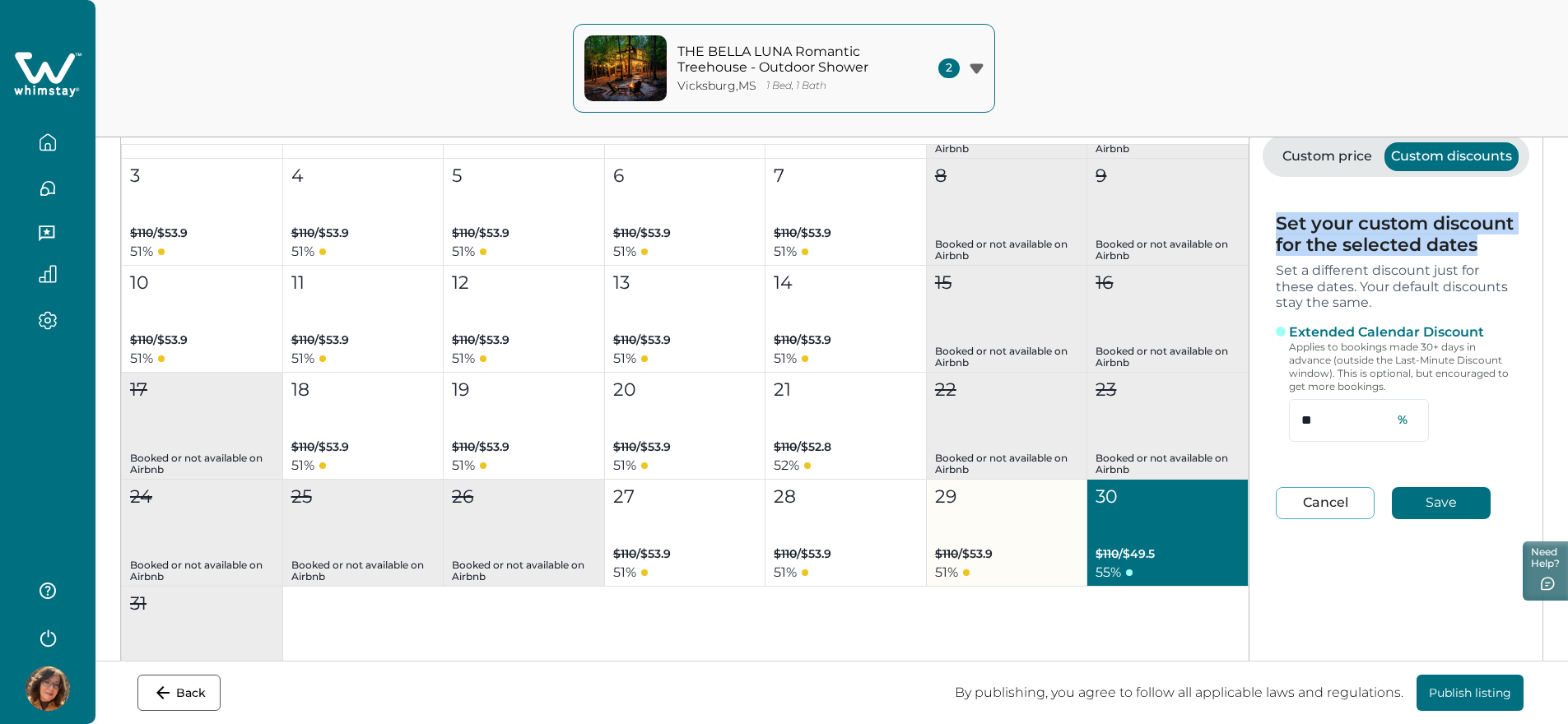 click on "29 $110  /  $53.9 51 %" at bounding box center (1007, 533) 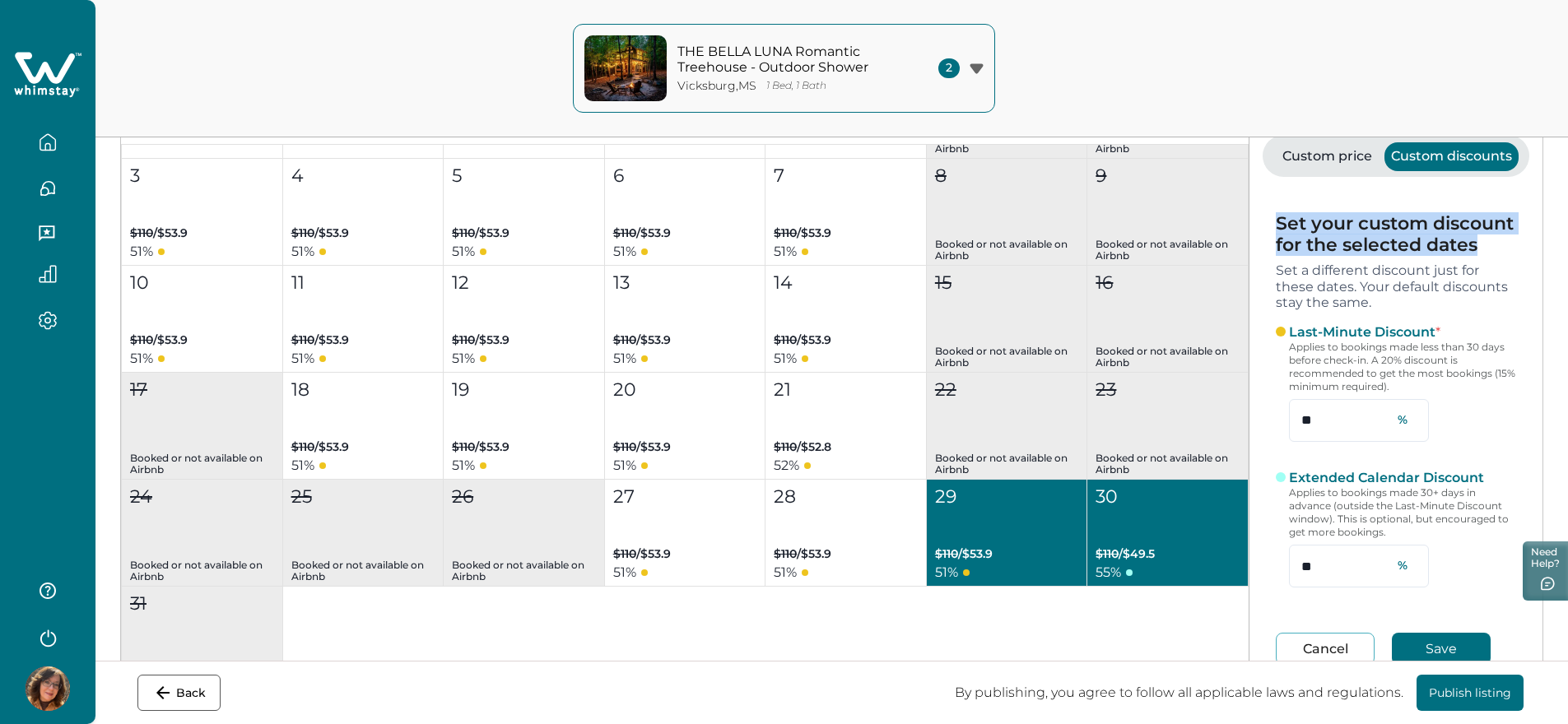 scroll, scrollTop: 29, scrollLeft: 0, axis: vertical 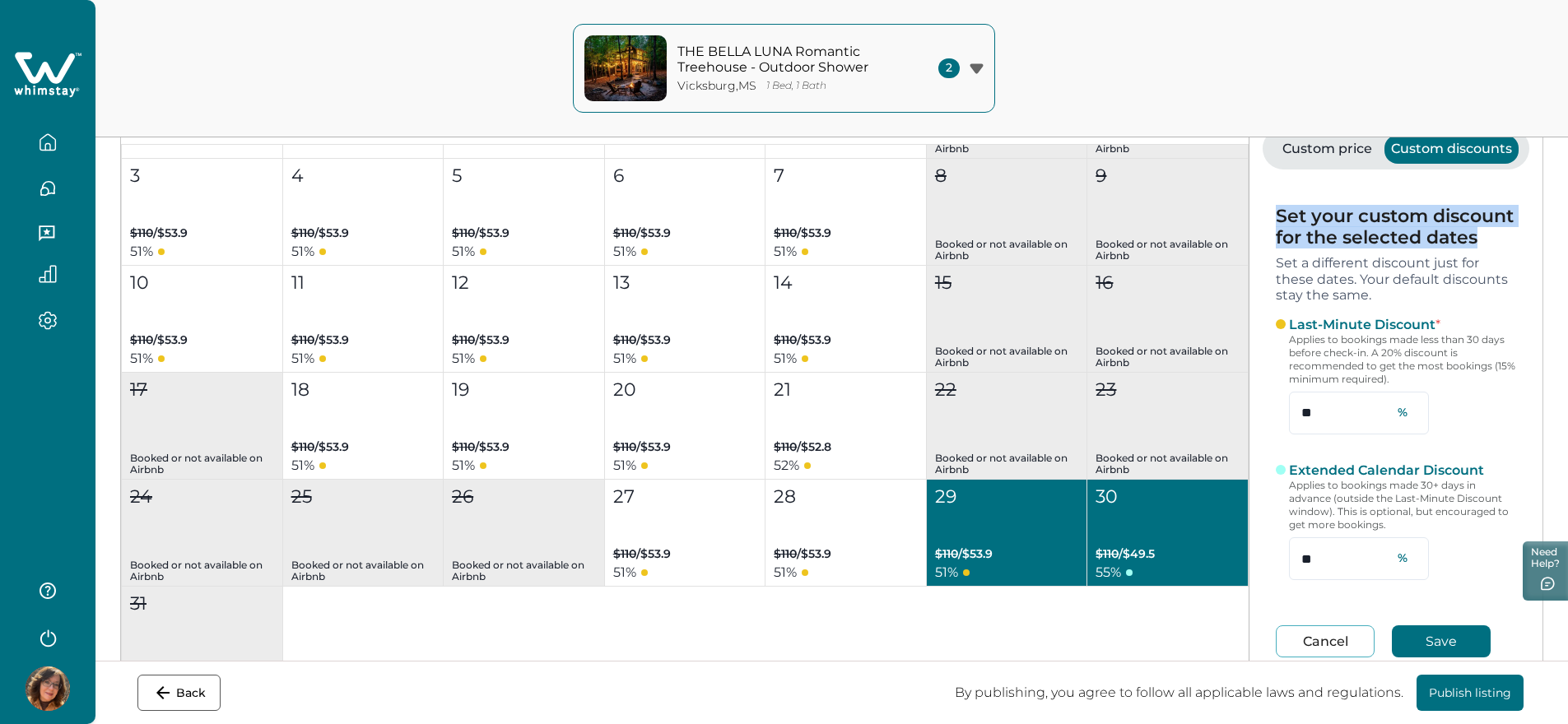 click on "Cancel" at bounding box center (1325, 641) 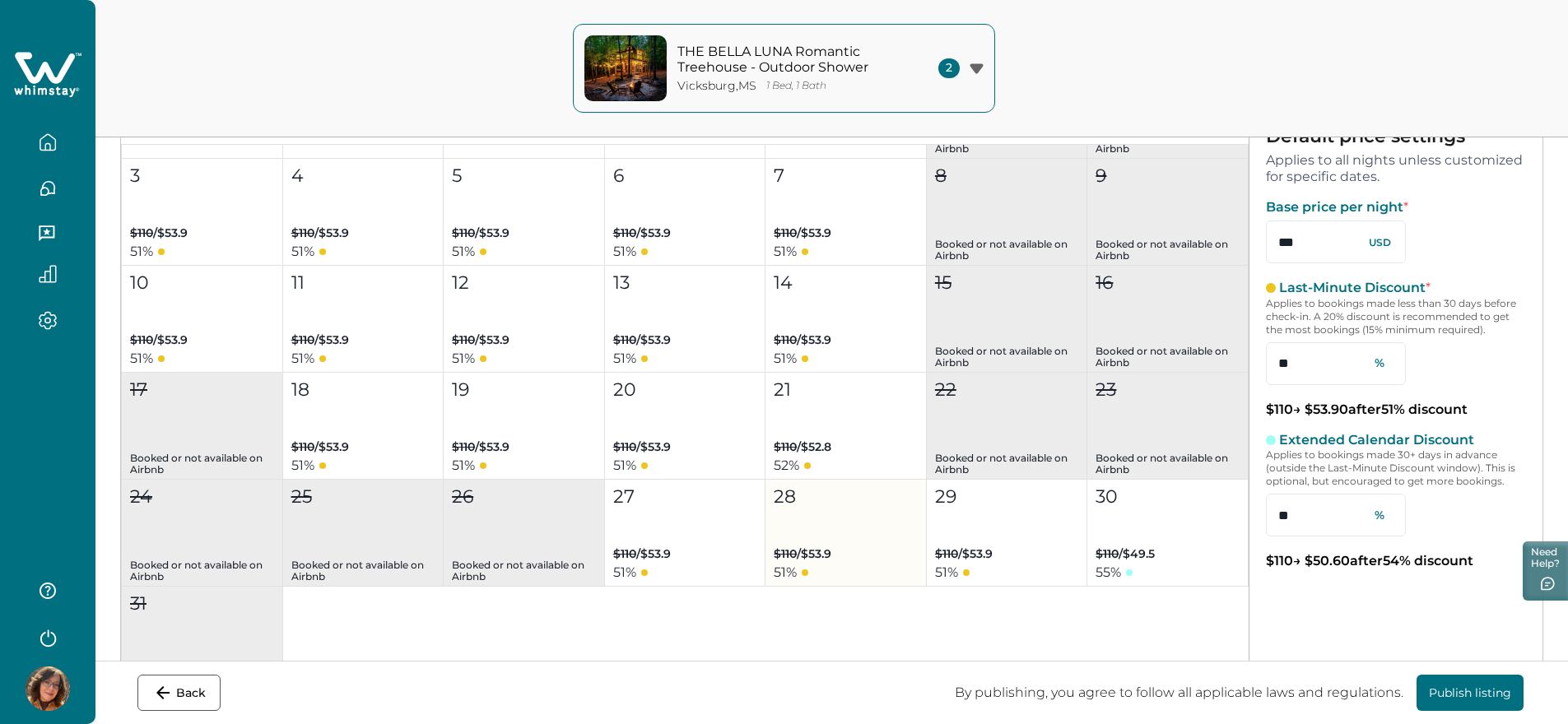 type on "***" 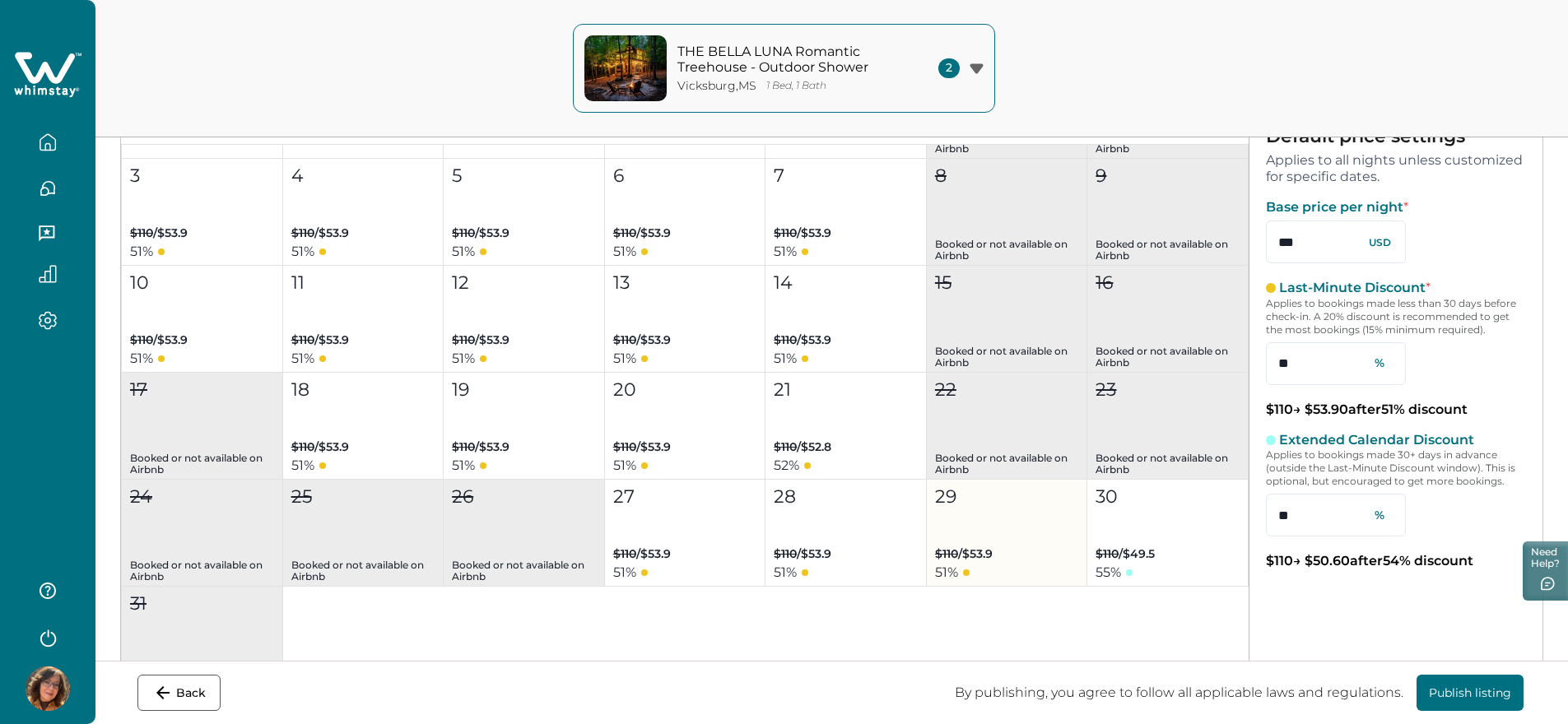 click on "29 $110  /  $53.9 51 %" at bounding box center [1007, 533] 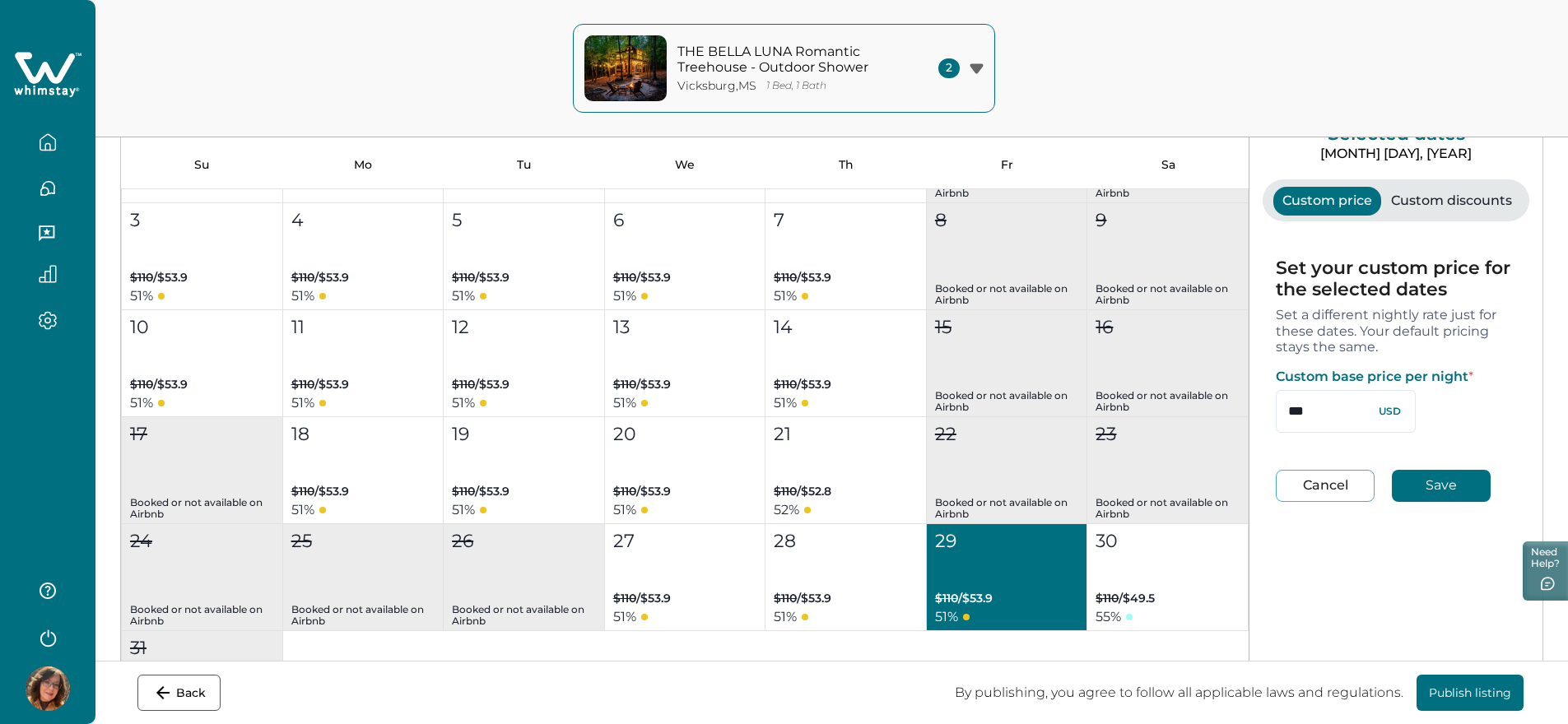 scroll, scrollTop: 155, scrollLeft: 0, axis: vertical 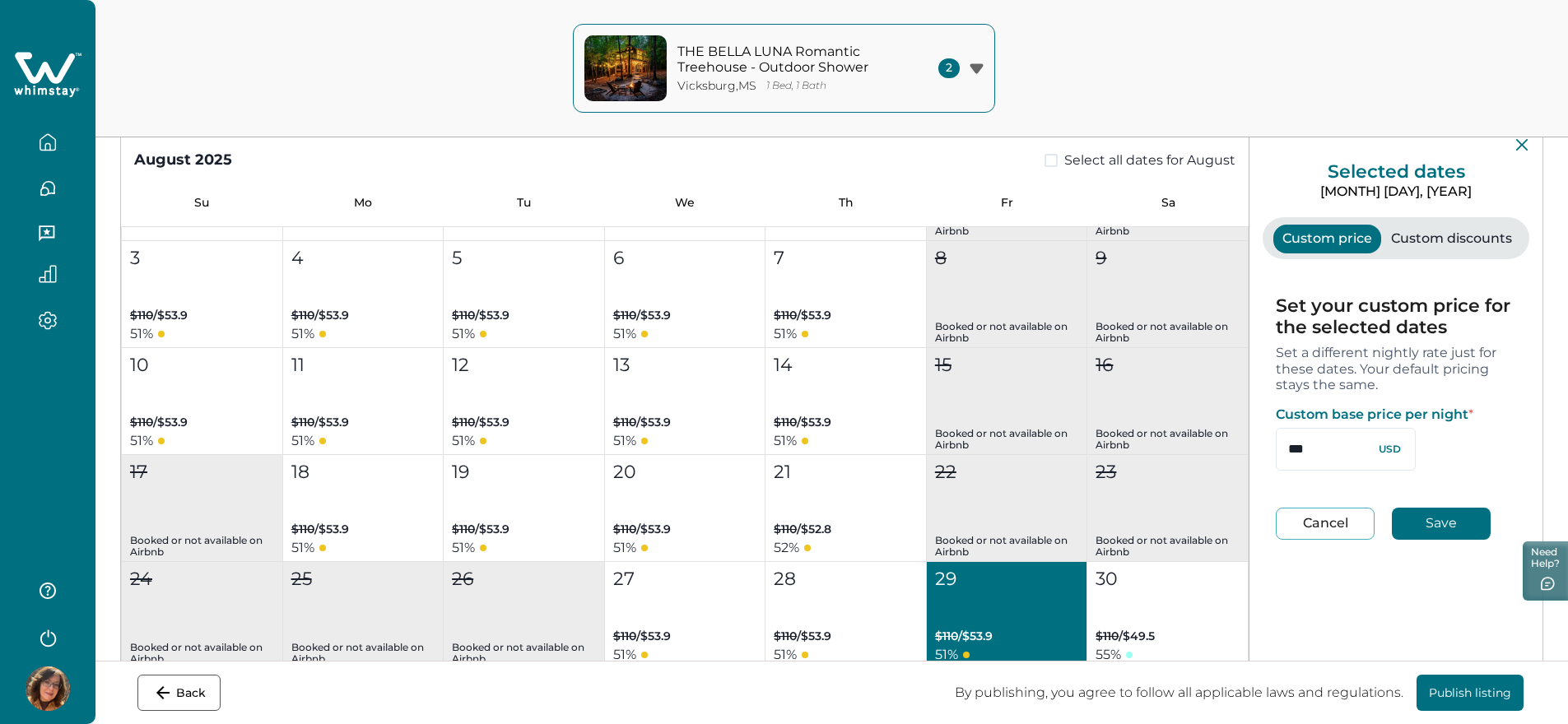 click on "Custom discounts" at bounding box center (1451, 239) 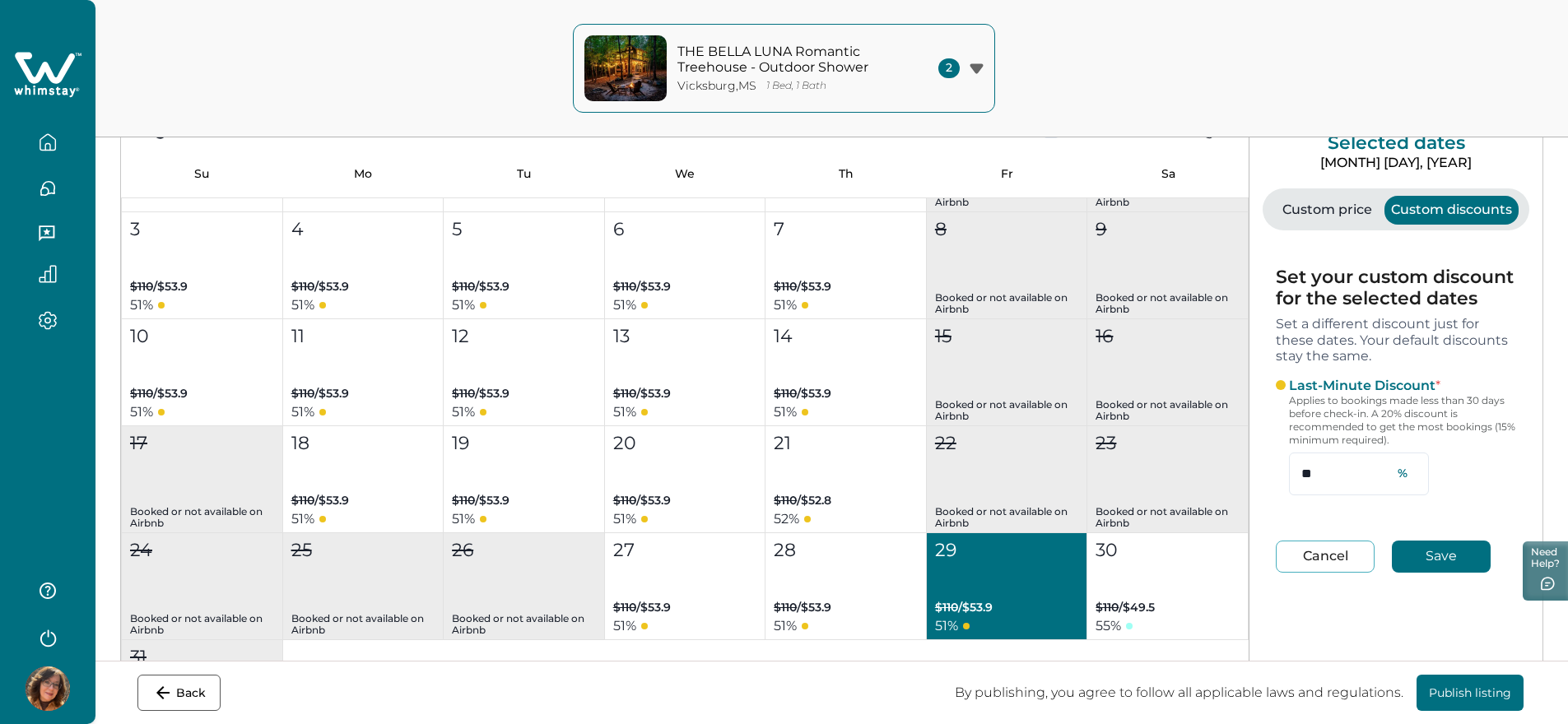 scroll, scrollTop: 155, scrollLeft: 0, axis: vertical 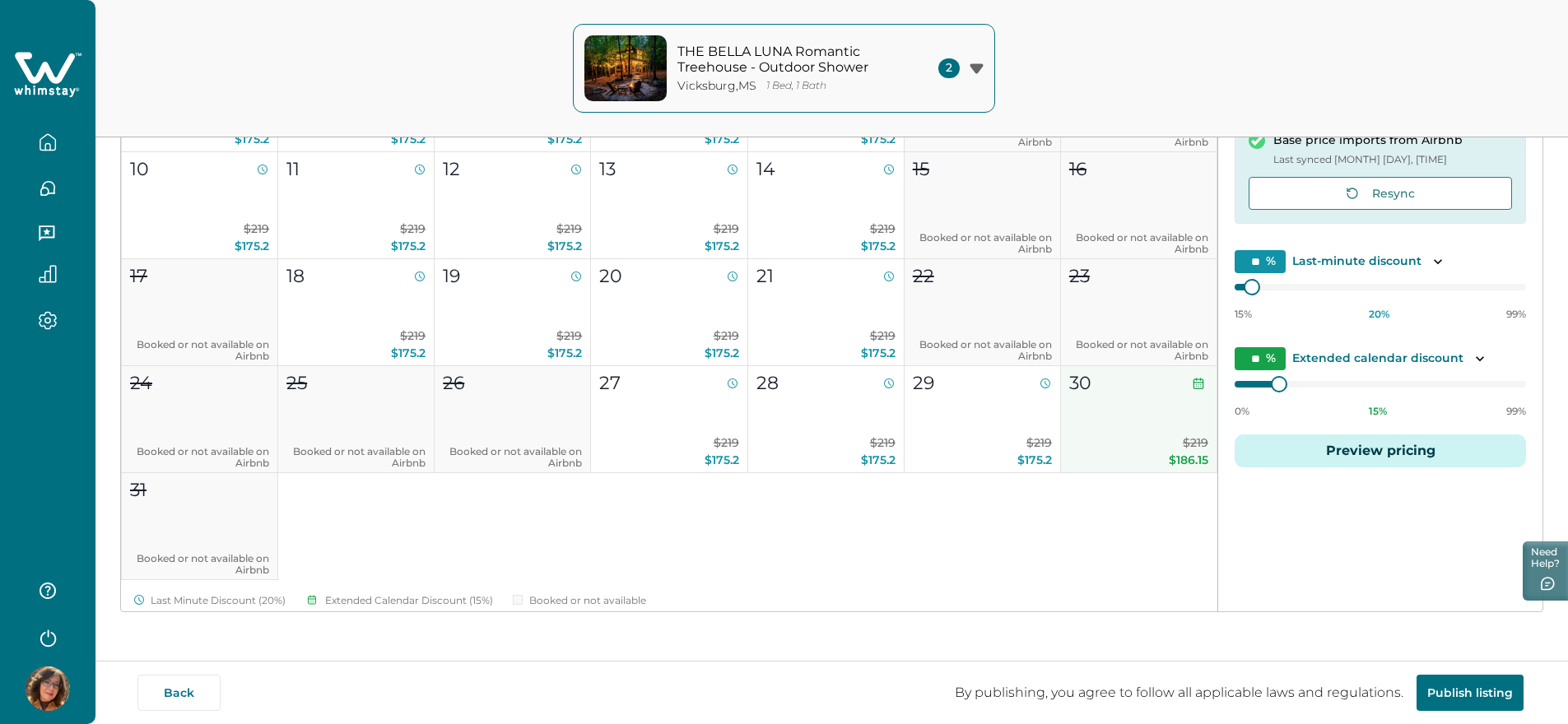 click on "$219 $186.15" at bounding box center (1138, 452) 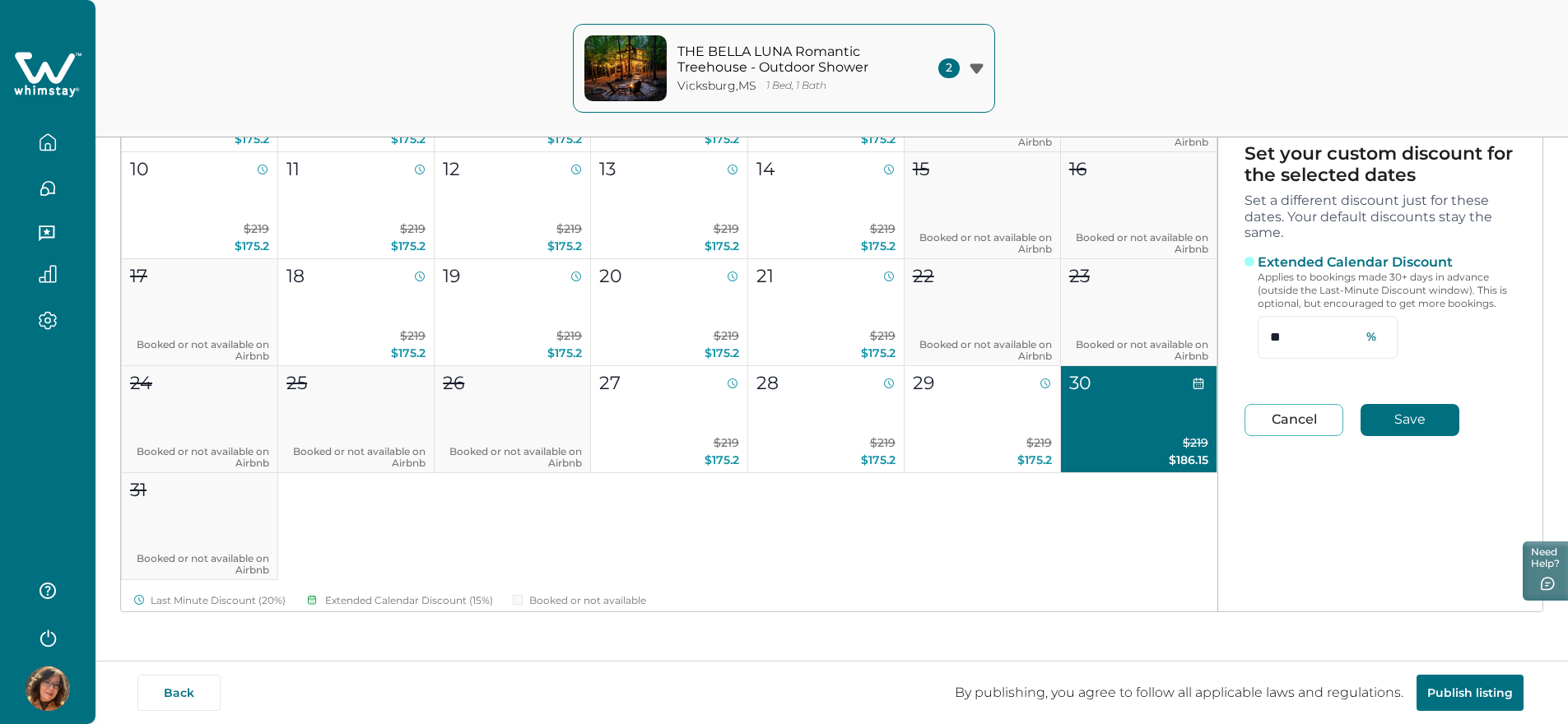 click on "1 Booked or not available on Airbnb 2 Booked or not available on Airbnb 3 $219 $175.2 4 $219 $175.2 5 $219 $175.2 6 $219 $175.2 7 $219 $175.2 8 Booked or not available on Airbnb 9 Booked or not available on Airbnb 10 $219 $175.2 11 $219 $175.2 12 $219 $175.2 13 $219 $175.2 14 $219 $175.2 15 Booked or not available on Airbnb 16 Booked or not available on Airbnb 17 Booked or not available on Airbnb 18 $219 $175.2 19 $219 $175.2 20 $219 $175.2 21 $219 $175.2 22 Booked or not available on Airbnb 23 Booked or not available on Airbnb 24 Booked or not available on Airbnb 25 Booked or not available on Airbnb 26 Booked or not available on Airbnb 27 $219 $175.2 28 $219 $175.2 29 $219 $175.2 30 $219 $186.15 31 Booked or not available on Airbnb" at bounding box center (669, 258) 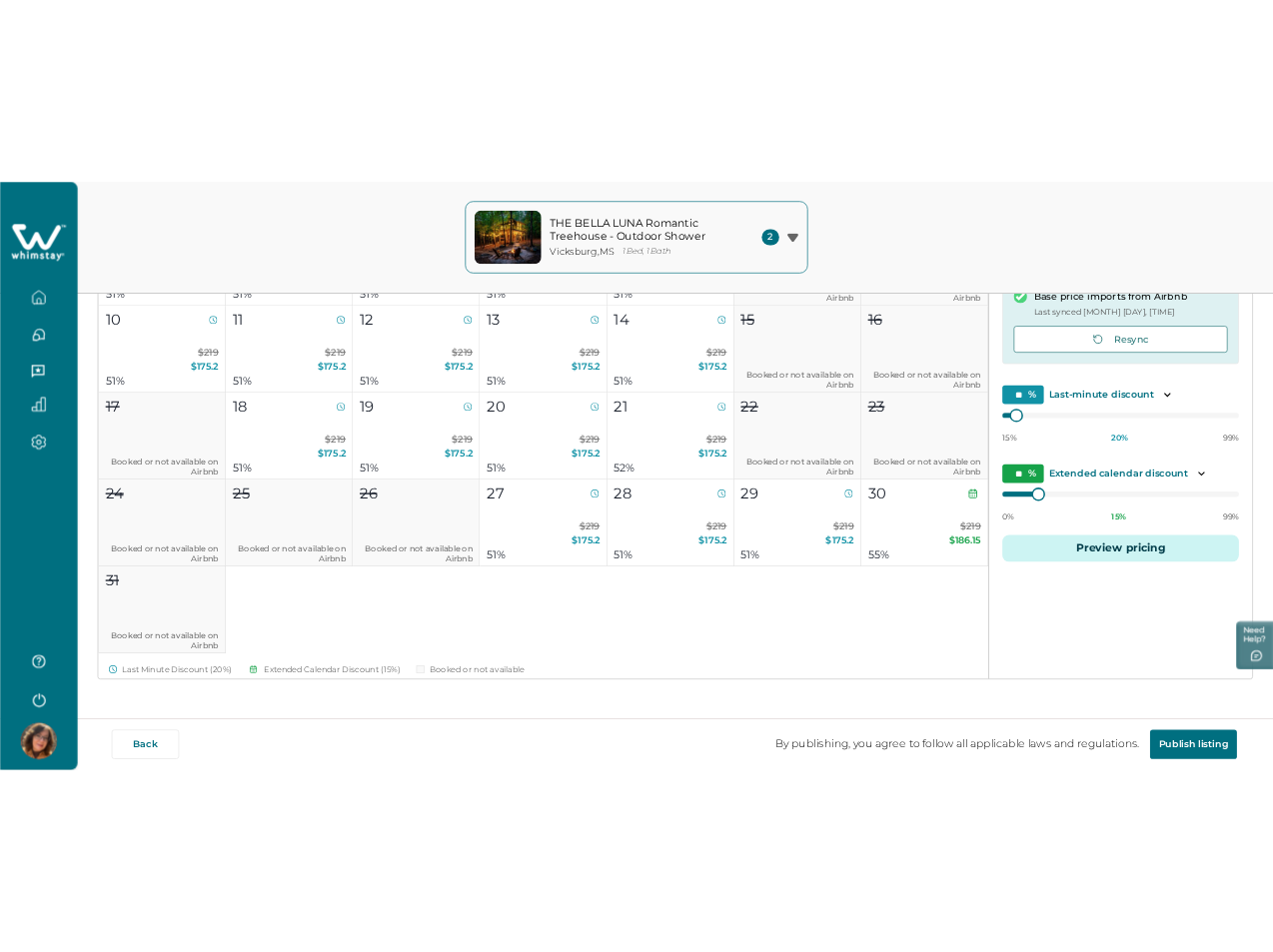 scroll, scrollTop: 381, scrollLeft: 0, axis: vertical 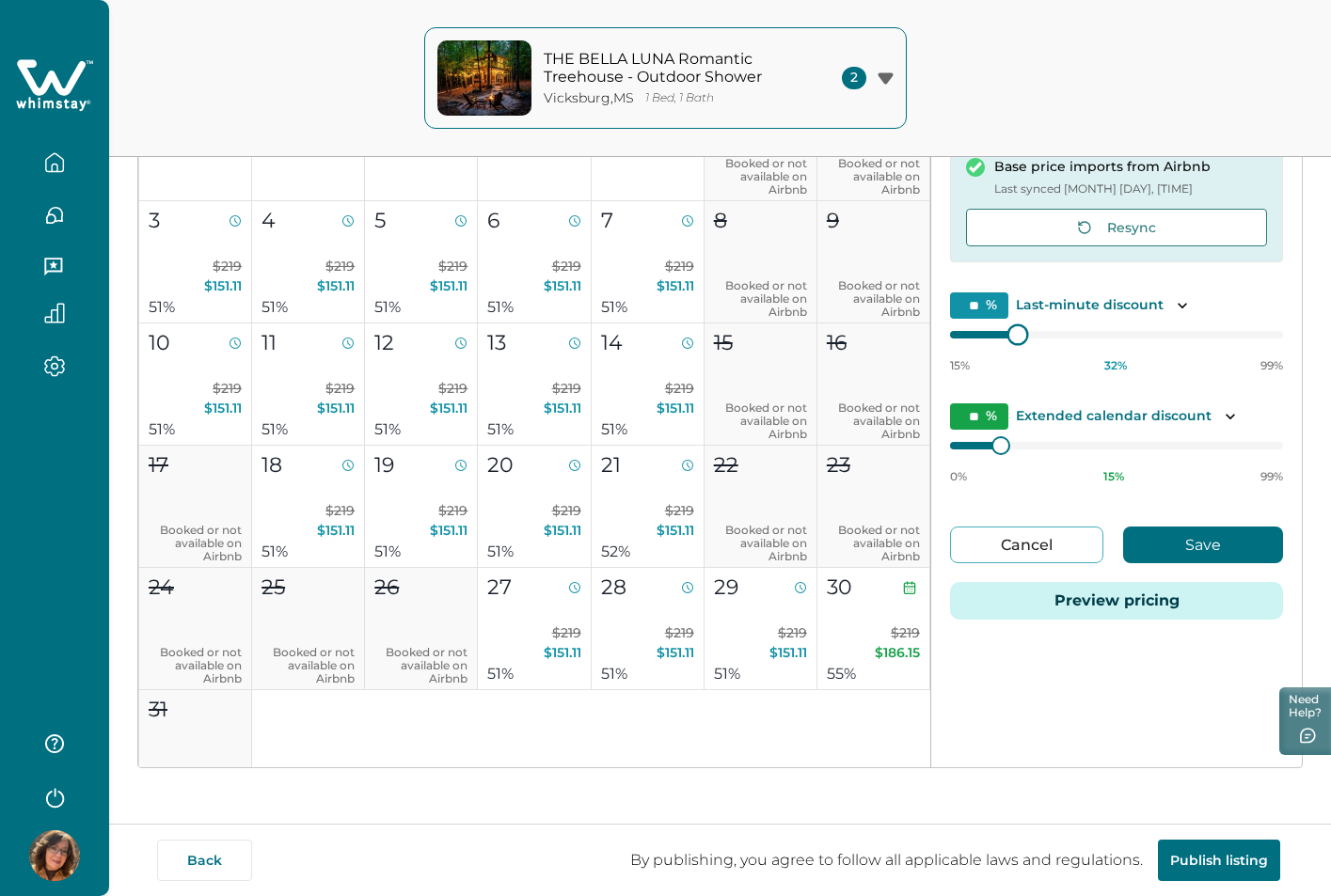 type on "**" 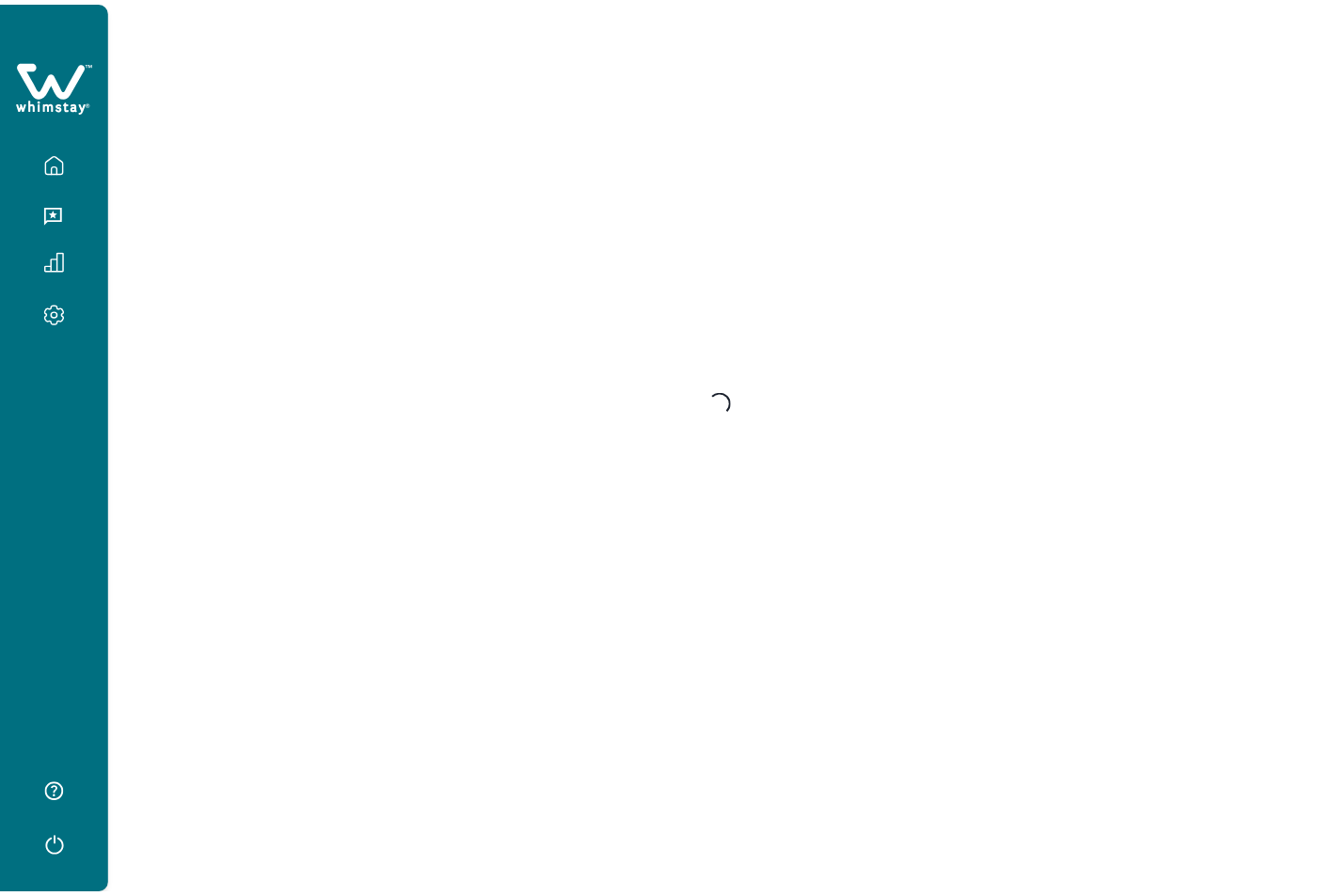 scroll, scrollTop: 0, scrollLeft: 0, axis: both 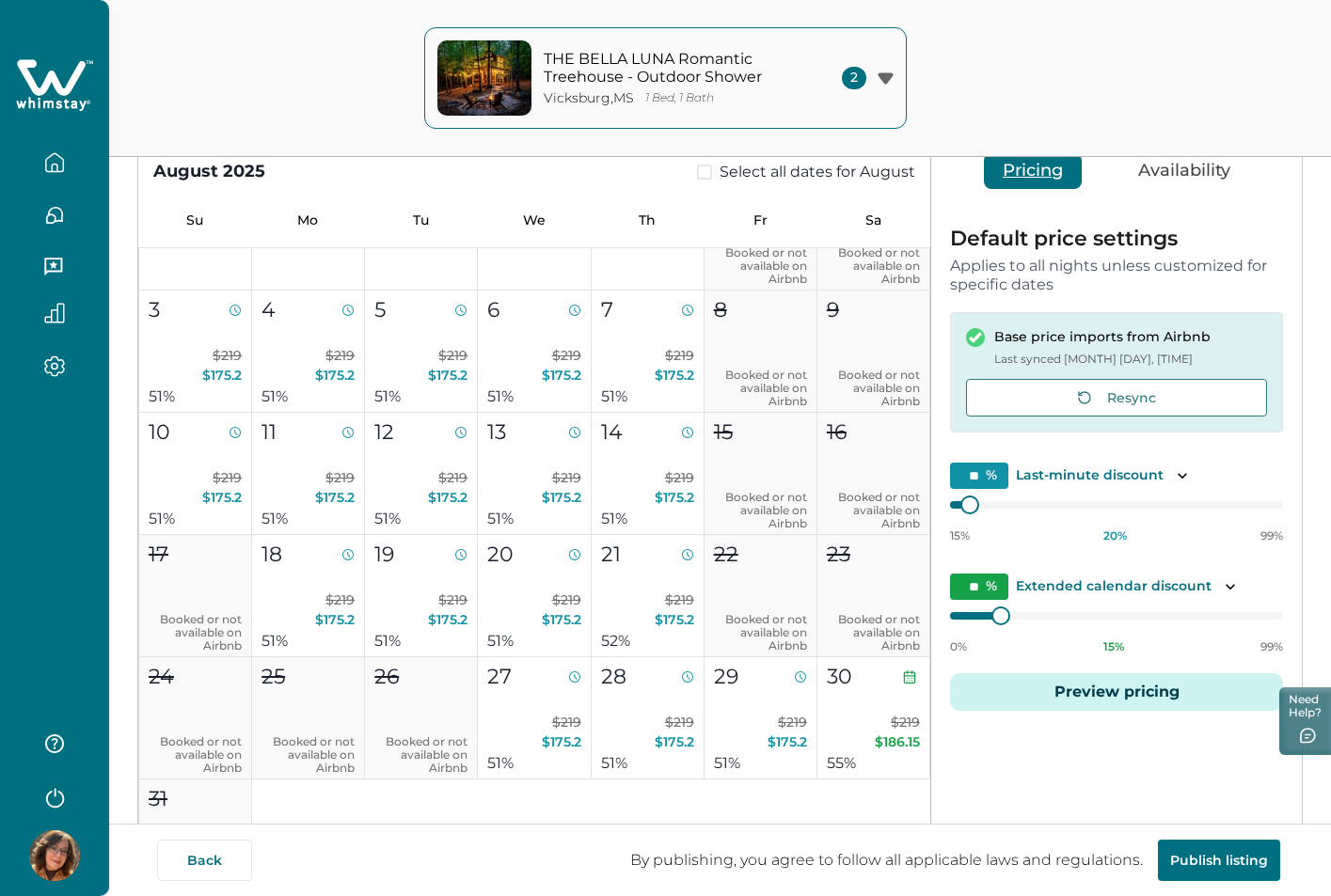 drag, startPoint x: 999, startPoint y: 606, endPoint x: 1058, endPoint y: 611, distance: 59.2115 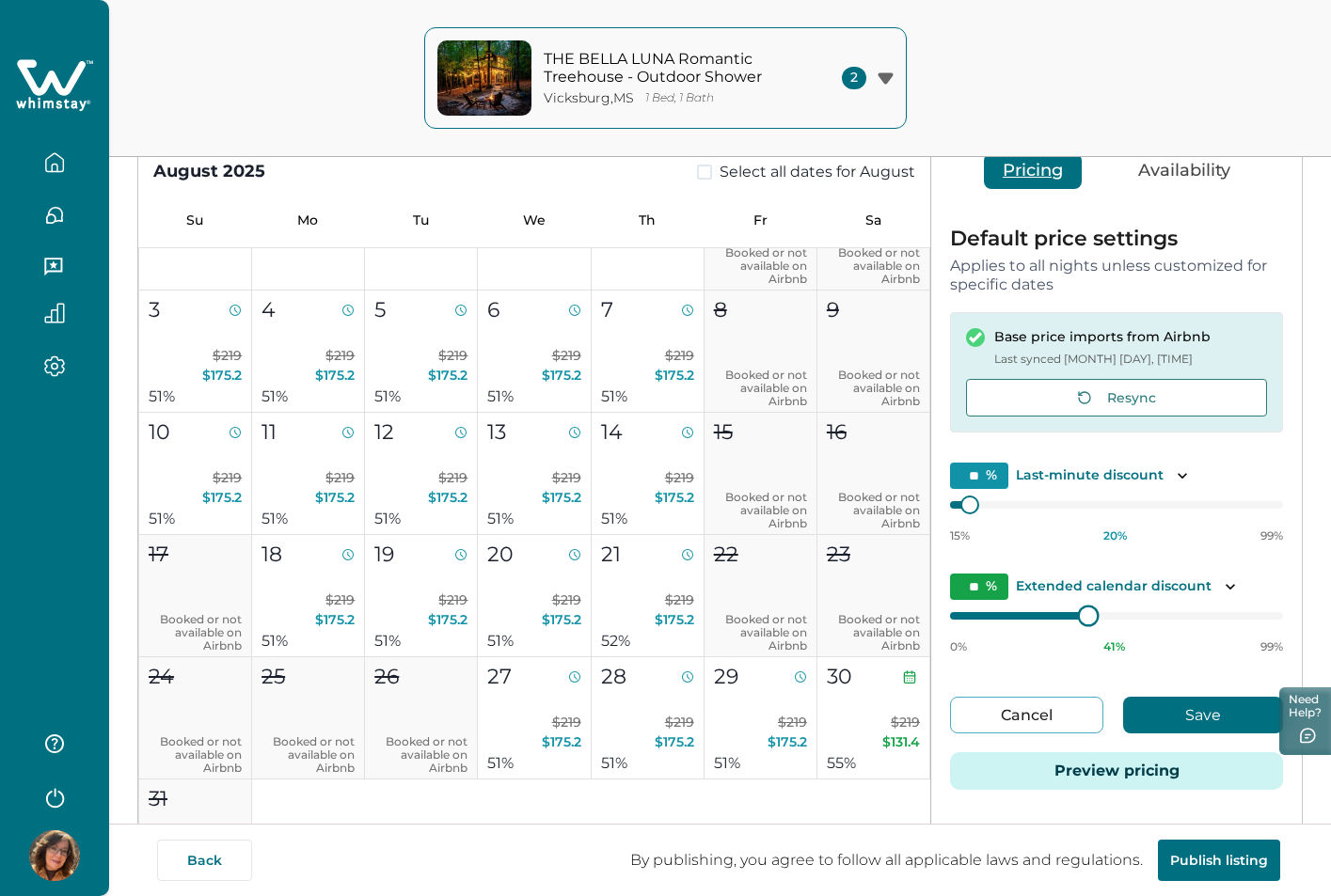 type on "**" 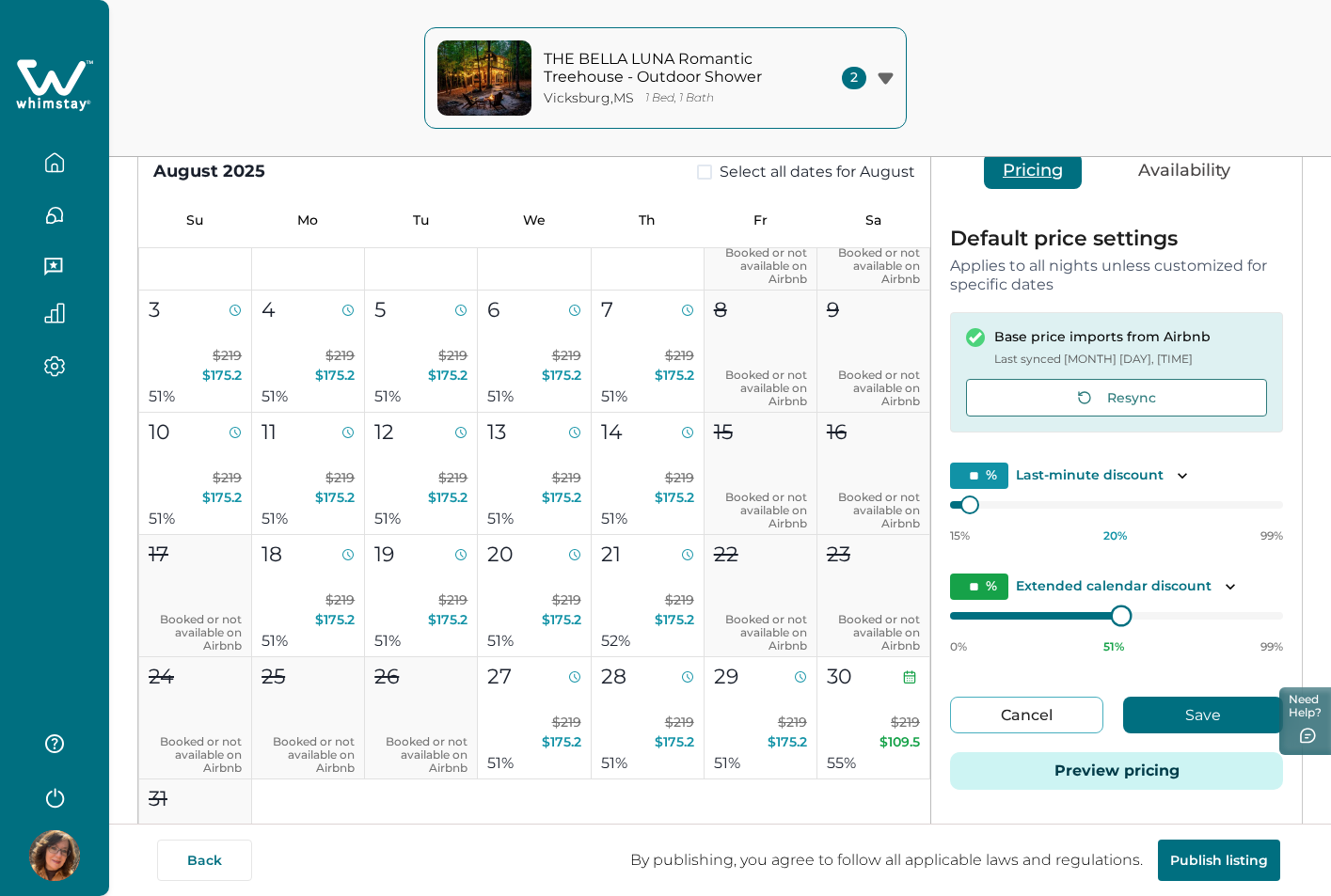 click at bounding box center (970, 505) 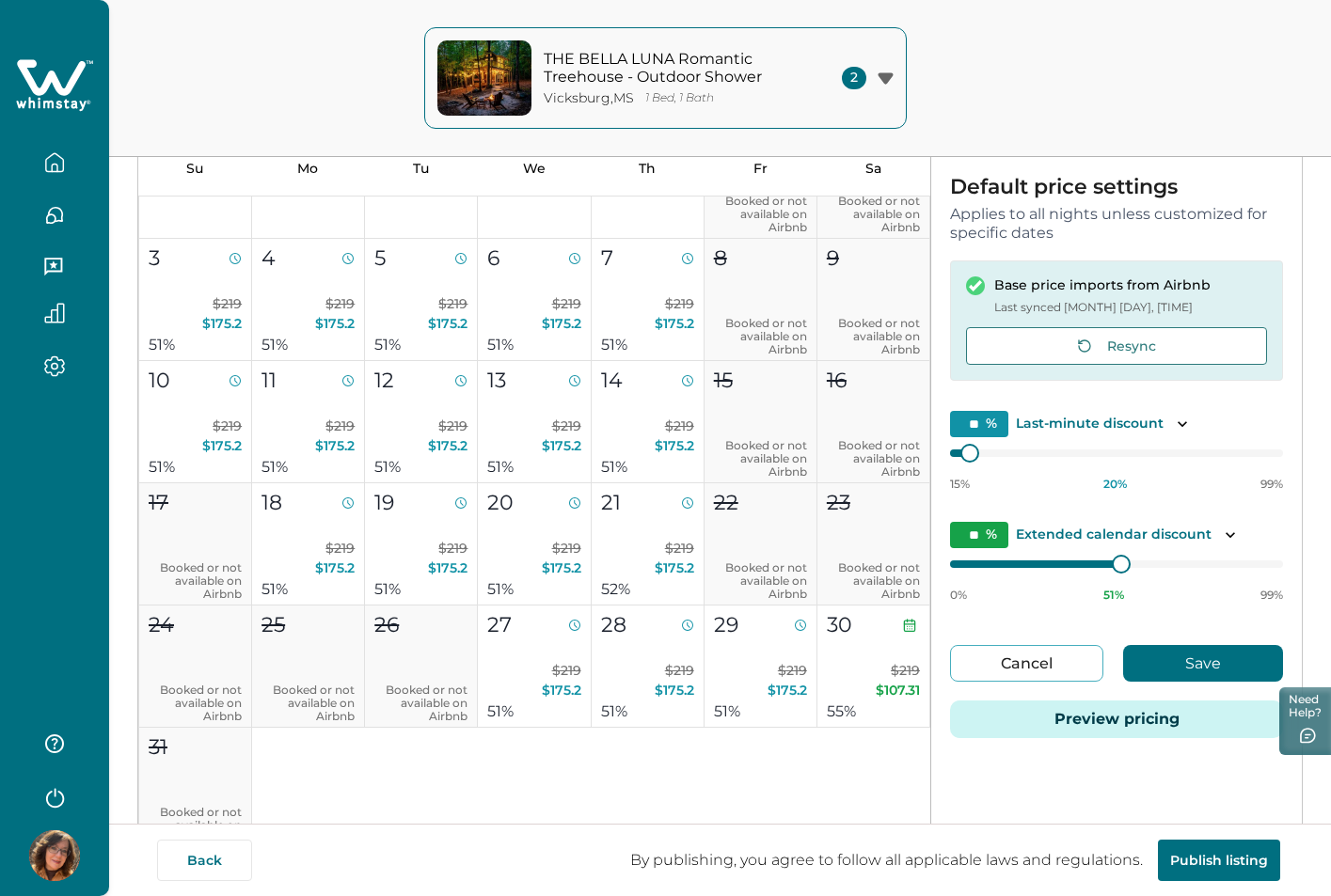 scroll, scrollTop: 282, scrollLeft: 0, axis: vertical 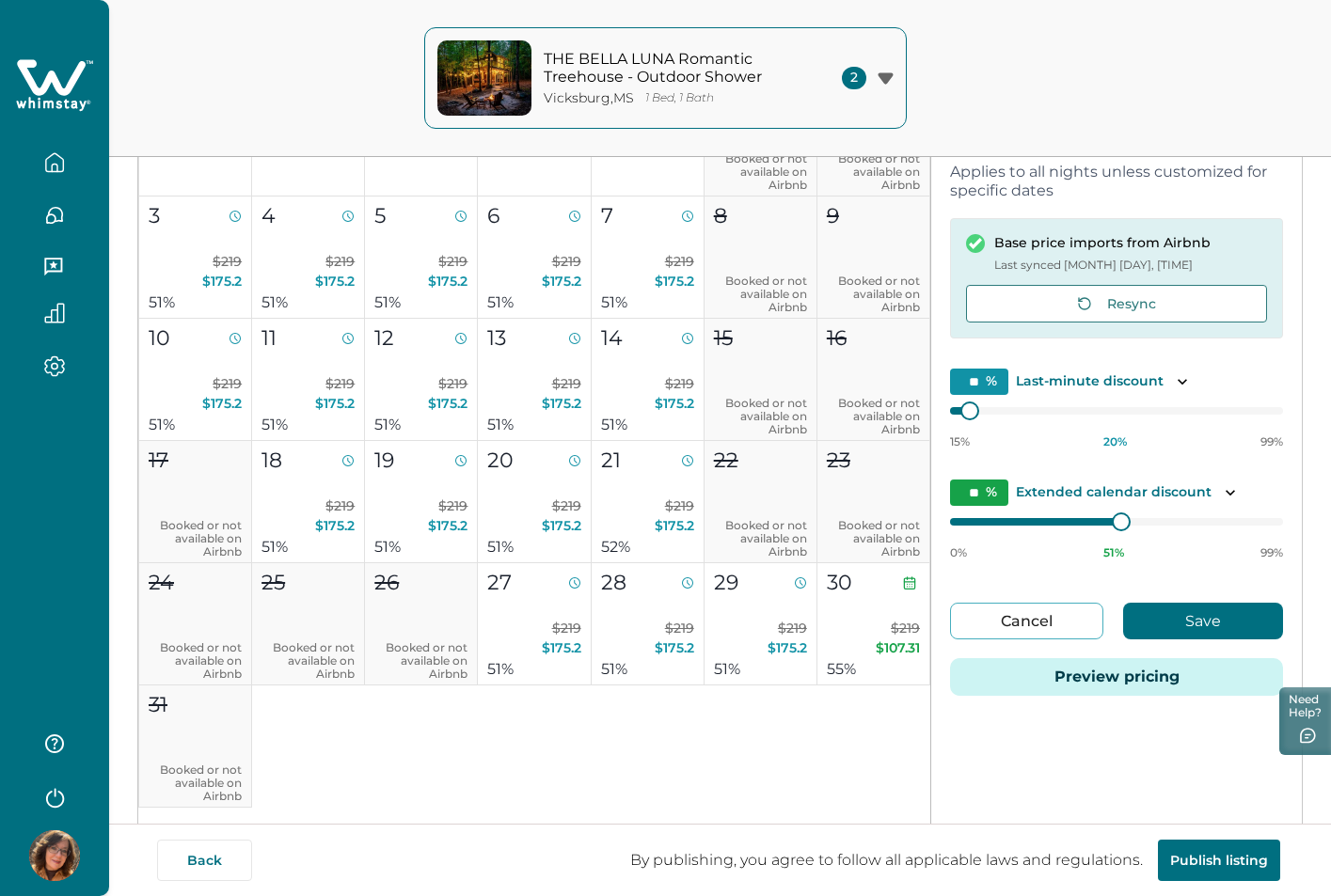 drag, startPoint x: 767, startPoint y: 634, endPoint x: 1080, endPoint y: 460, distance: 358.11311 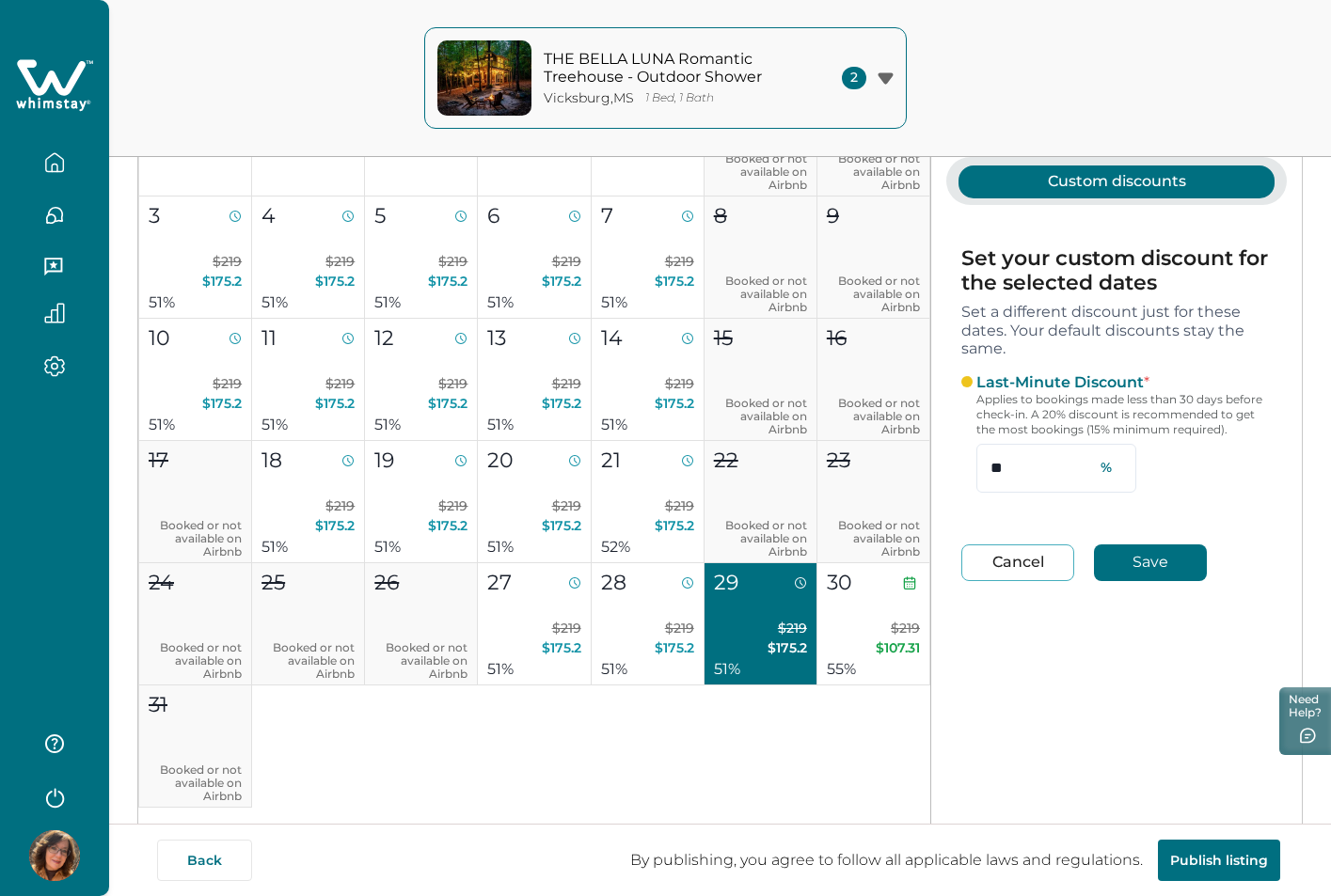 click on "Cancel" at bounding box center [1018, 562] 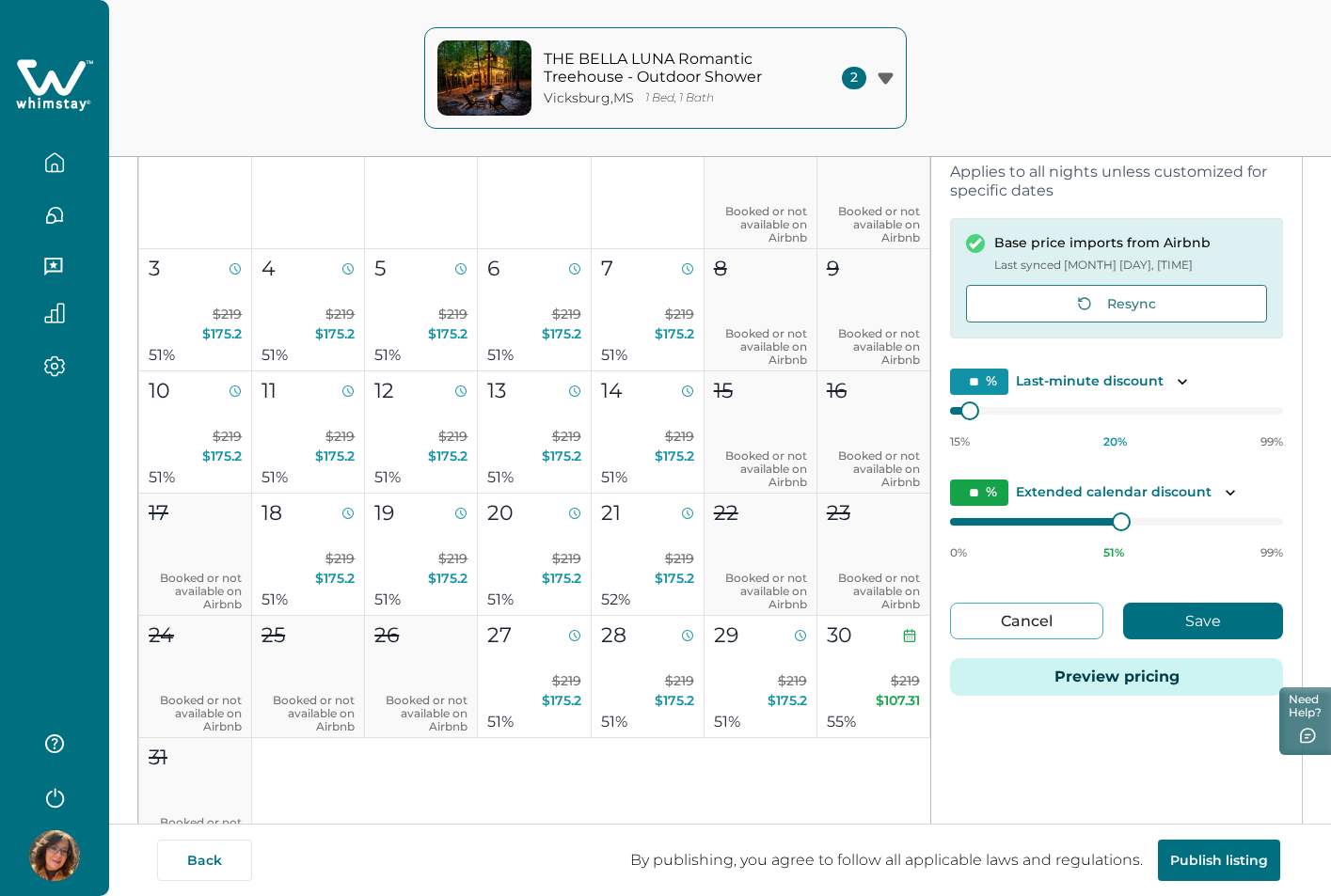 scroll, scrollTop: 0, scrollLeft: 0, axis: both 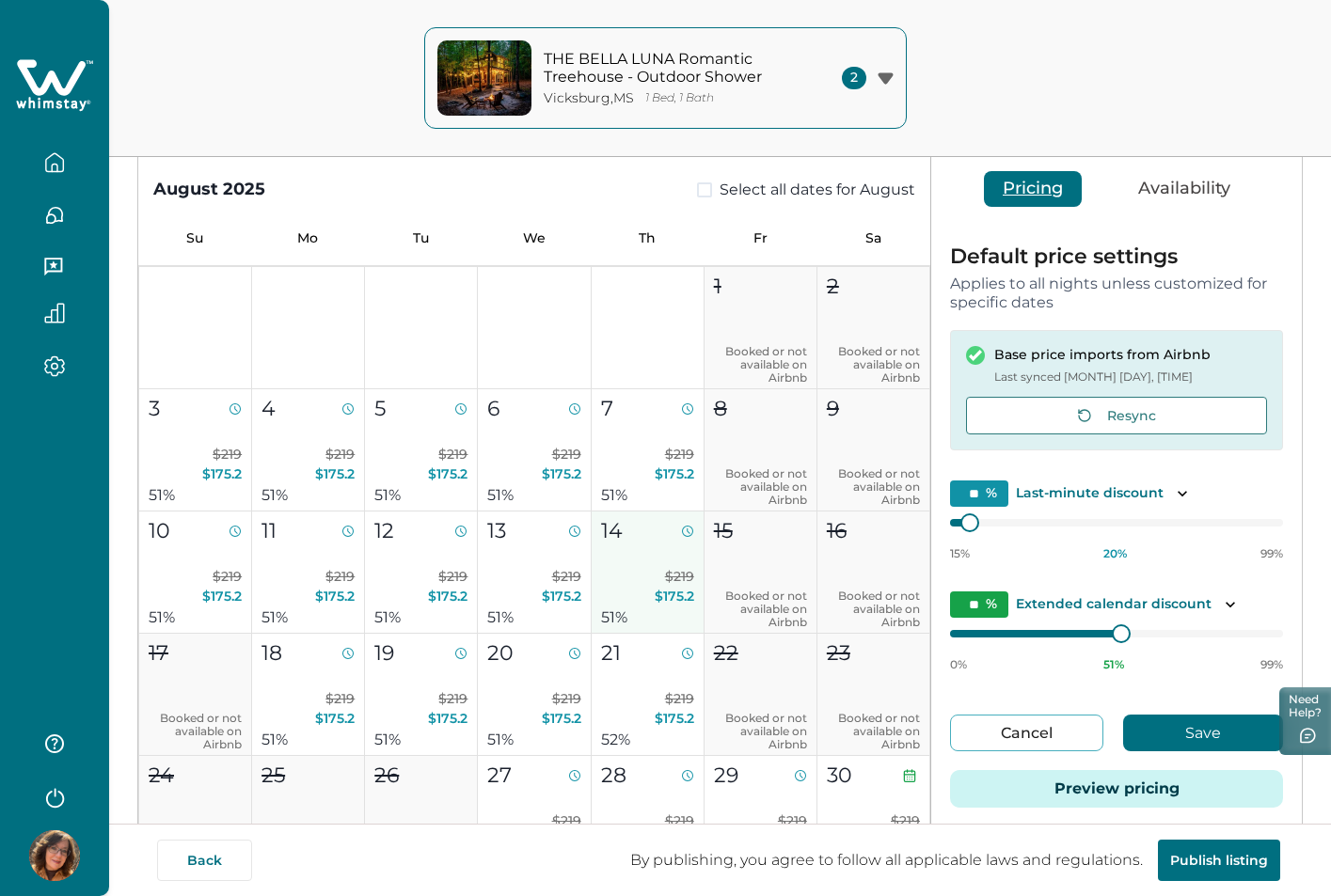 click on "14 $219 $175.2 51 %" at bounding box center [648, 573] 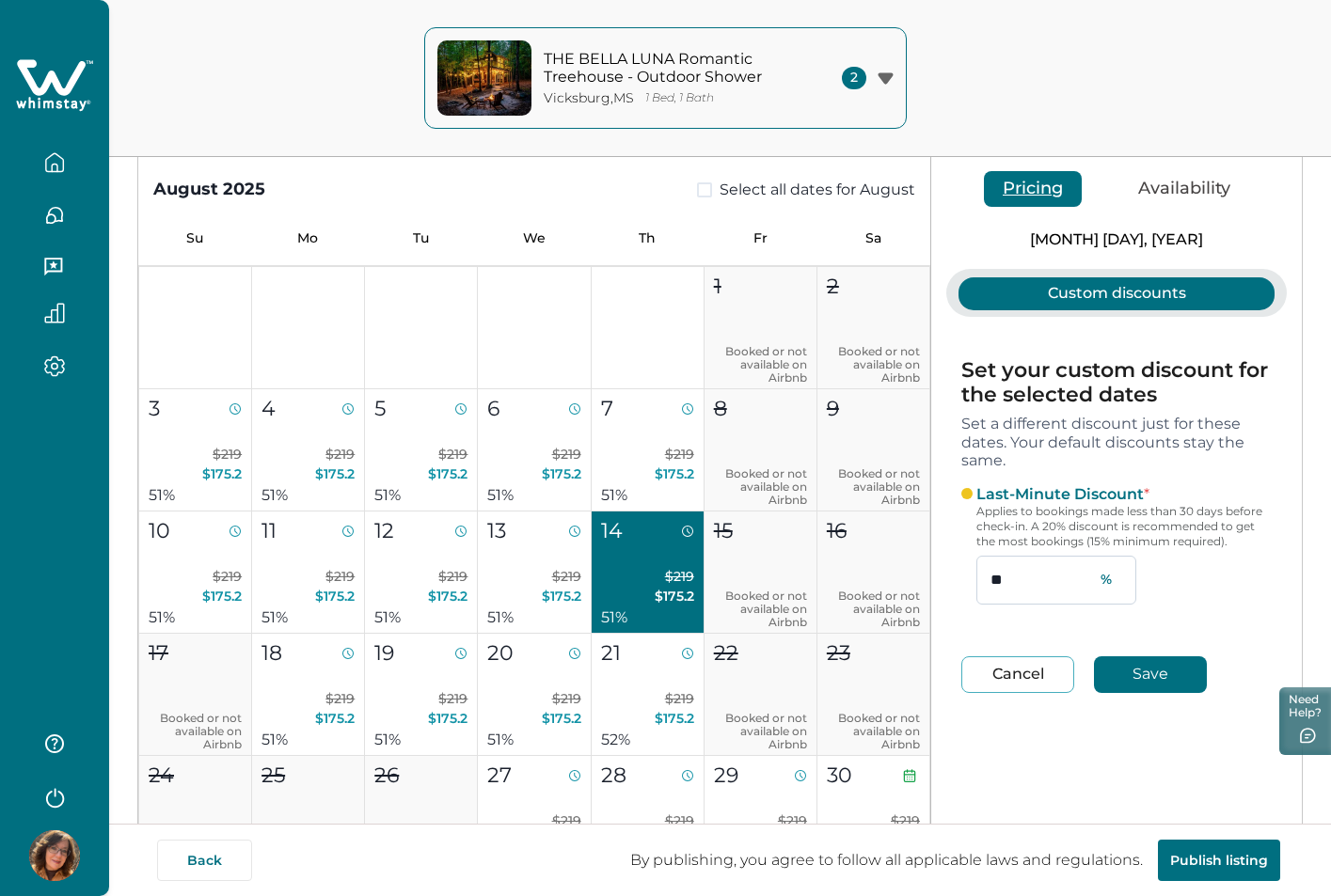 click on "**" at bounding box center (1056, 580) 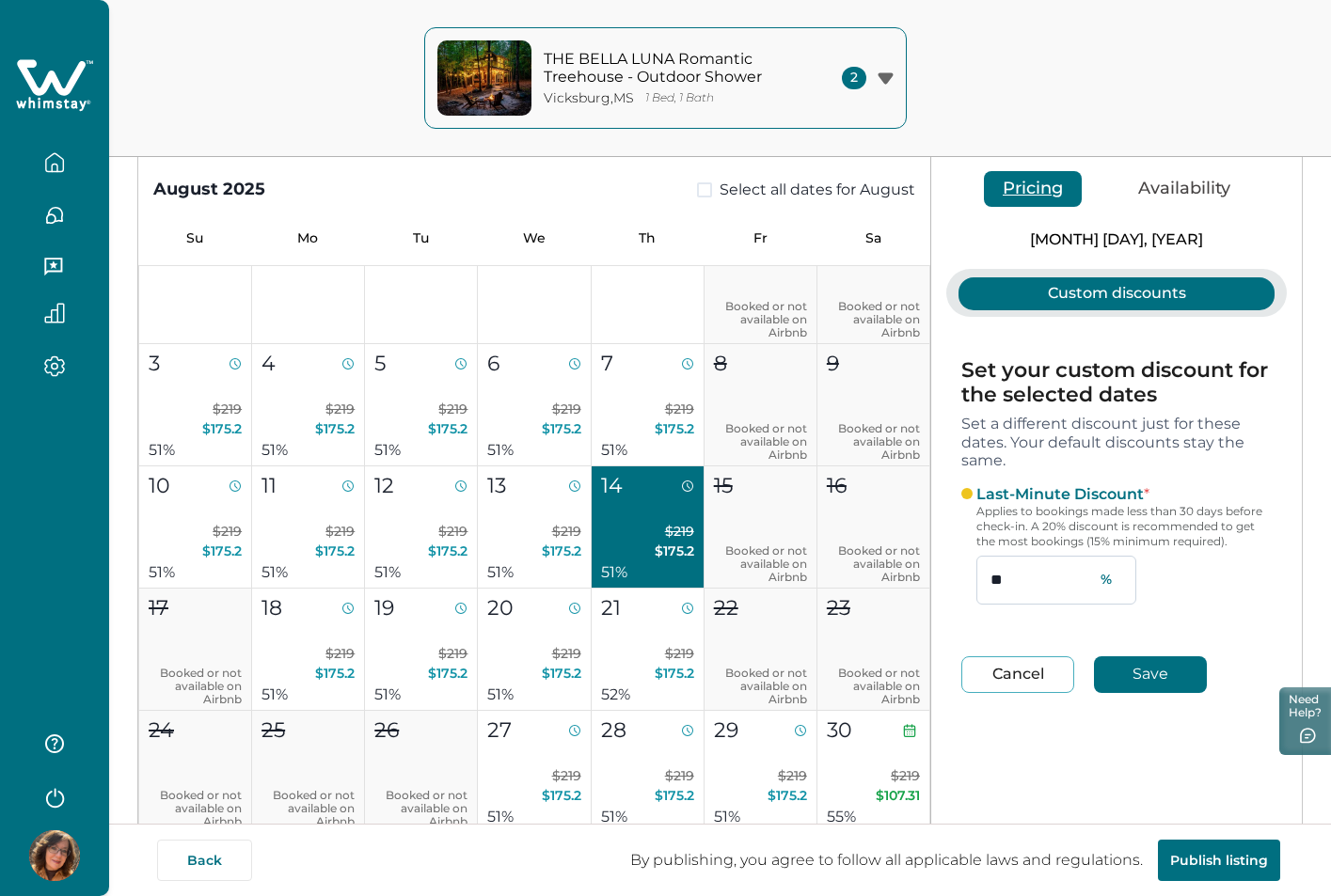 scroll, scrollTop: 81, scrollLeft: 0, axis: vertical 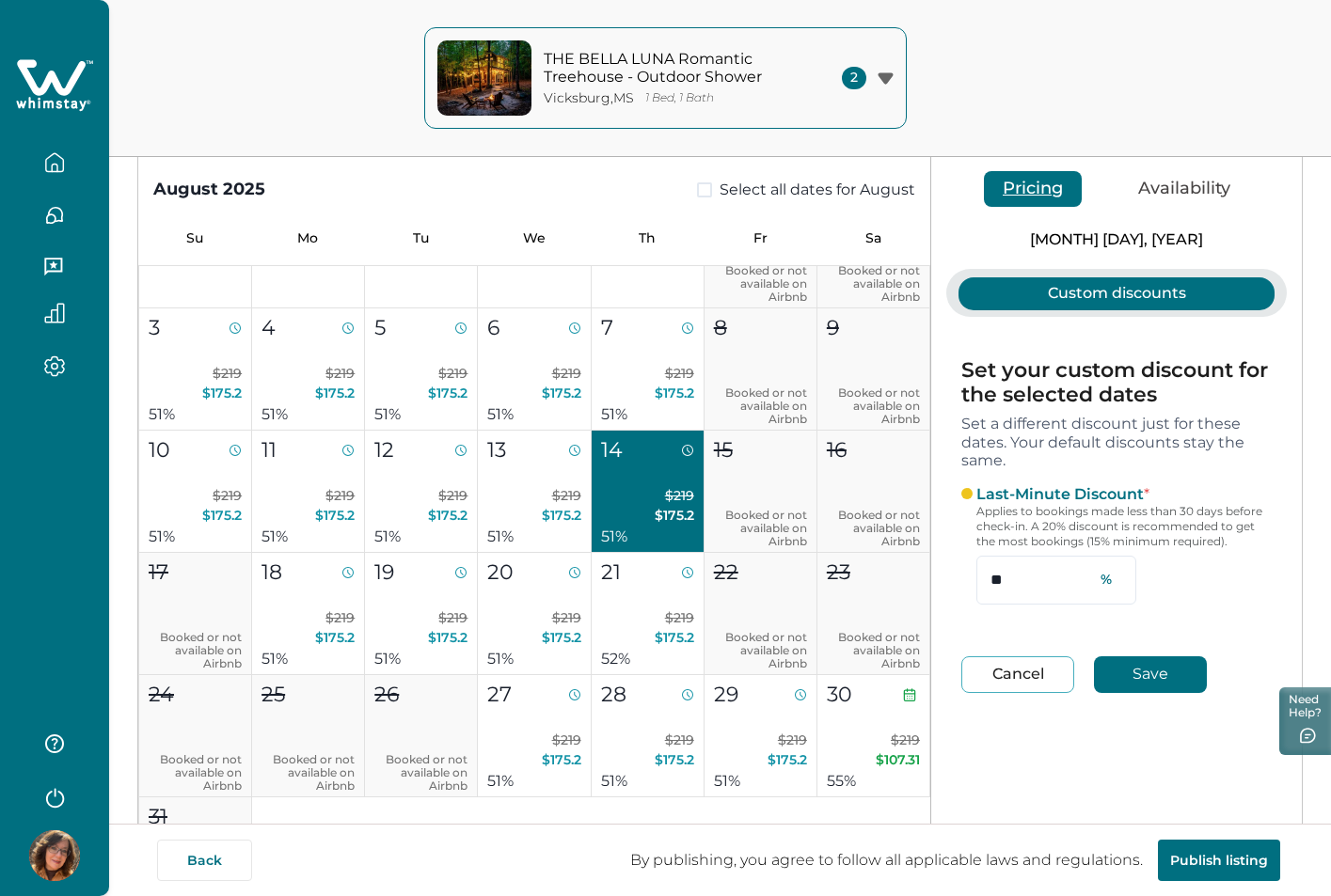 click on "Cancel" at bounding box center (1018, 674) 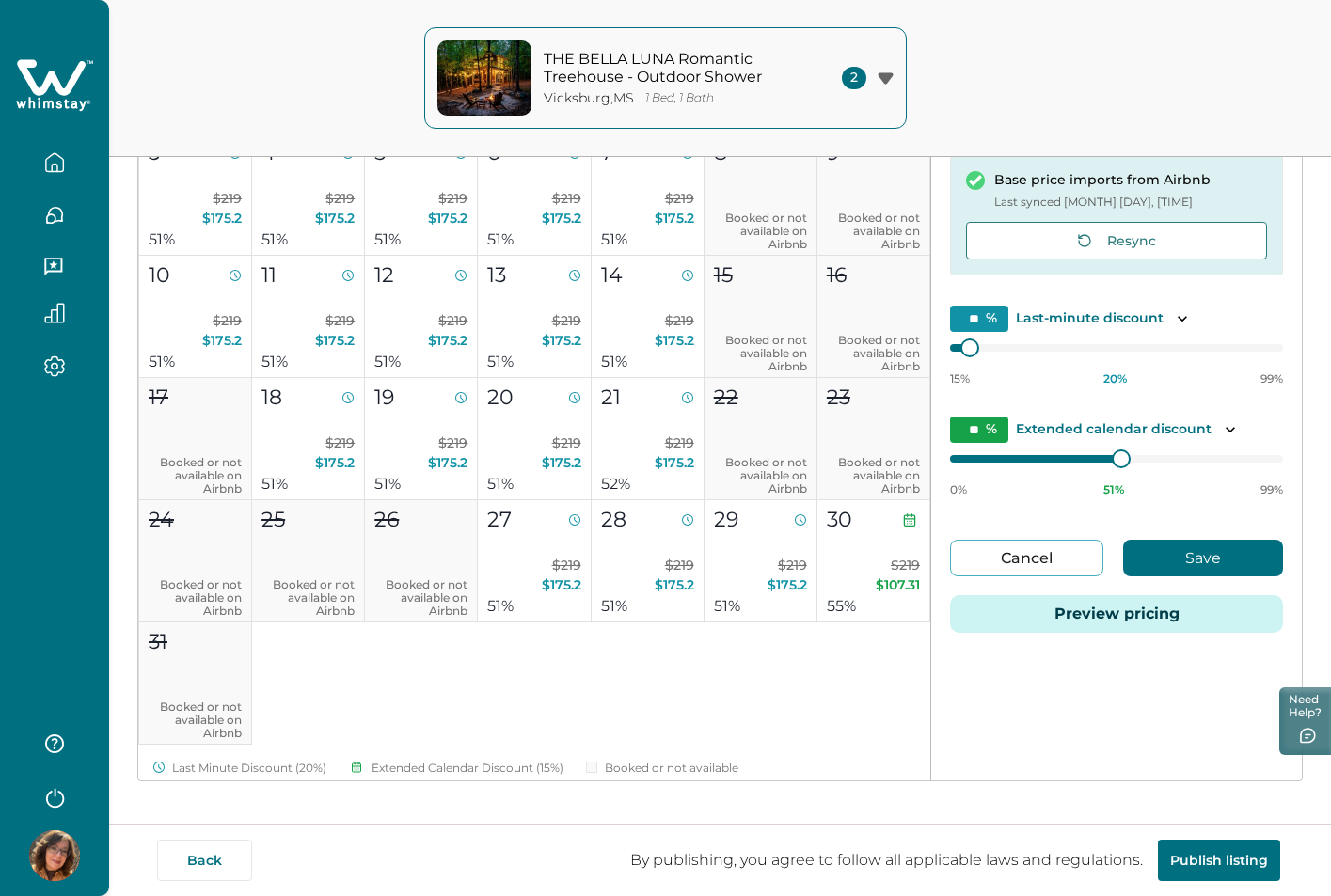 scroll, scrollTop: 358, scrollLeft: 0, axis: vertical 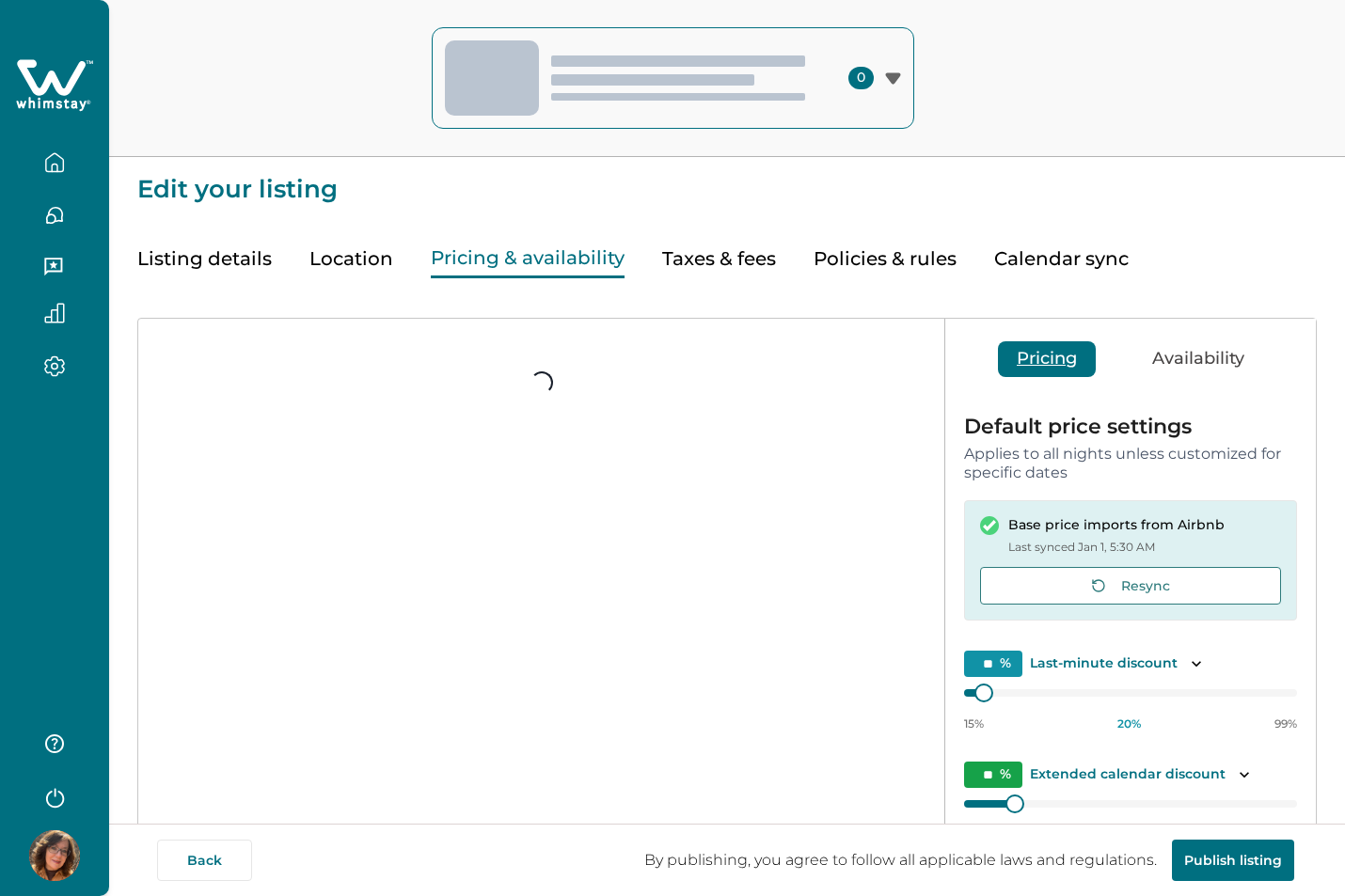 type on "**" 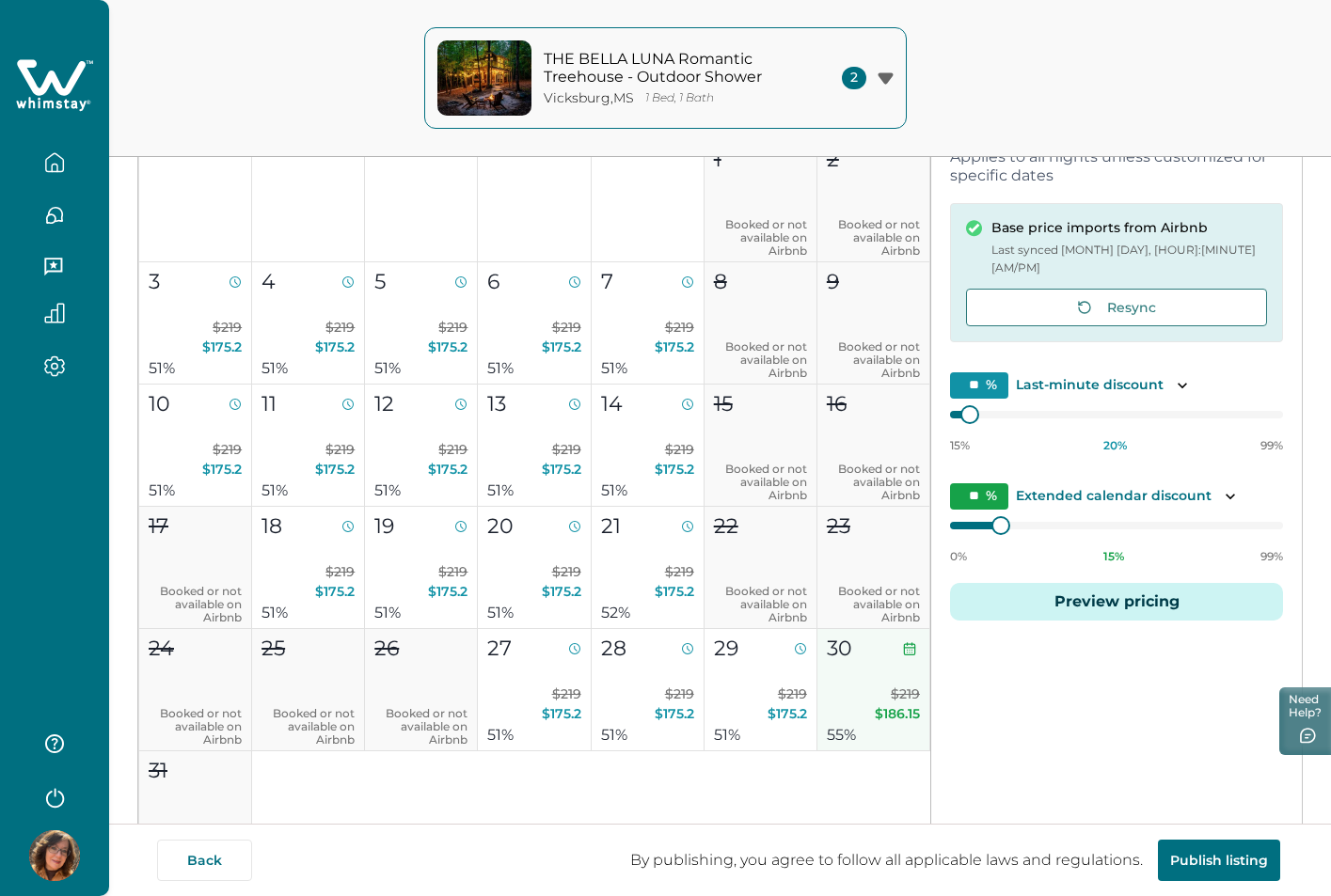 scroll, scrollTop: 358, scrollLeft: 0, axis: vertical 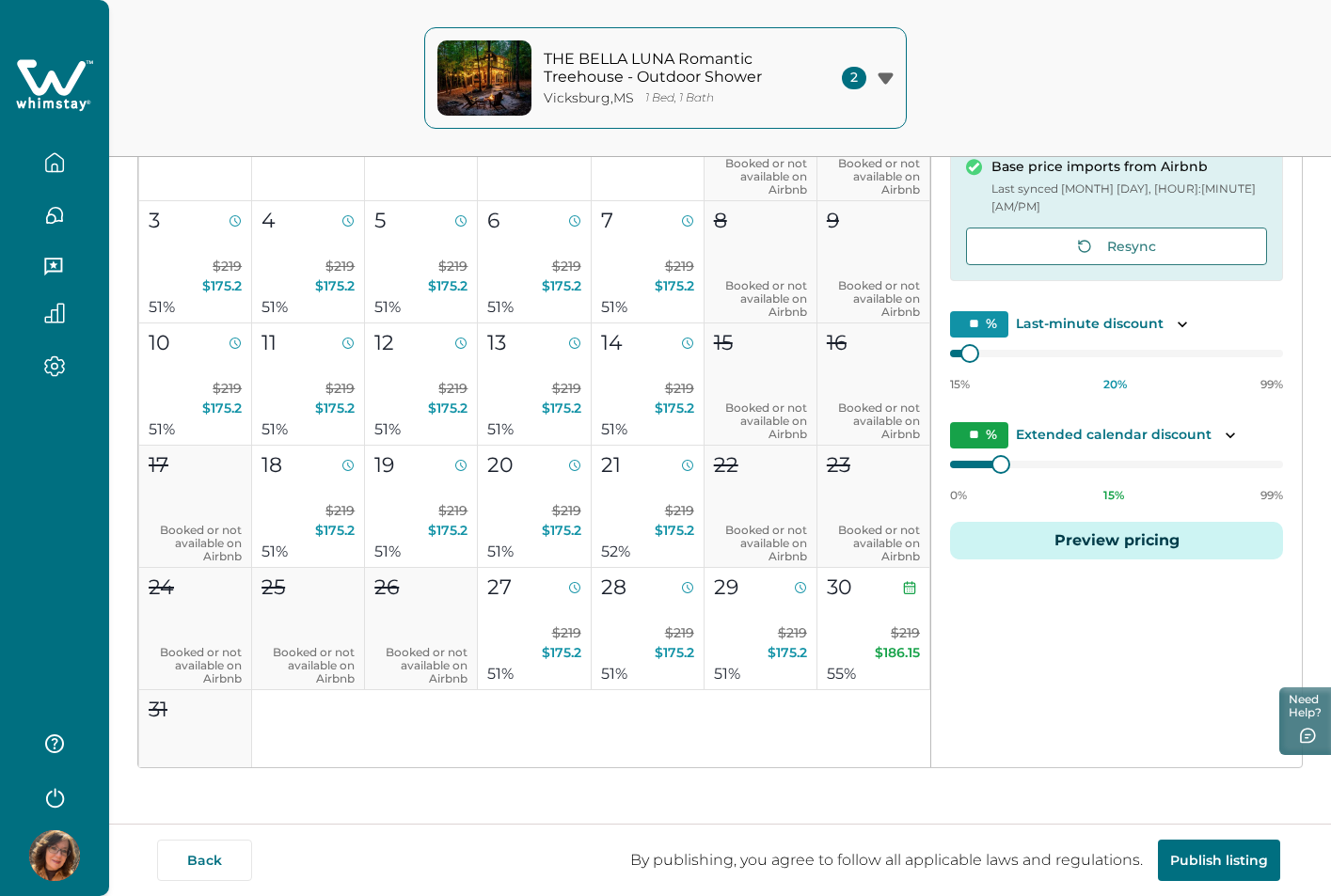 click on "1 Booked or not available on Airbnb 2 Booked or not available on Airbnb 3 $219 $175.2 51 % 4 $219 $175.2 51 % 5 $219 $175.2 51 % 6 $219 $175.2 51 % 7 $219 $175.2 51 % 8 Booked or not available on Airbnb 9 Booked or not available on Airbnb 10 $219 $175.2 51 % 11 $219 $175.2 51 % 12 $219 $175.2 51 % 13 $219 $175.2 51 % 14 $219 $175.2 51 % 15 Booked or not available on Airbnb 16 Booked or not available on Airbnb 17 Booked or not available on Airbnb 18 $219 $175.2 51 % 19 $219 $175.2 51 % 20 $219 $175.2 51 % 21 $219 $175.2 52 % 22 Booked or not available on Airbnb 23 Booked or not available on Airbnb 24 Booked or not available on Airbnb 25 Booked or not available on Airbnb 26 Booked or not available on Airbnb 27 $219 $175.2 51 % 28 $219 $175.2 51 % 29 $219 $175.2 51 % 30 $219 $186.15 55 % 31 Booked or not available on Airbnb" at bounding box center [534, 445] 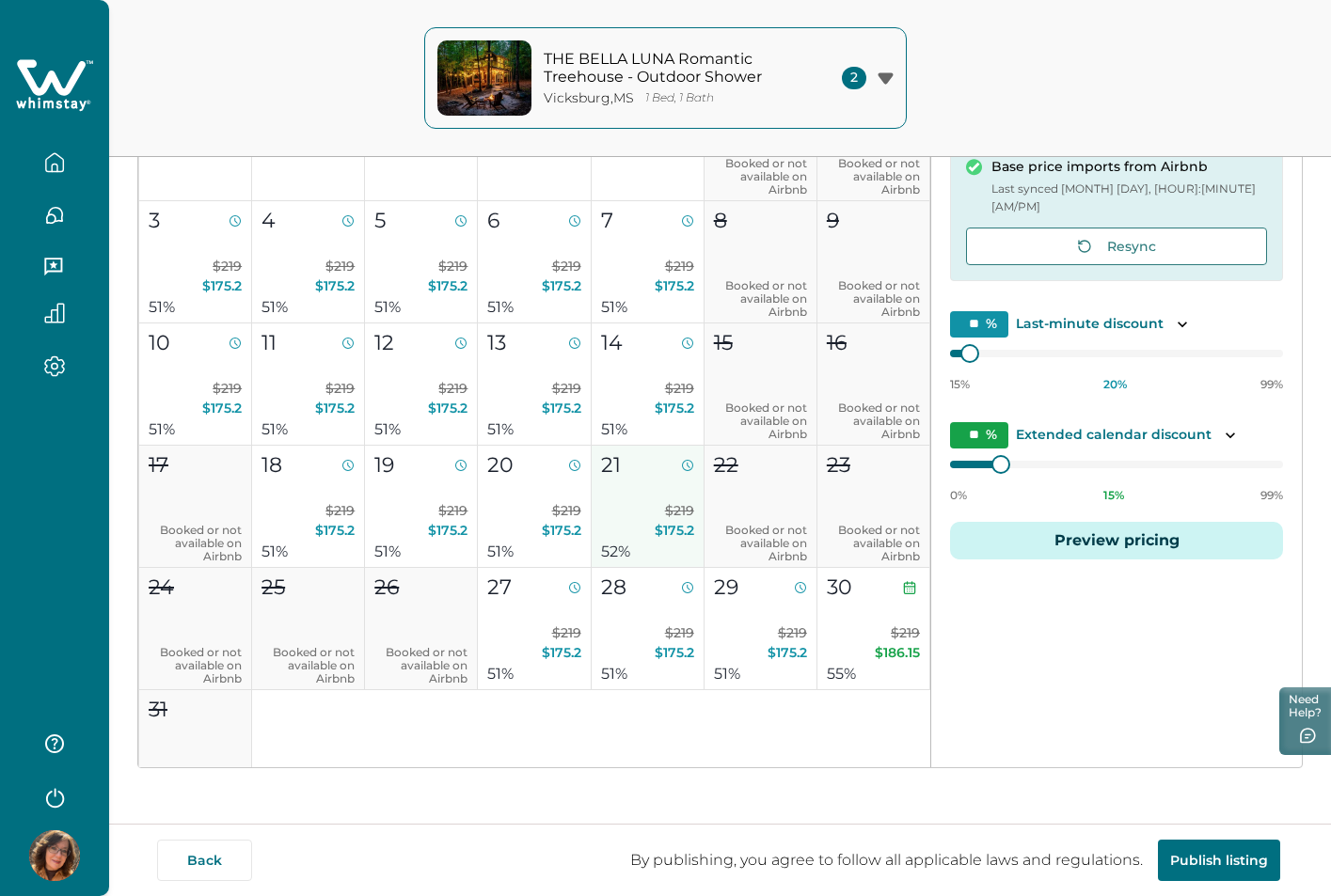 click on "$219 $175.2" at bounding box center [647, 521] 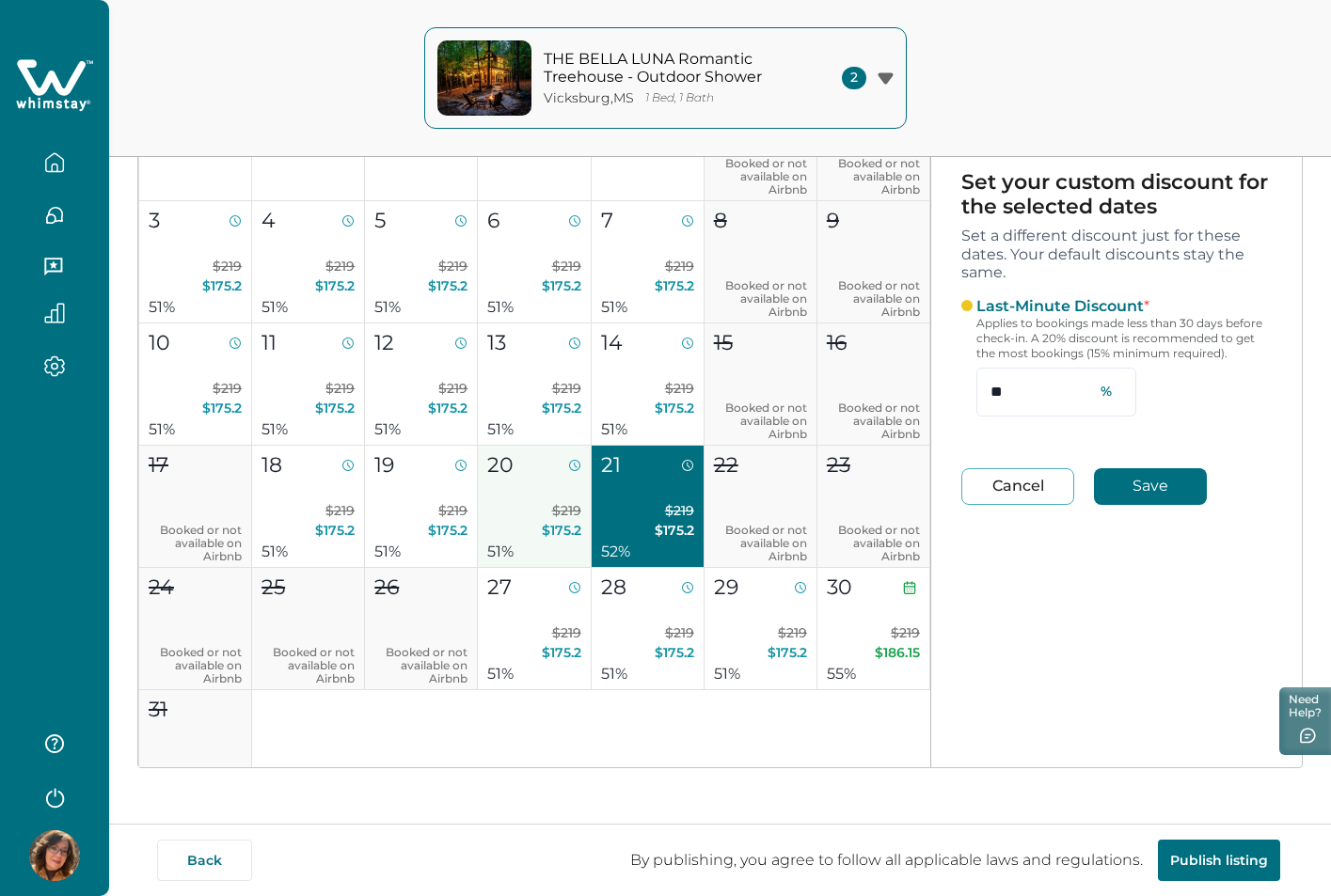 click on "$219 $175.2" at bounding box center [533, 521] 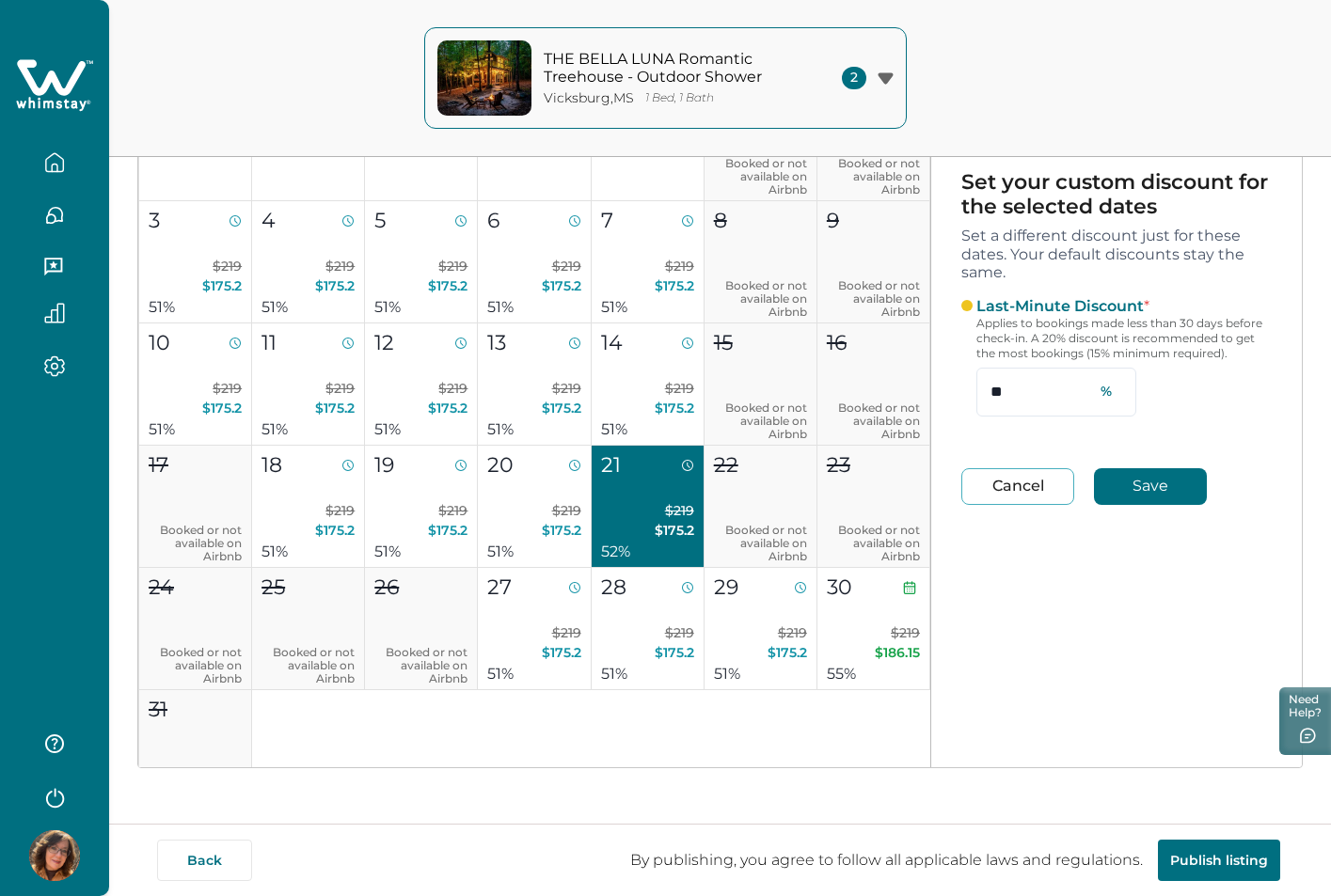 type on "**" 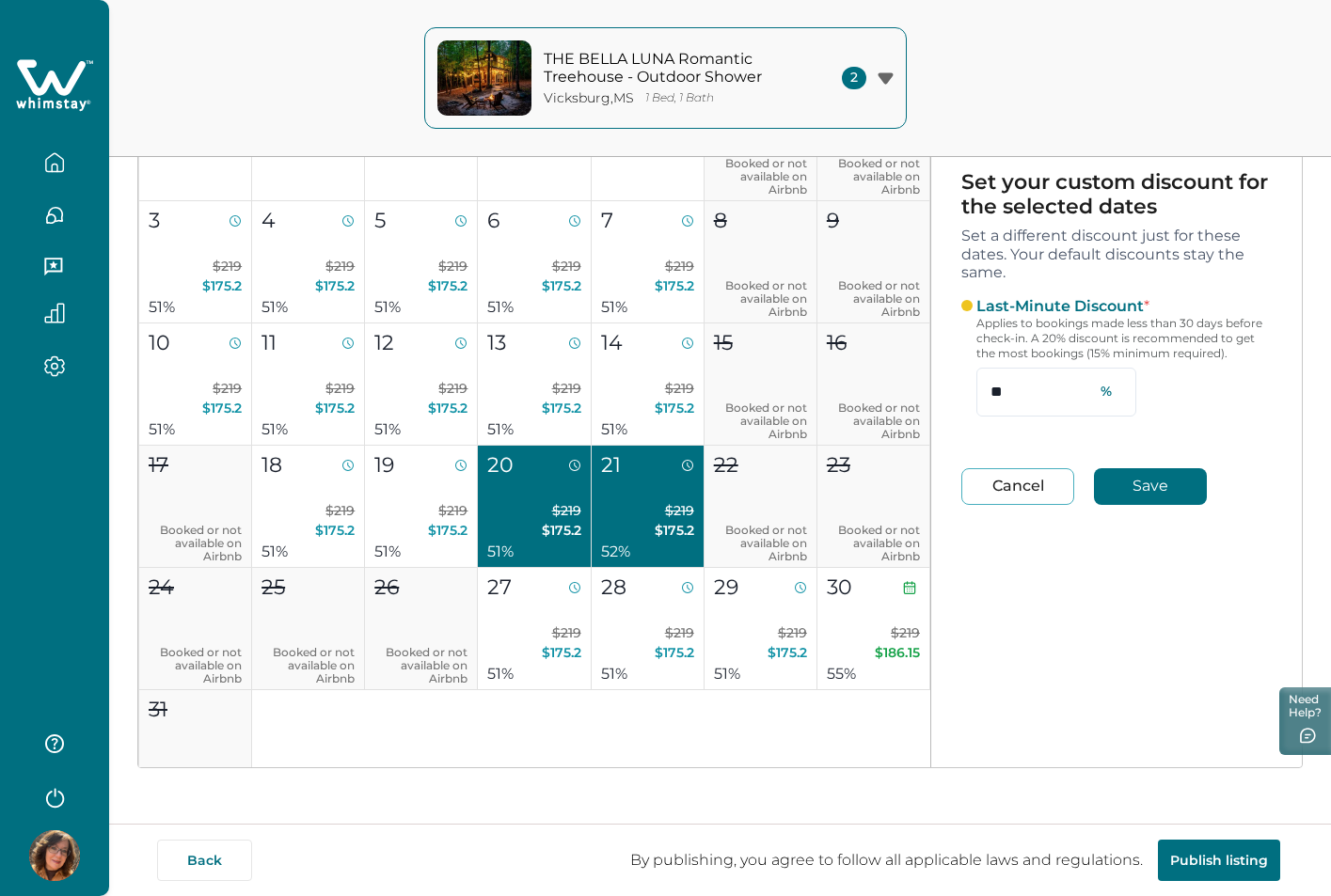 click on "Cancel" at bounding box center [1018, 486] 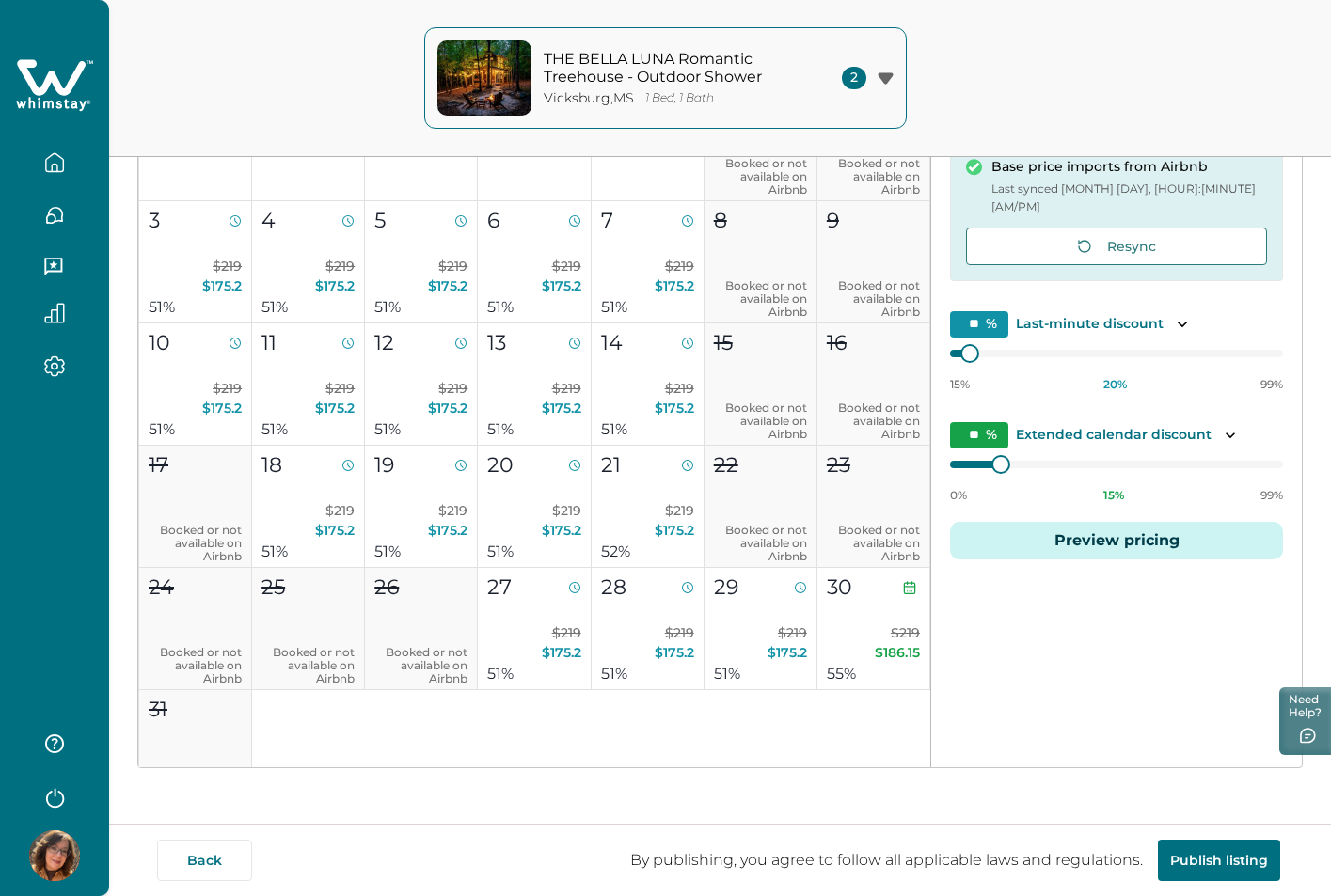 drag, startPoint x: 968, startPoint y: 305, endPoint x: 990, endPoint y: 305, distance: 22 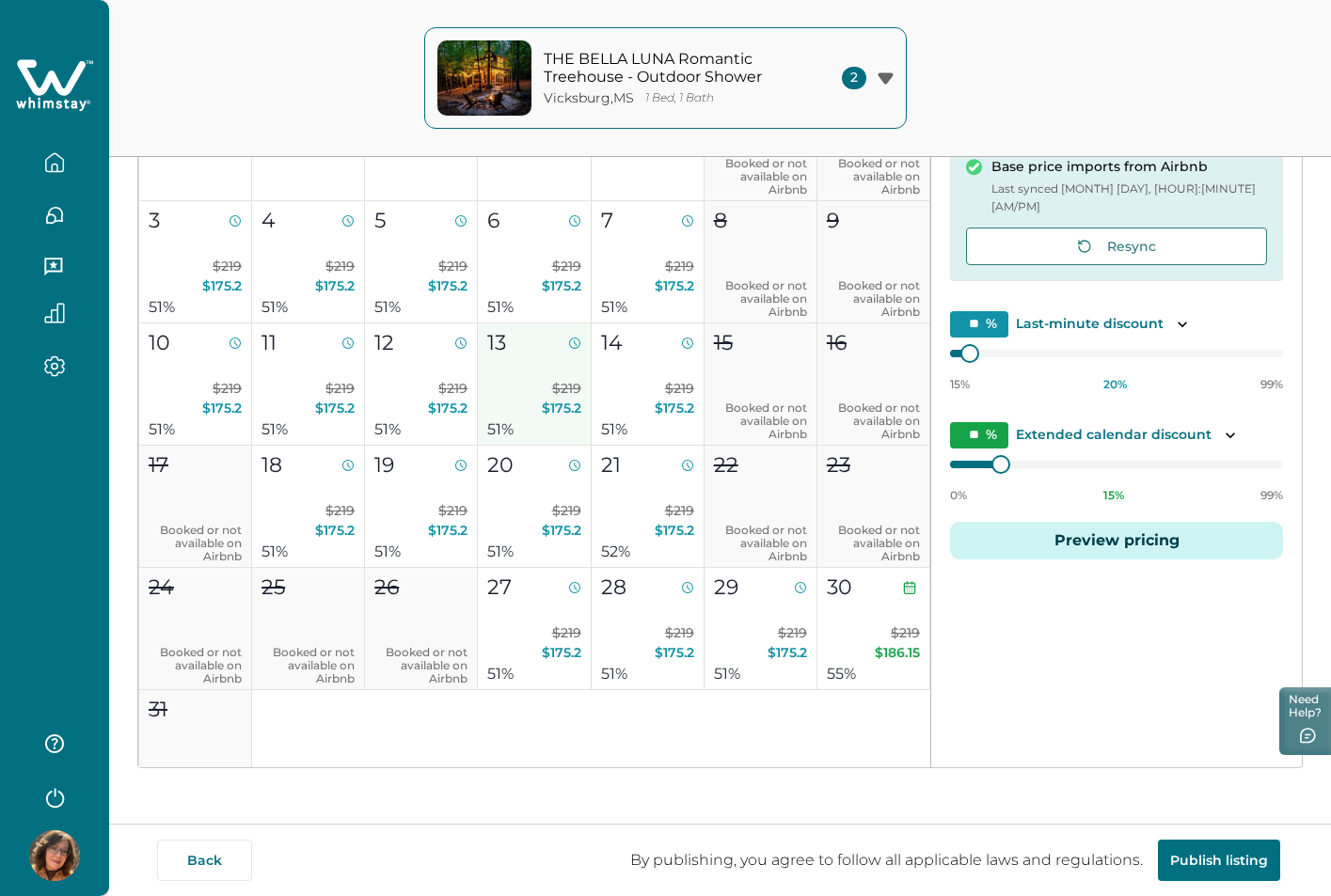 scroll, scrollTop: 264, scrollLeft: 0, axis: vertical 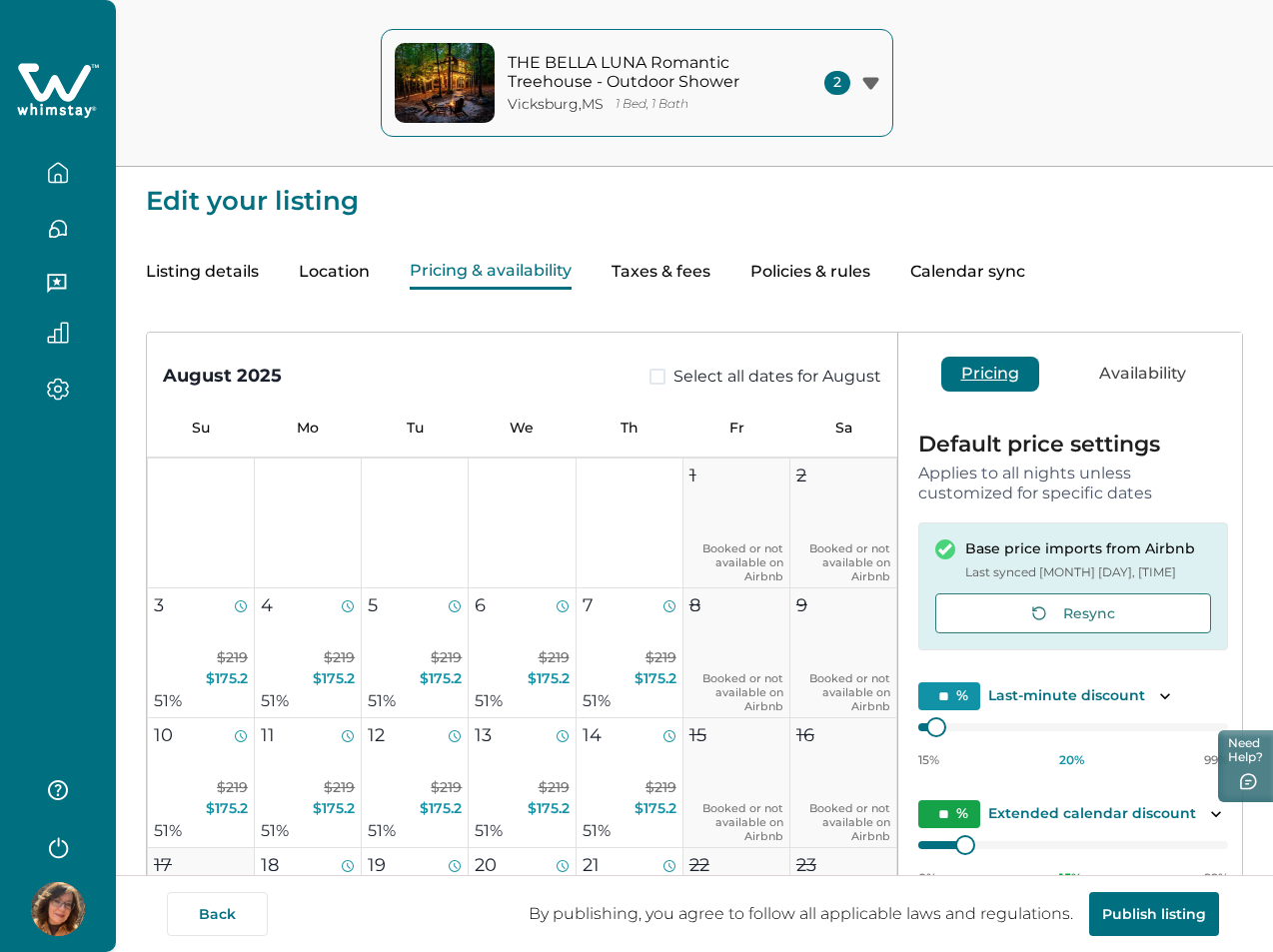 click 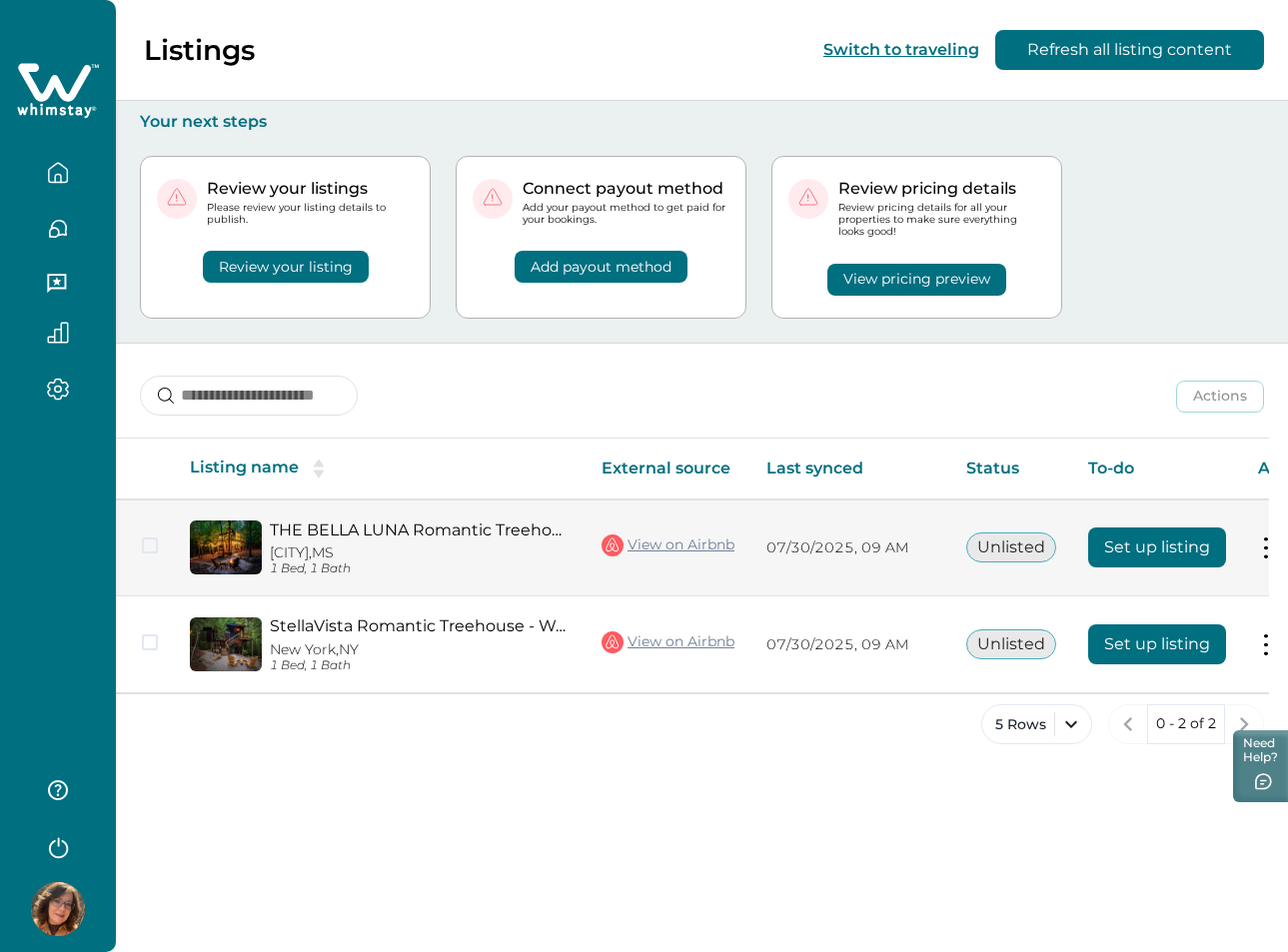 click on "Set up listing" at bounding box center [1157, 547] 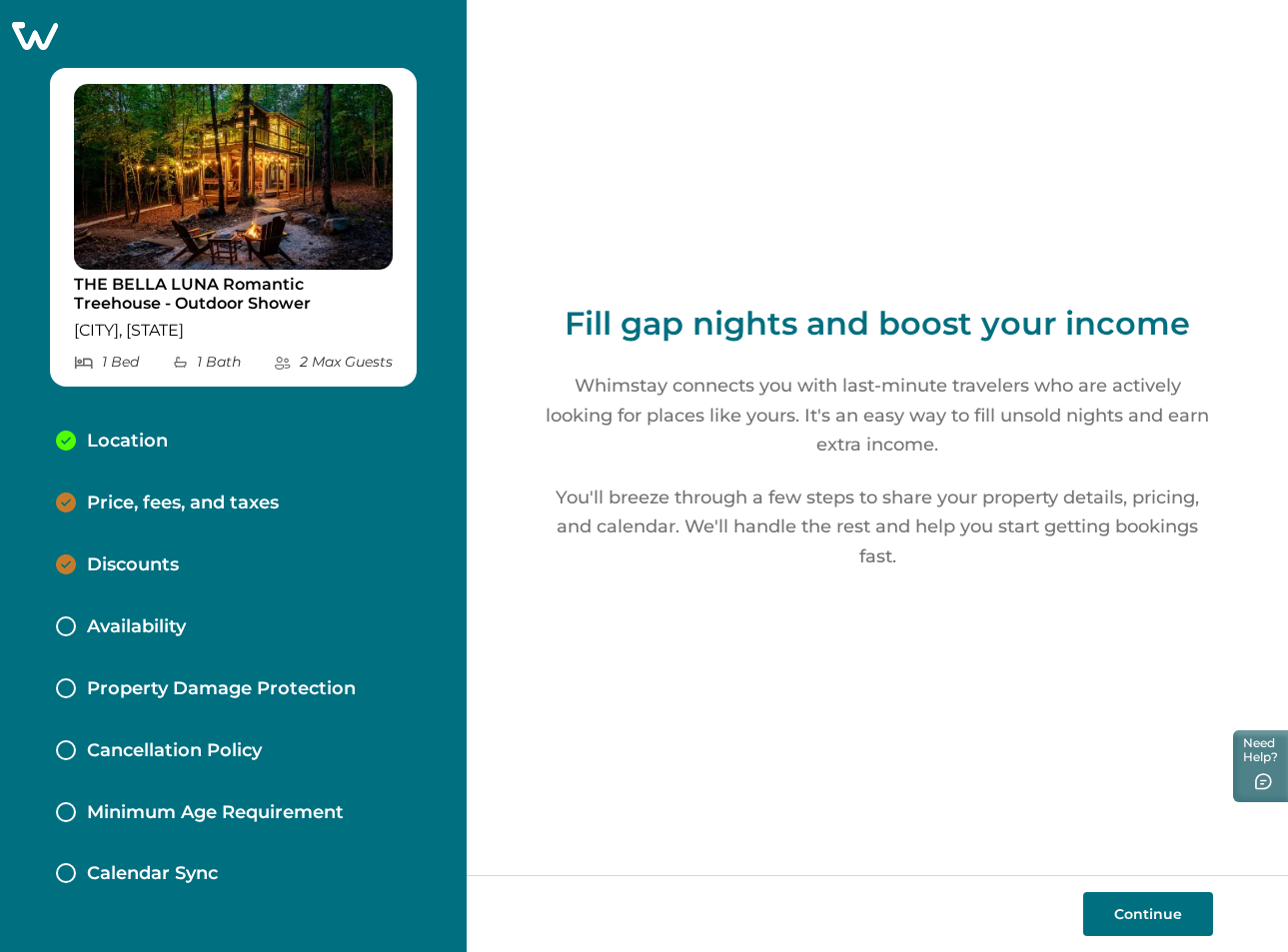 click on "Discounts" at bounding box center (133, 565) 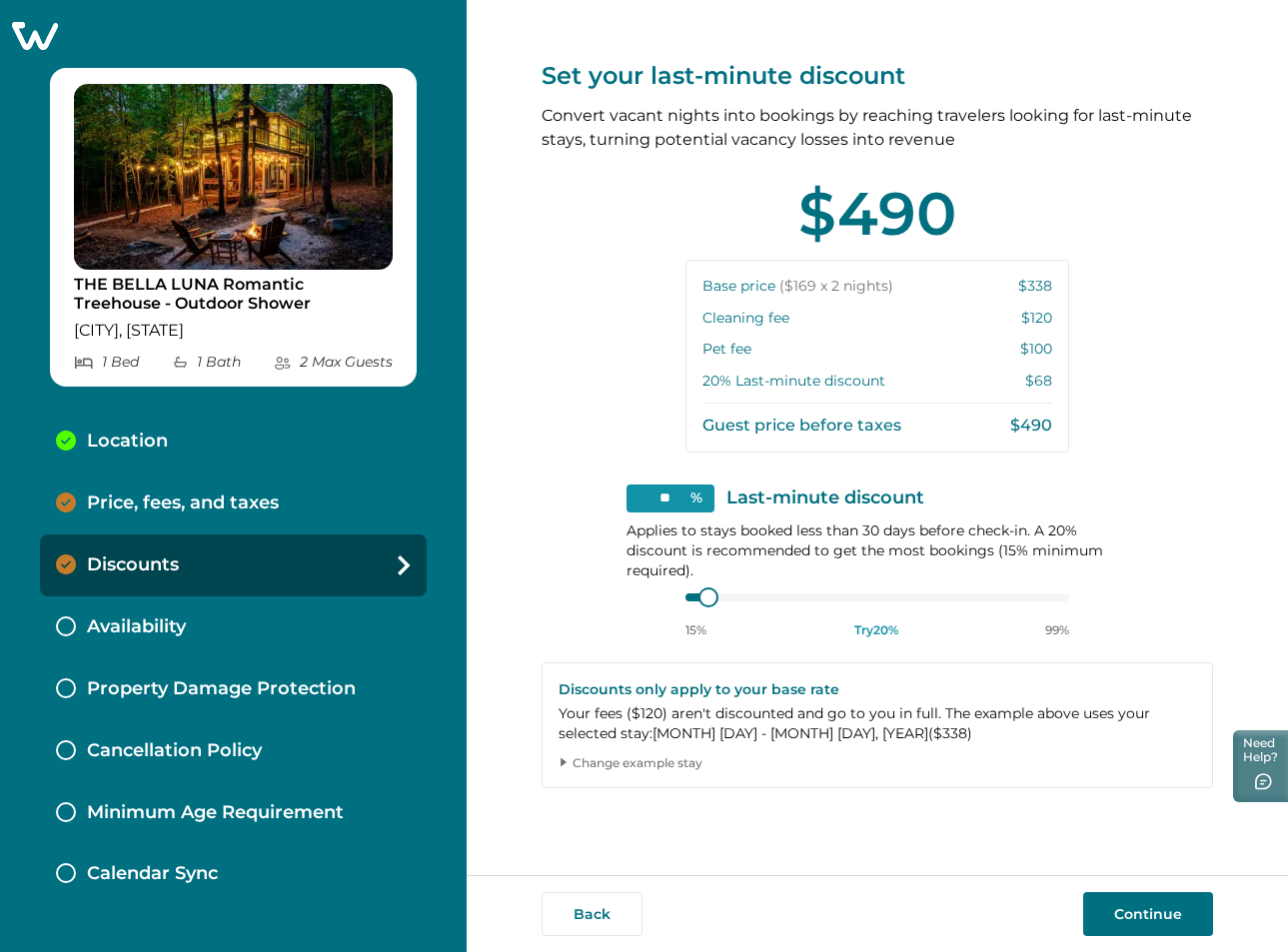 drag, startPoint x: 675, startPoint y: 496, endPoint x: 647, endPoint y: 495, distance: 28.01785 